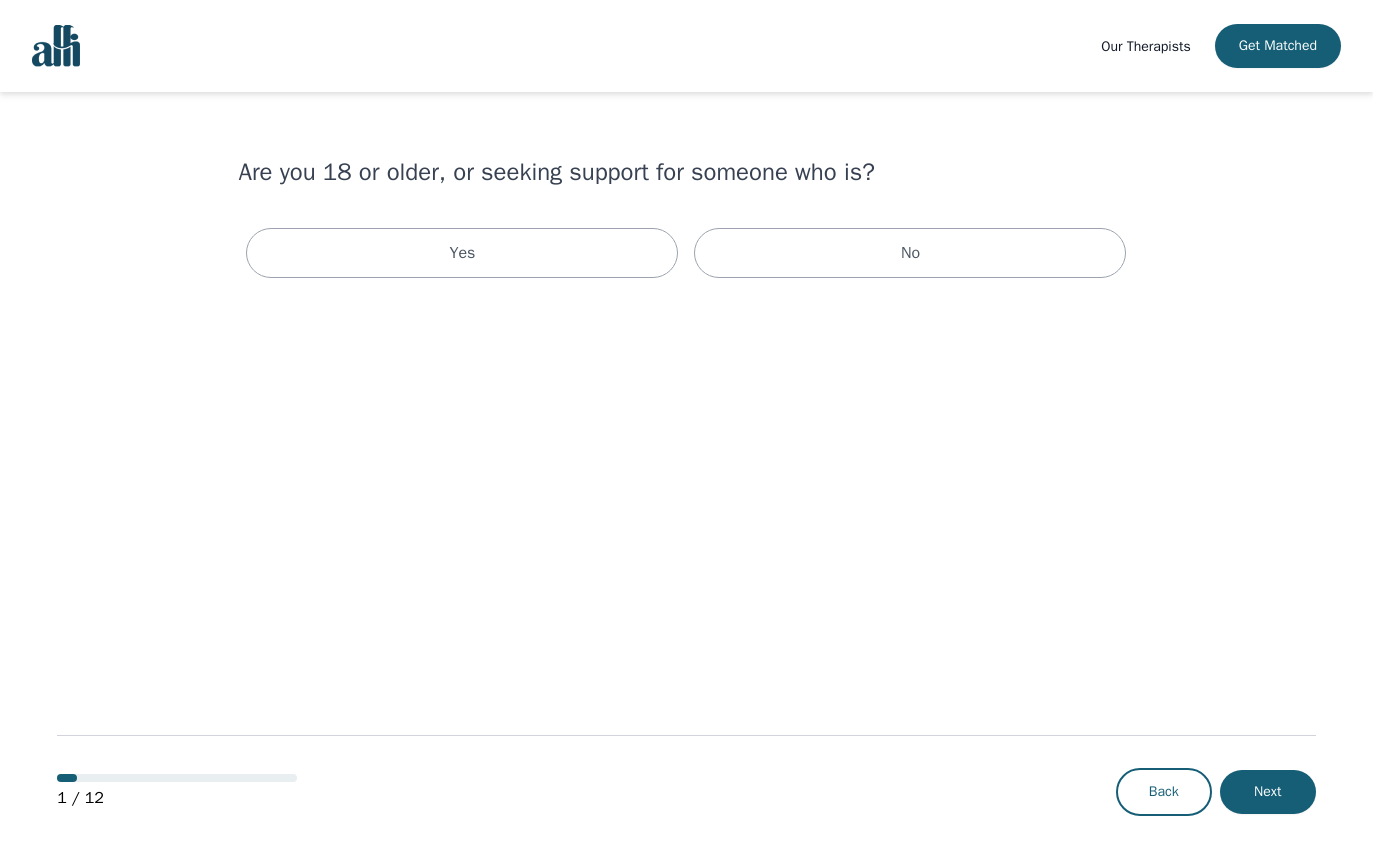 scroll, scrollTop: 0, scrollLeft: 0, axis: both 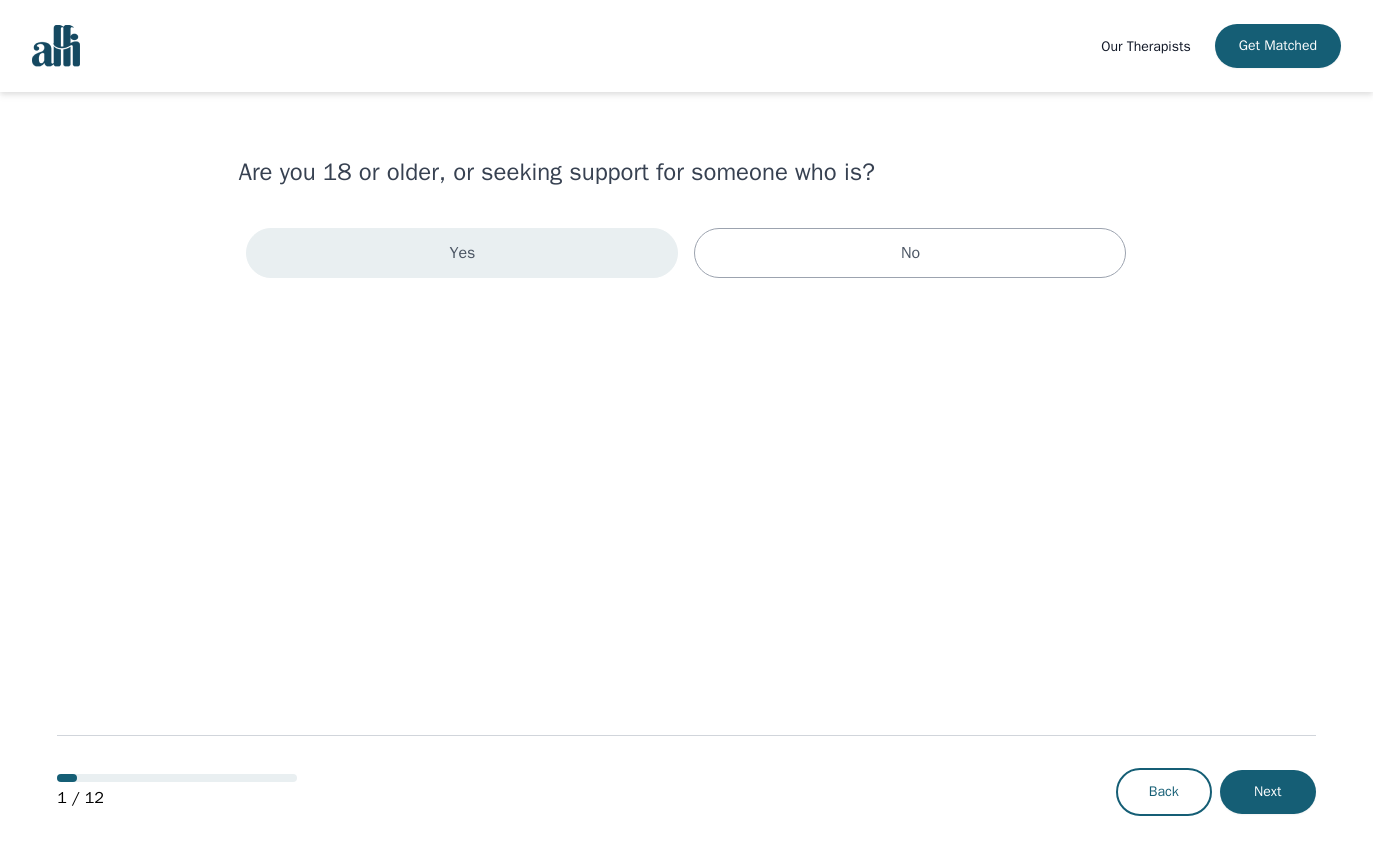 click on "Yes" at bounding box center (462, 253) 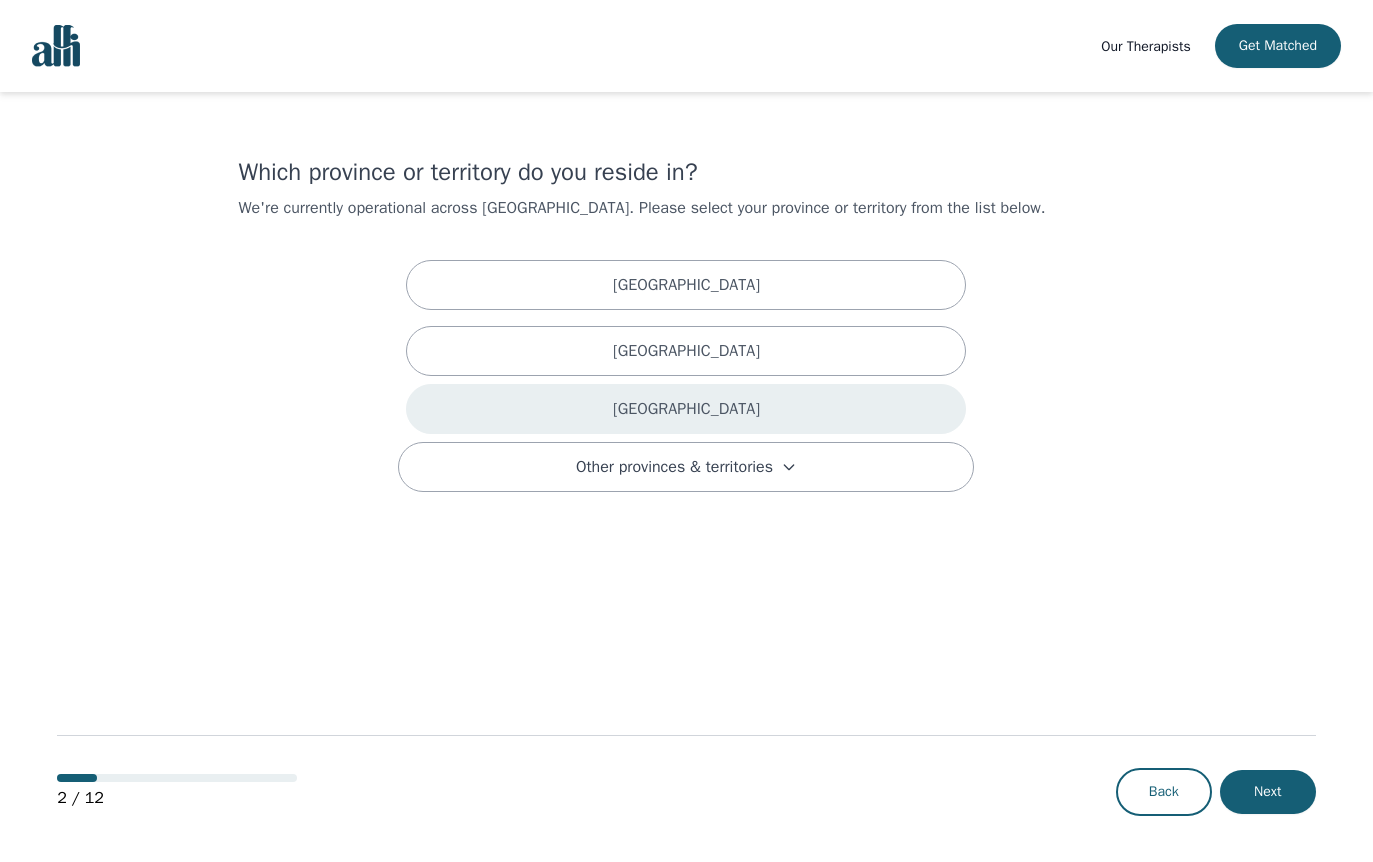 click on "Ontario" at bounding box center (686, 409) 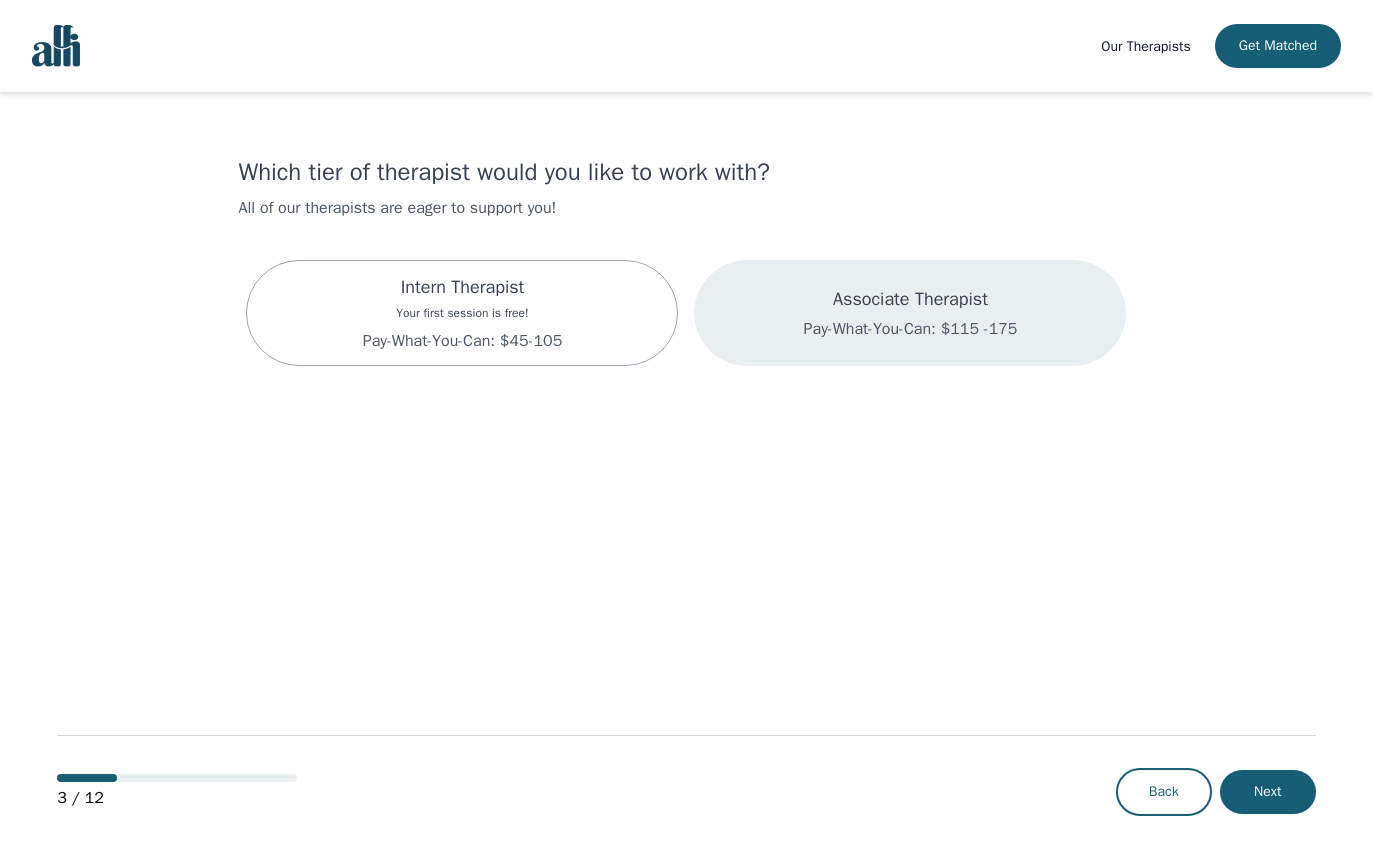 click on "Pay-What-You-Can: $115 -175" at bounding box center (911, 329) 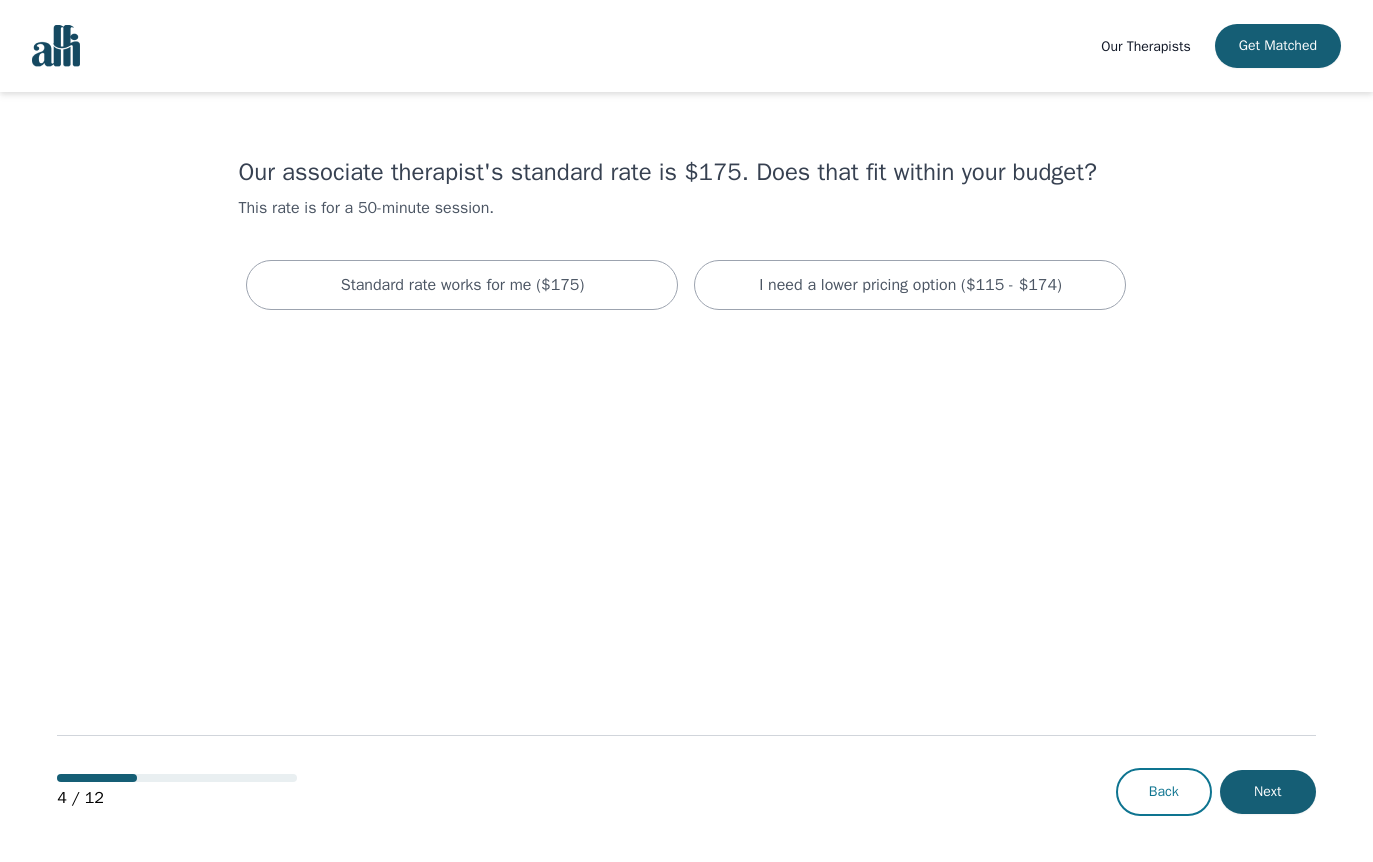 click on "Back" at bounding box center (1164, 792) 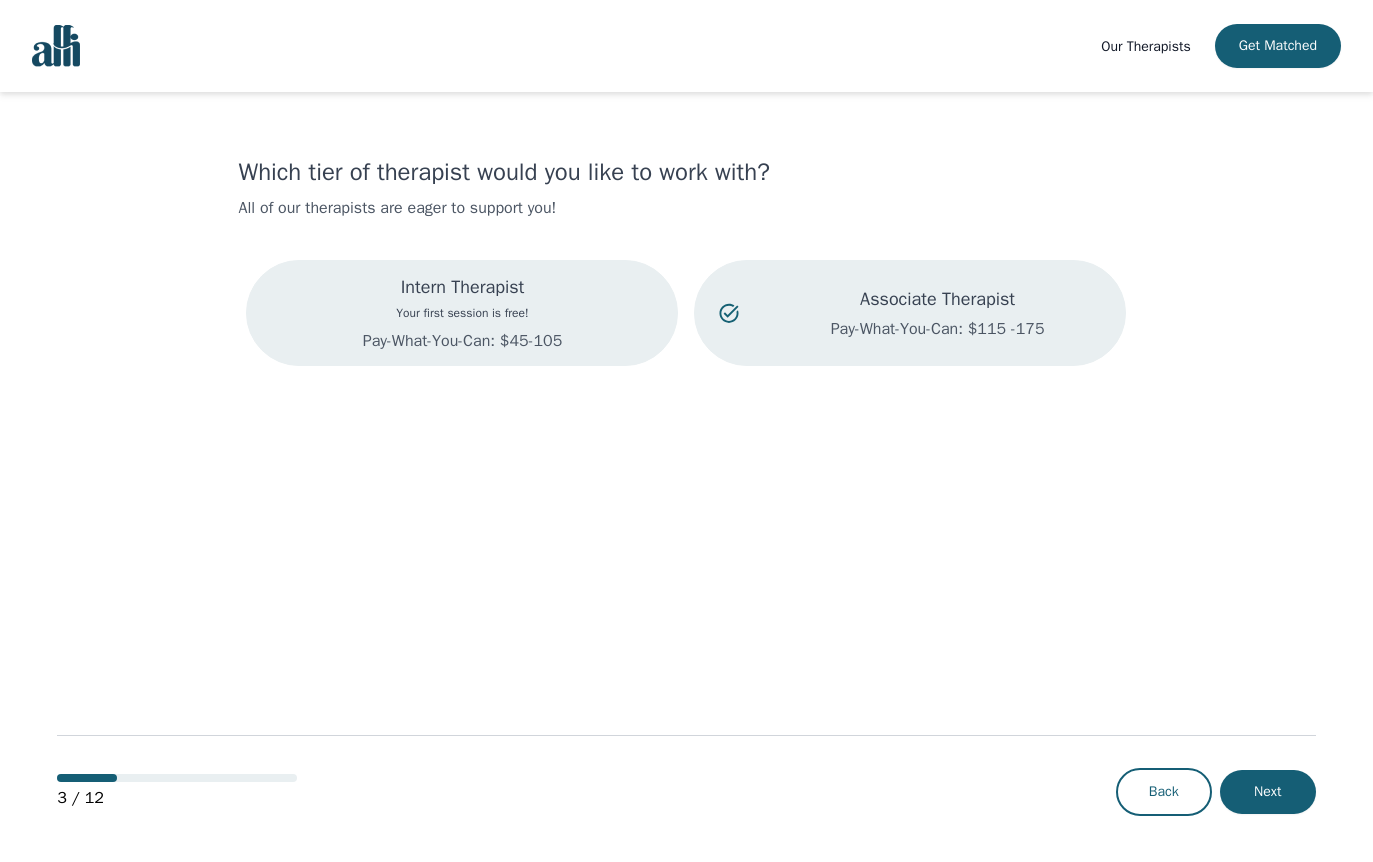click on "Pay-What-You-Can: $45-105" at bounding box center [462, 341] 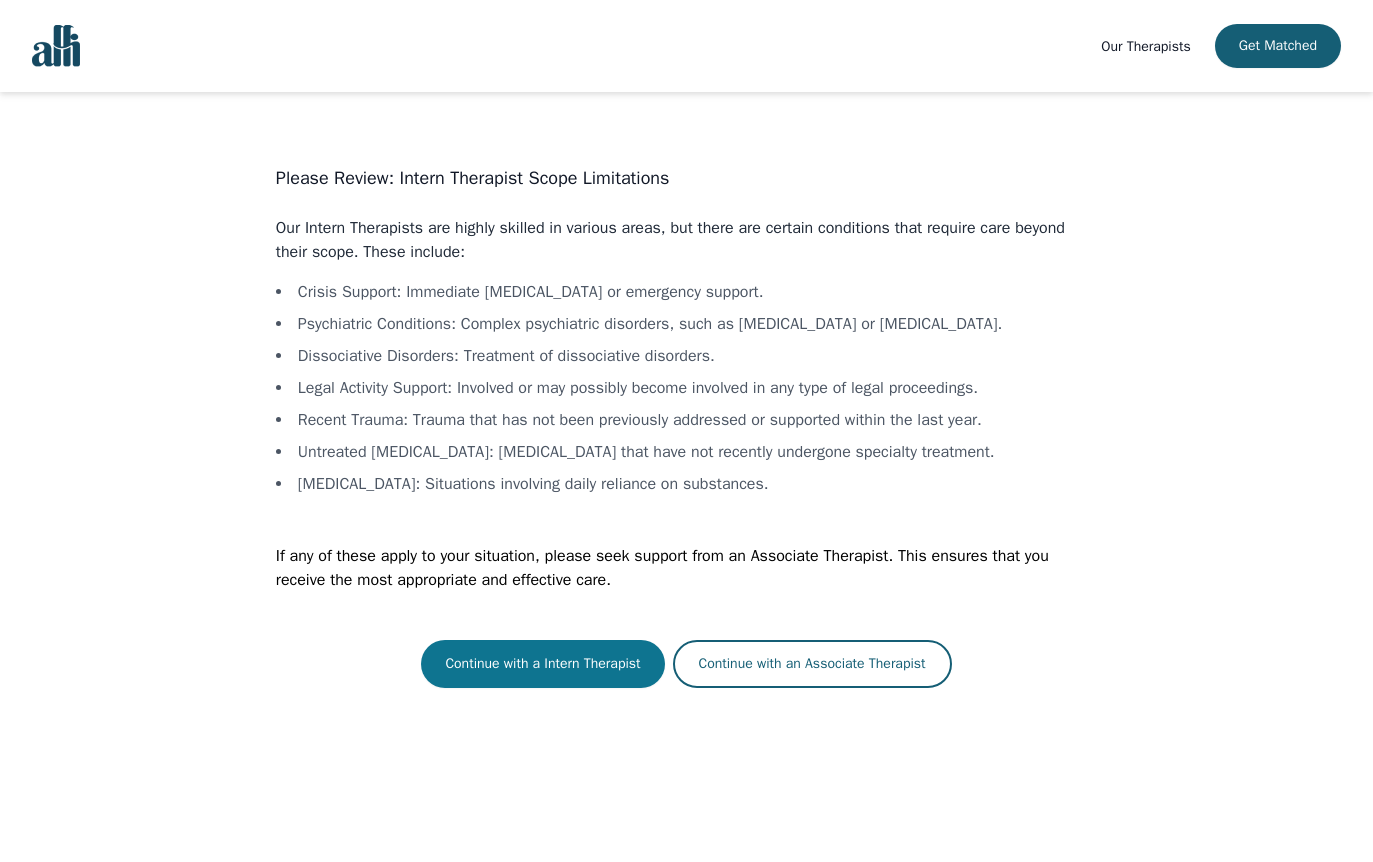 click on "Continue with a Intern Therapist" at bounding box center (542, 664) 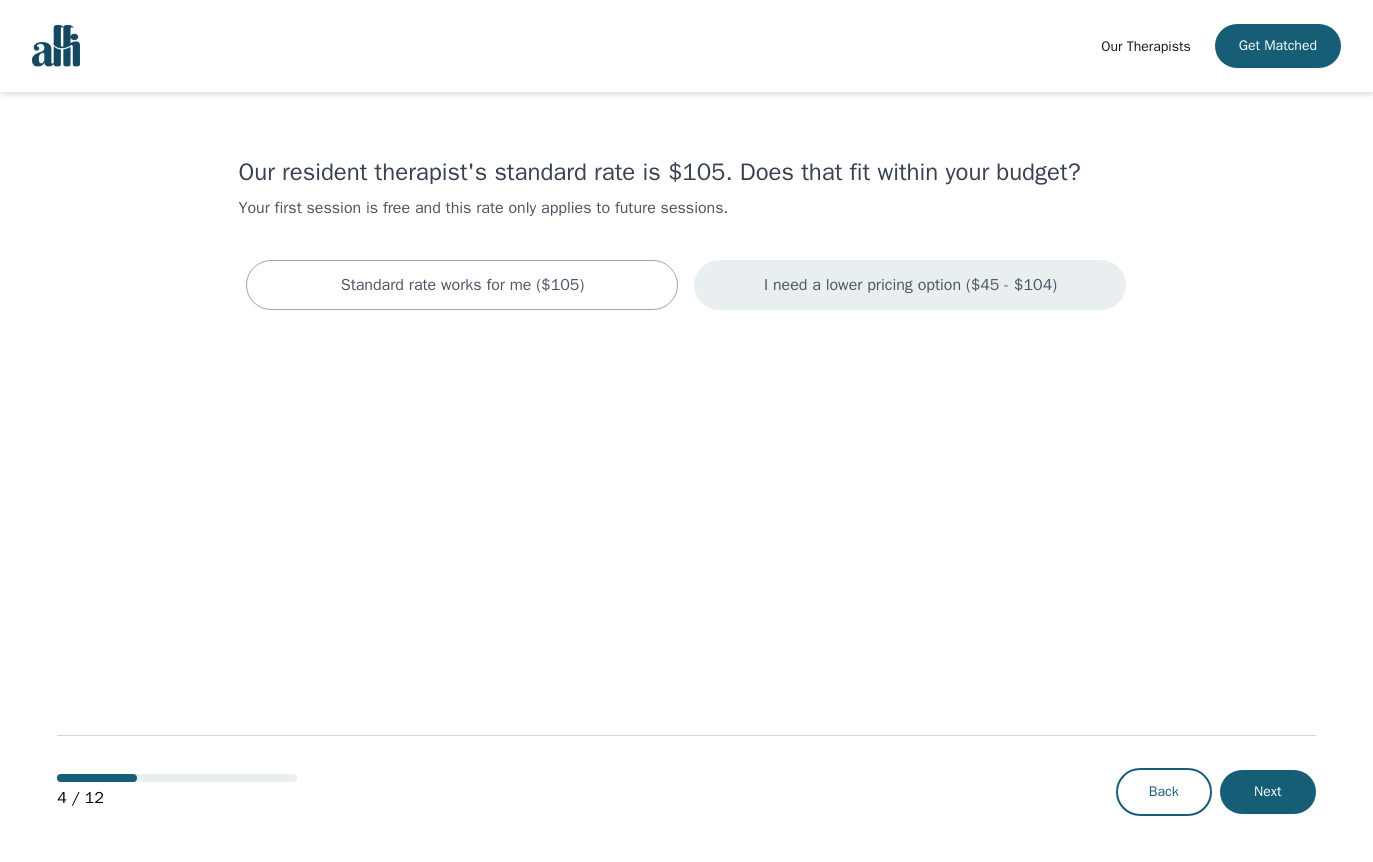 click on "I need a lower pricing option ($45 - $104)" at bounding box center (910, 285) 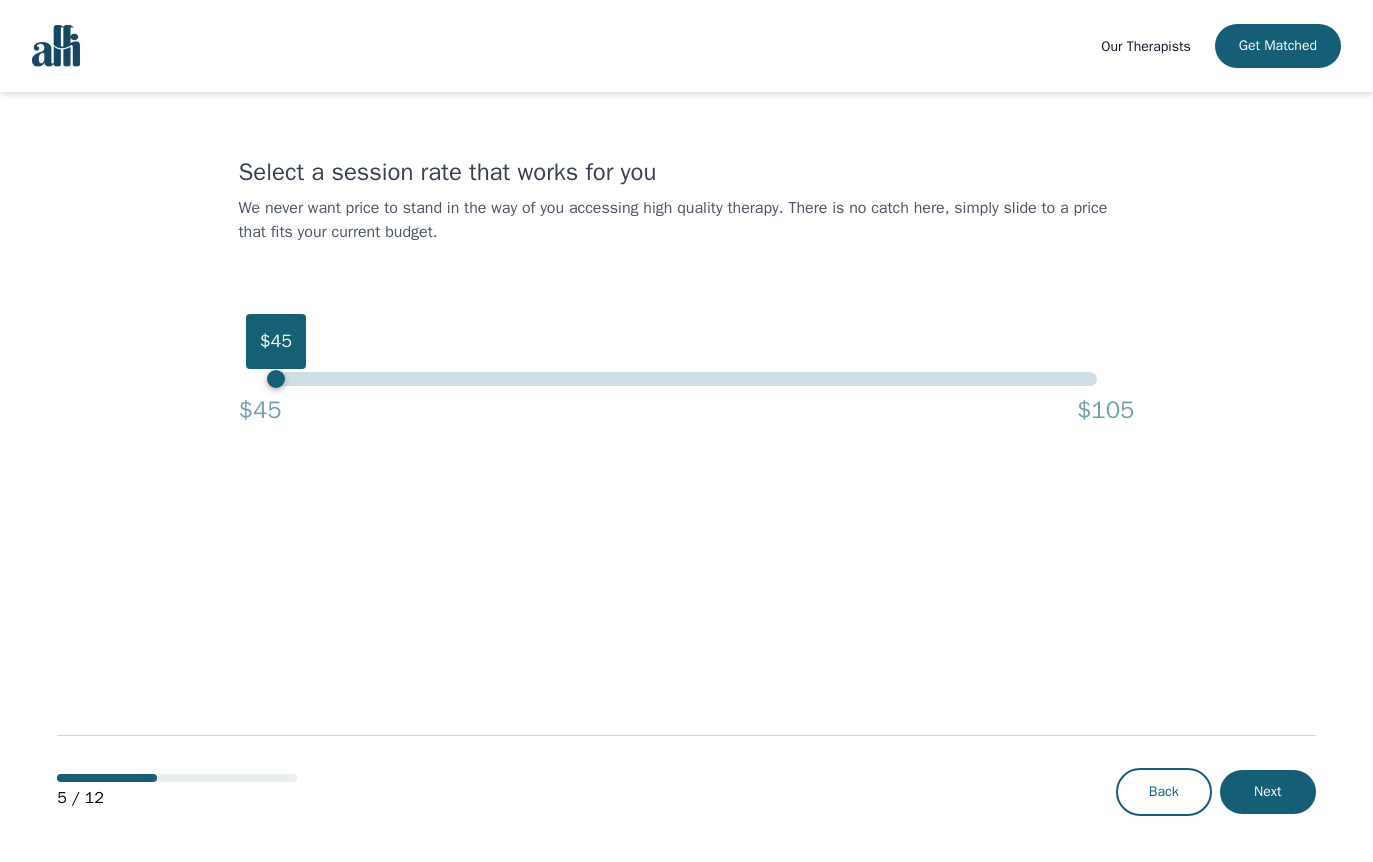 drag, startPoint x: 1096, startPoint y: 380, endPoint x: -3, endPoint y: 394, distance: 1099.0891 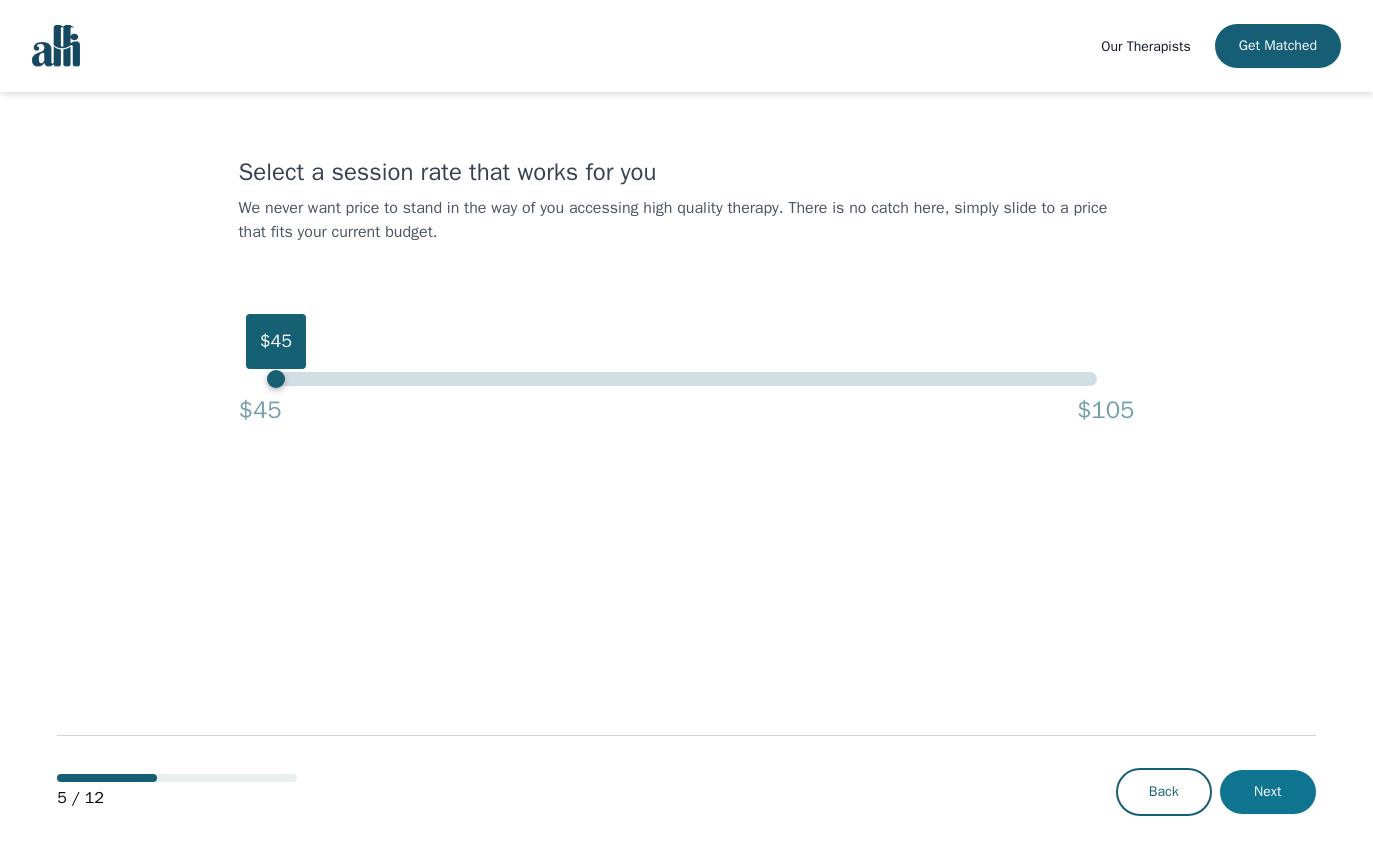 click on "Next" at bounding box center (1268, 792) 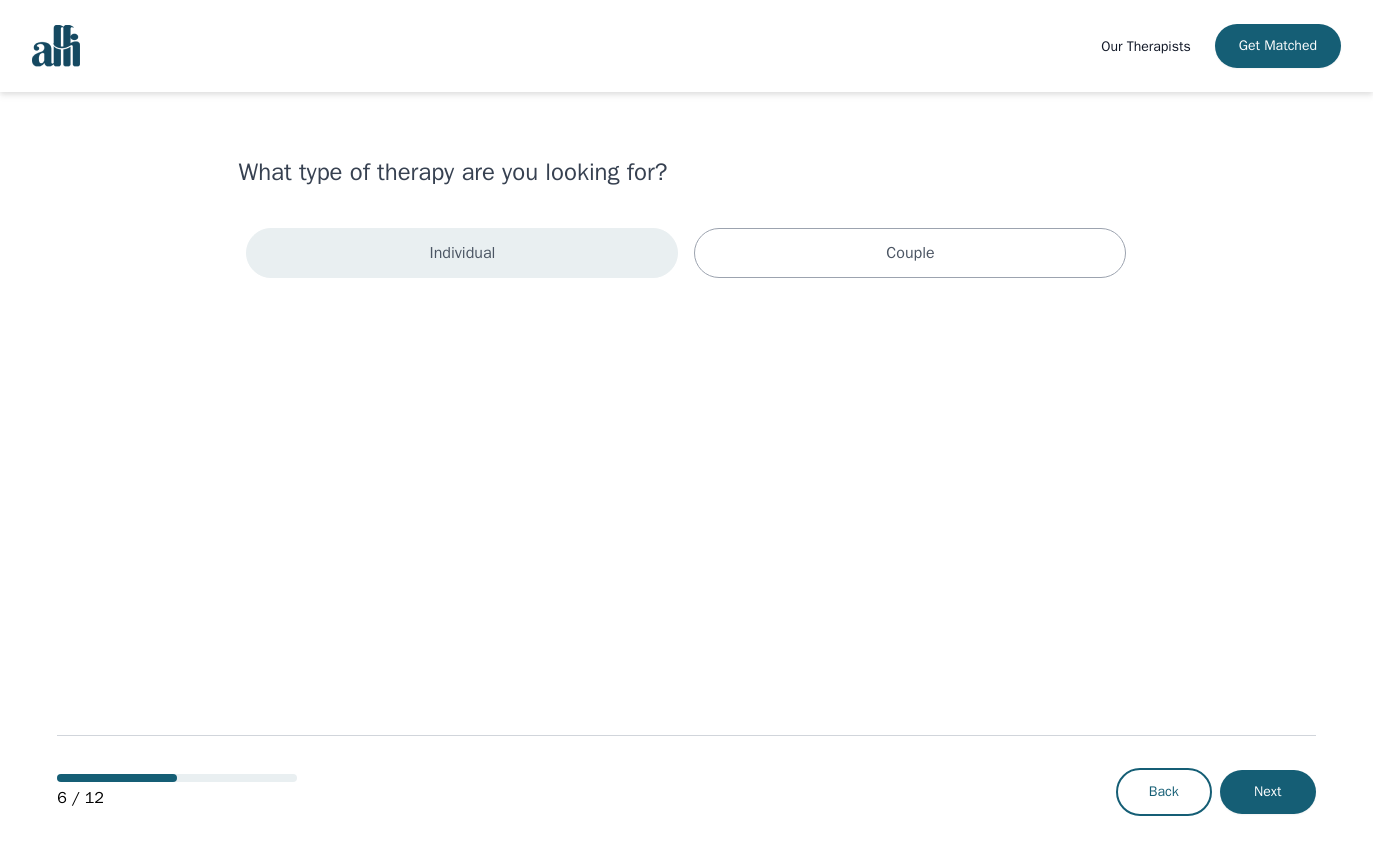 click on "Individual" at bounding box center [462, 253] 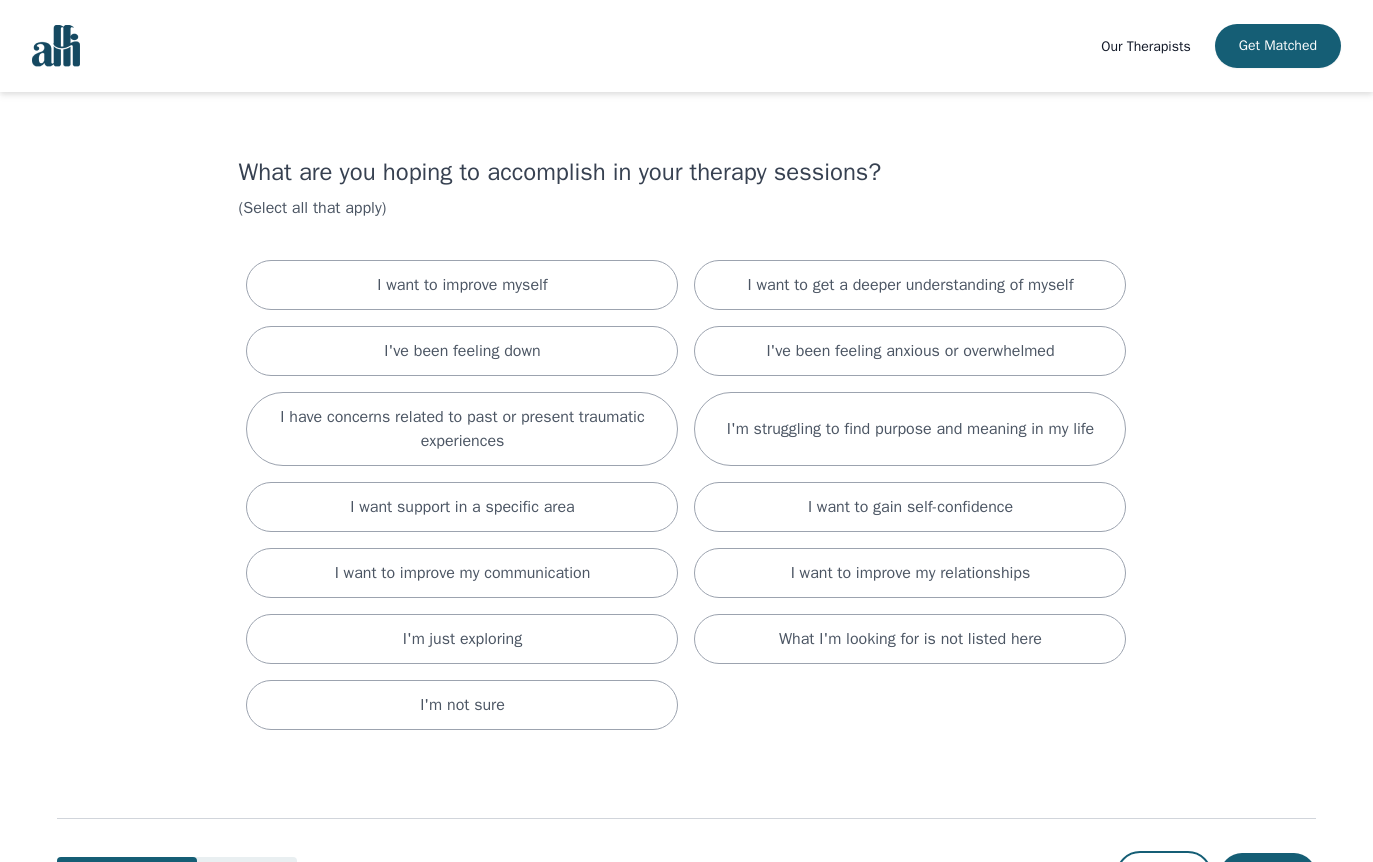 drag, startPoint x: 552, startPoint y: 291, endPoint x: 561, endPoint y: 322, distance: 32.280025 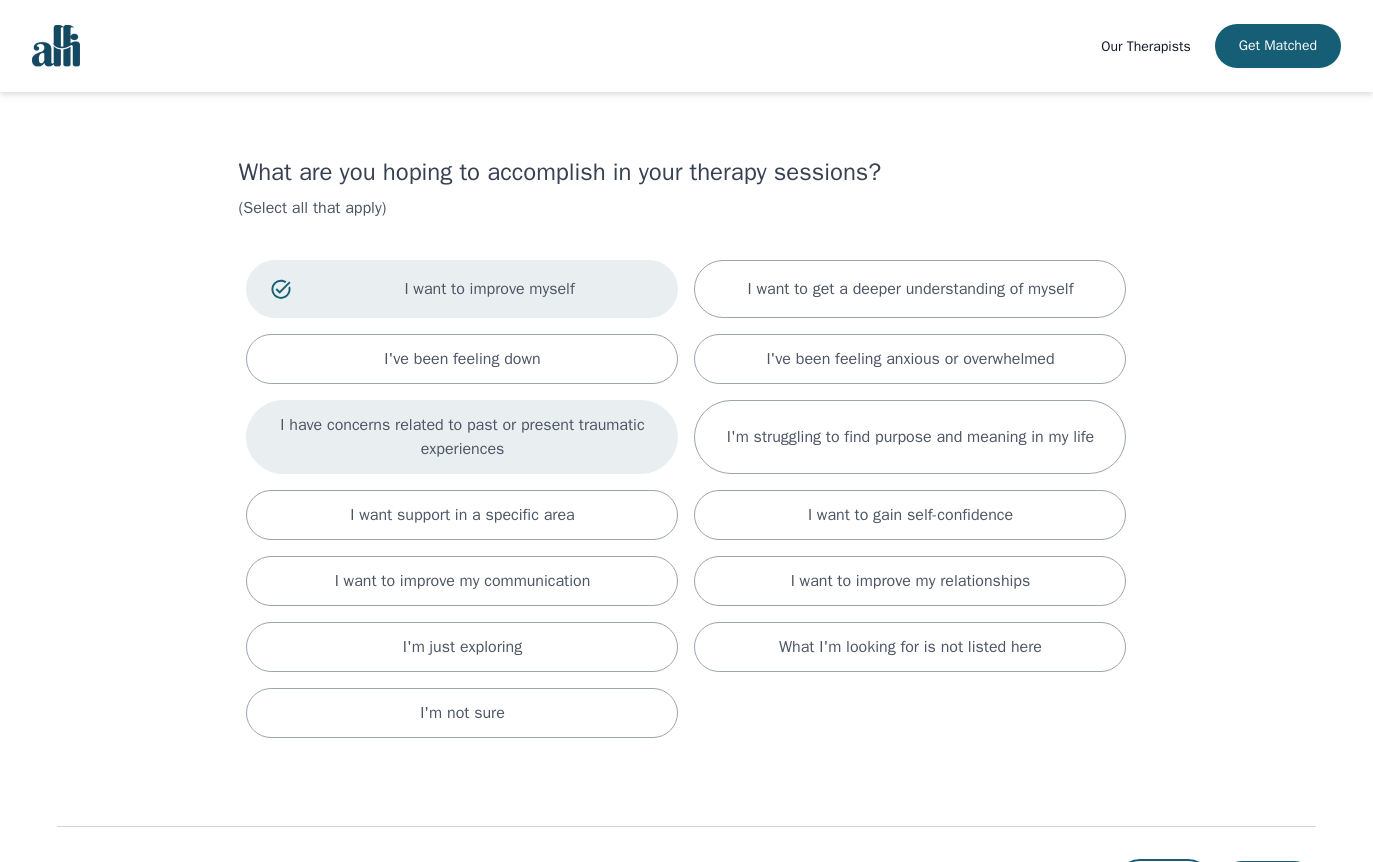 click on "I have concerns related to past or present traumatic experiences" at bounding box center [462, 437] 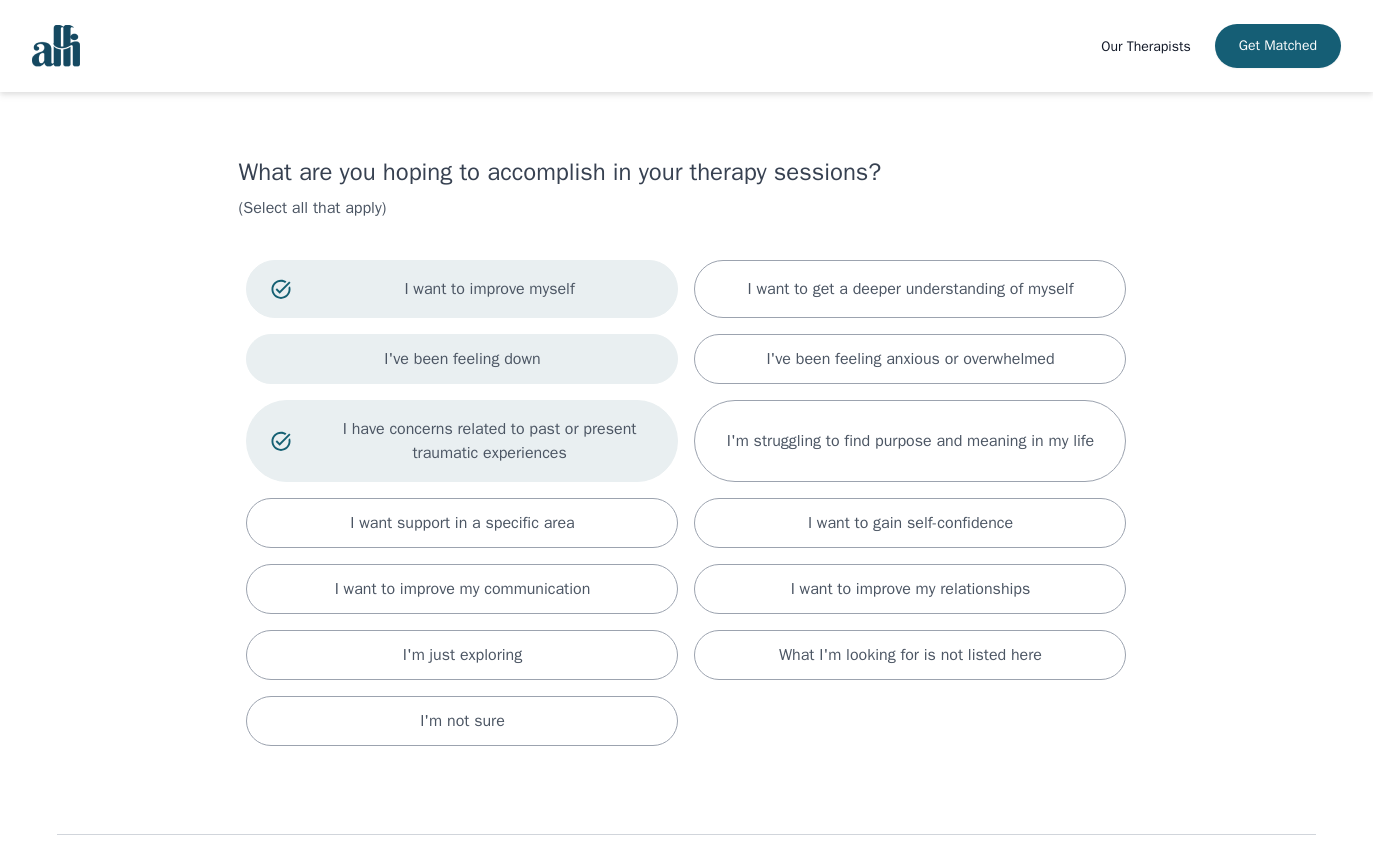 click on "I've been feeling down" at bounding box center (462, 359) 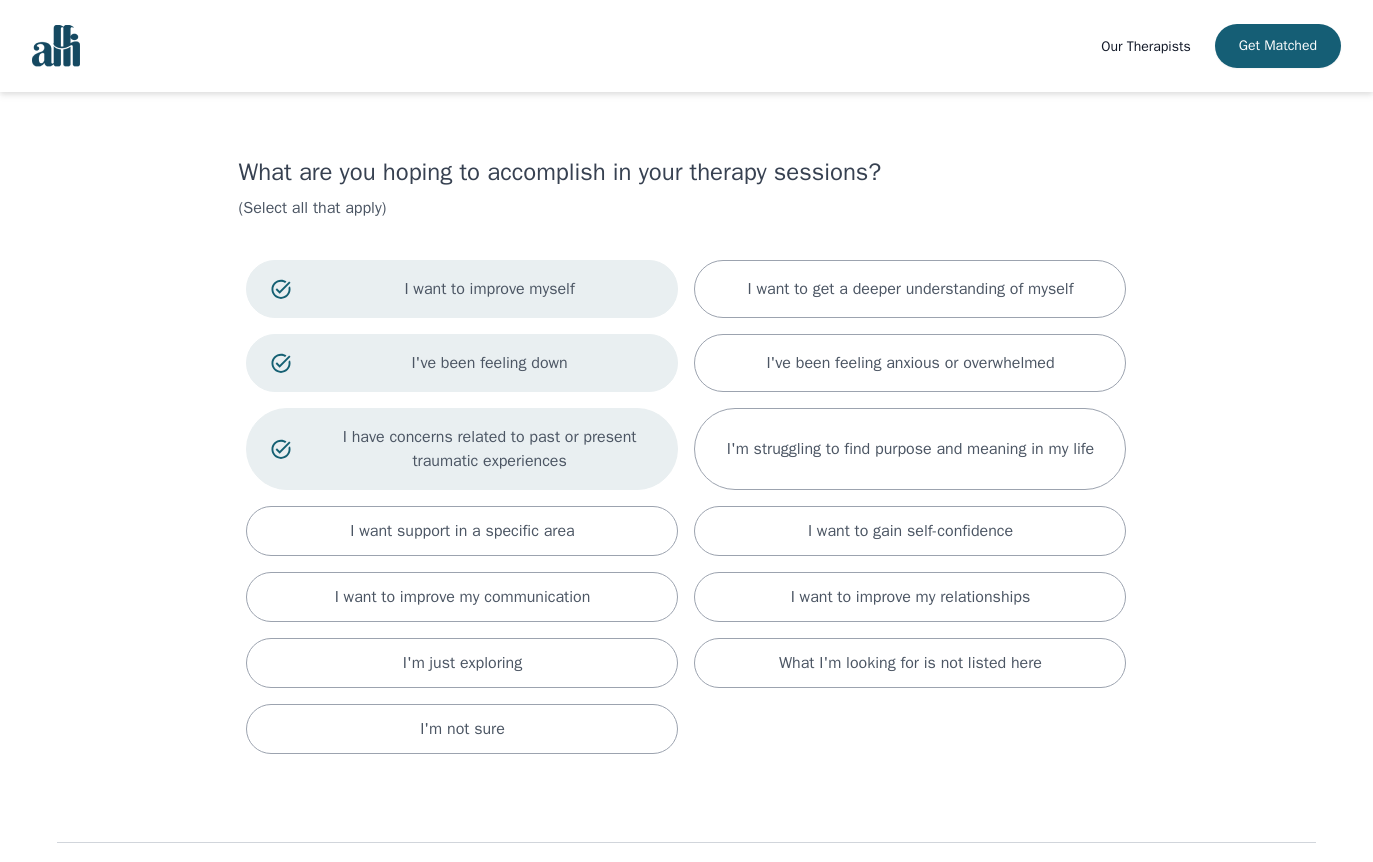 click on "I've been feeling down" at bounding box center [490, 363] 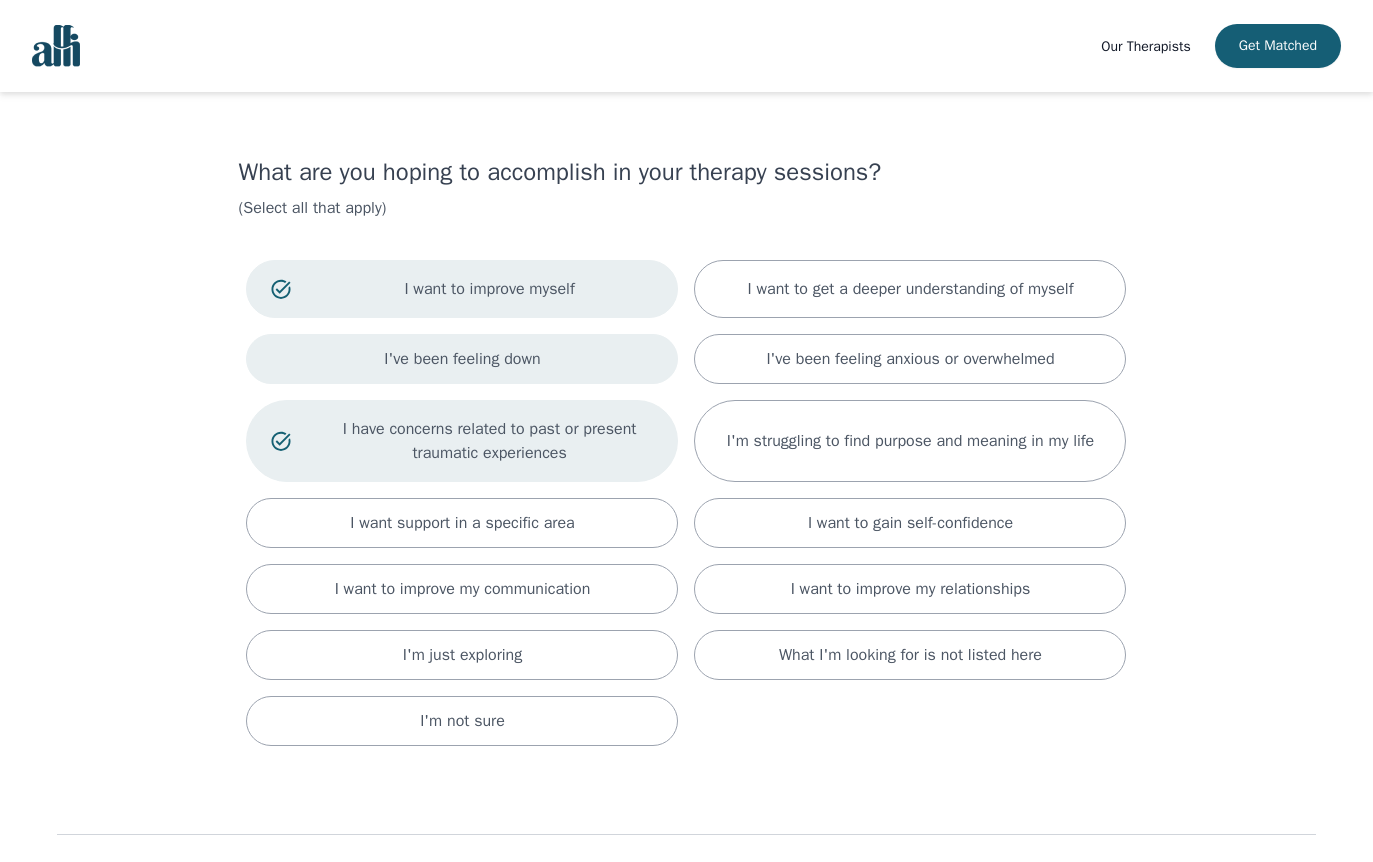click on "I've been feeling down" at bounding box center (462, 359) 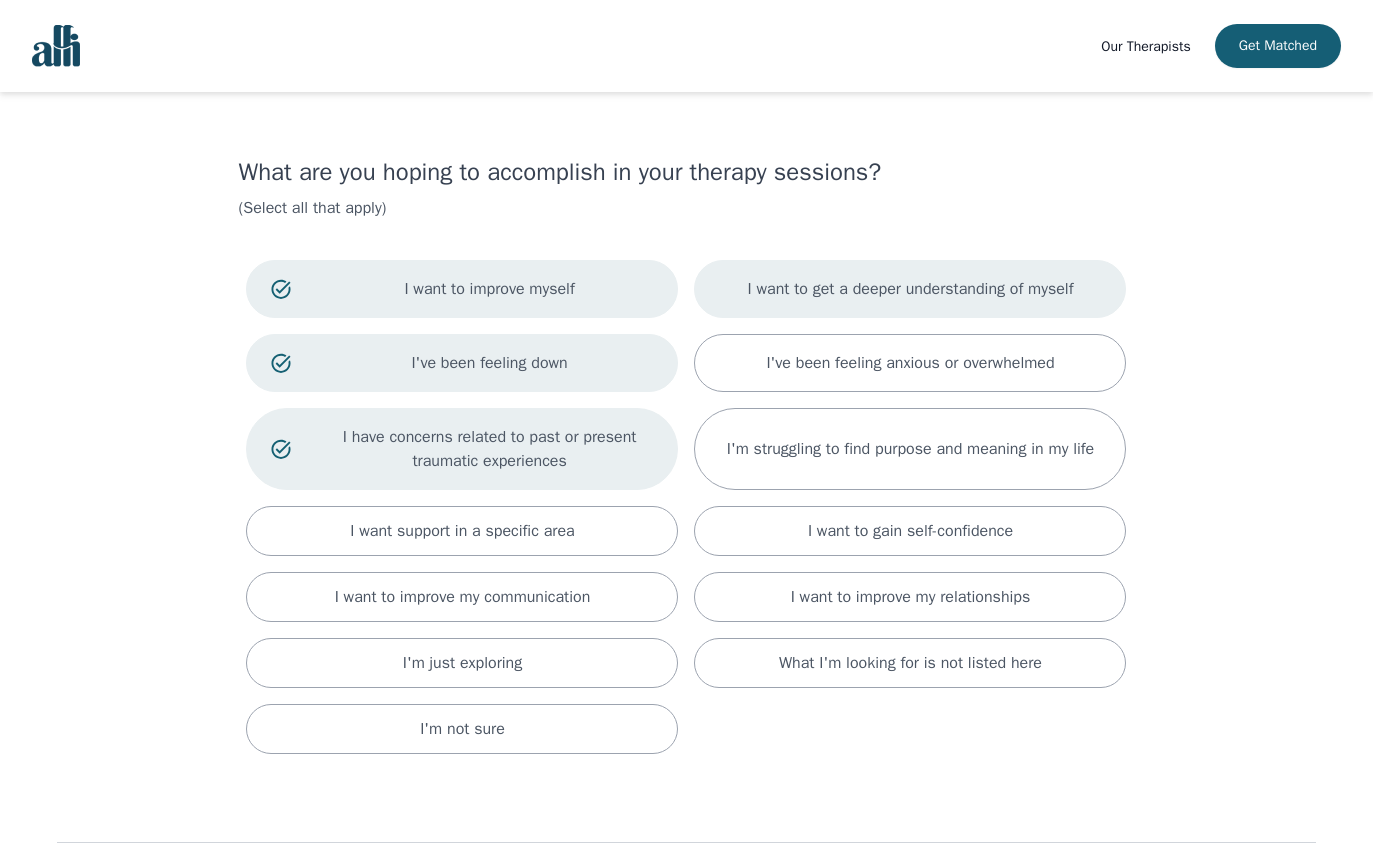 click on "I want to get a deeper understanding of myself" at bounding box center (911, 289) 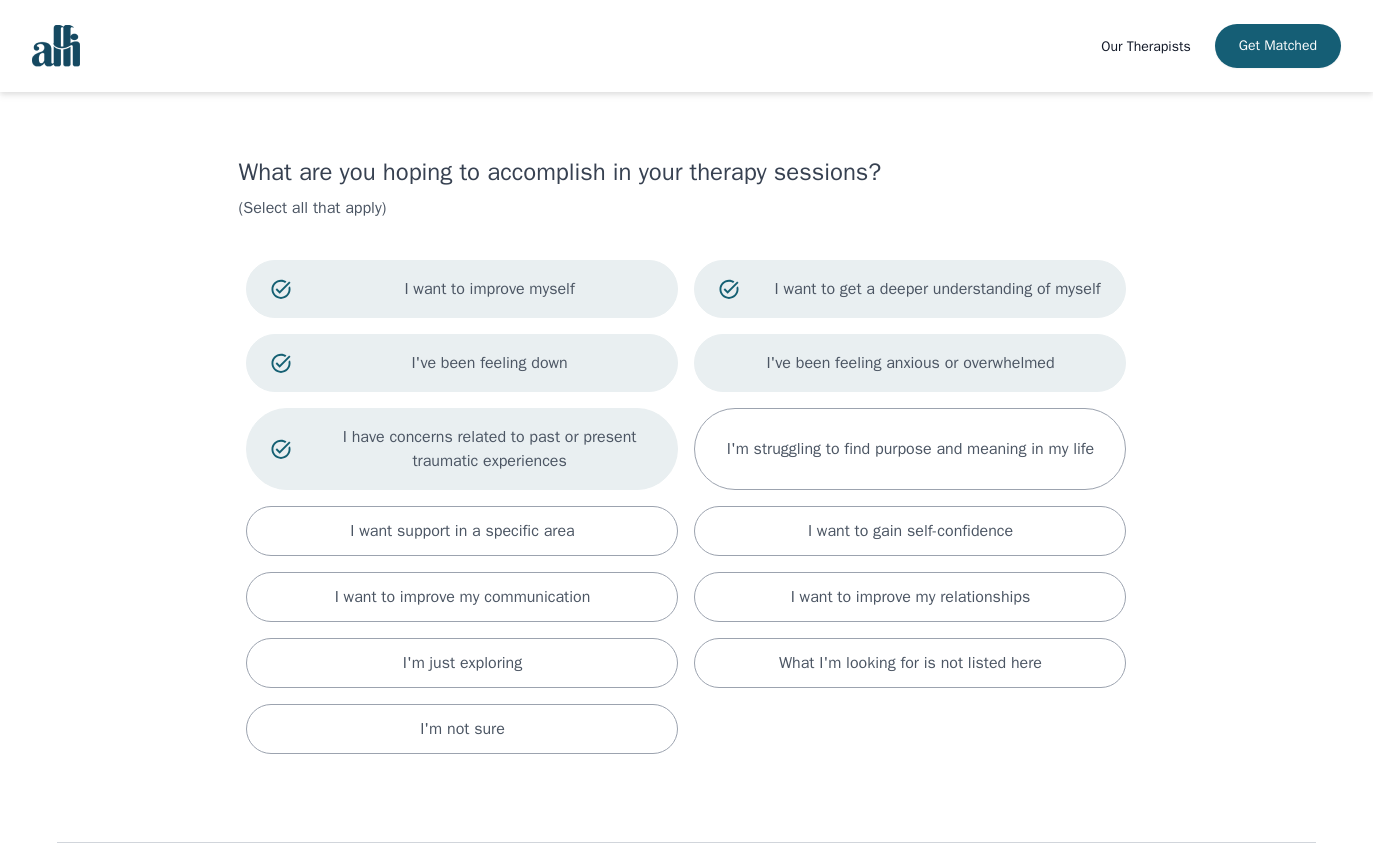 click on "I've been feeling anxious or overwhelmed" at bounding box center (910, 363) 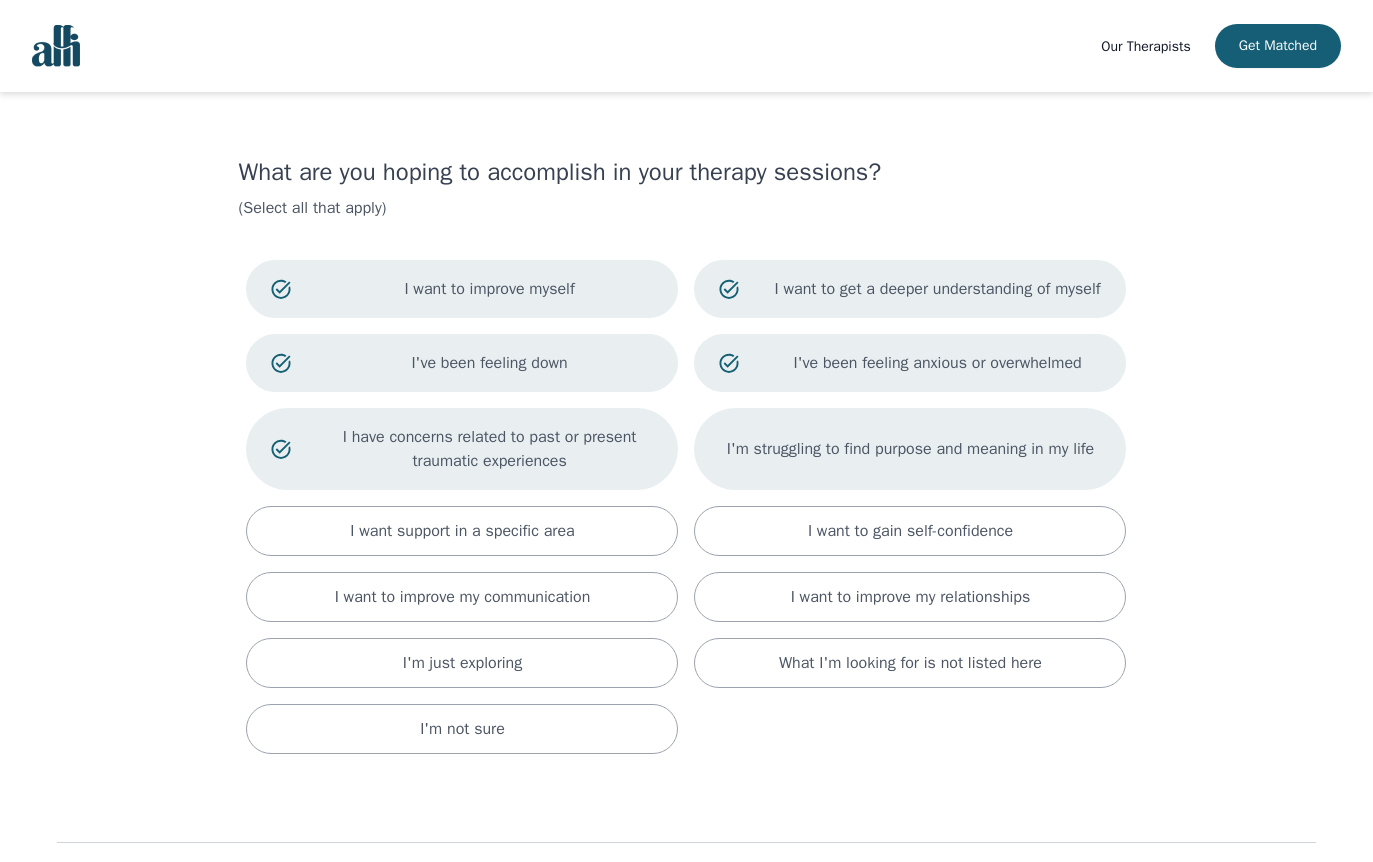click on "I'm struggling to find purpose and meaning in my life" at bounding box center (910, 449) 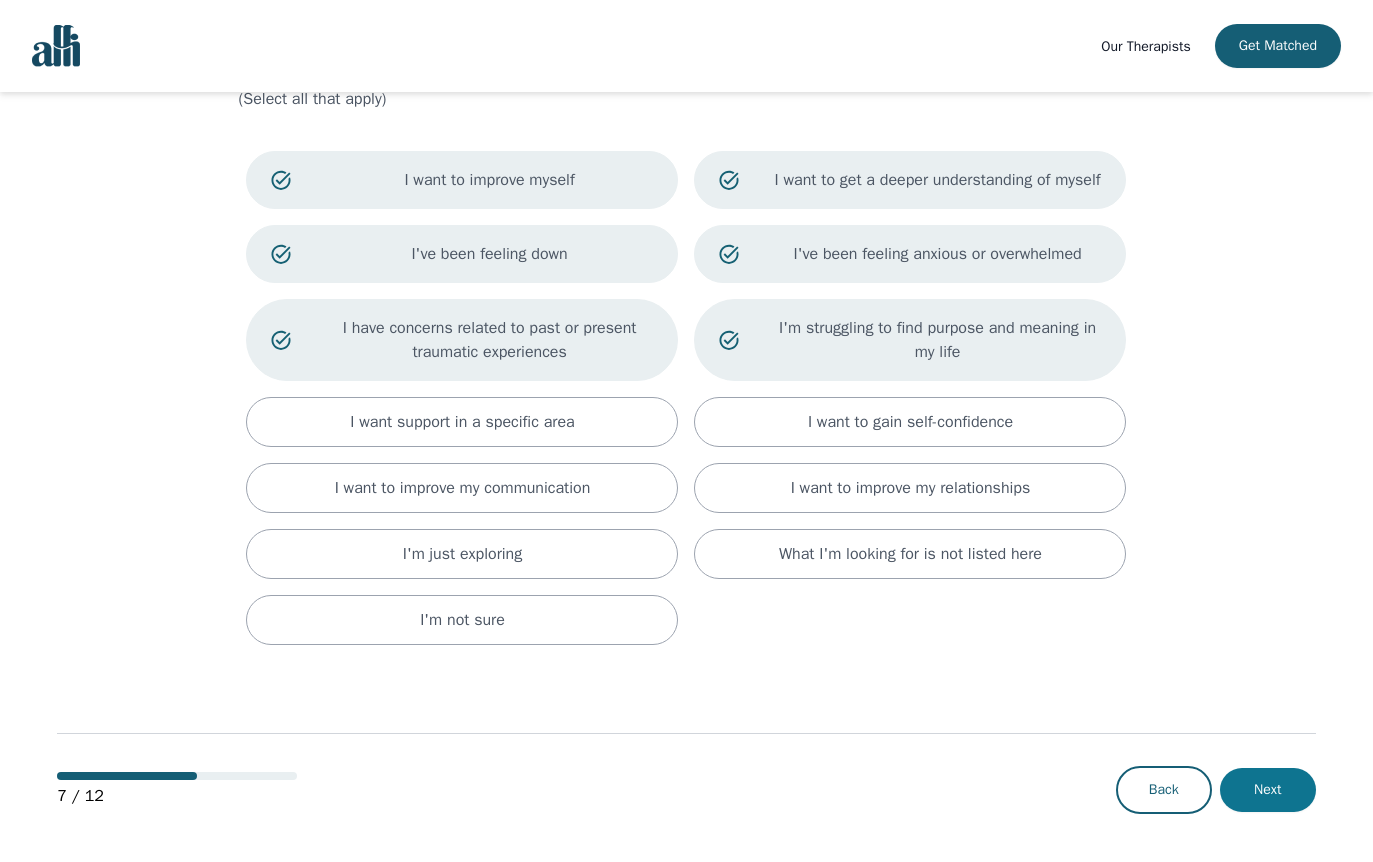 click on "Next" at bounding box center [1268, 790] 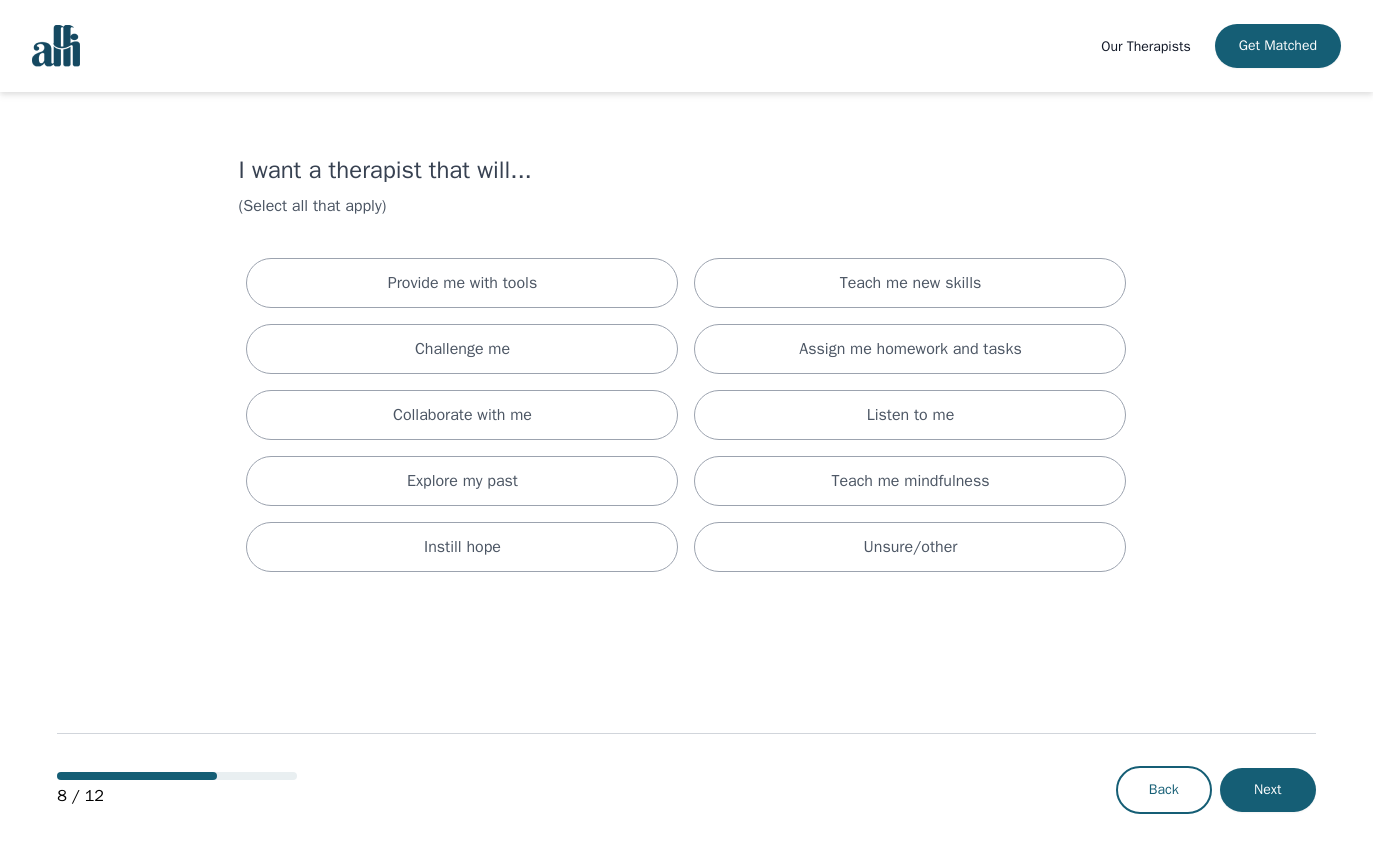 scroll, scrollTop: 0, scrollLeft: 0, axis: both 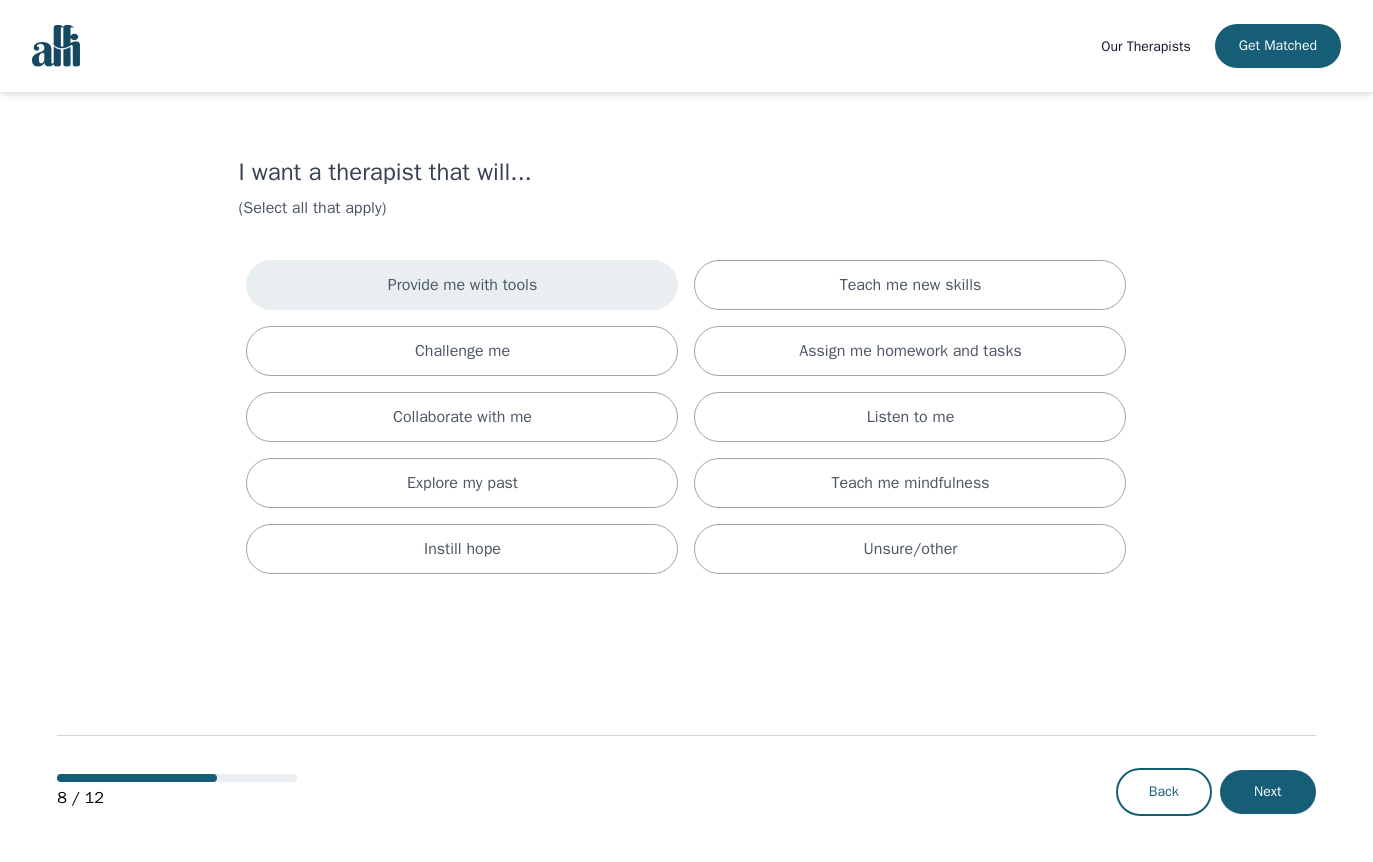 click on "Provide me with tools" at bounding box center (462, 285) 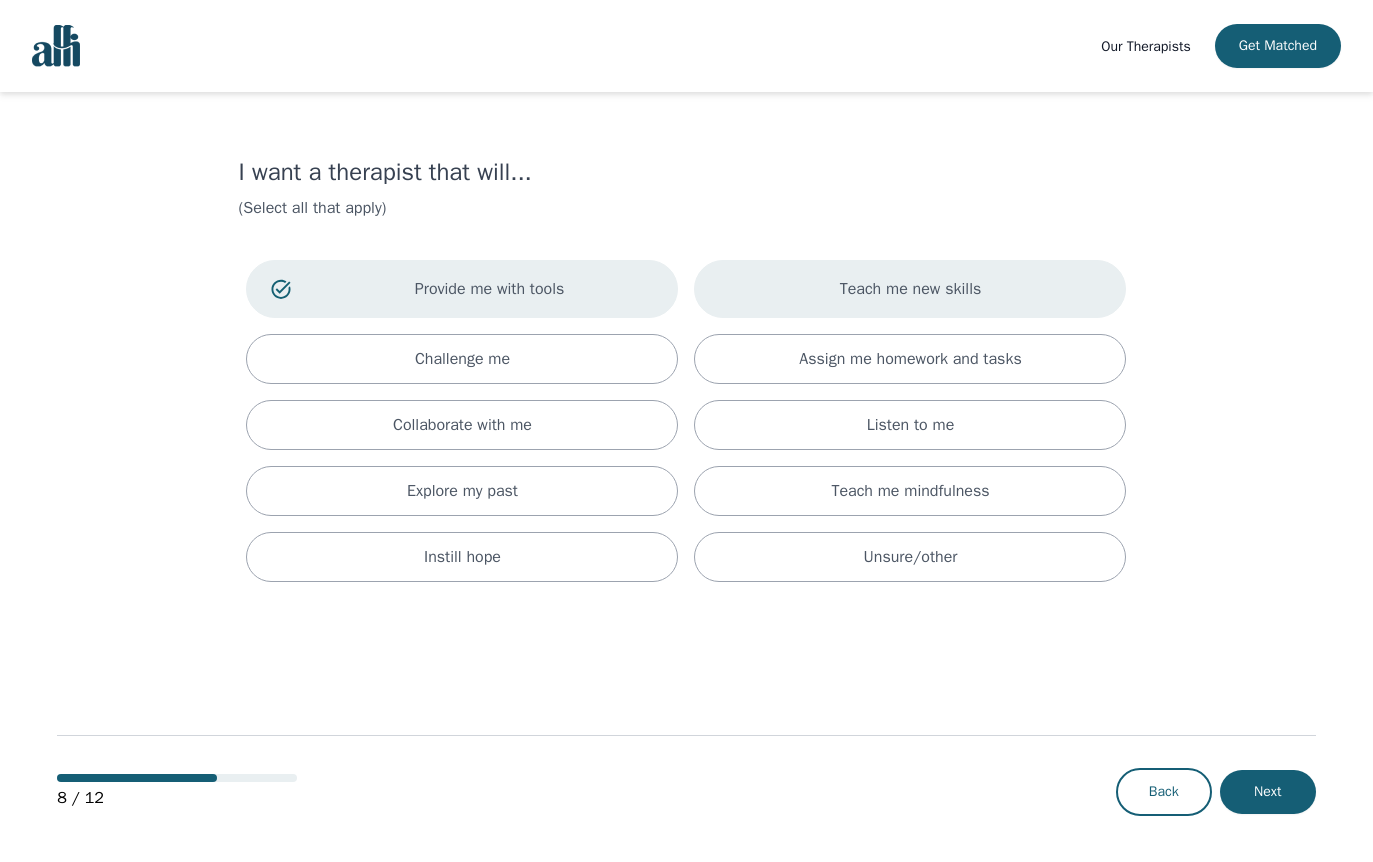 click on "Teach me new skills" at bounding box center [911, 289] 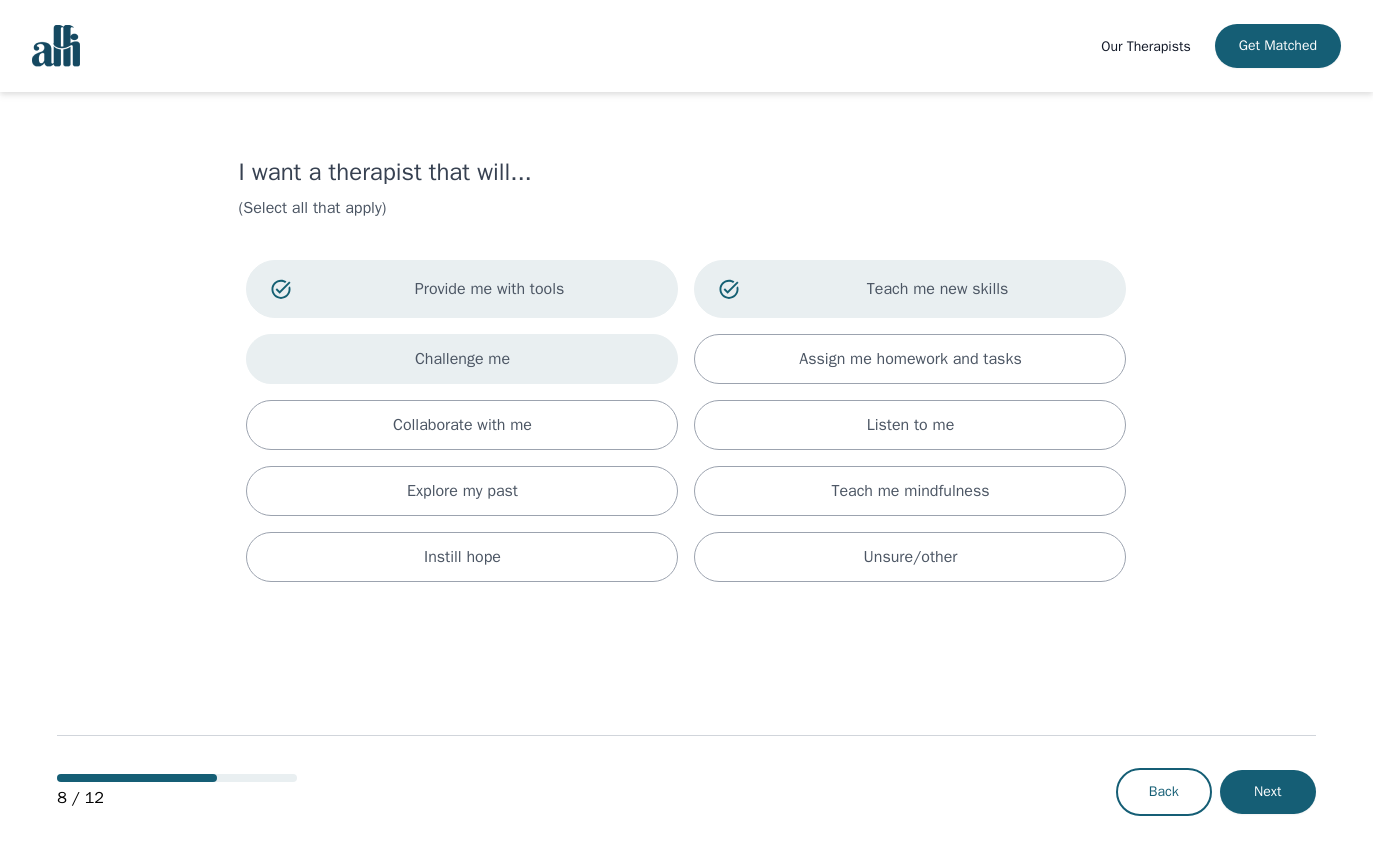 click on "Challenge me" at bounding box center [462, 359] 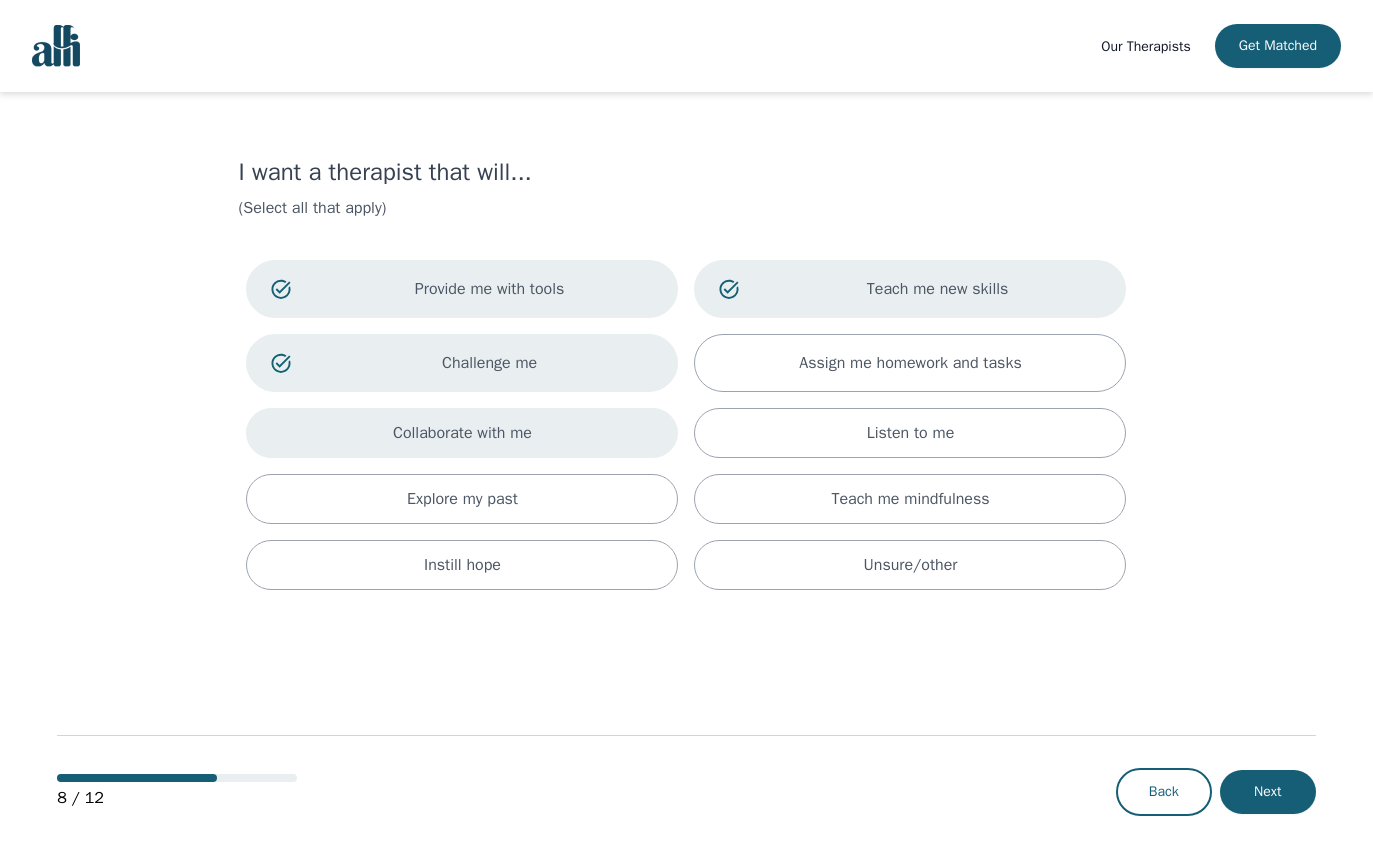 click on "Collaborate with me" at bounding box center (462, 433) 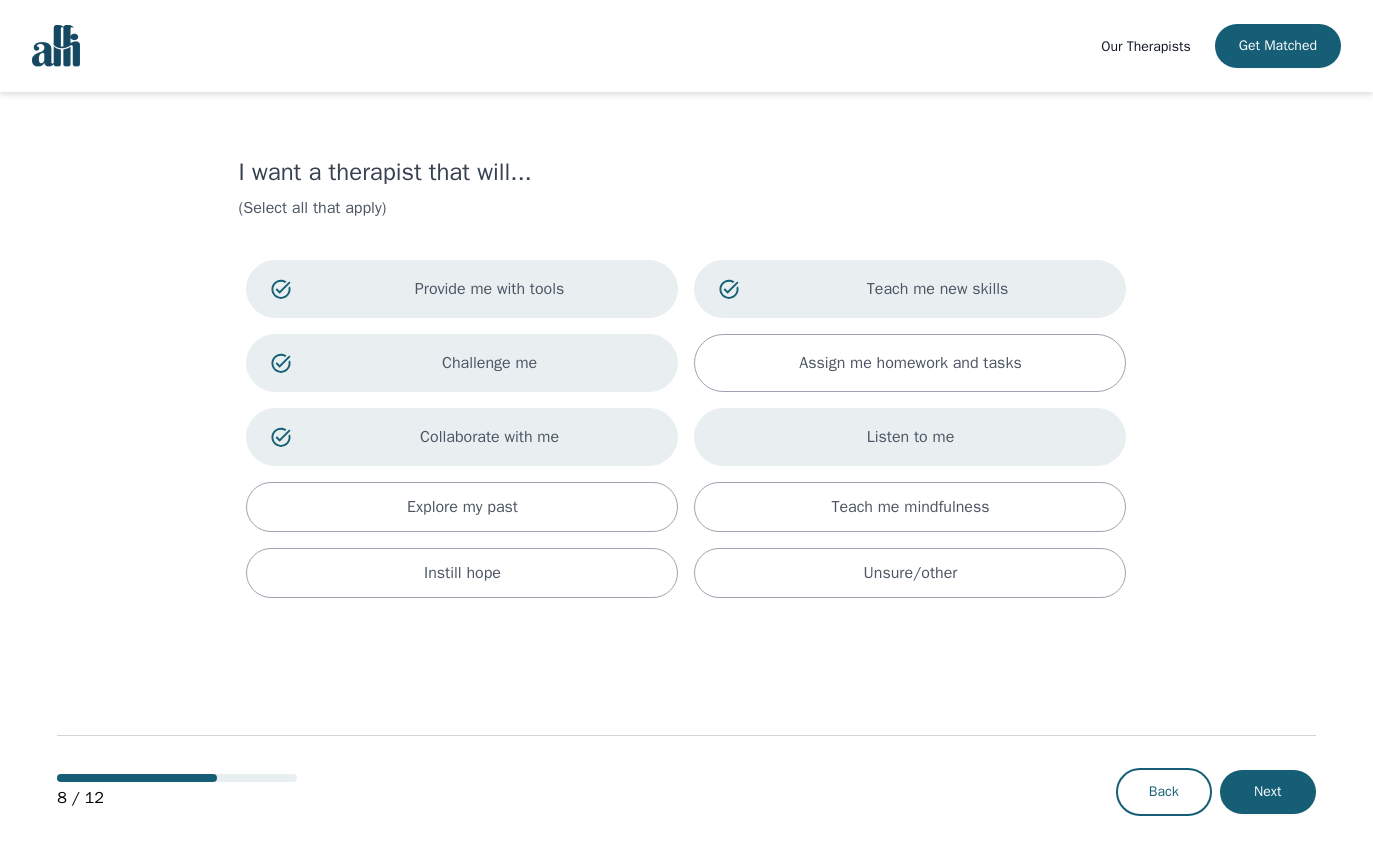 click on "Listen to me" at bounding box center (910, 437) 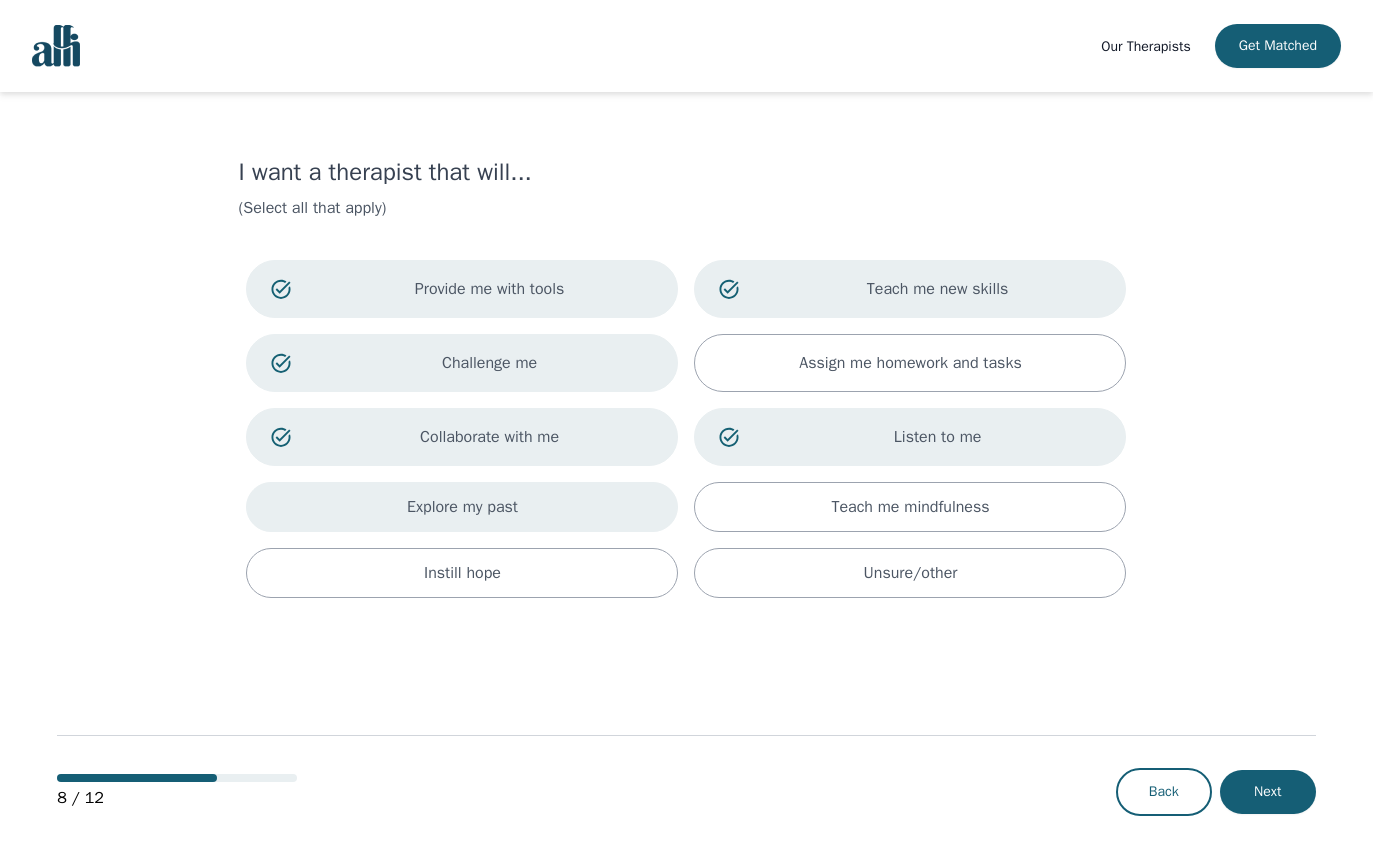 click on "Explore my past" at bounding box center (462, 507) 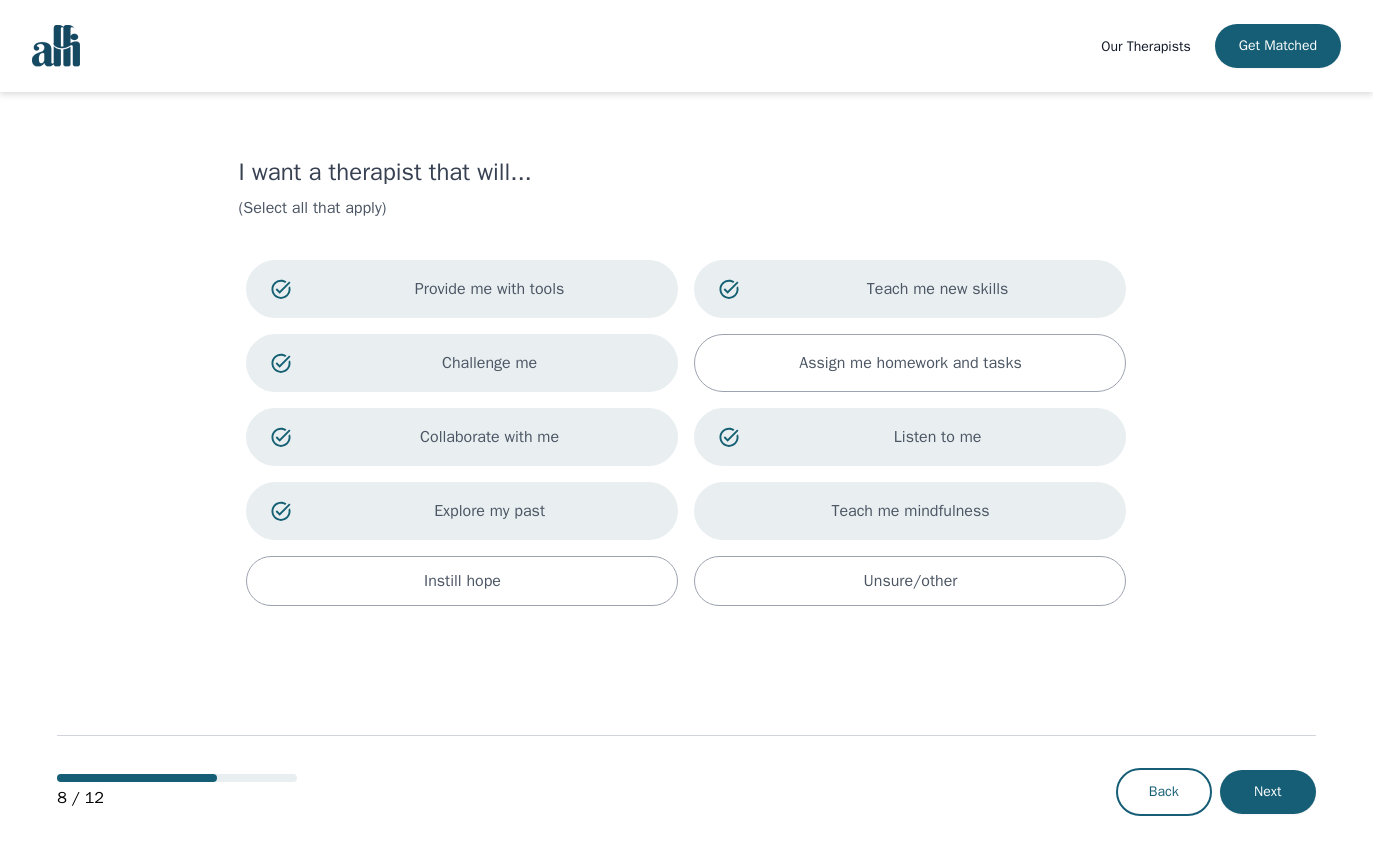 click on "Teach me mindfulness" at bounding box center (910, 511) 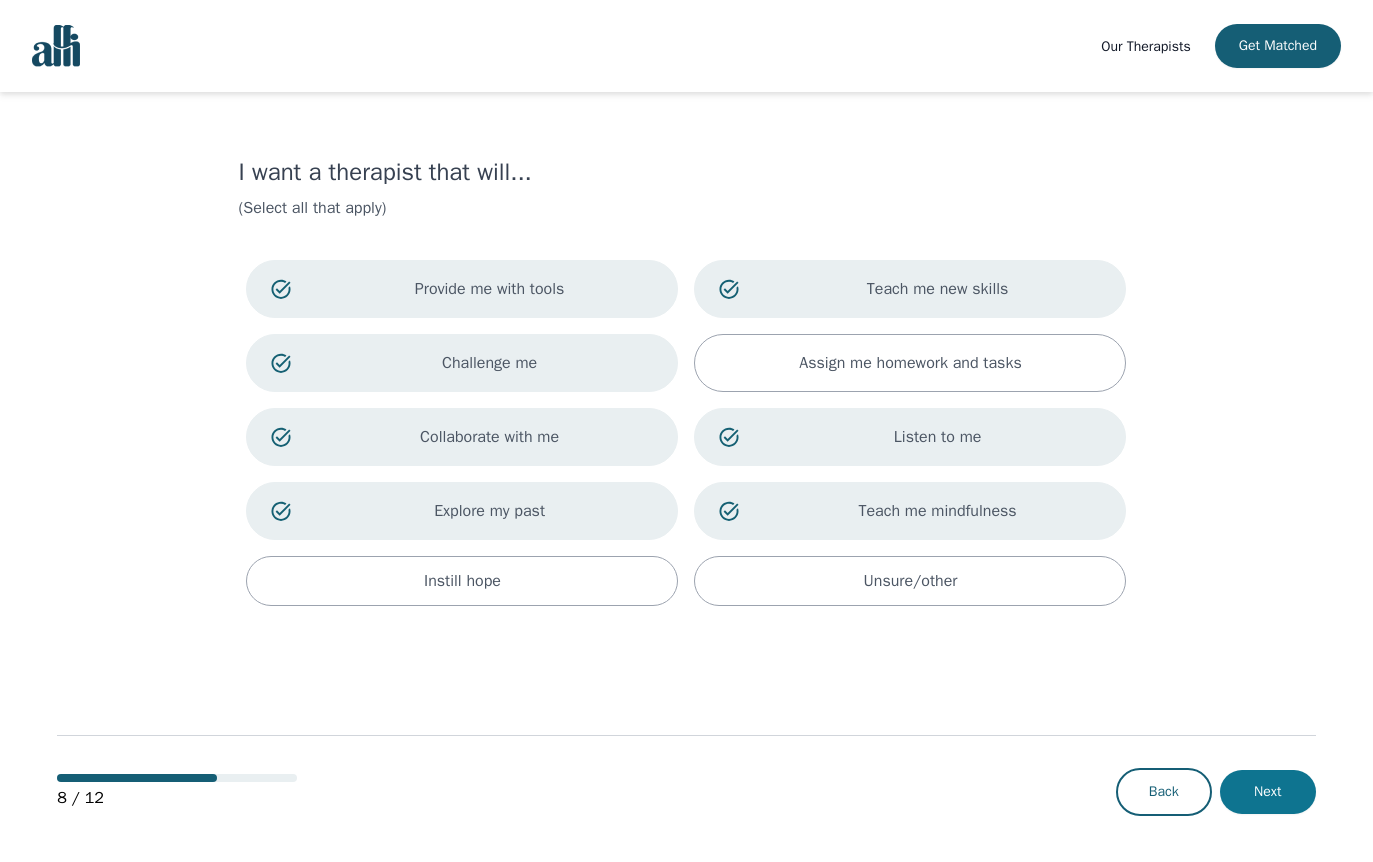 click on "Next" at bounding box center (1268, 792) 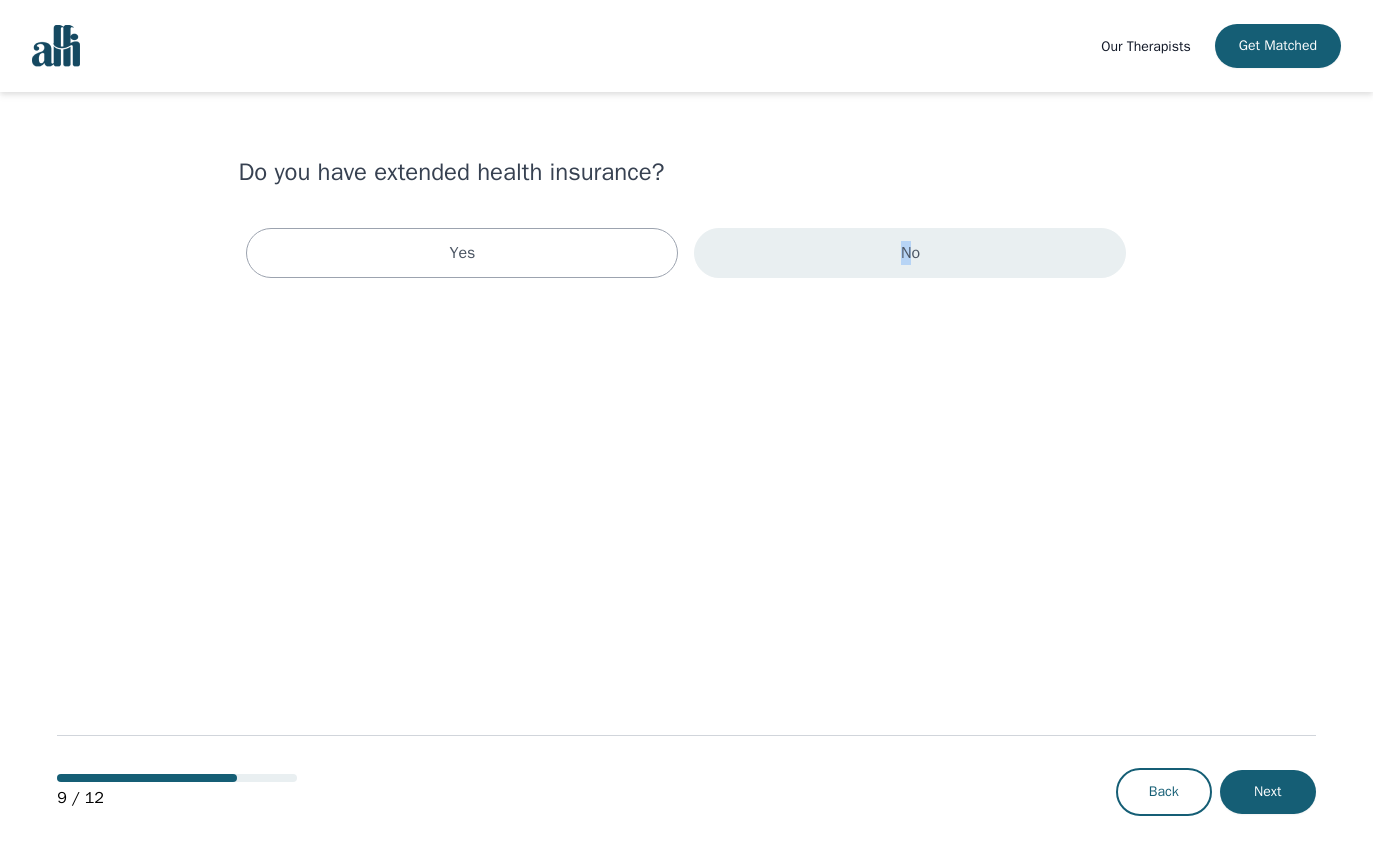 click on "No" at bounding box center [910, 253] 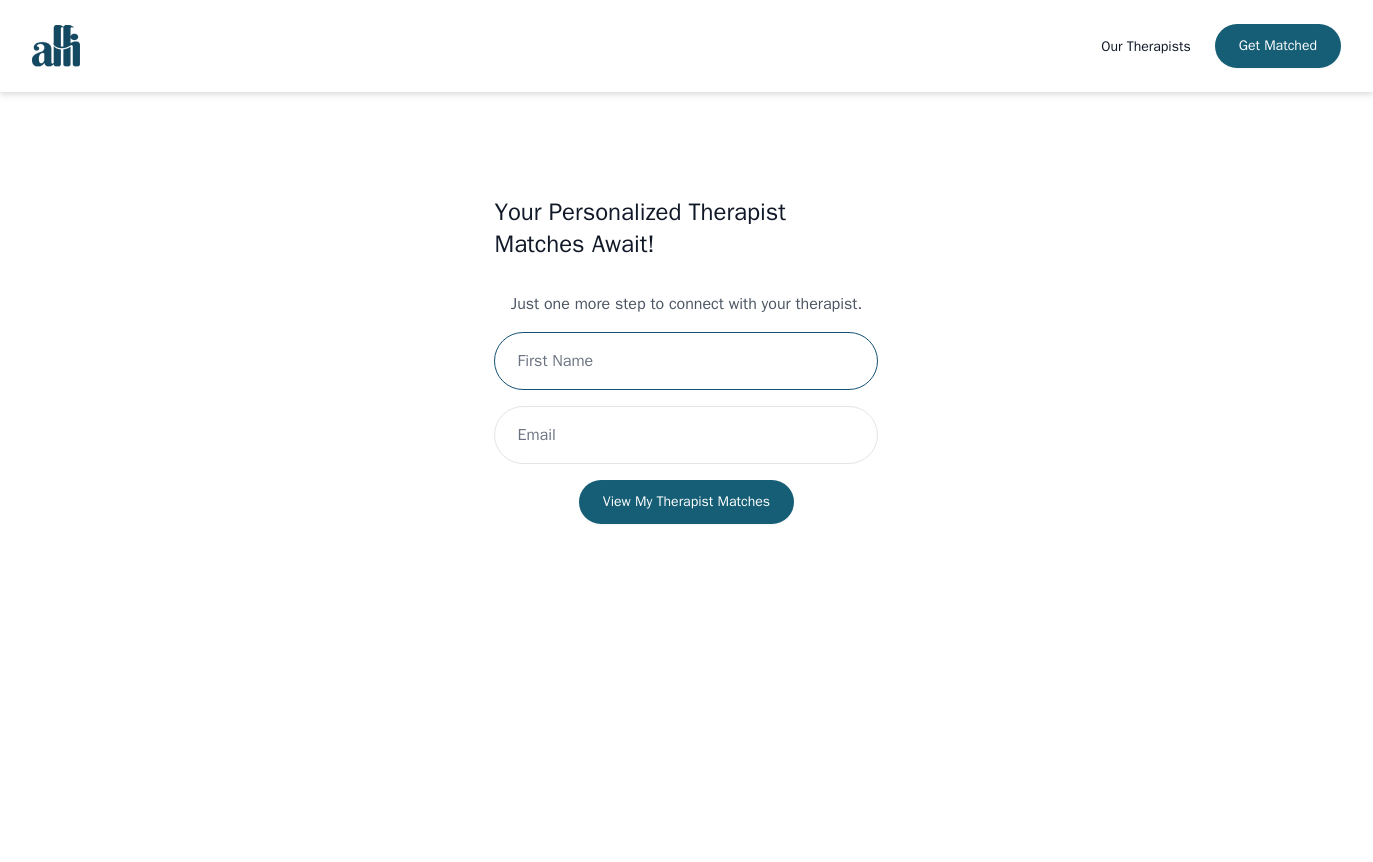 click at bounding box center [686, 361] 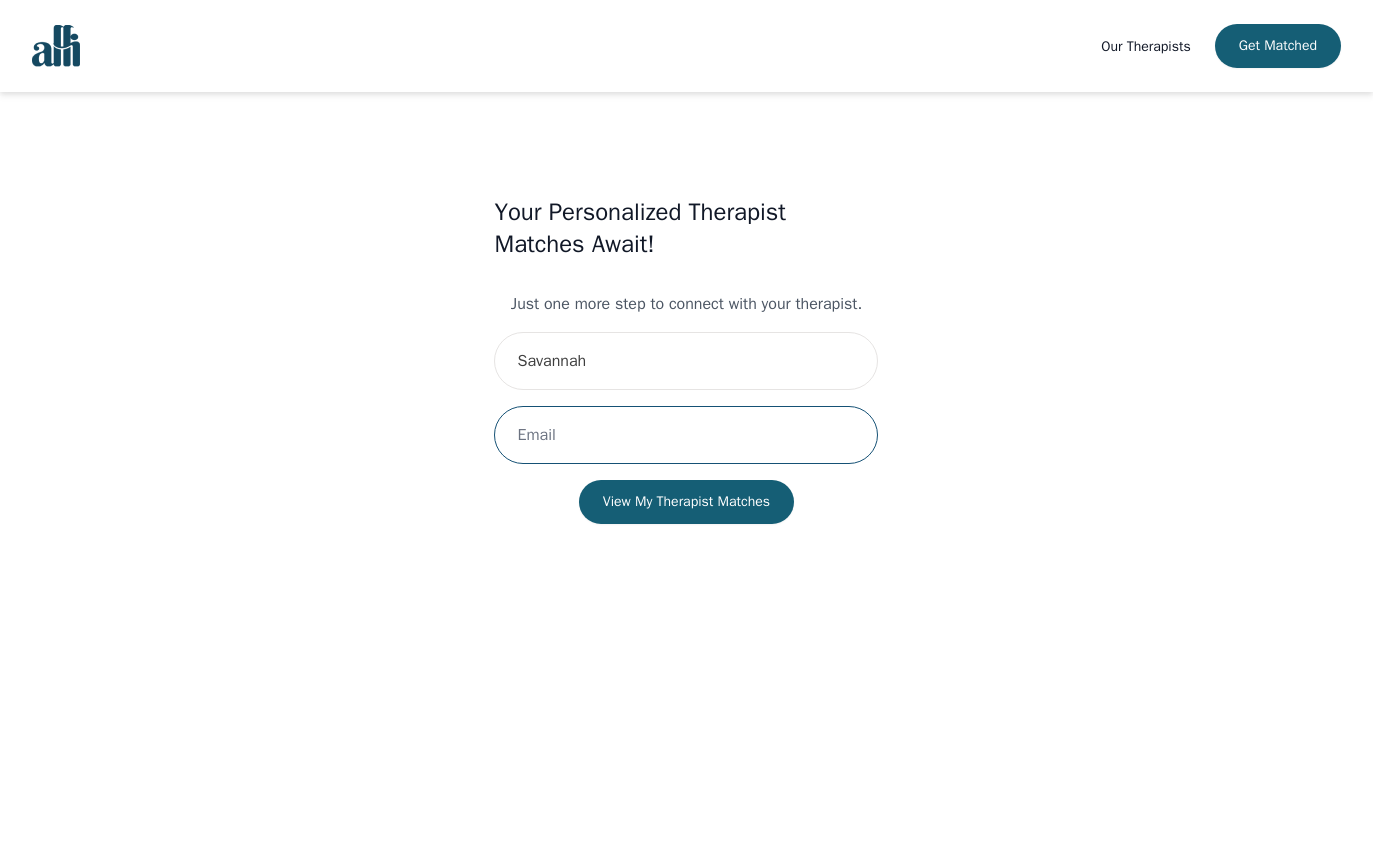 click at bounding box center (686, 435) 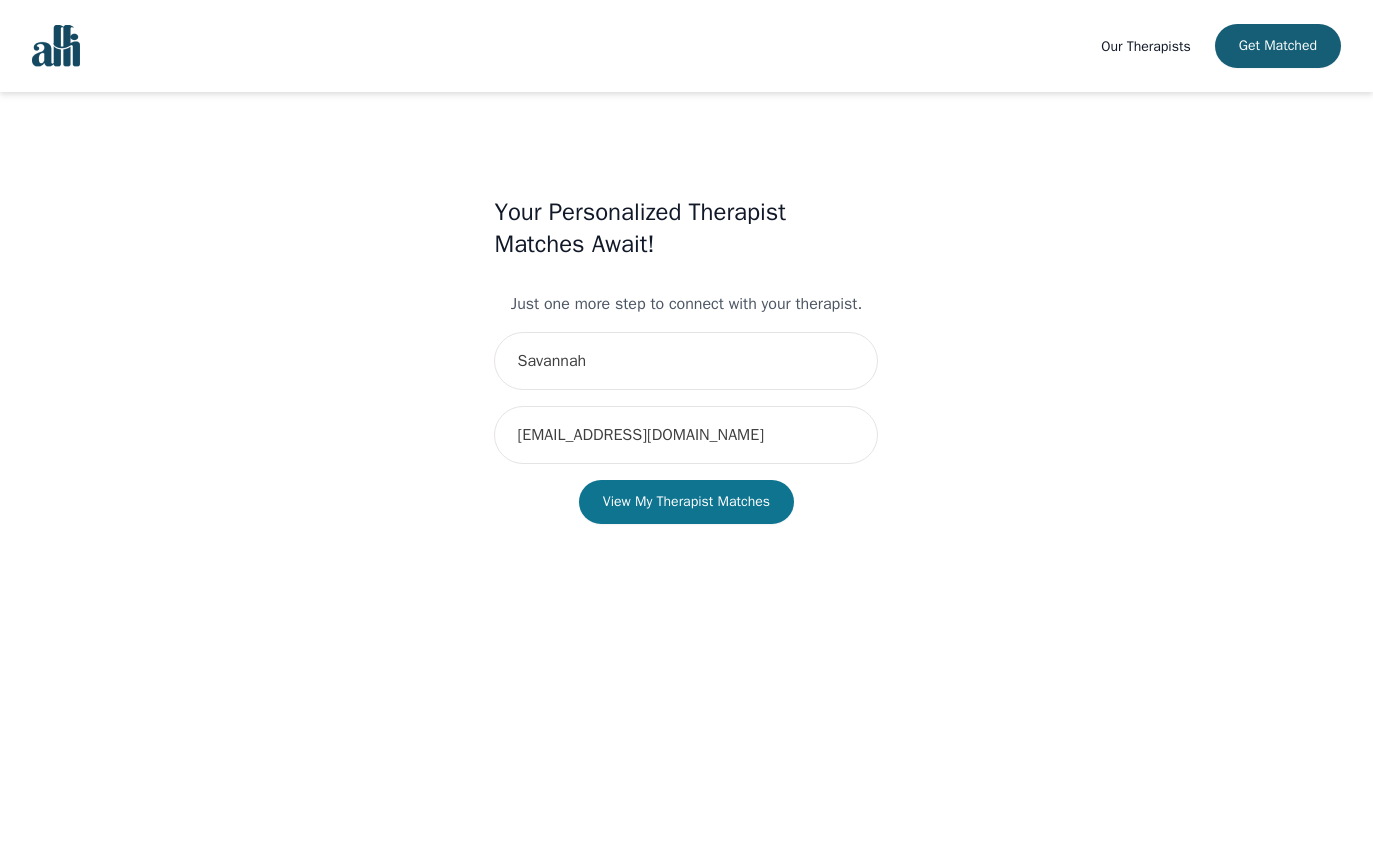 click on "View My Therapist Matches" at bounding box center [686, 502] 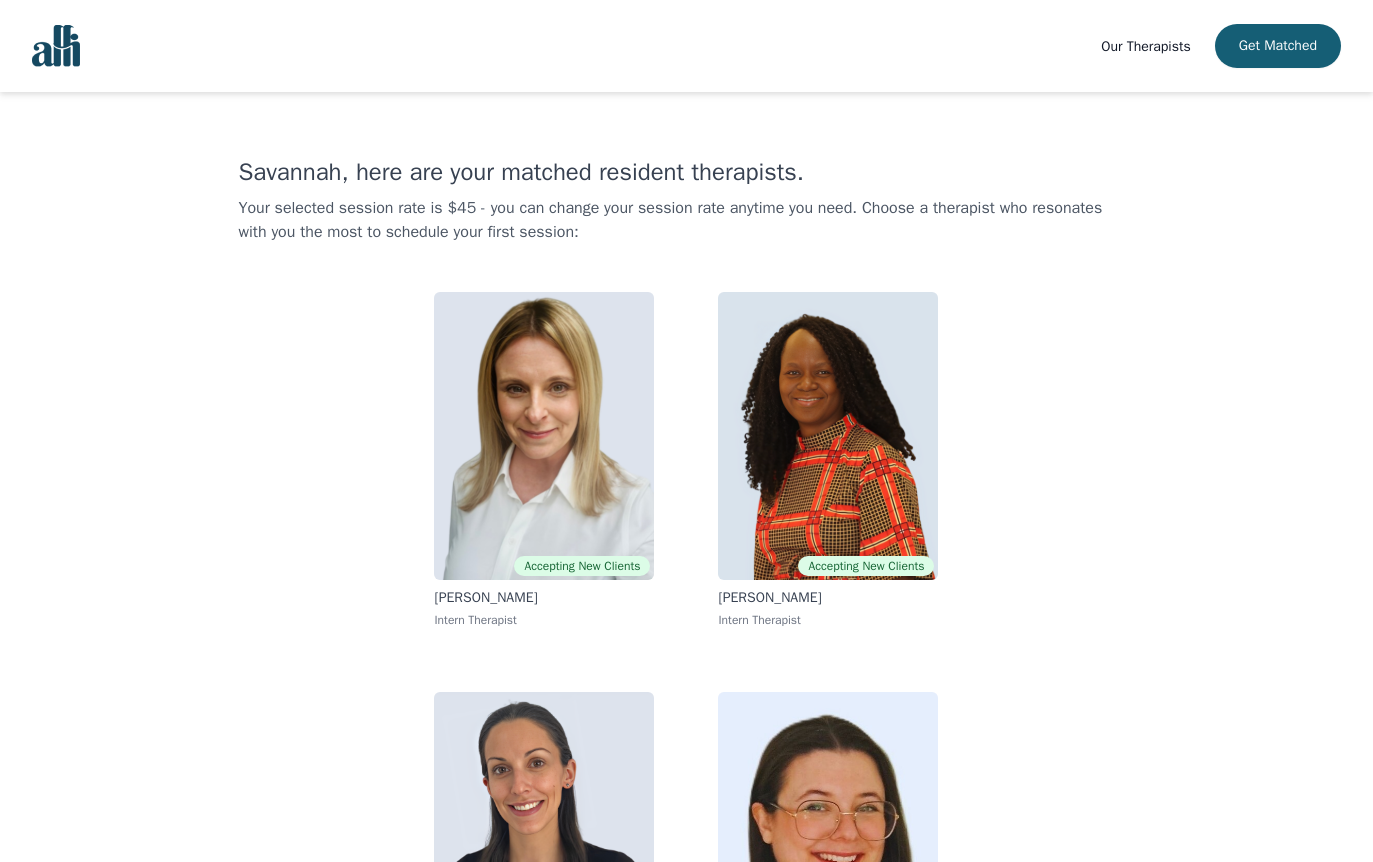scroll, scrollTop: 182, scrollLeft: 0, axis: vertical 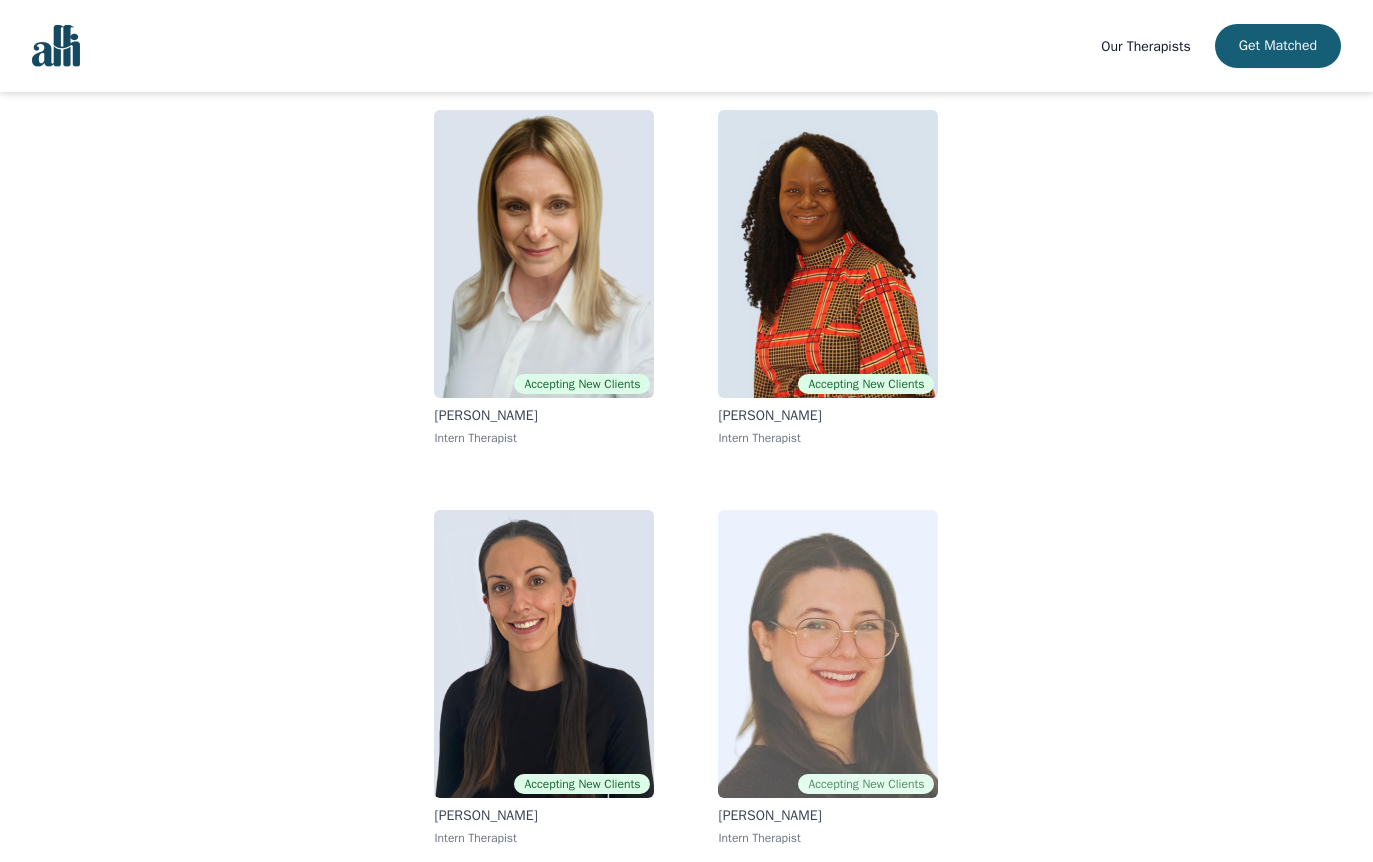 click at bounding box center (828, 654) 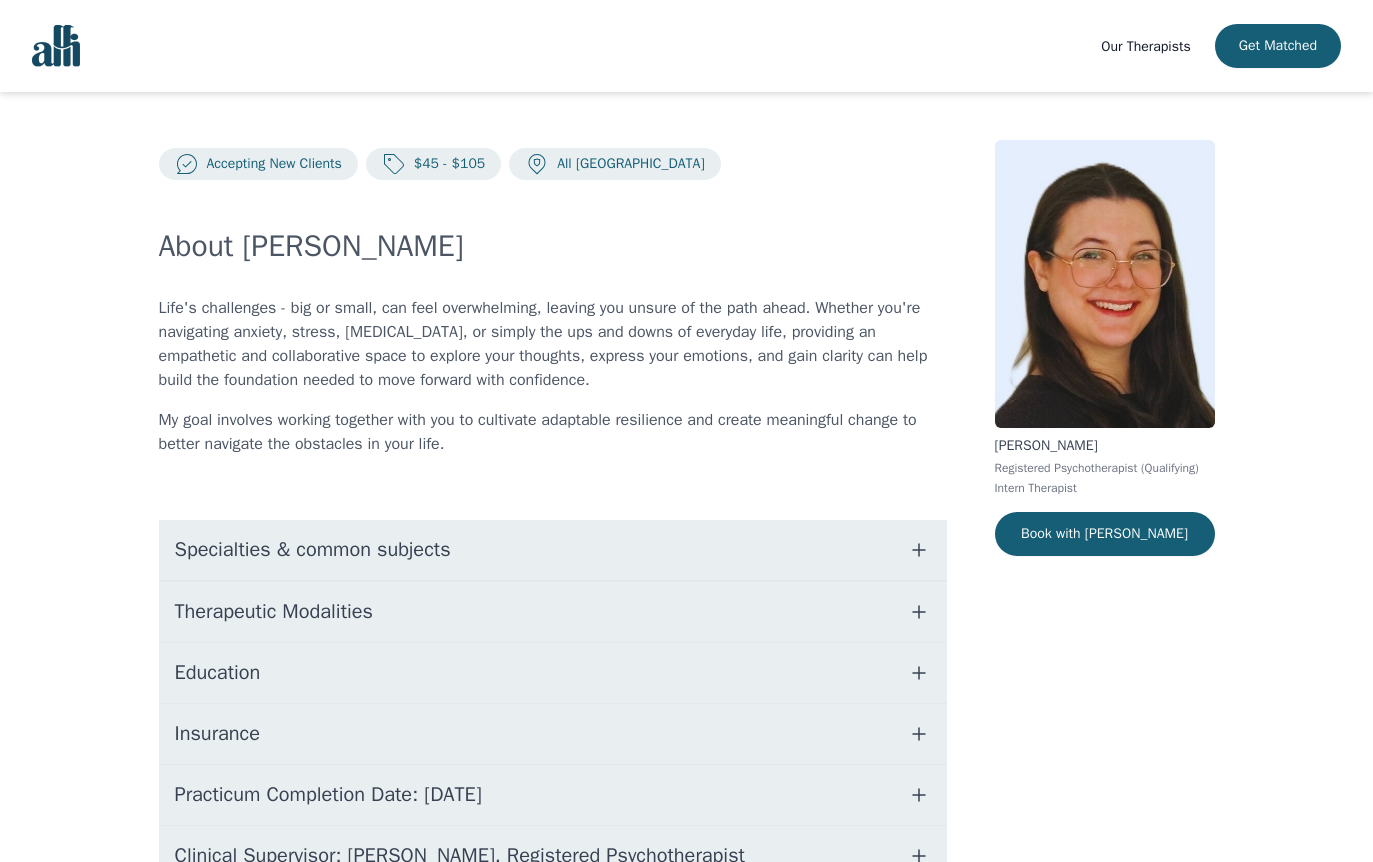 scroll, scrollTop: 100, scrollLeft: 0, axis: vertical 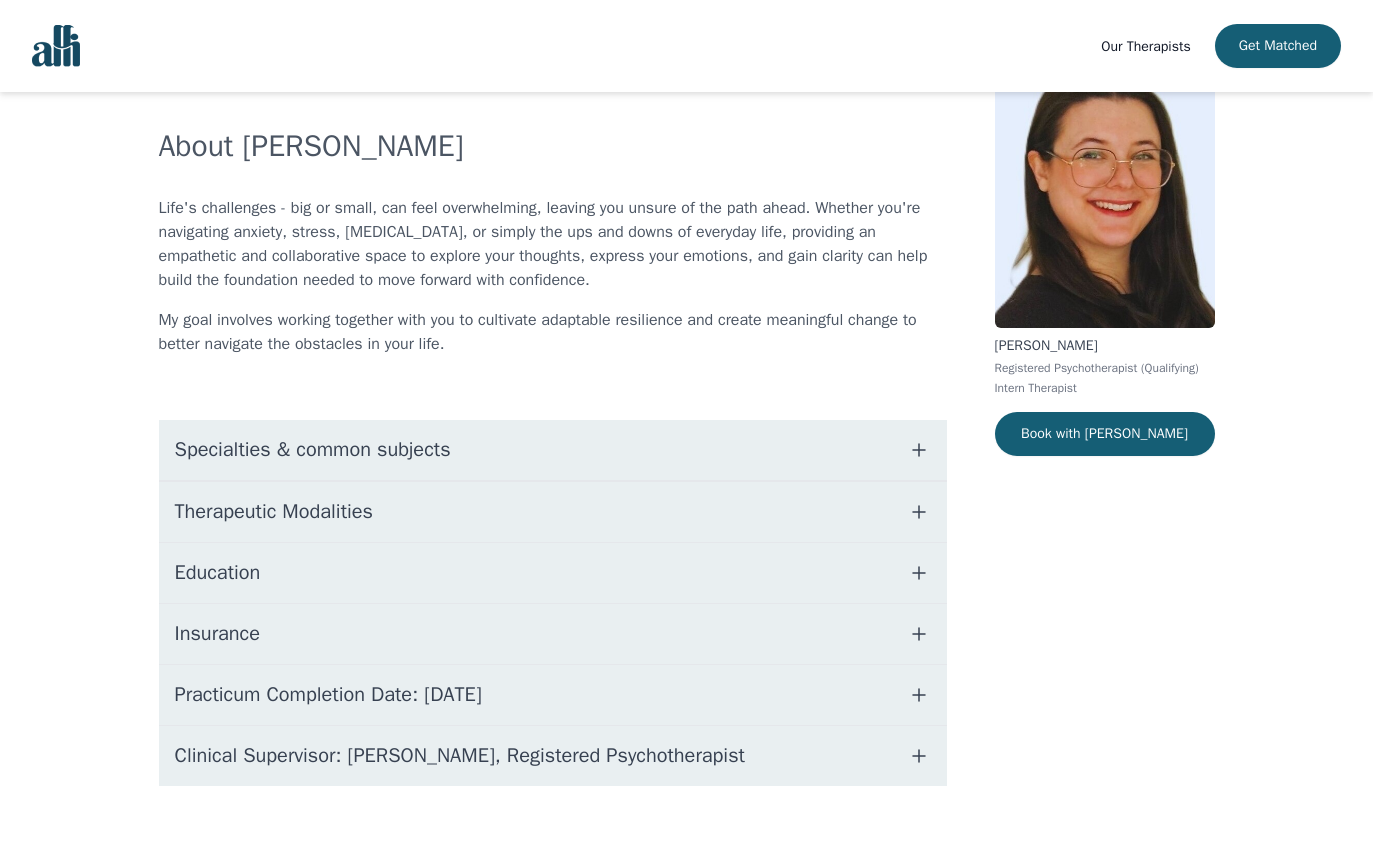 click on "Specialties & common subjects" at bounding box center [553, 450] 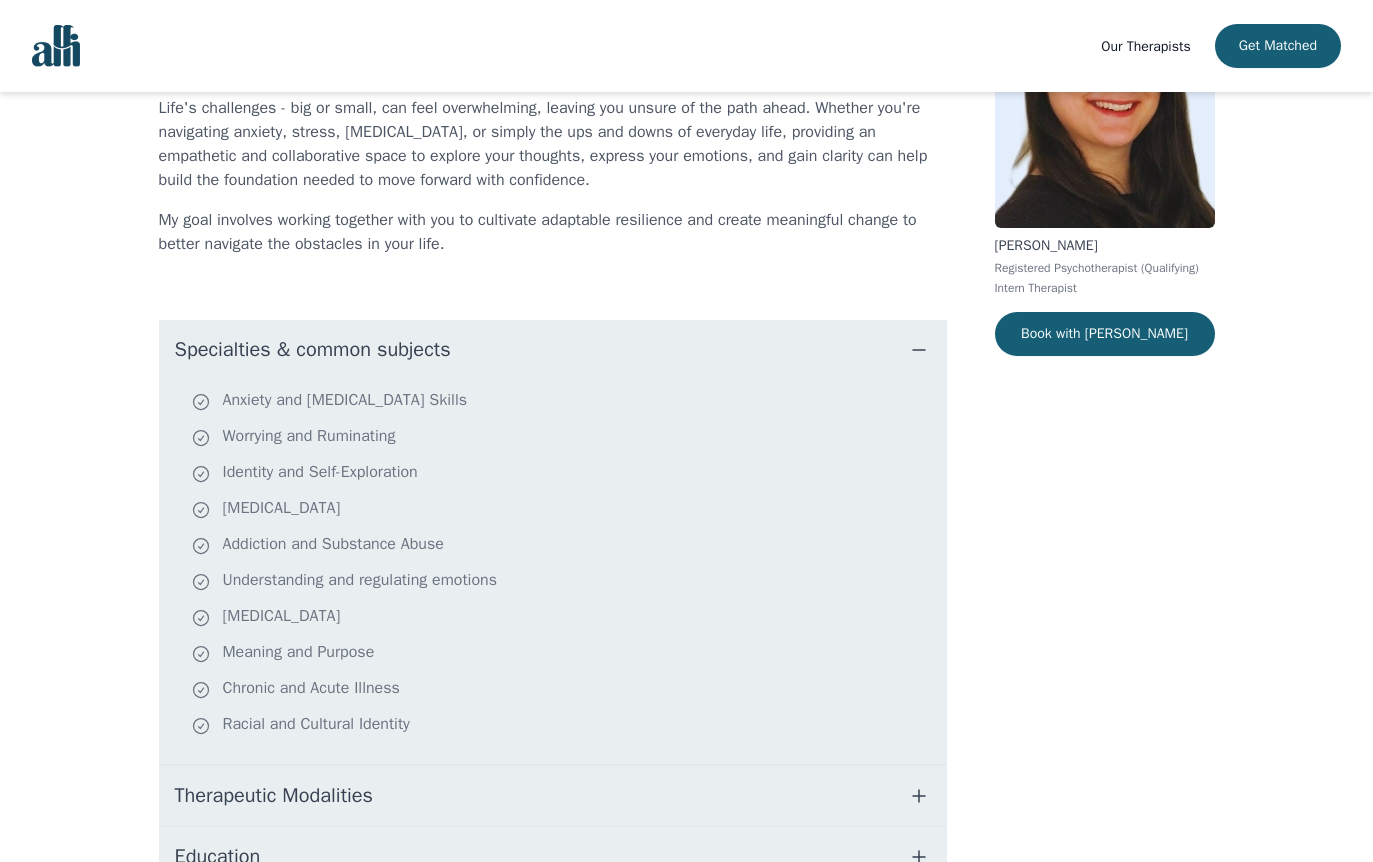 scroll, scrollTop: 0, scrollLeft: 0, axis: both 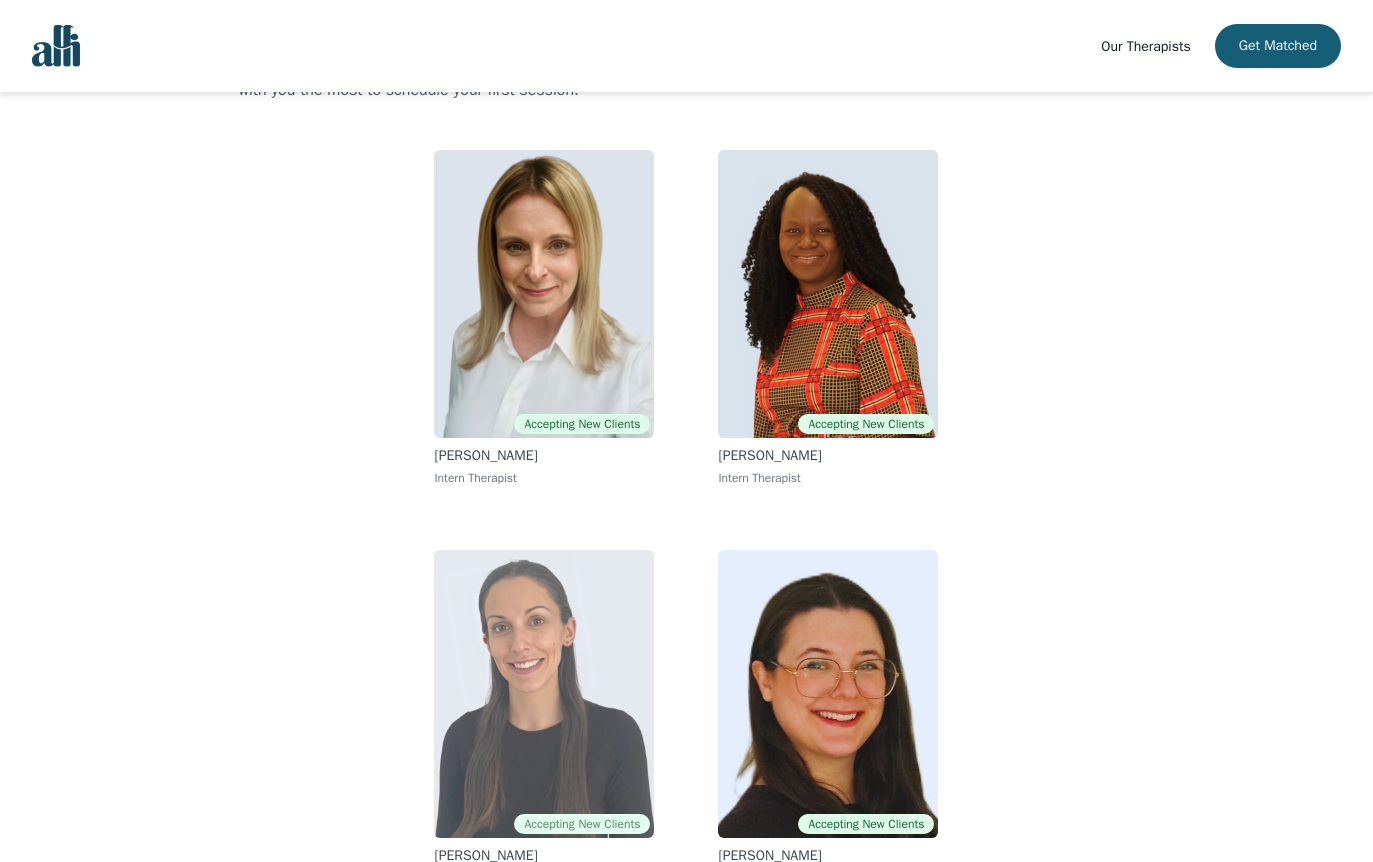 click at bounding box center (544, 694) 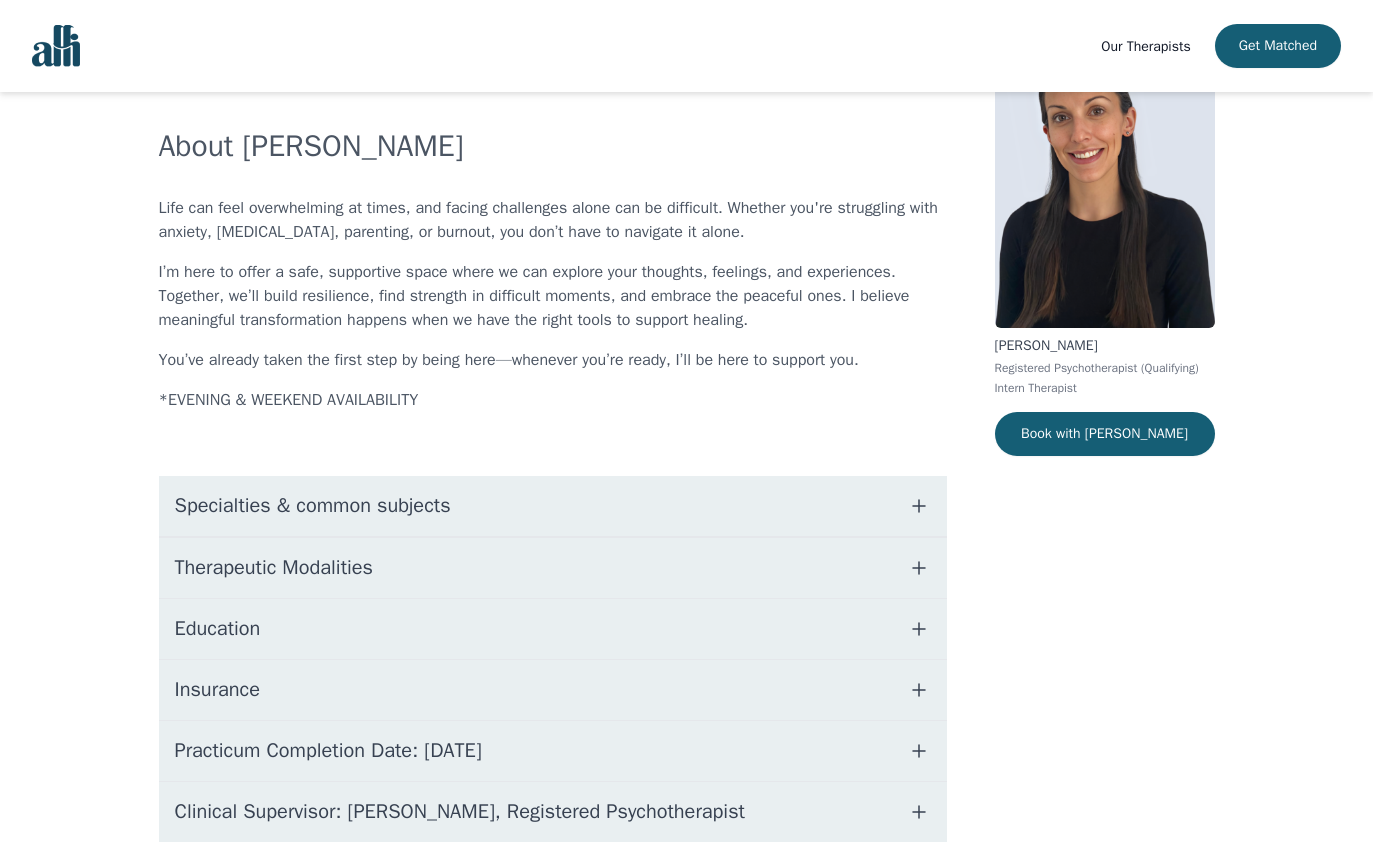 scroll, scrollTop: 176, scrollLeft: 0, axis: vertical 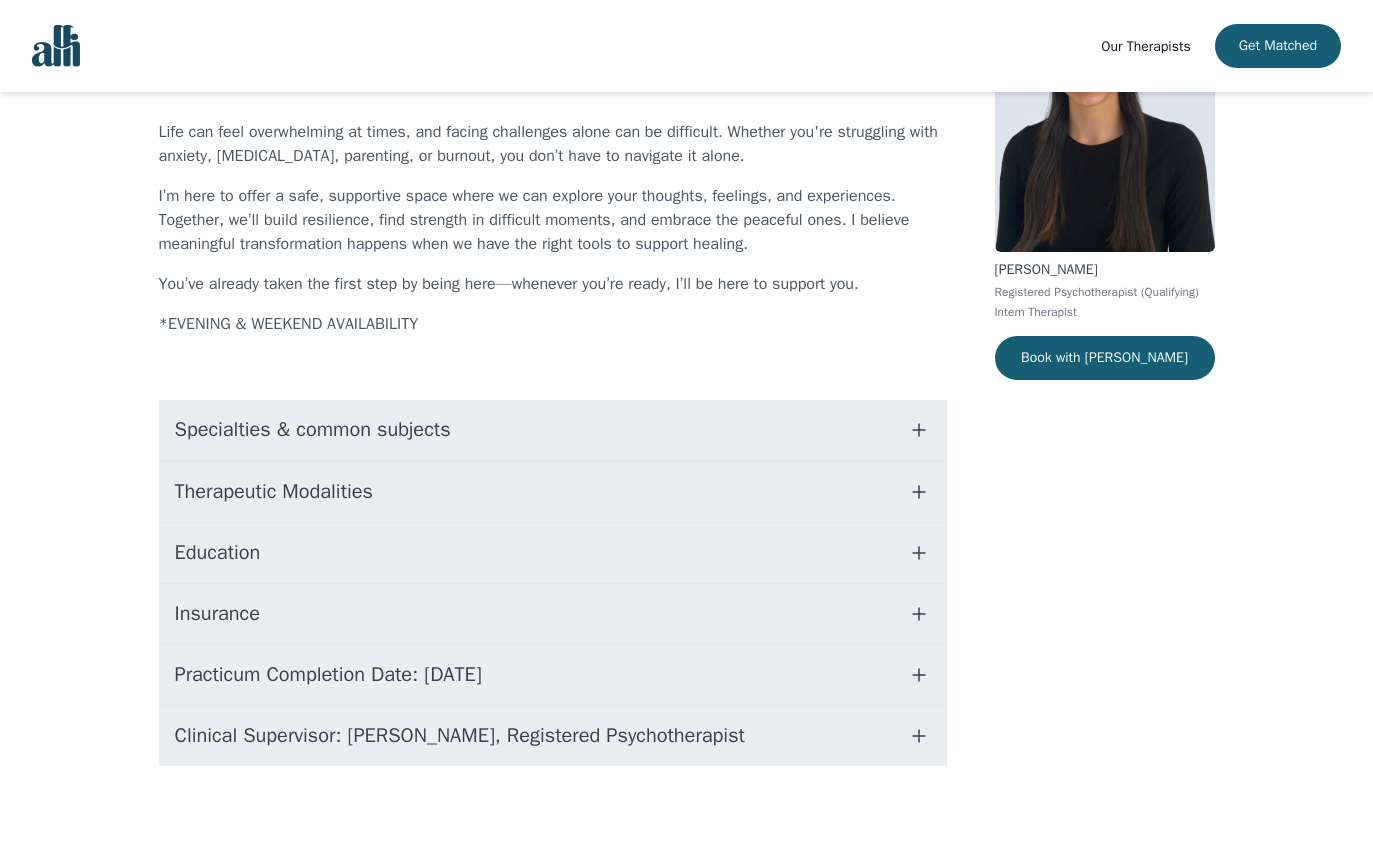 click on "Specialties & common subjects" at bounding box center (553, 430) 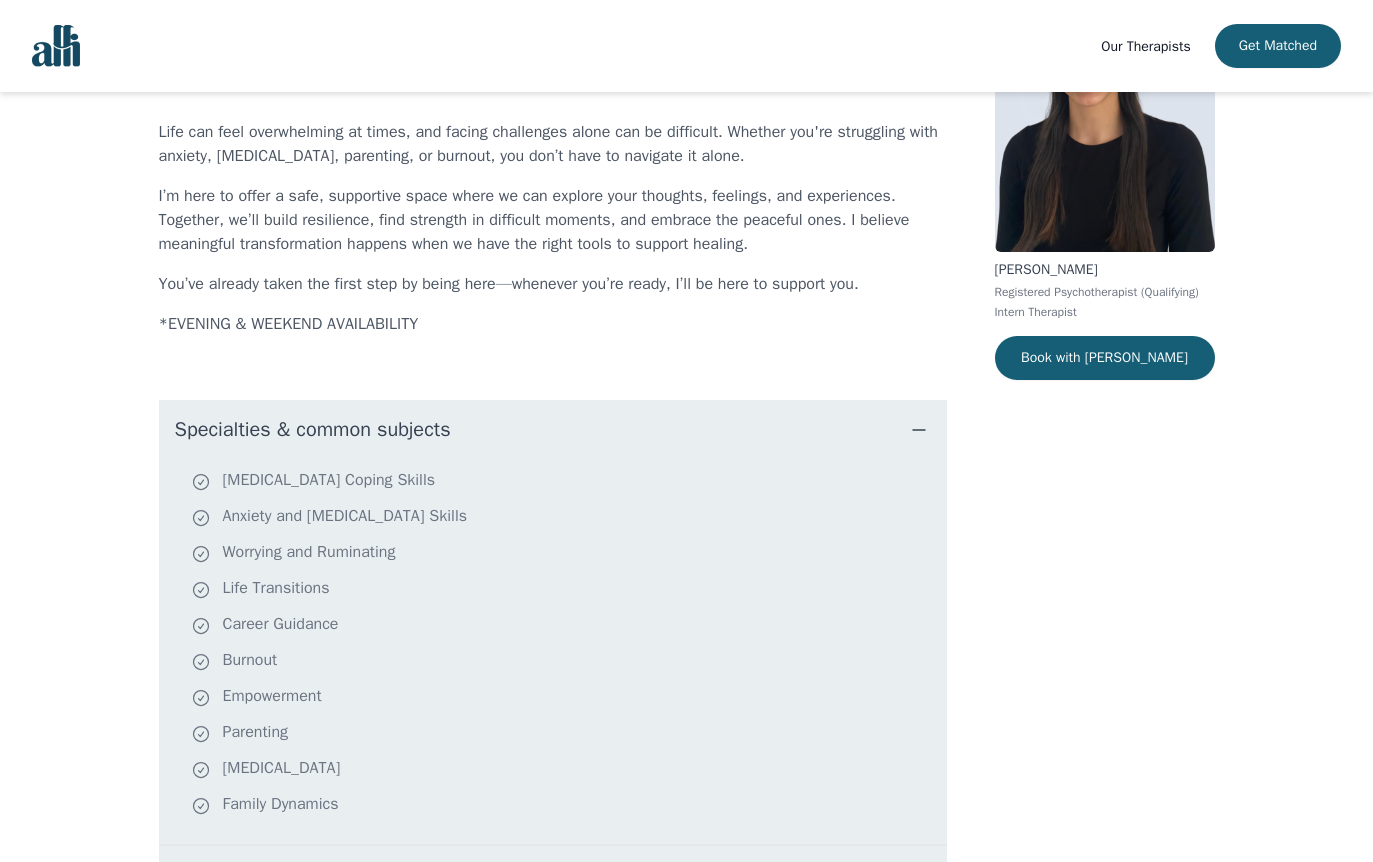 scroll, scrollTop: 276, scrollLeft: 0, axis: vertical 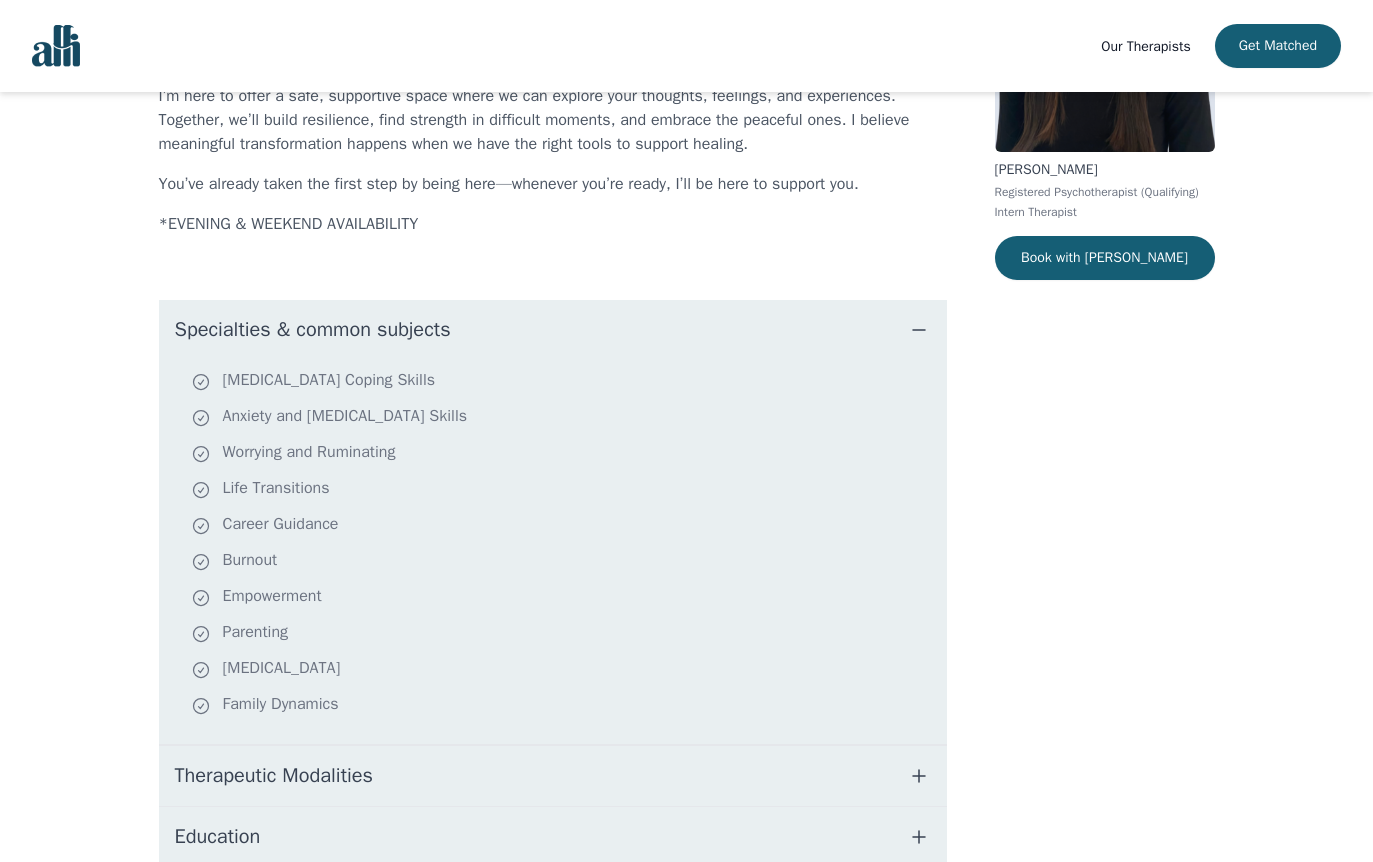 drag, startPoint x: 462, startPoint y: 422, endPoint x: 442, endPoint y: 422, distance: 20 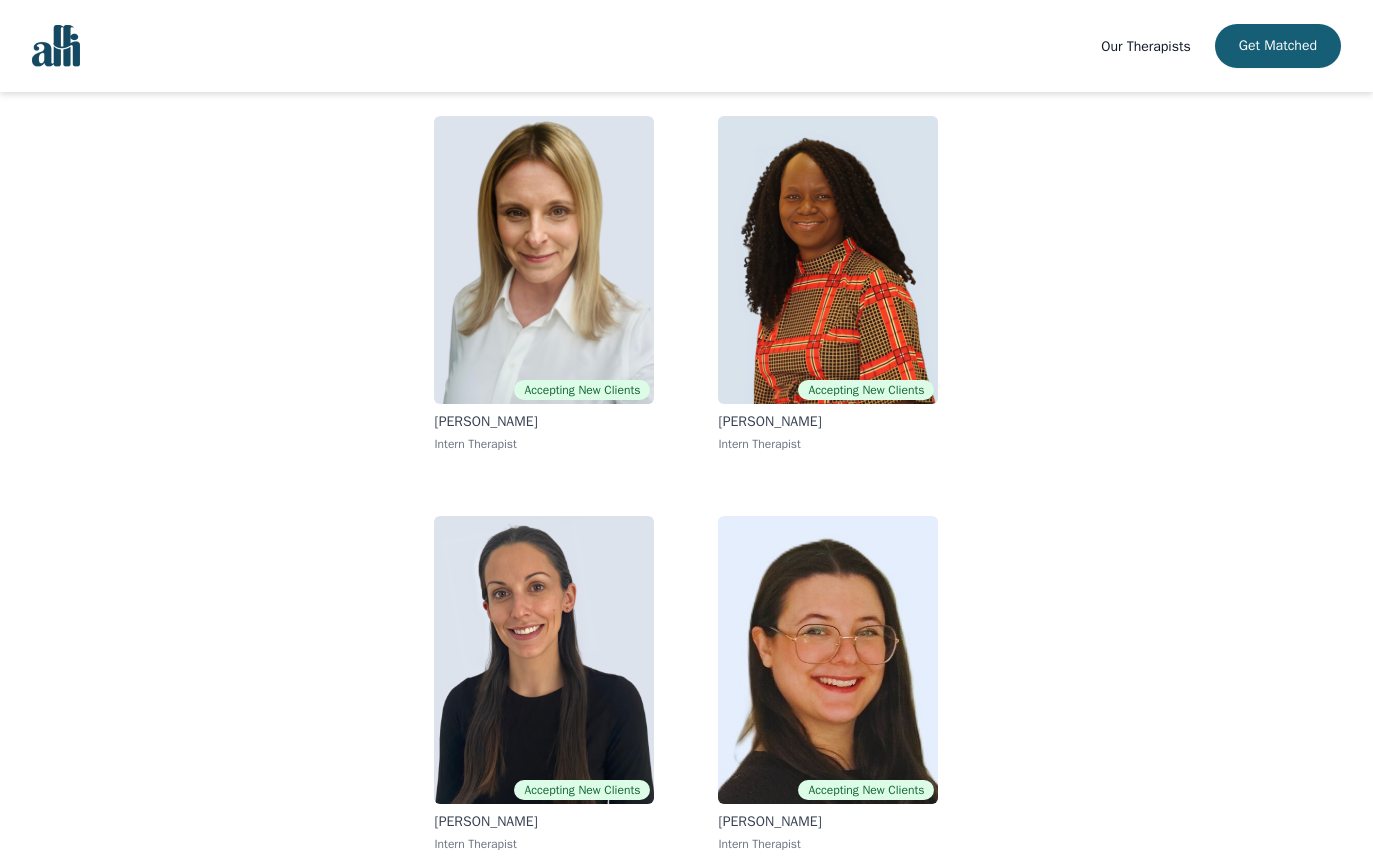 scroll, scrollTop: 142, scrollLeft: 0, axis: vertical 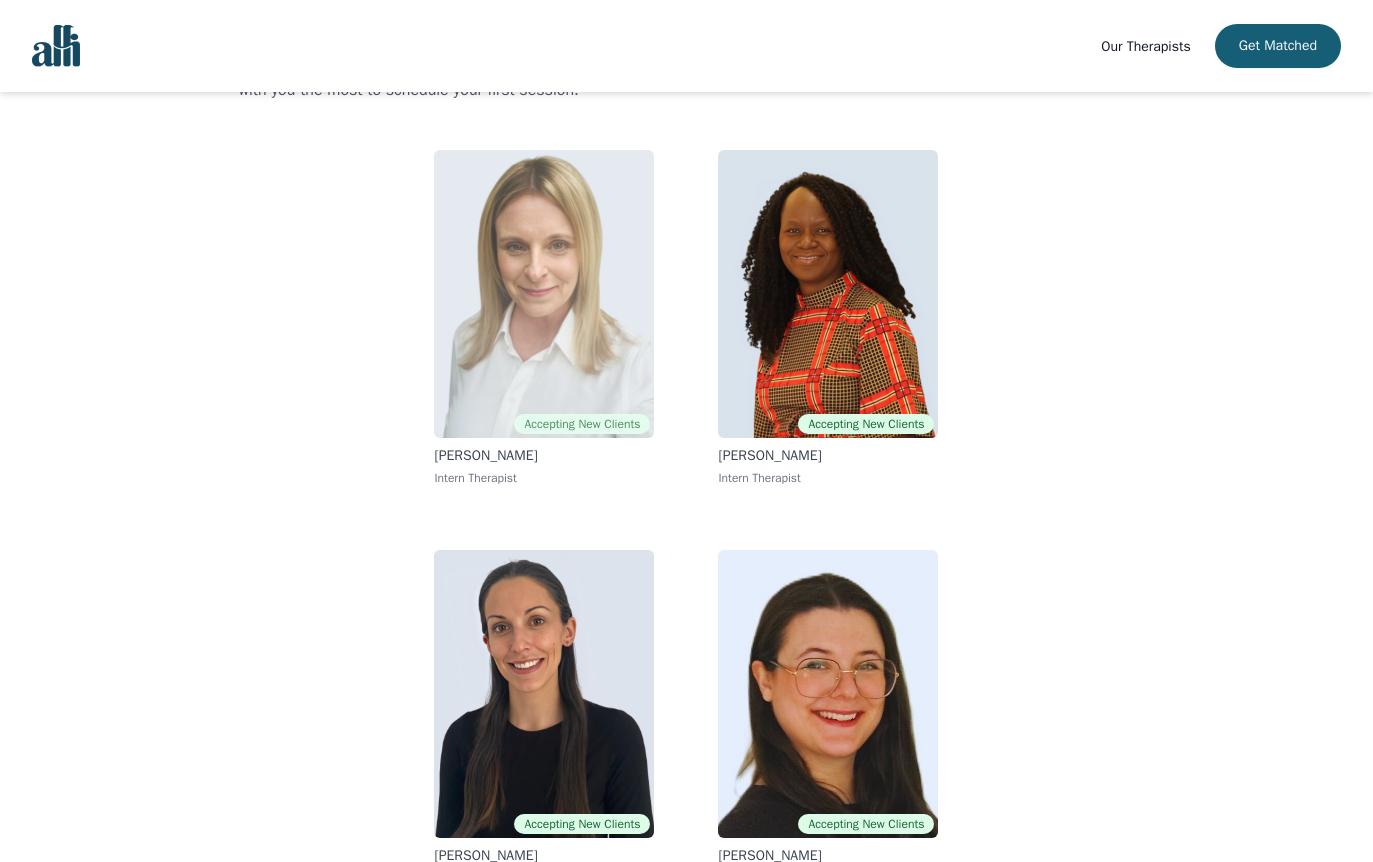click at bounding box center (544, 294) 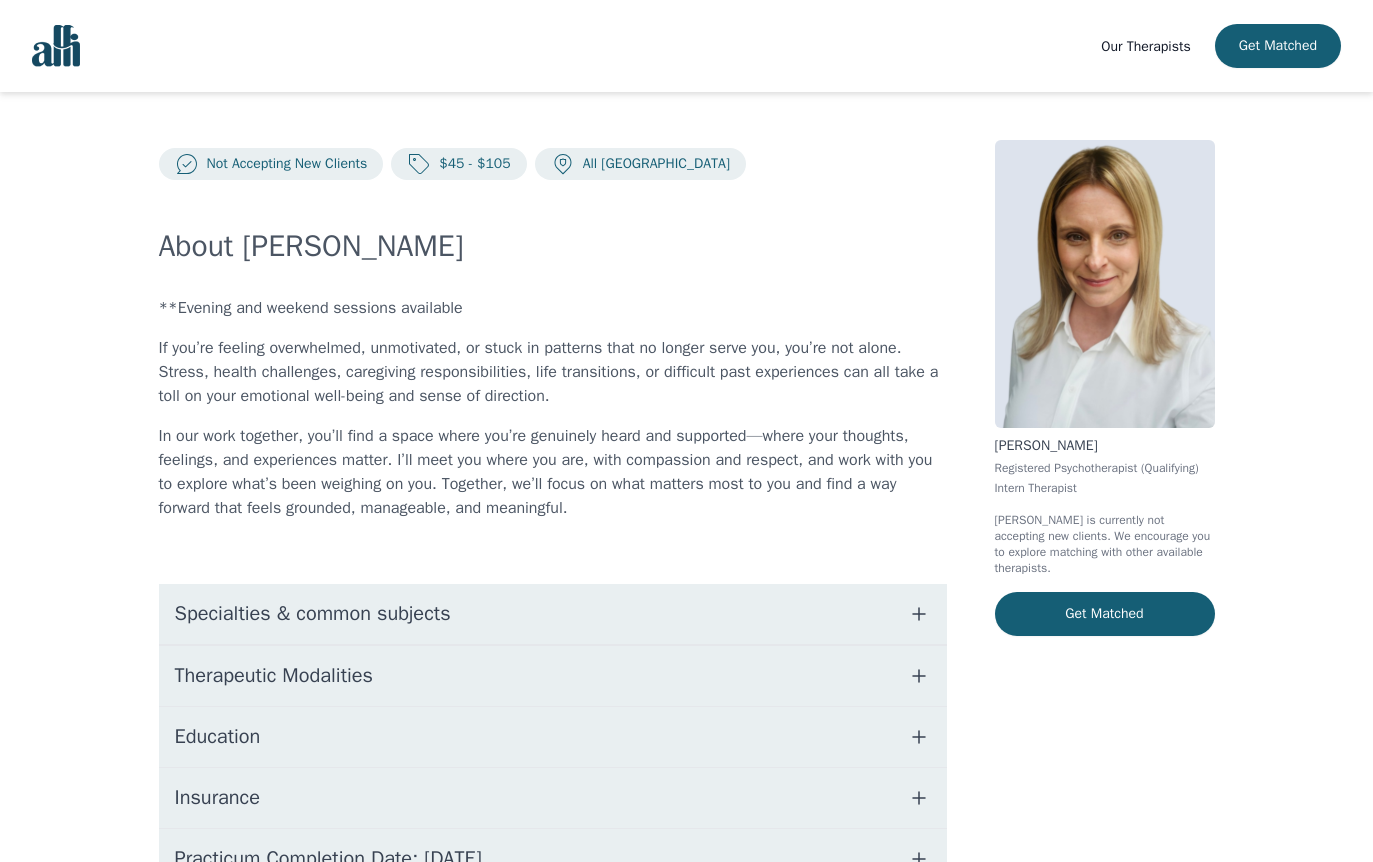 scroll, scrollTop: 184, scrollLeft: 0, axis: vertical 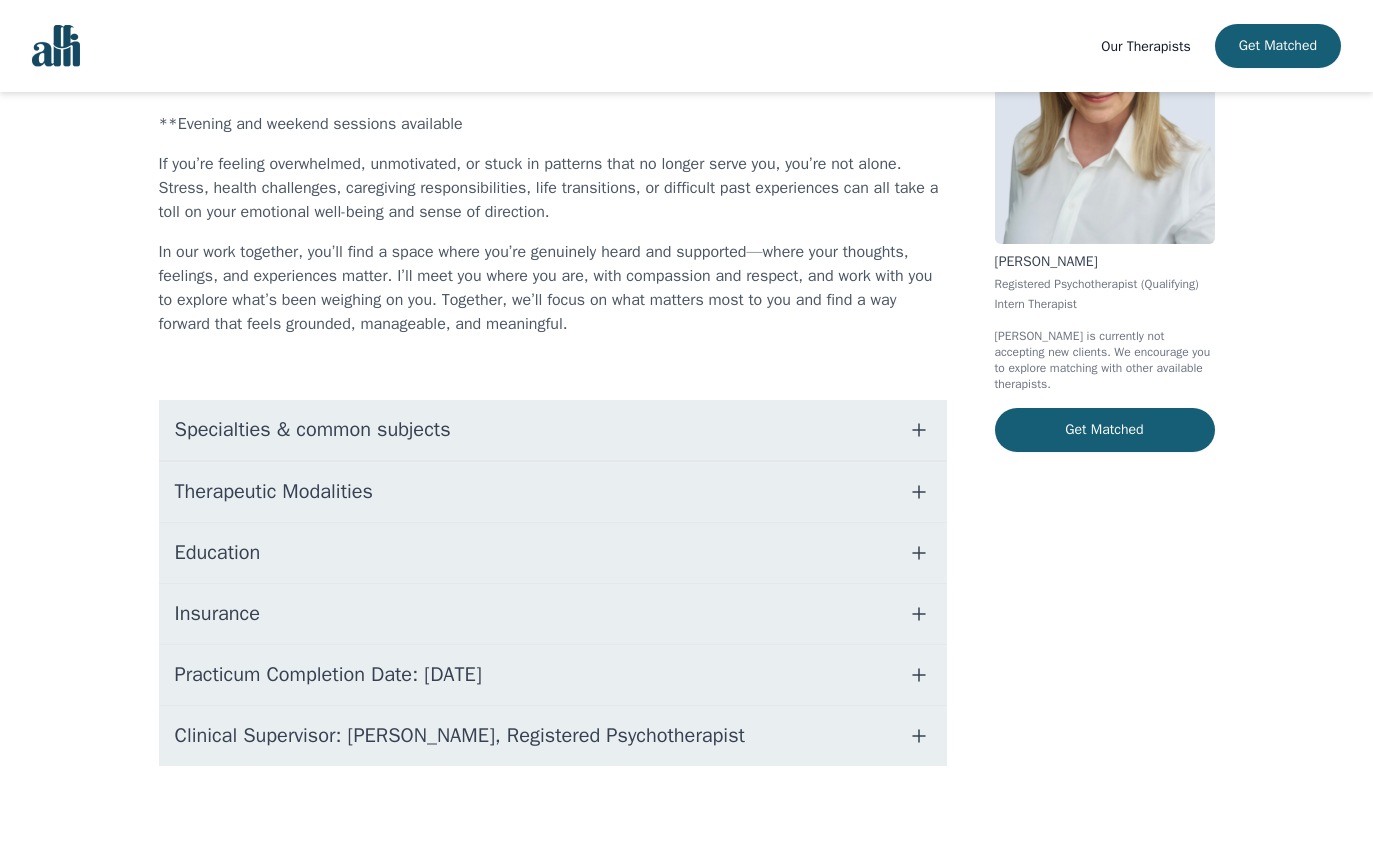 click on "Specialties & common subjects" at bounding box center (553, 430) 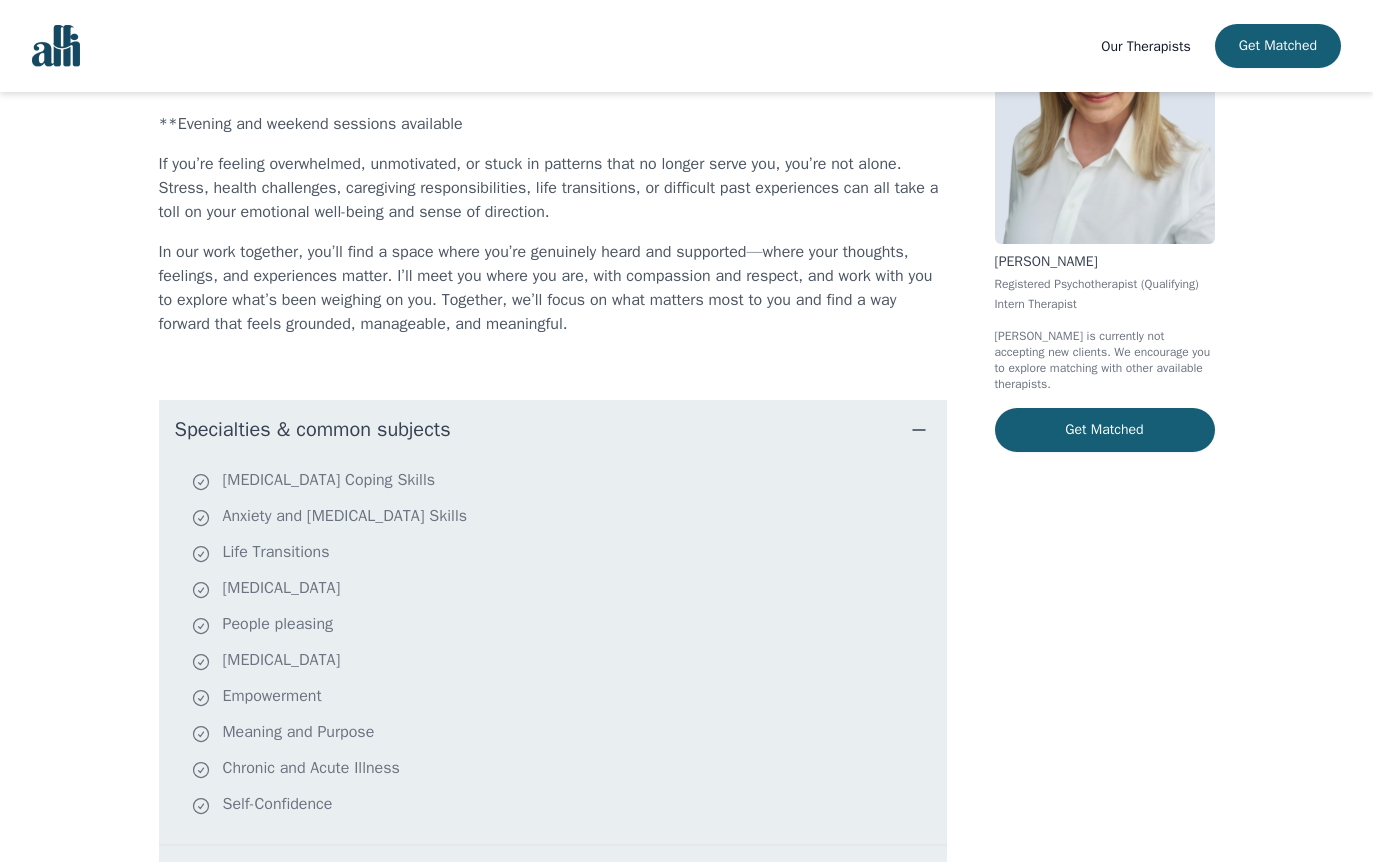 scroll, scrollTop: 142, scrollLeft: 0, axis: vertical 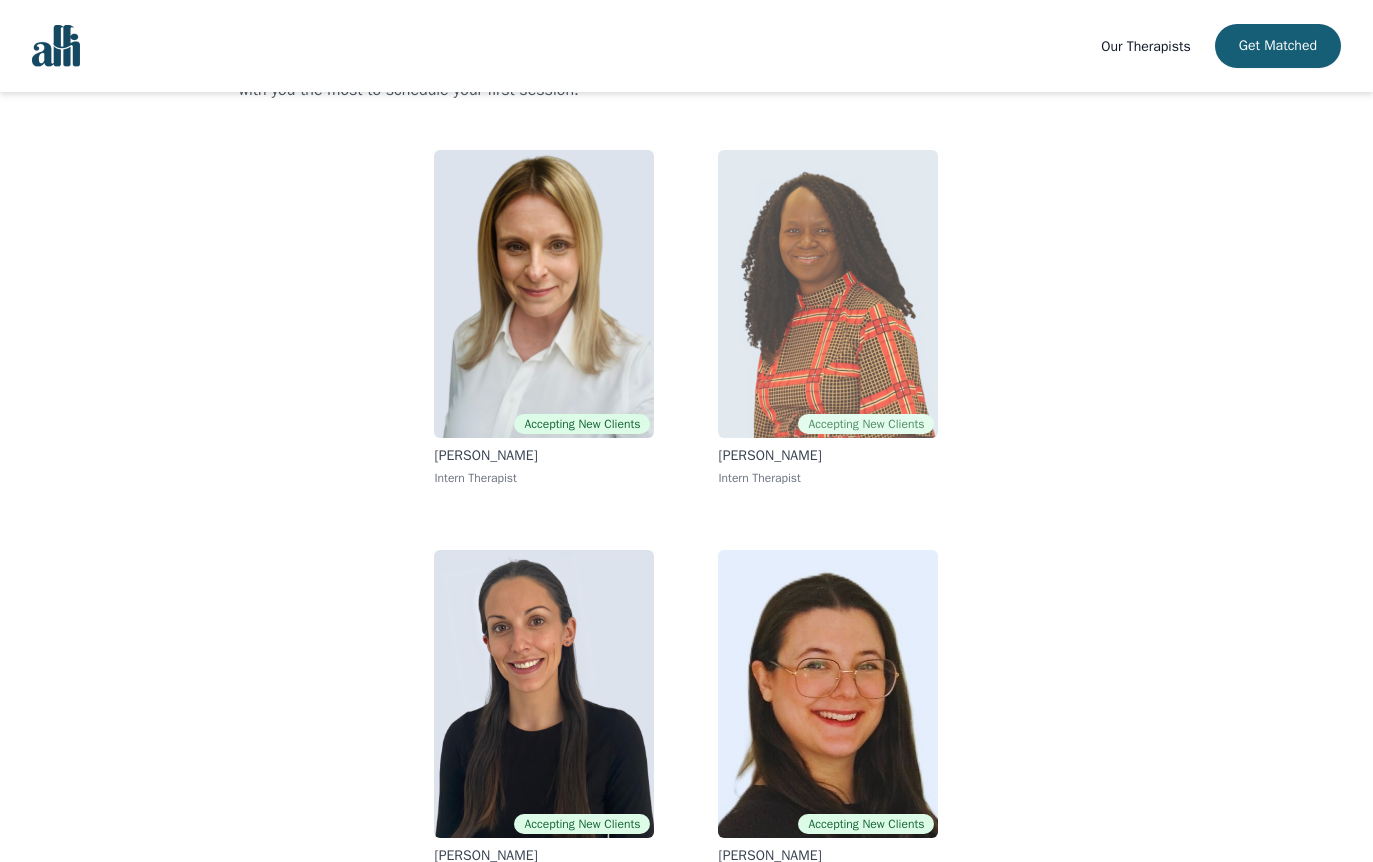 click at bounding box center (828, 294) 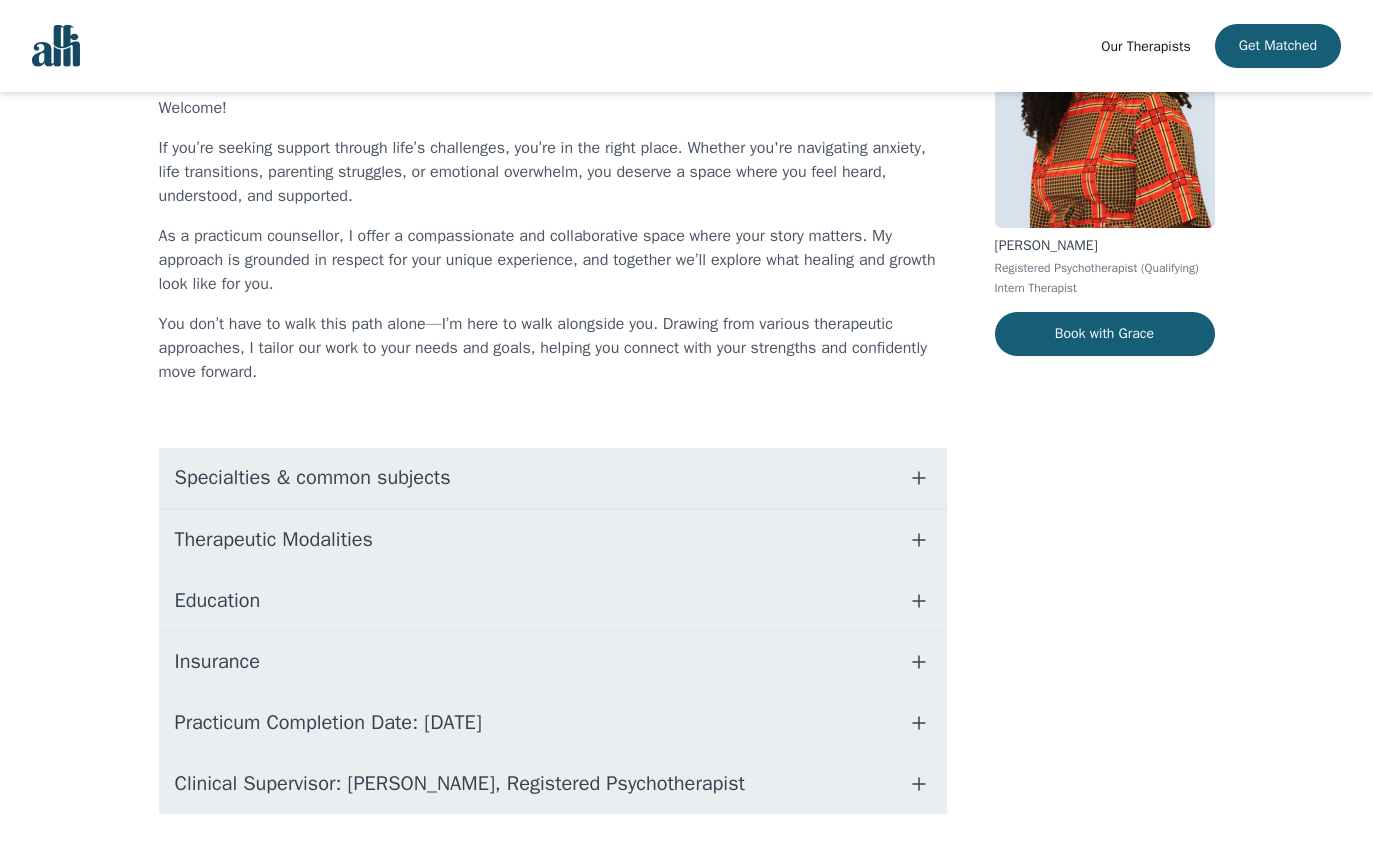 scroll, scrollTop: 248, scrollLeft: 0, axis: vertical 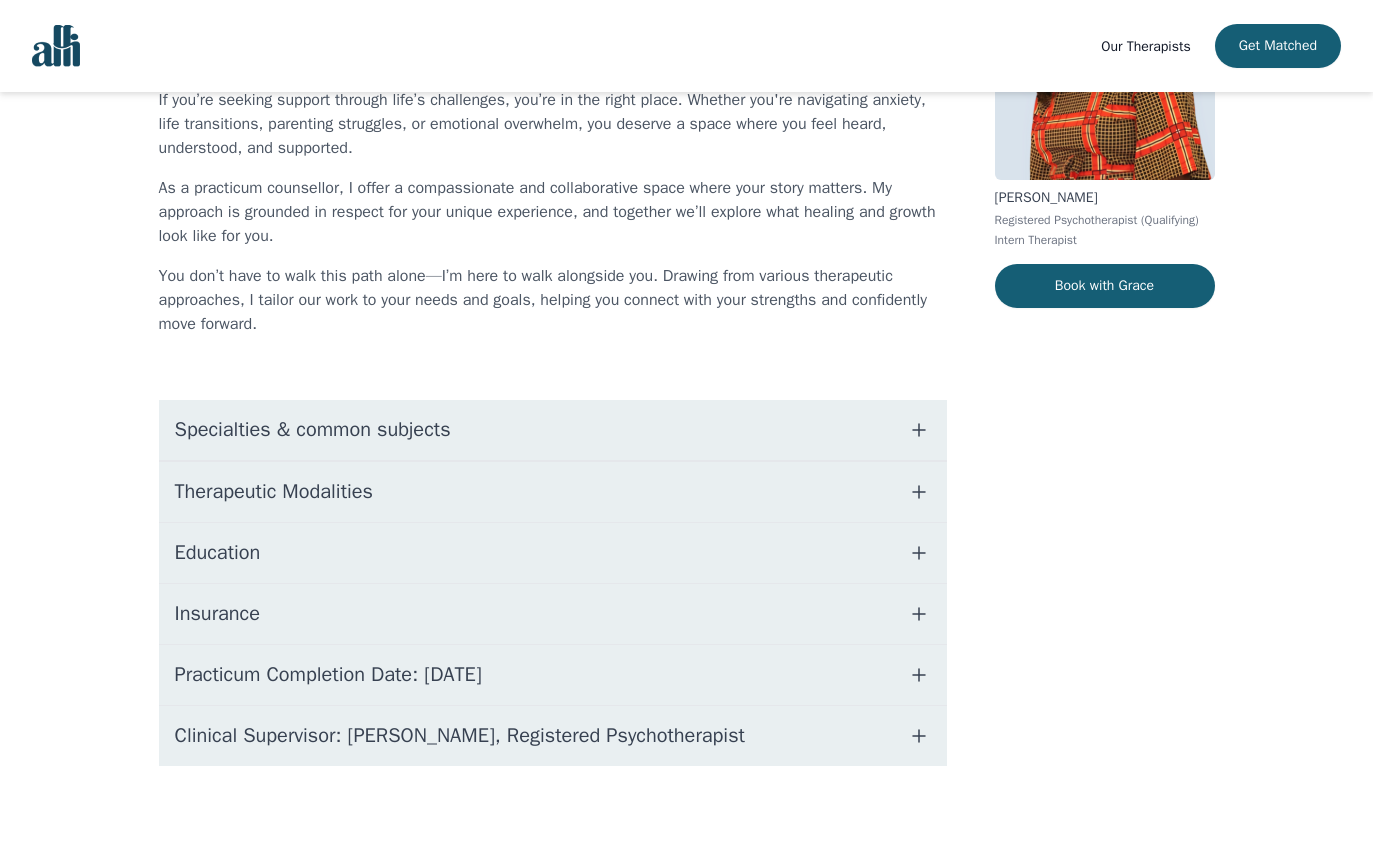 click on "Specialties & common subjects" at bounding box center (553, 430) 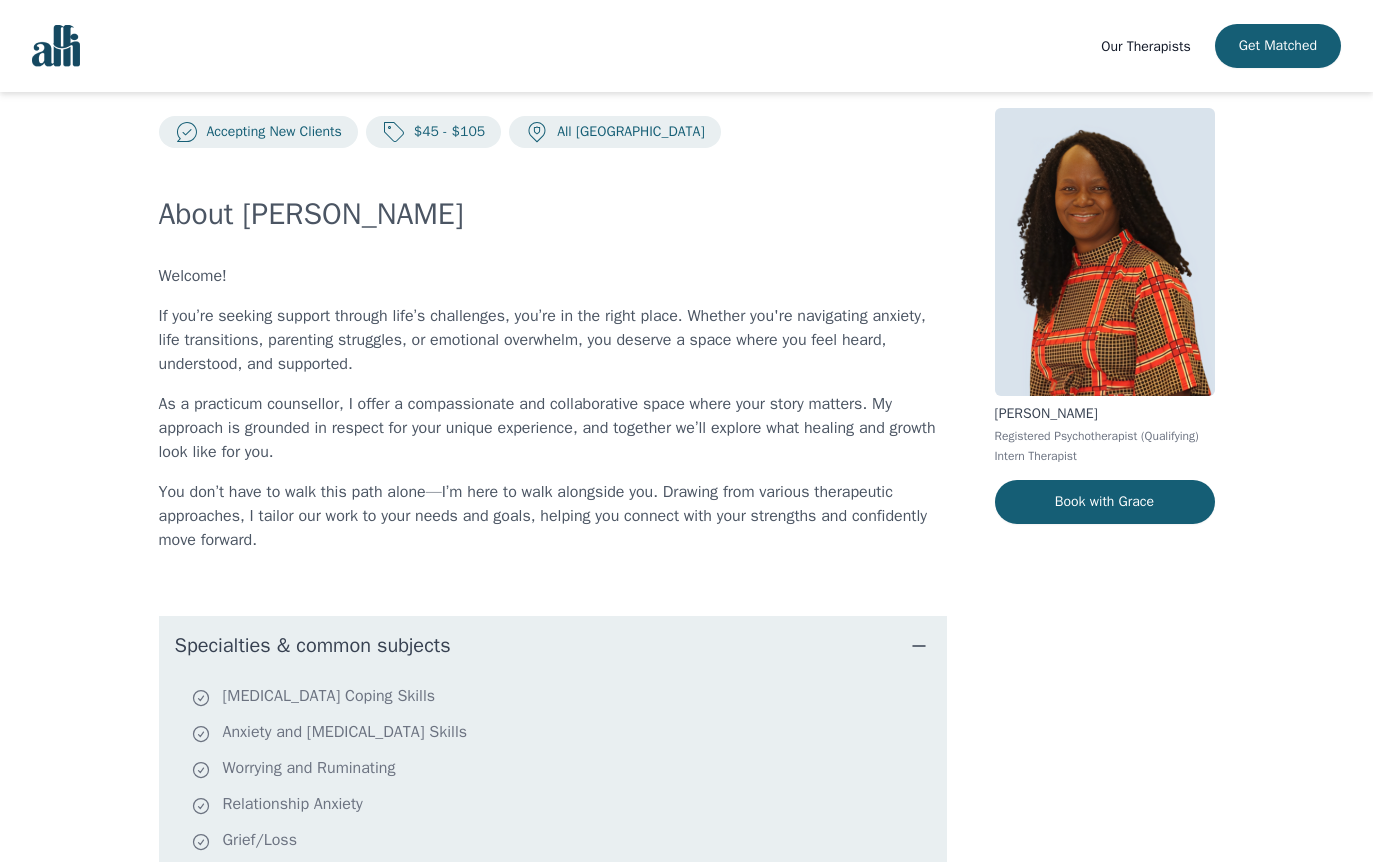 scroll, scrollTop: 0, scrollLeft: 0, axis: both 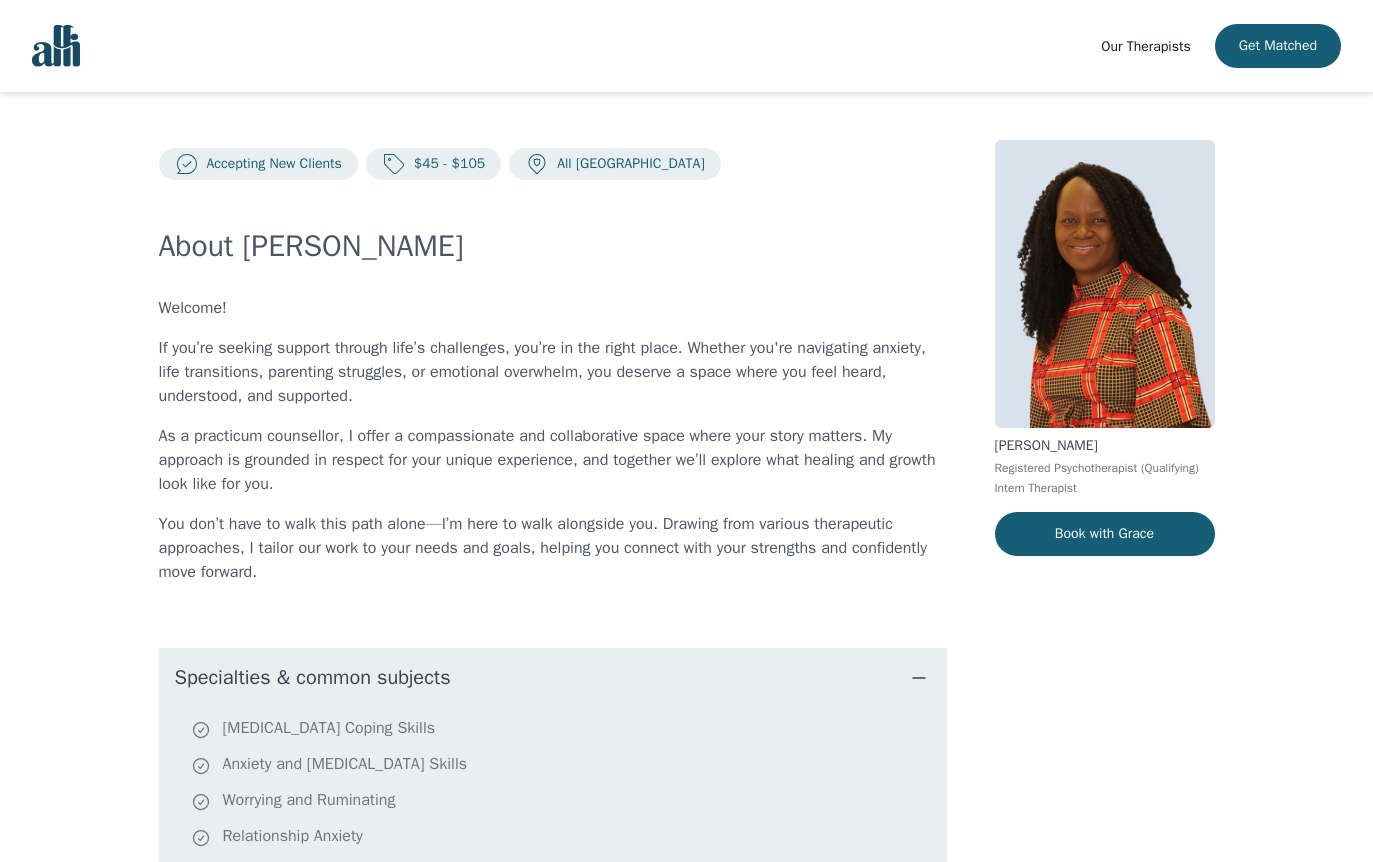 click on "Our Therapists" at bounding box center [1145, 46] 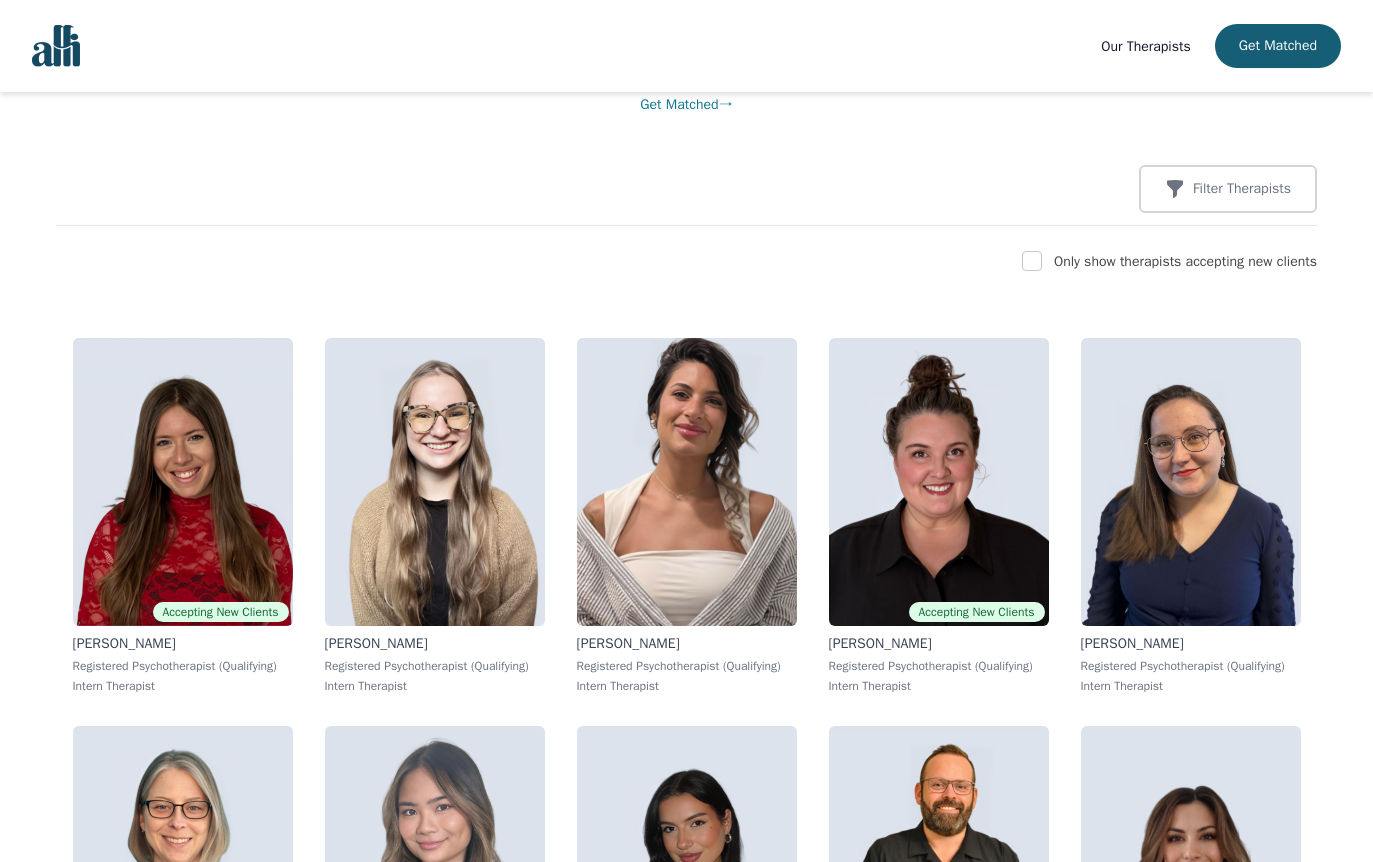 scroll, scrollTop: 100, scrollLeft: 0, axis: vertical 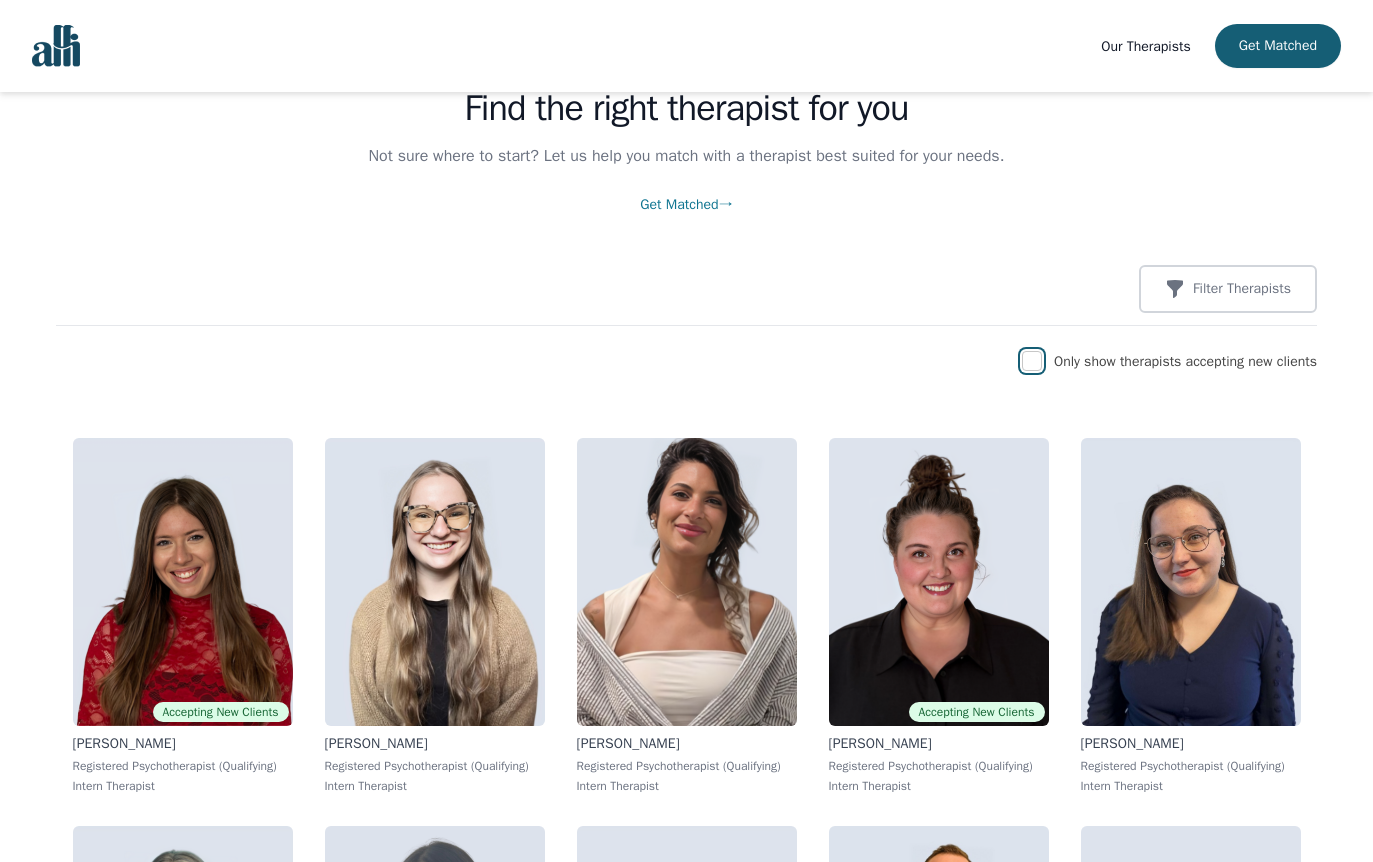 click at bounding box center [1032, 361] 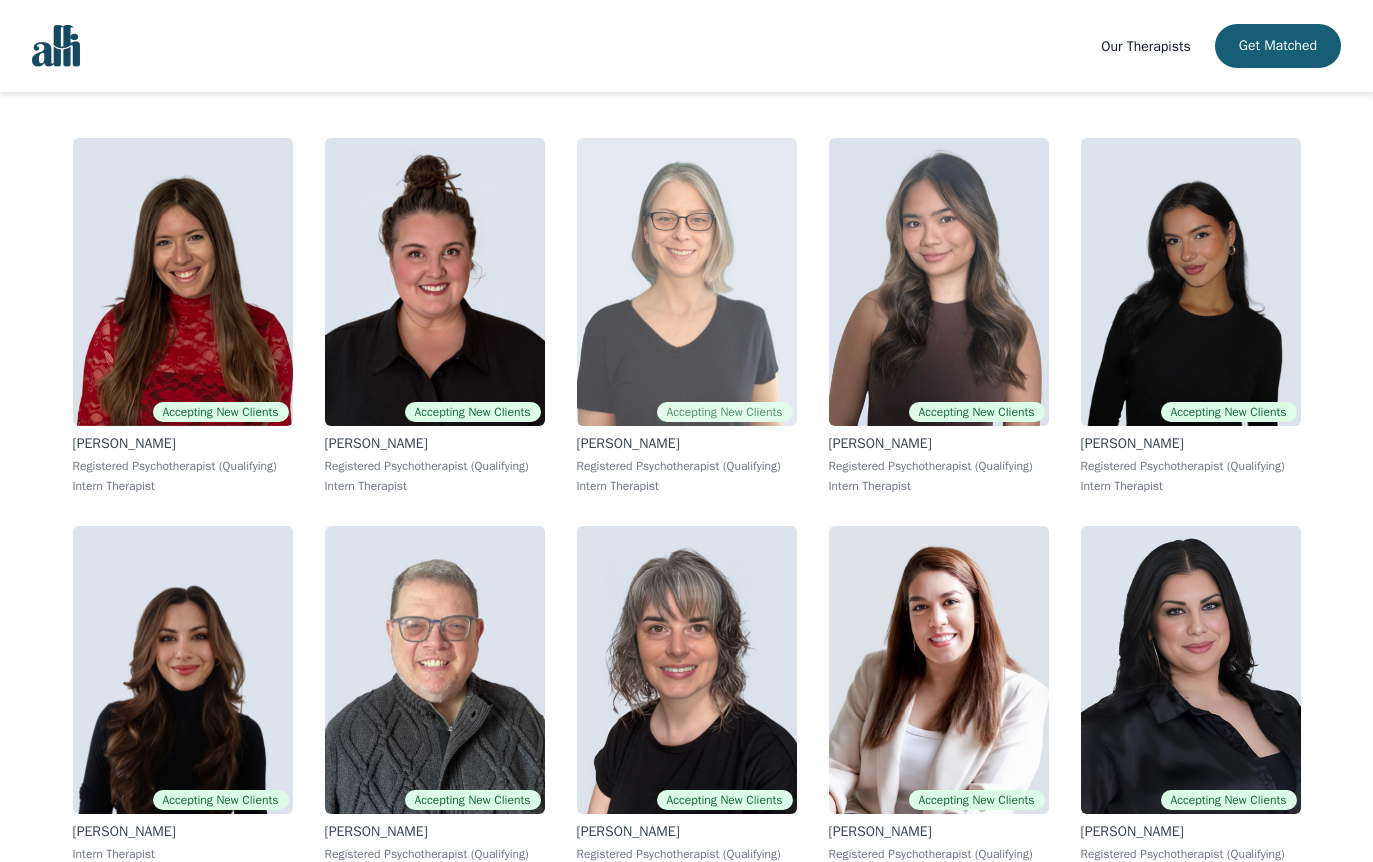 scroll, scrollTop: 700, scrollLeft: 0, axis: vertical 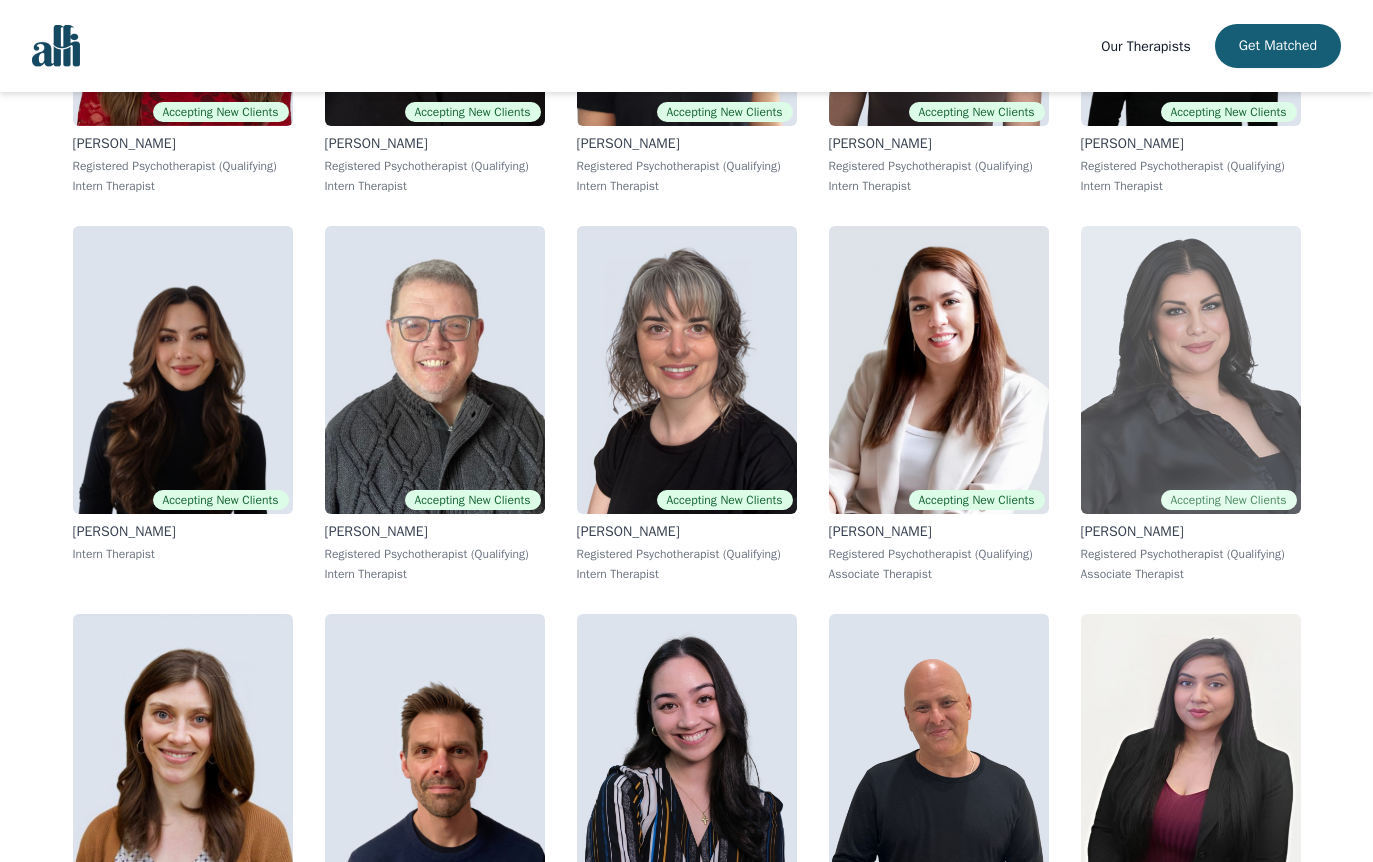click at bounding box center (1191, 370) 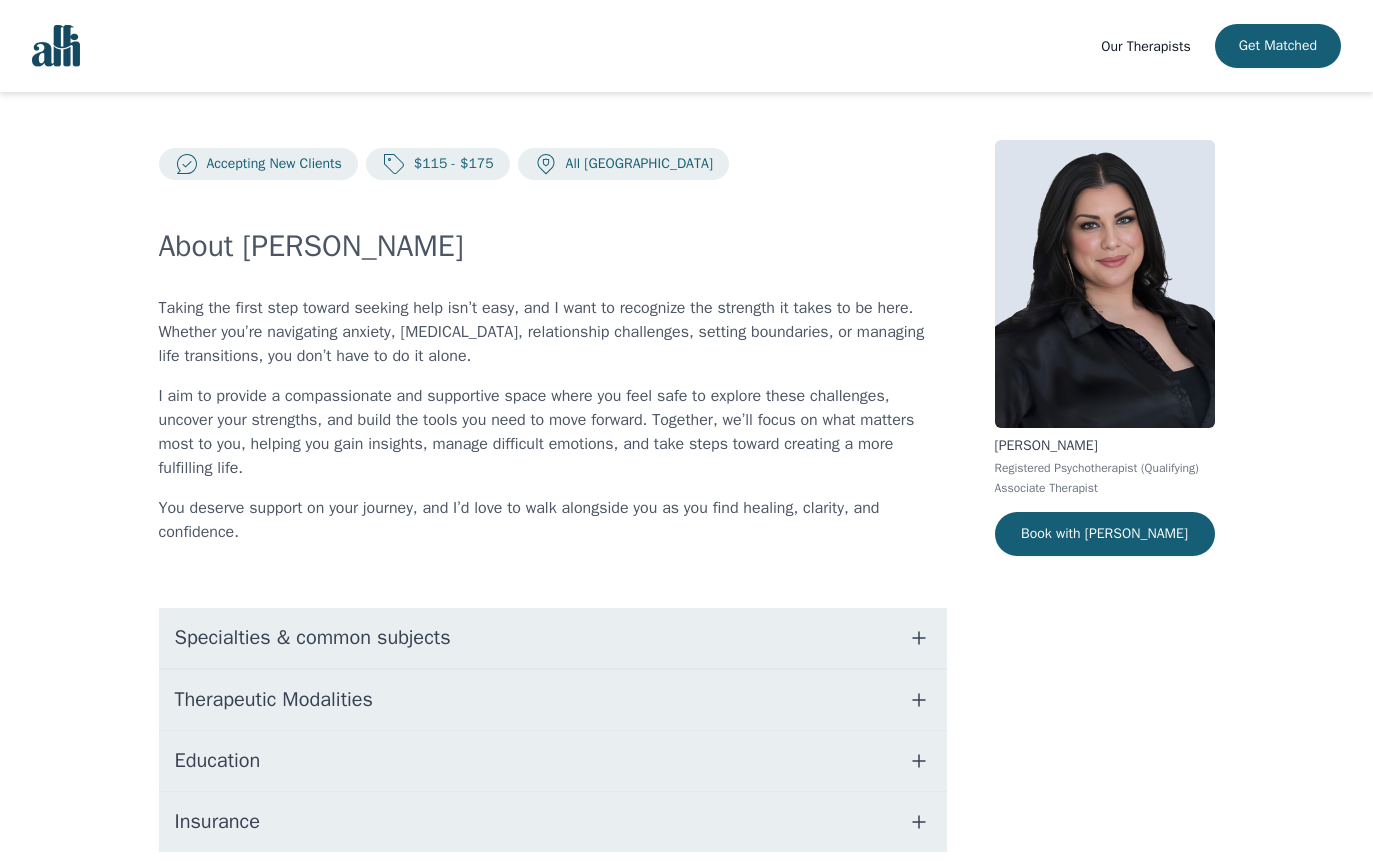 scroll, scrollTop: 86, scrollLeft: 0, axis: vertical 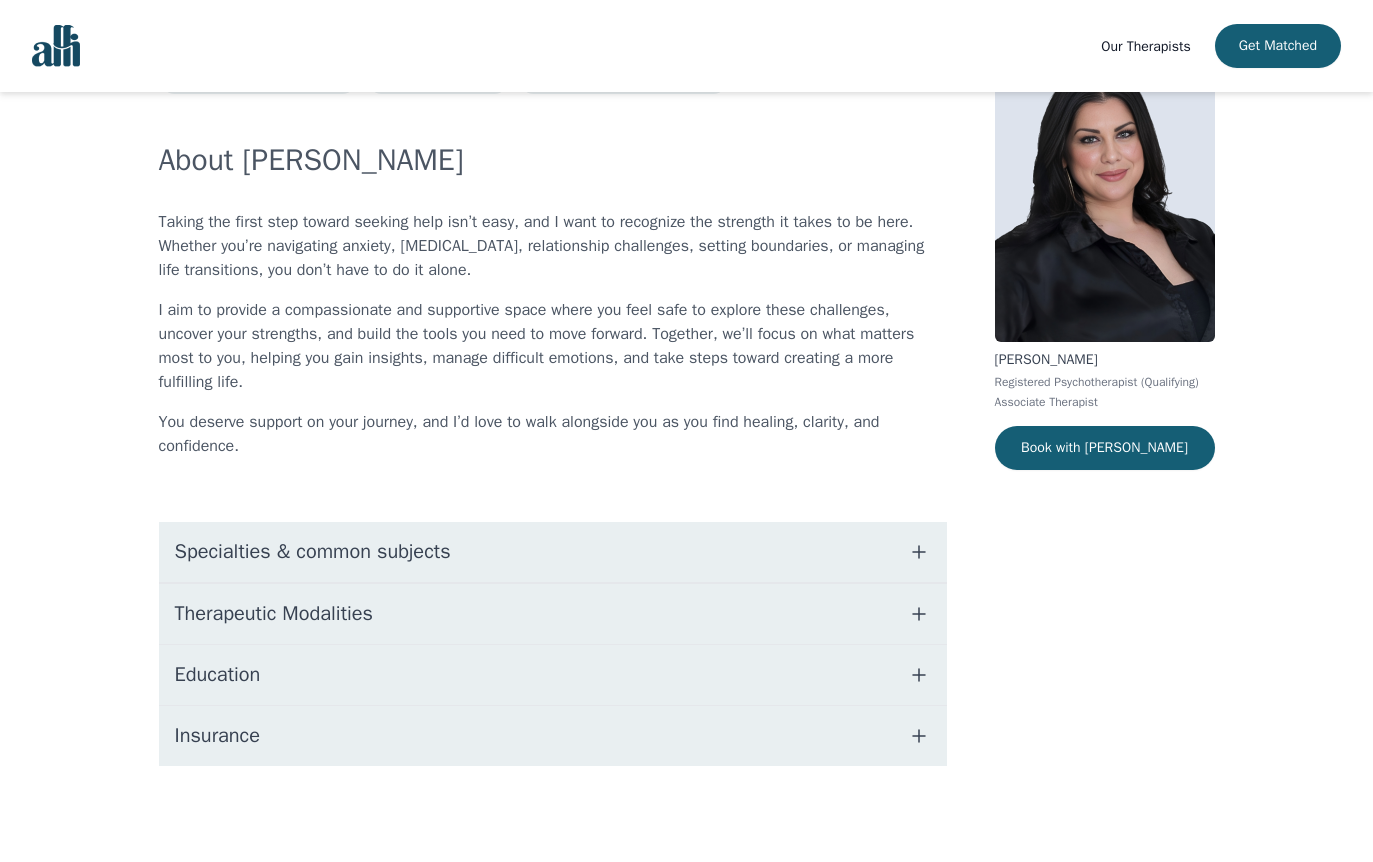 click on "Specialties & common subjects" at bounding box center [553, 552] 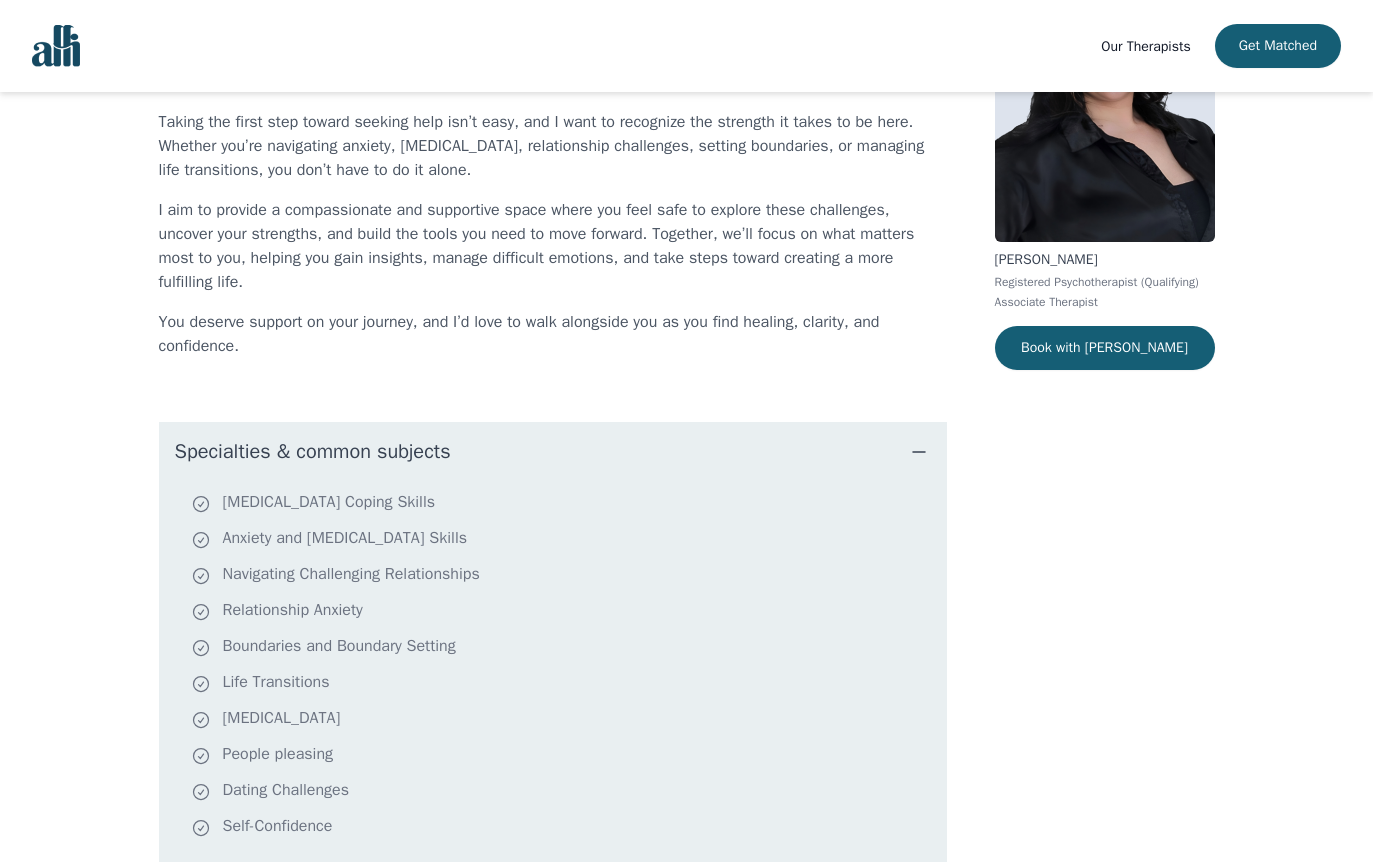 scroll, scrollTop: 286, scrollLeft: 0, axis: vertical 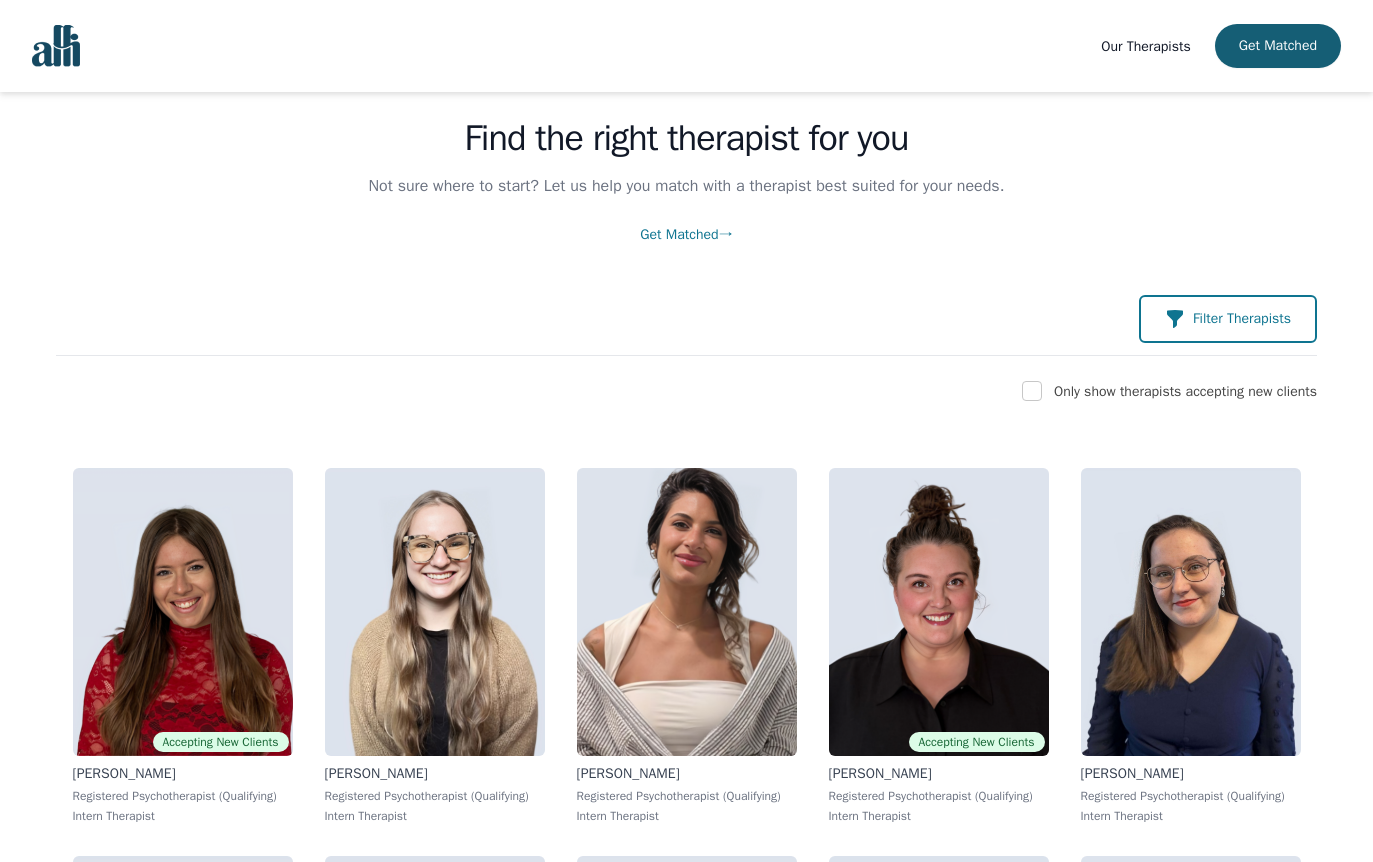 click on "Filter Therapists" at bounding box center (1242, 319) 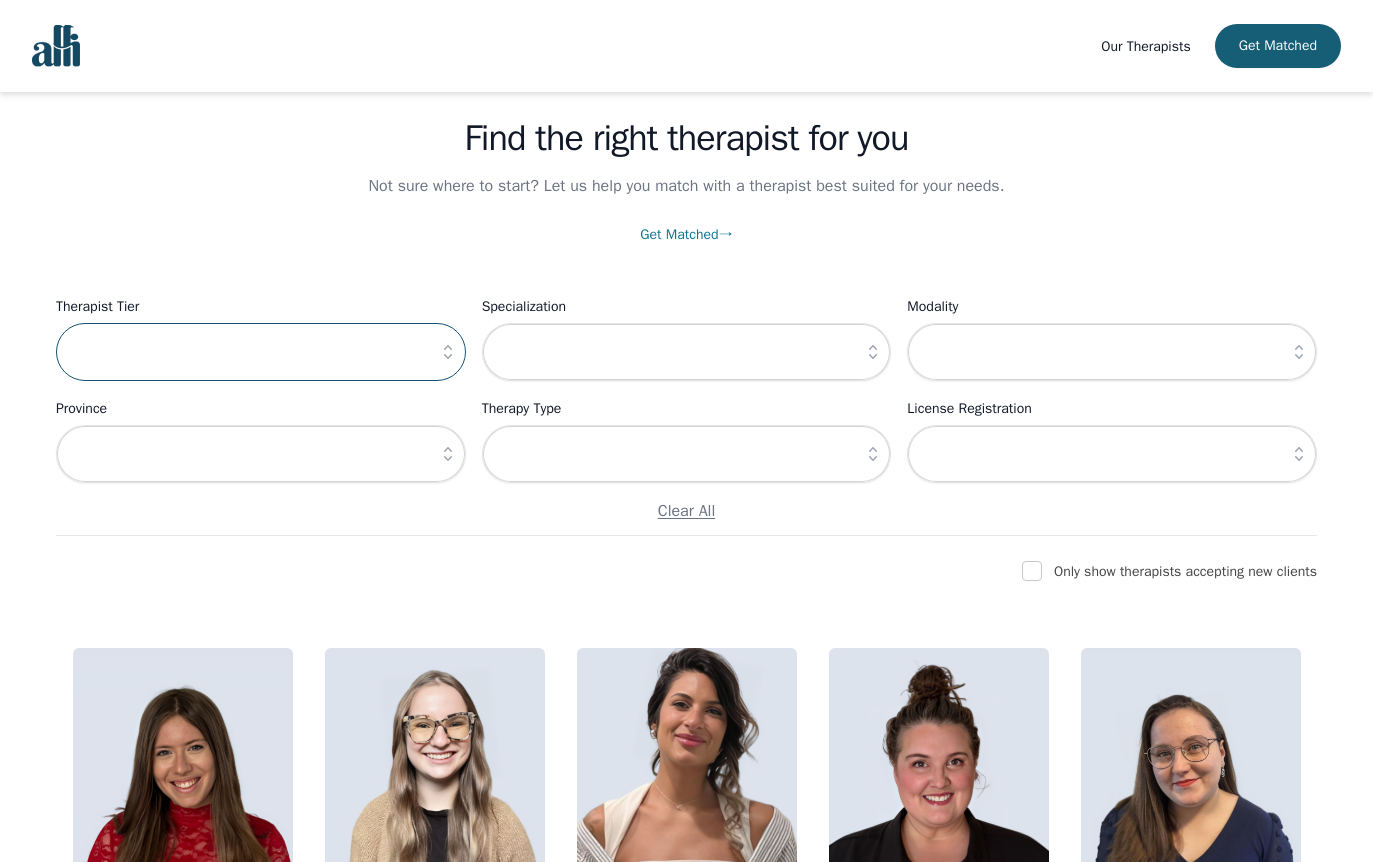 click at bounding box center [261, 352] 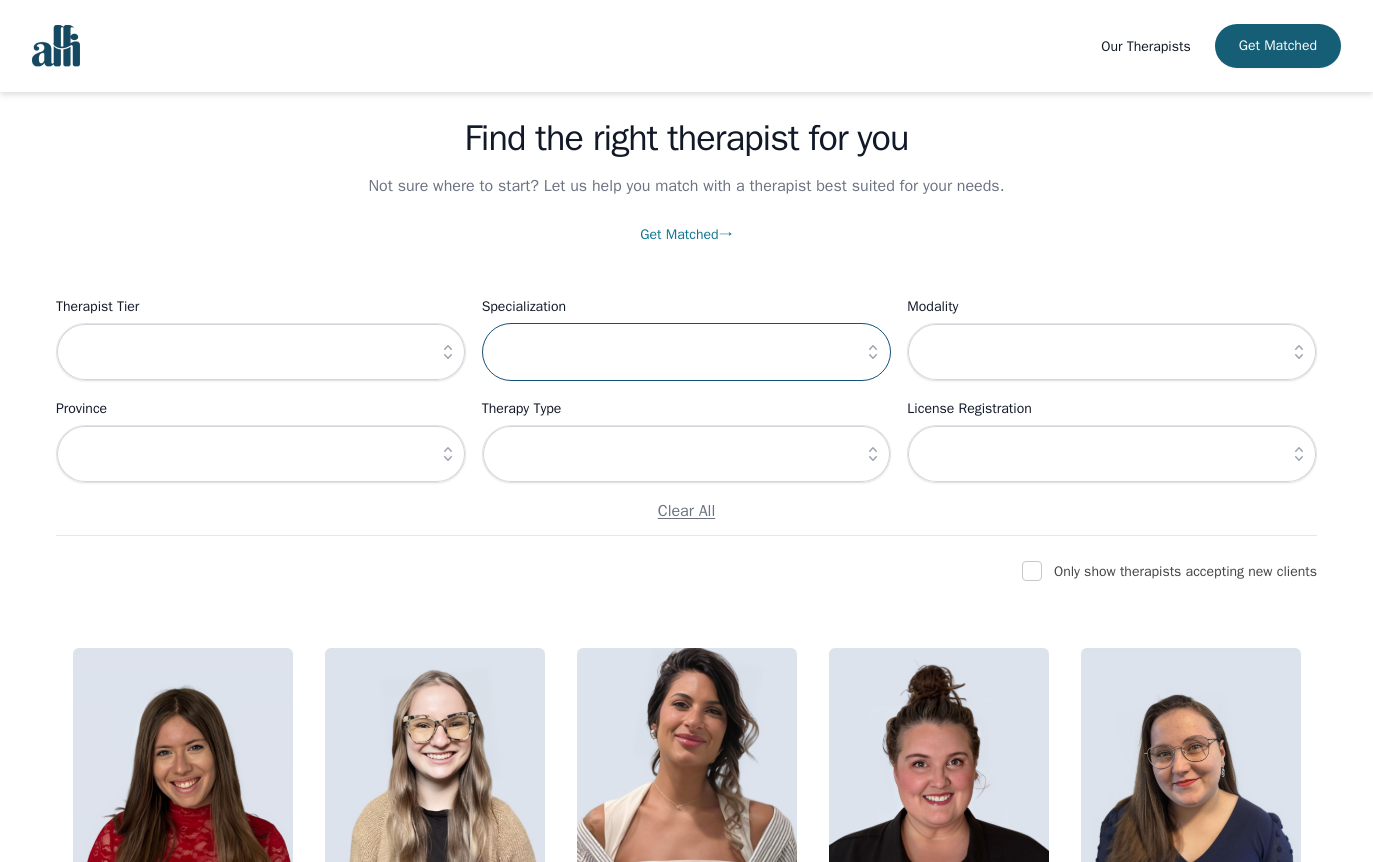 click at bounding box center (687, 352) 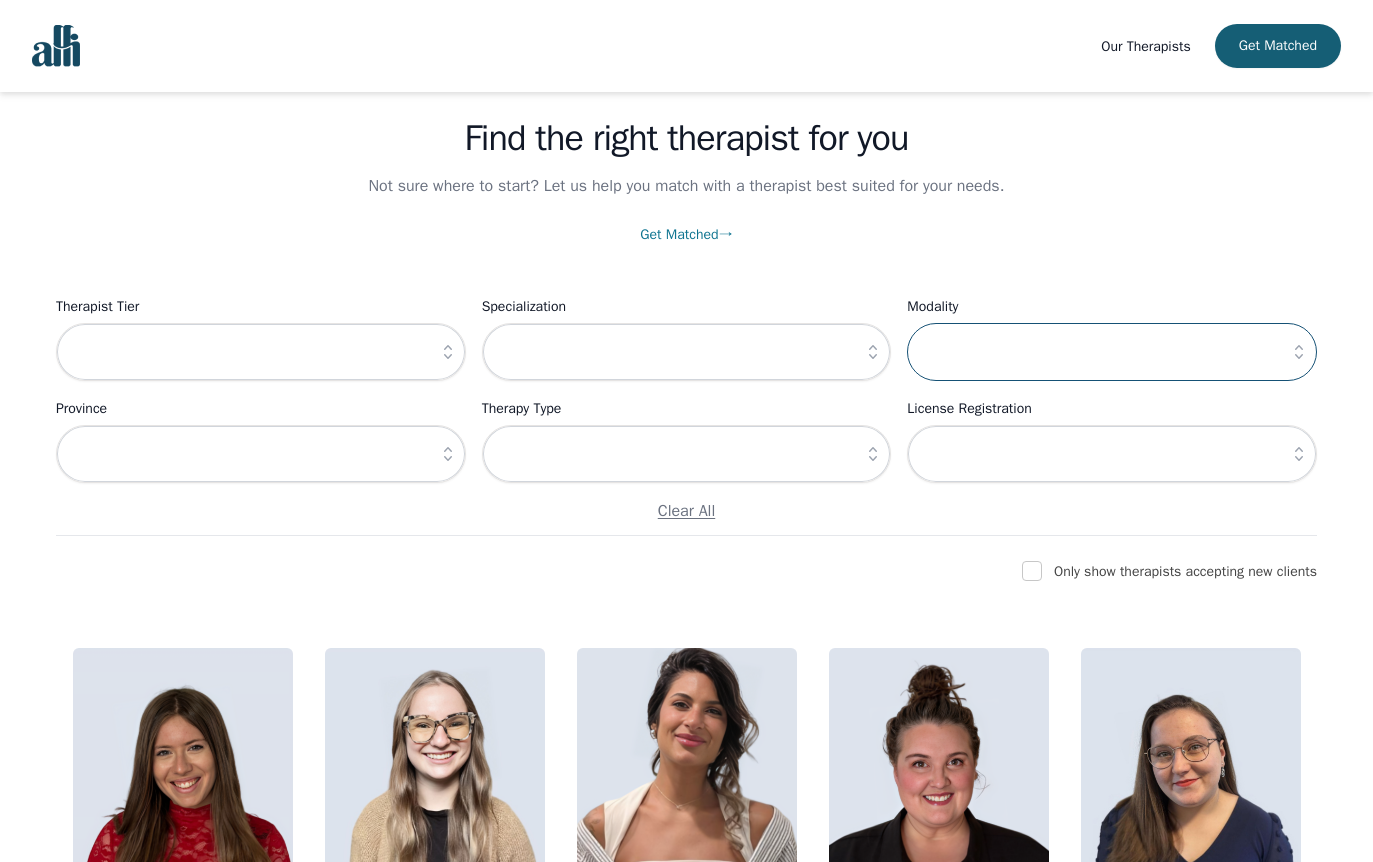 click at bounding box center [1112, 352] 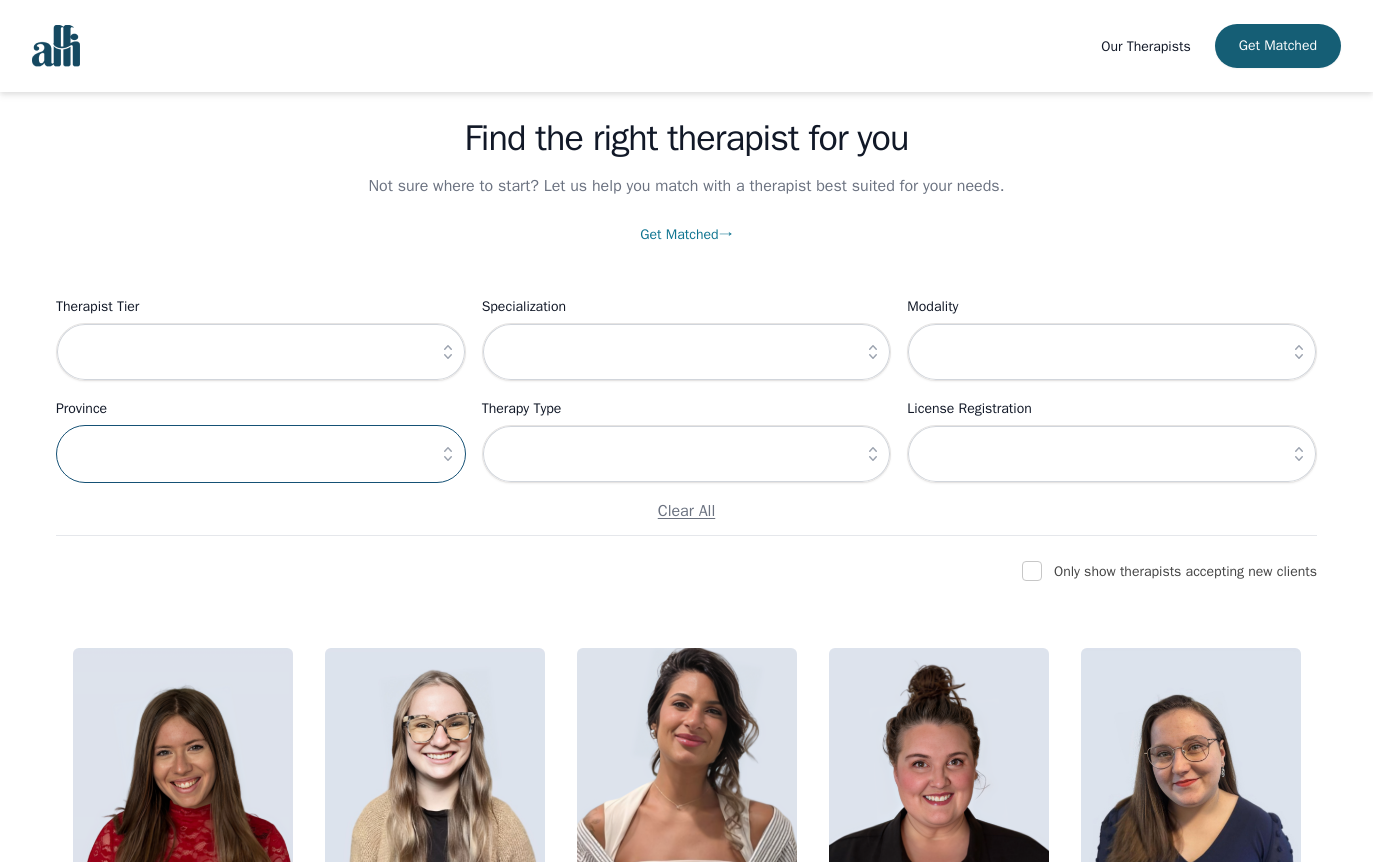 click at bounding box center [261, 454] 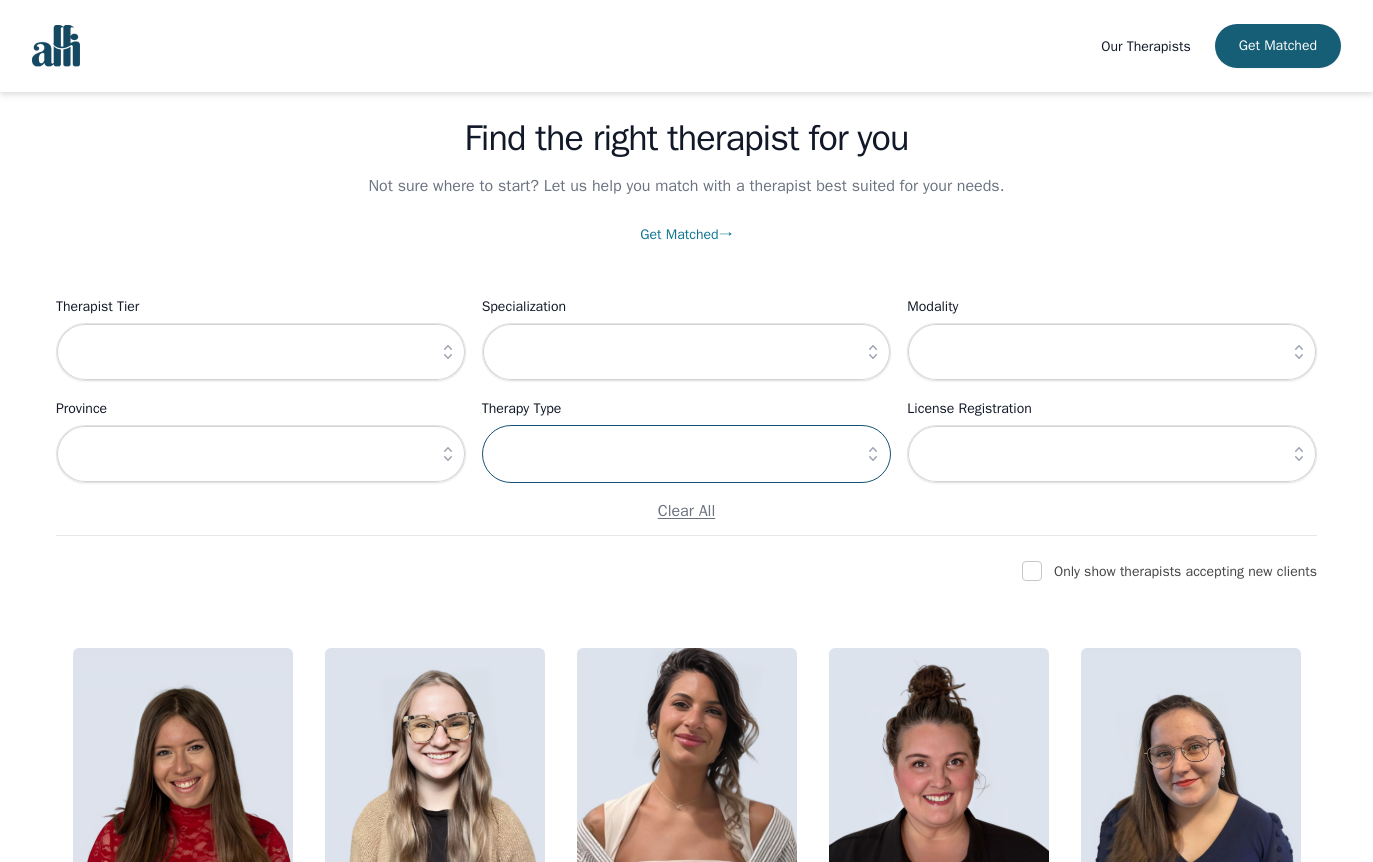 click at bounding box center (687, 454) 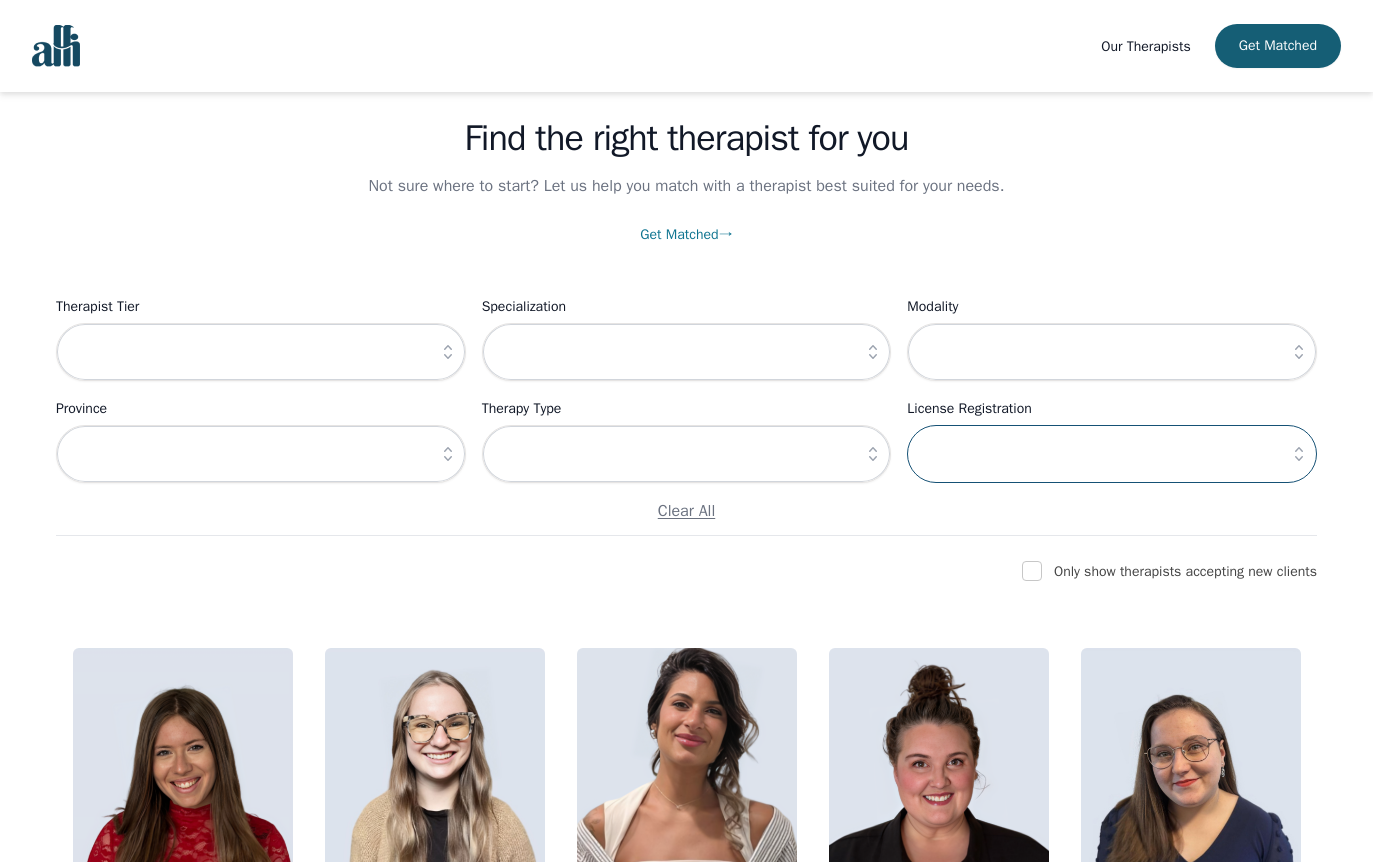 click at bounding box center [1112, 454] 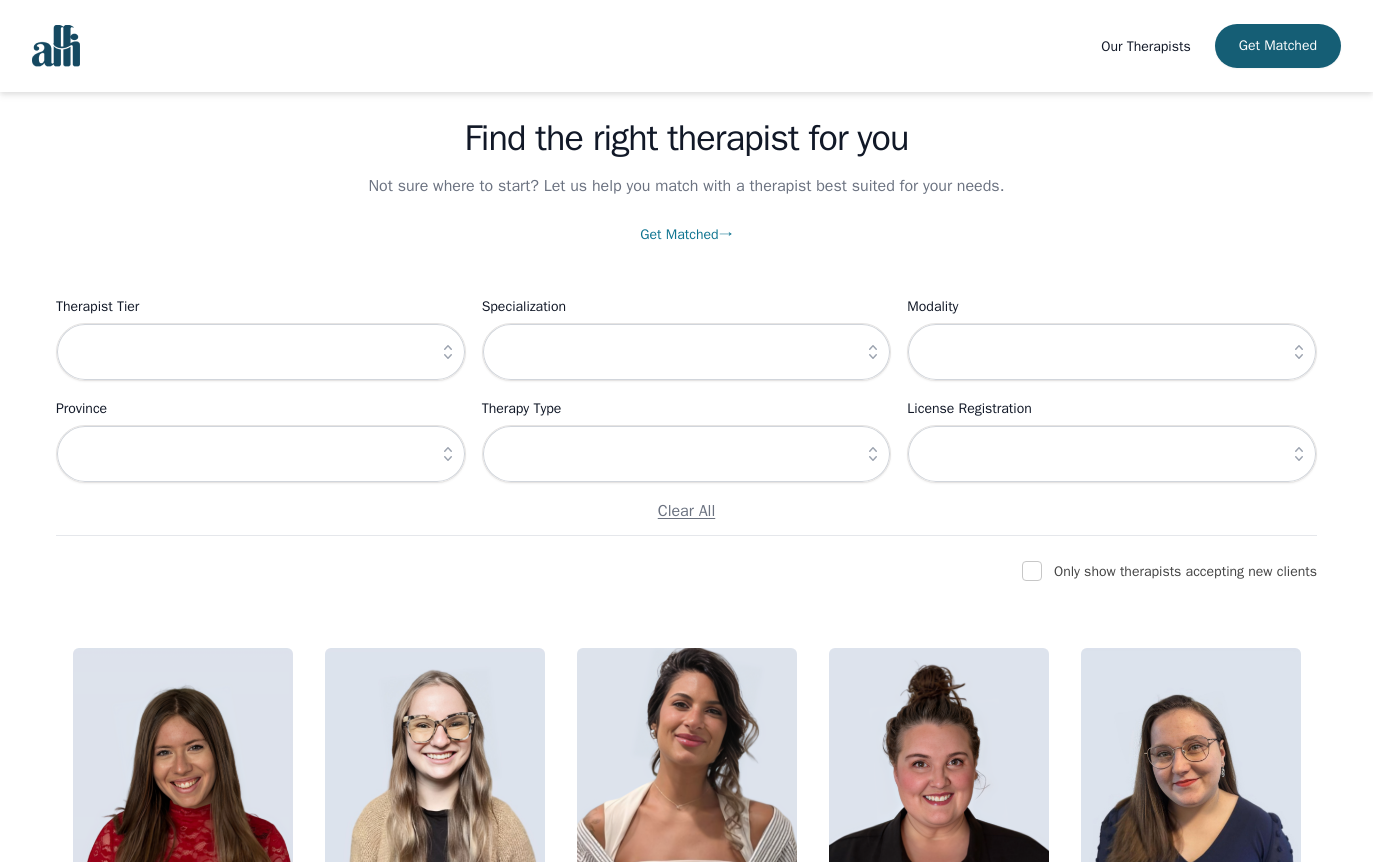 click 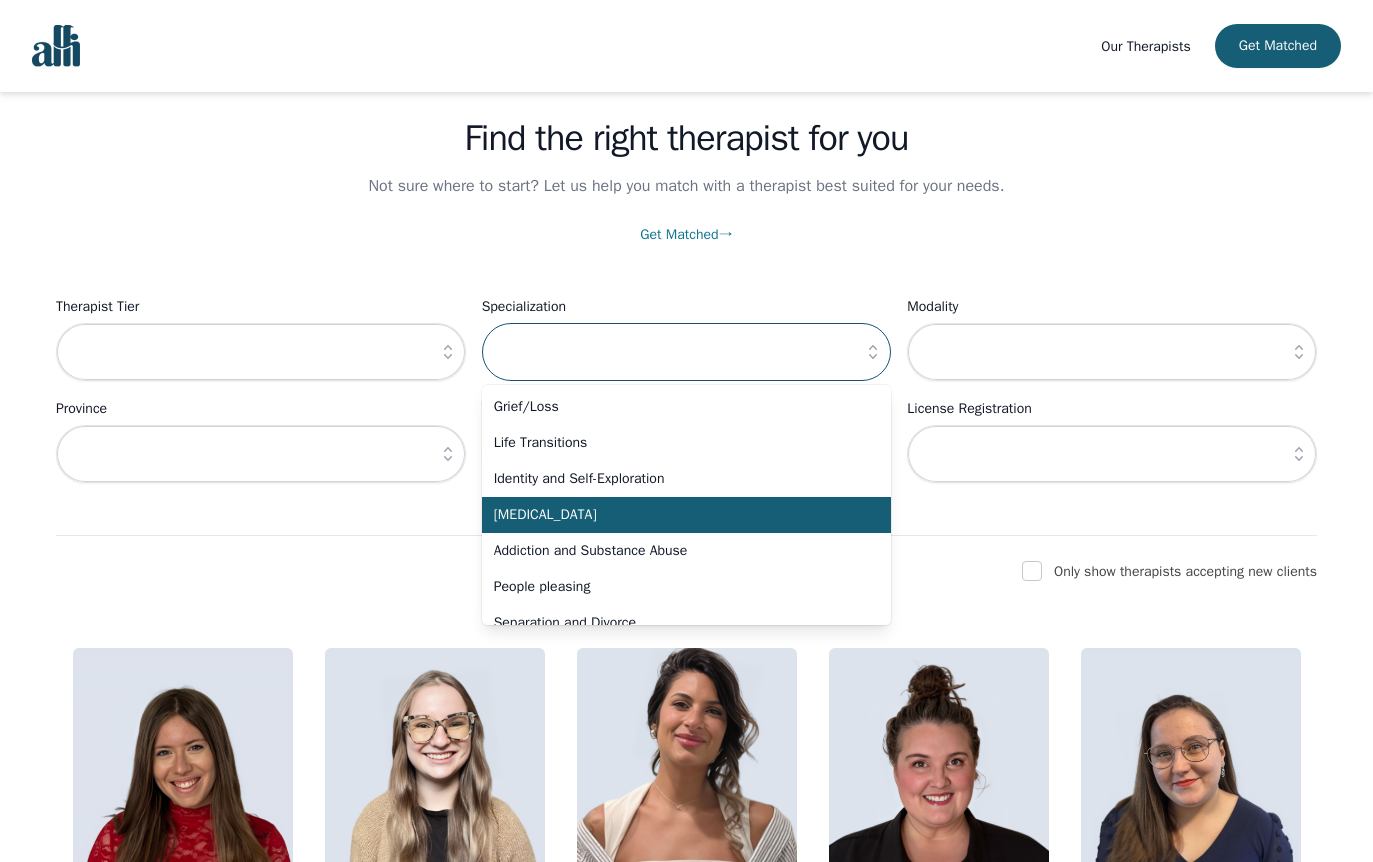 scroll, scrollTop: 52, scrollLeft: 0, axis: vertical 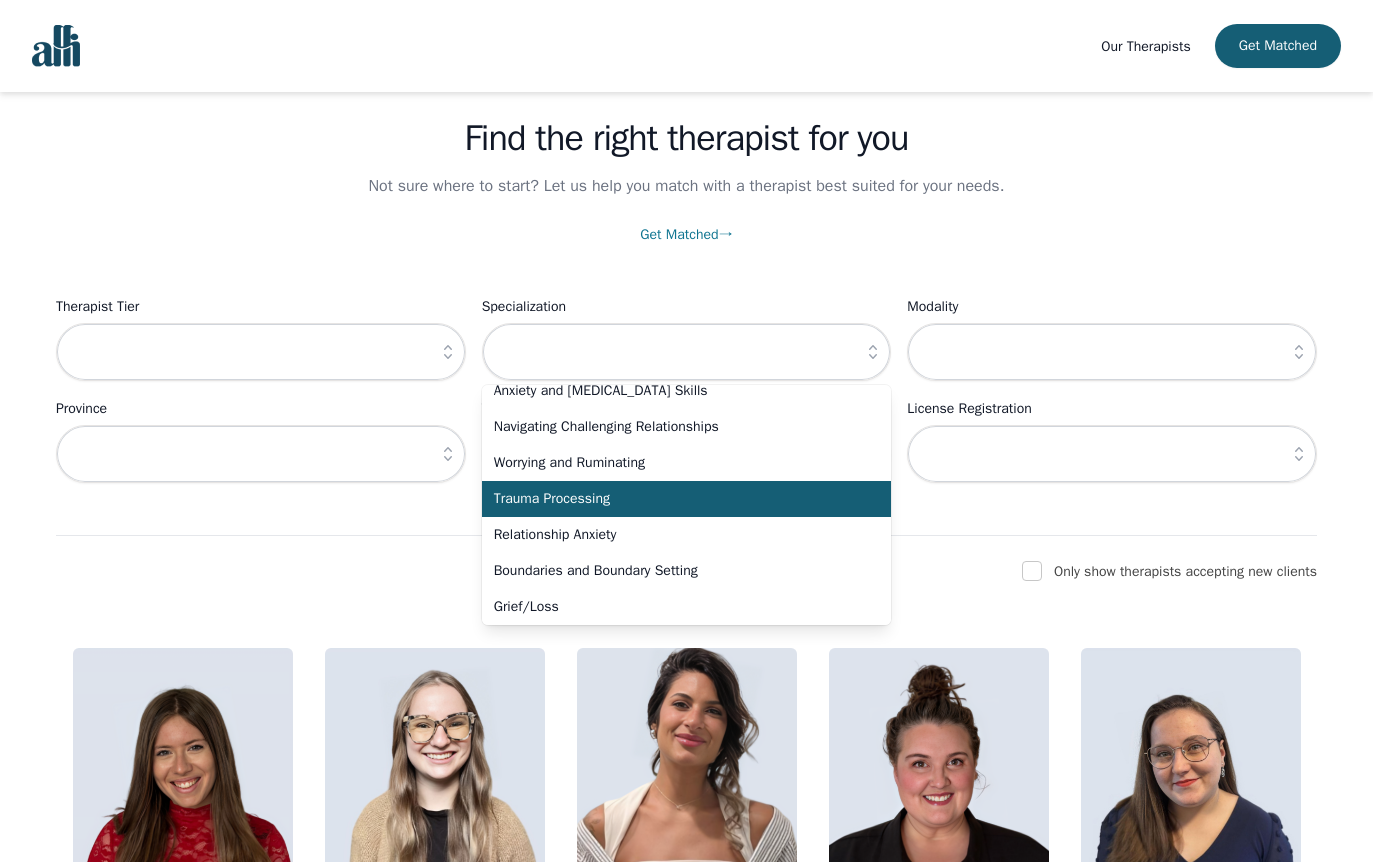 click on "Trauma Processing" at bounding box center (675, 499) 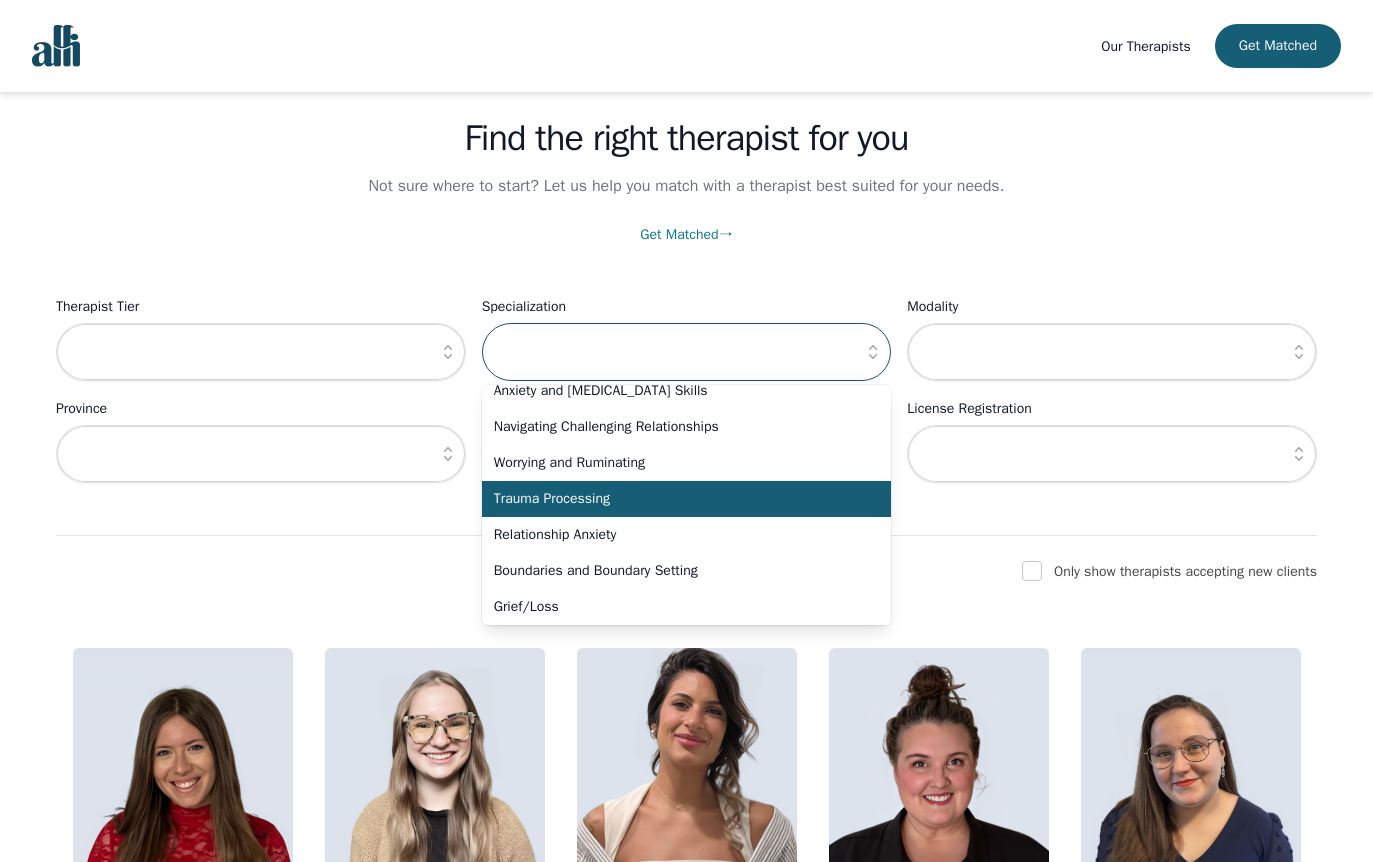 type on "Trauma Processing" 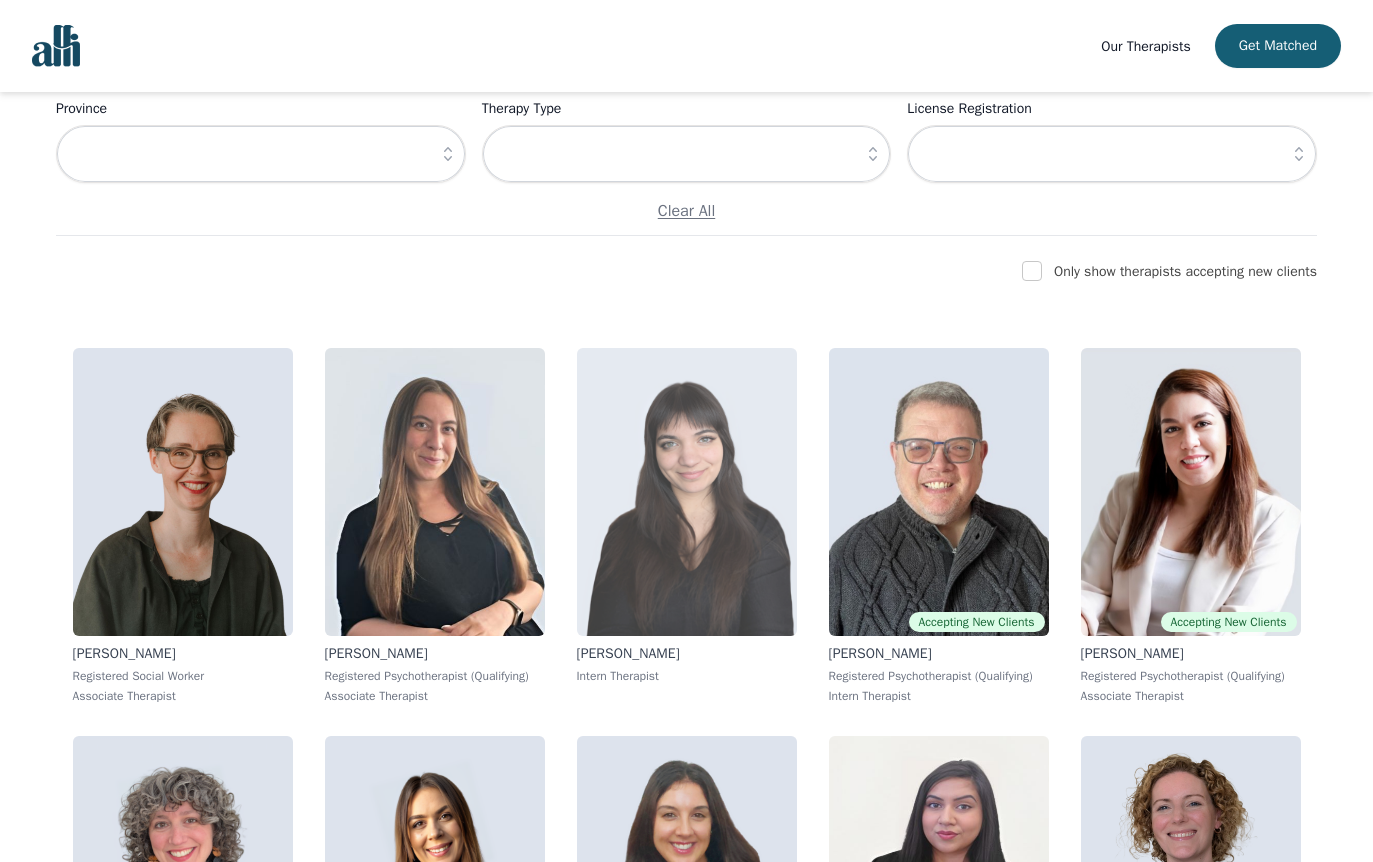 scroll, scrollTop: 470, scrollLeft: 0, axis: vertical 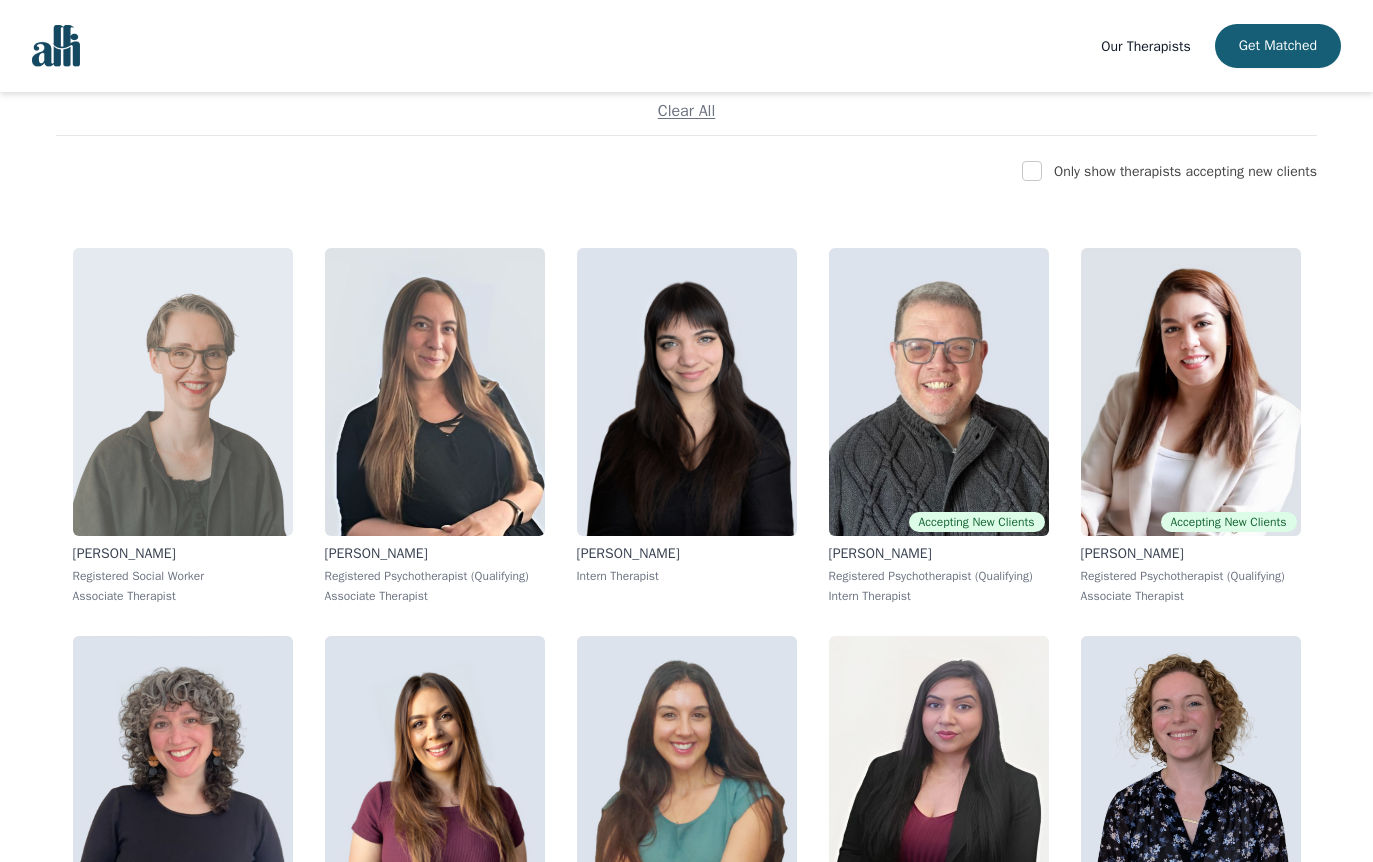 click at bounding box center [183, 392] 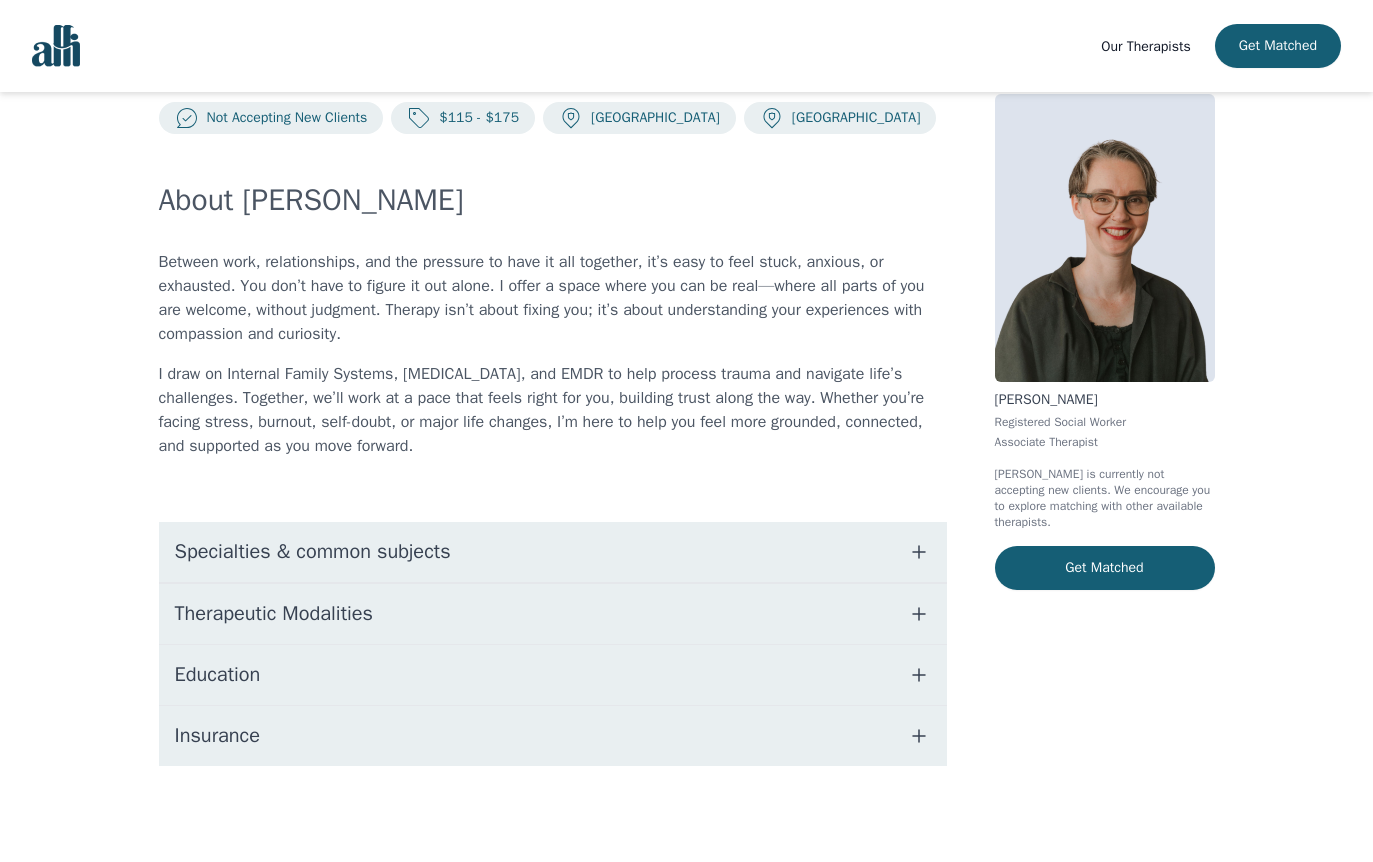 scroll, scrollTop: 0, scrollLeft: 0, axis: both 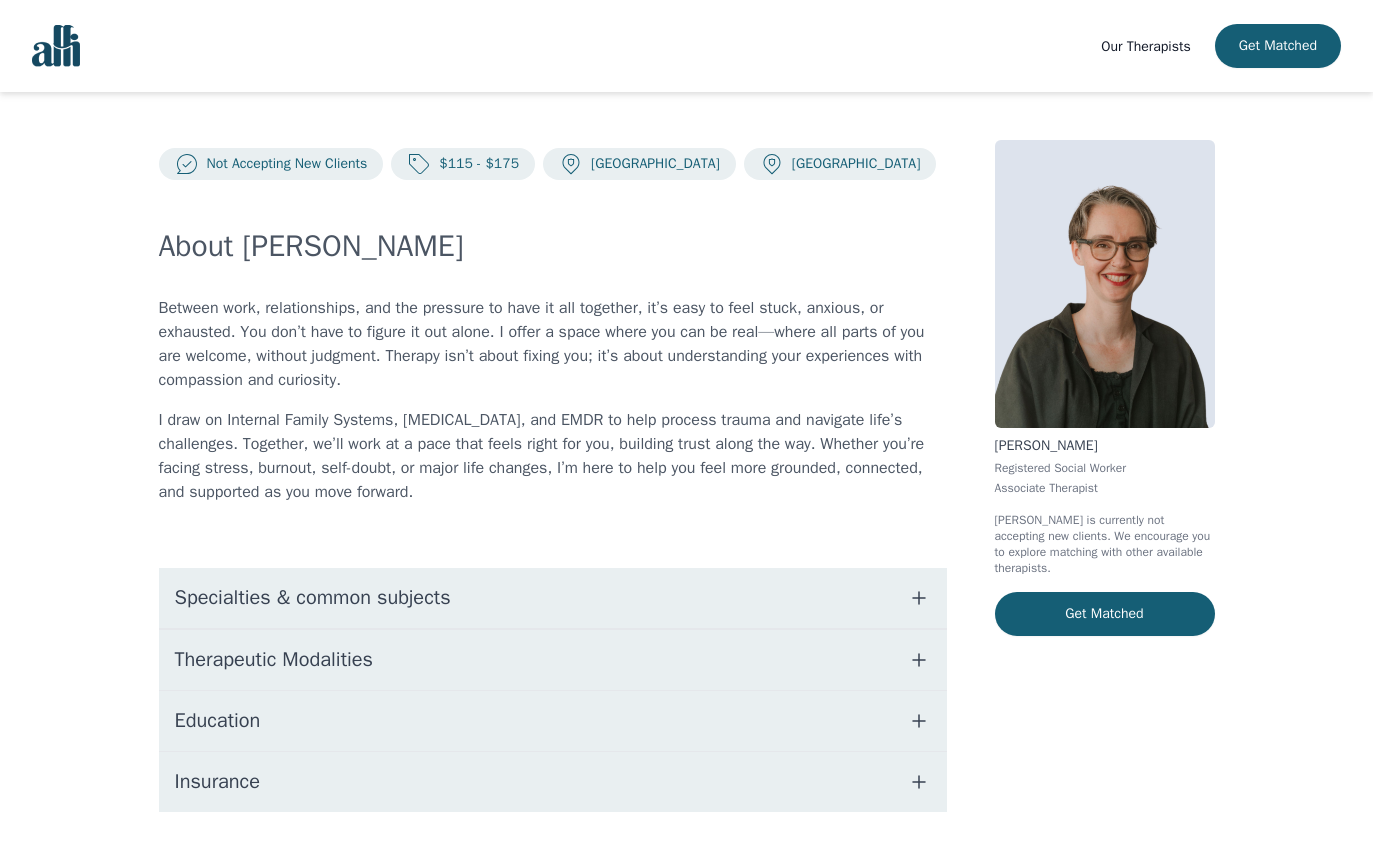 click on "Specialties & common subjects" at bounding box center (553, 598) 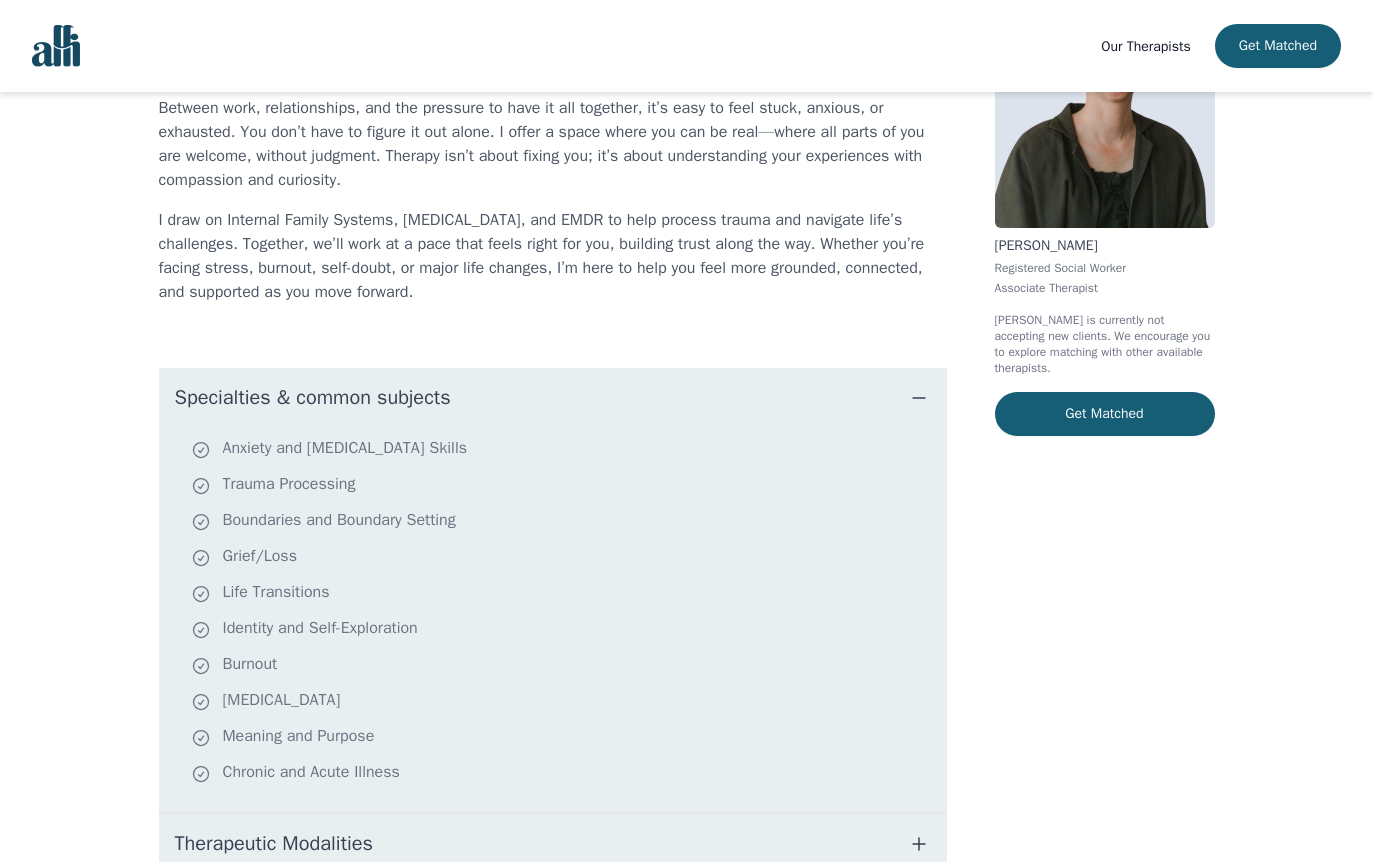 scroll, scrollTop: 300, scrollLeft: 0, axis: vertical 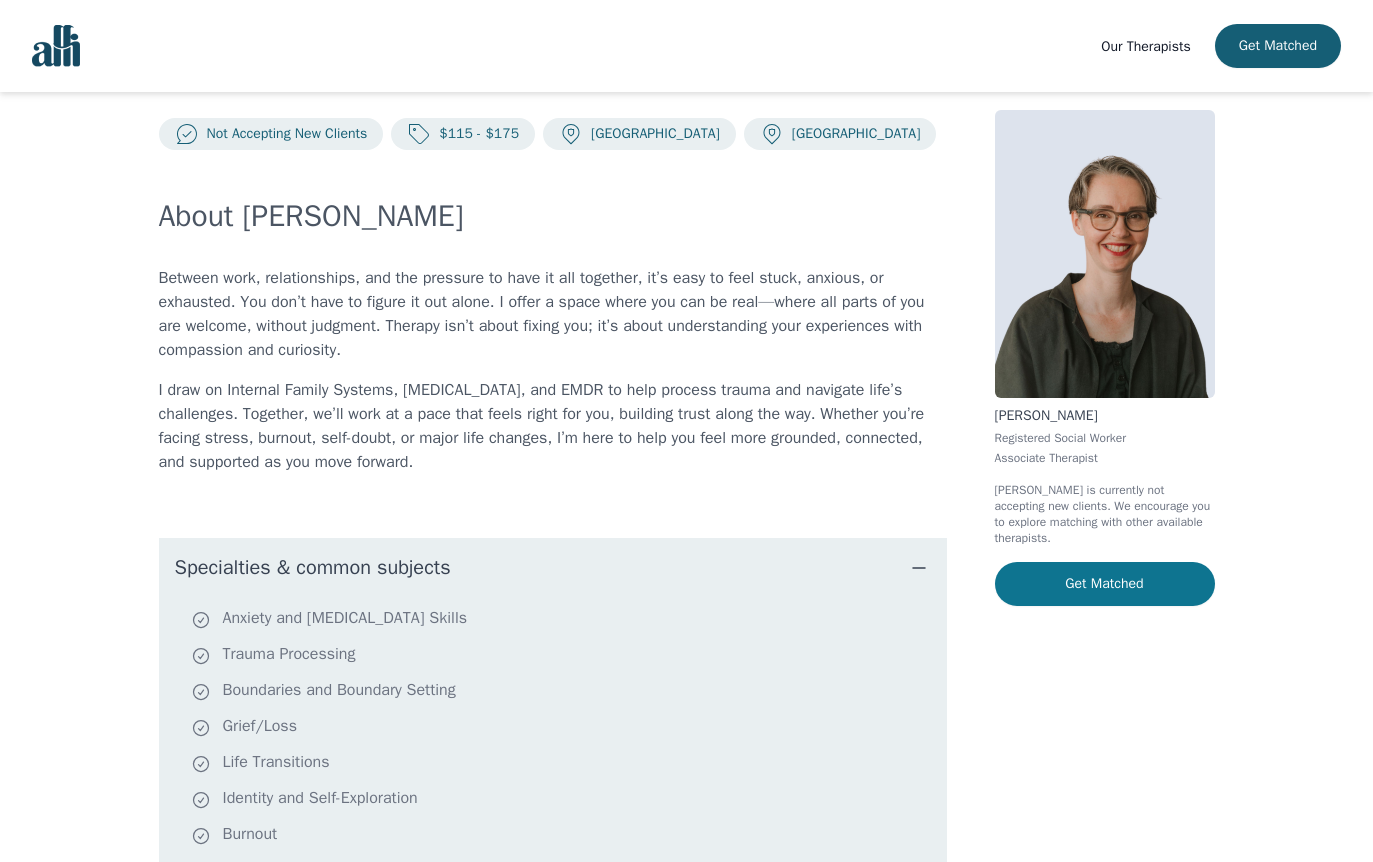 click on "Get Matched" at bounding box center [1105, 584] 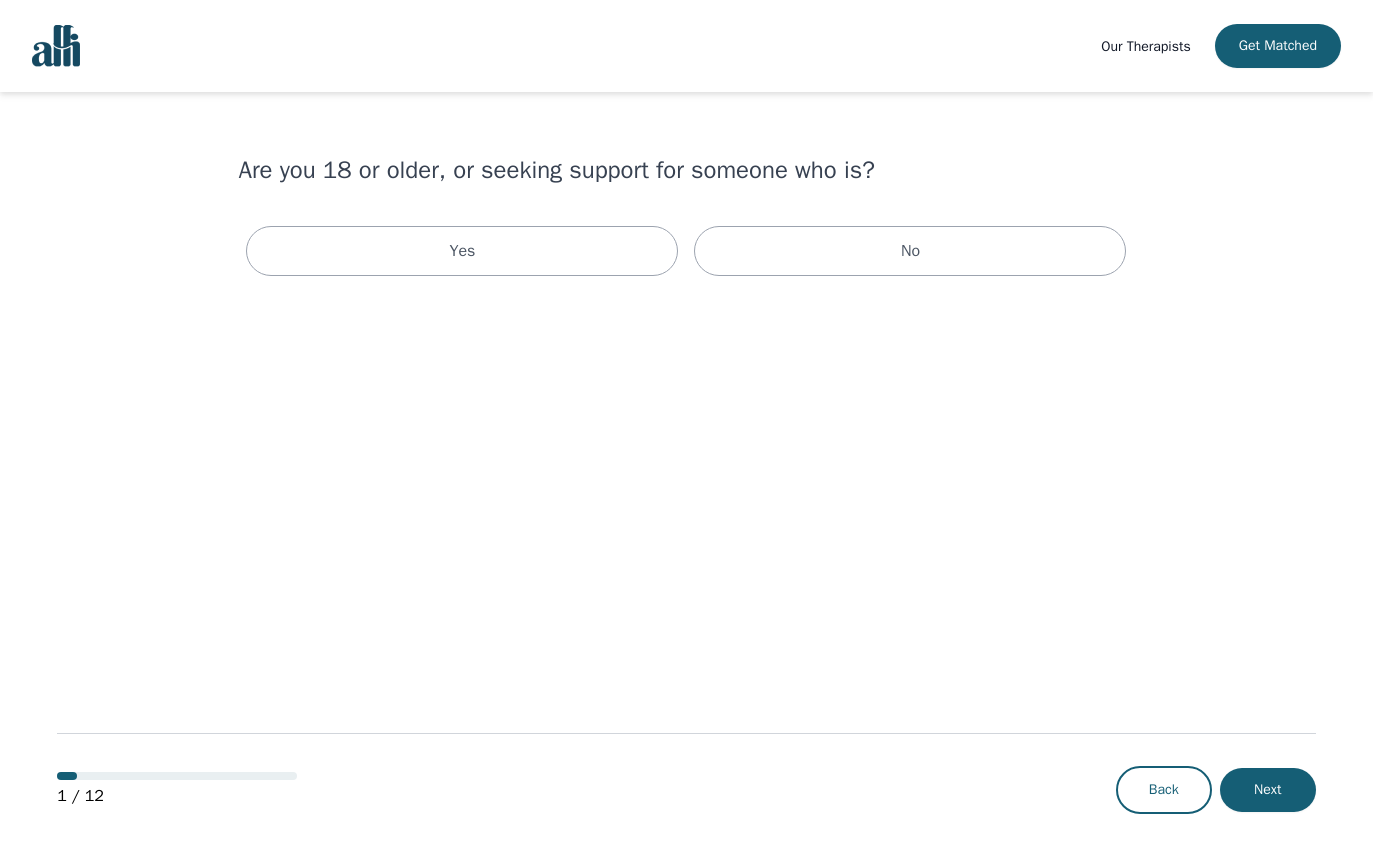scroll, scrollTop: 0, scrollLeft: 0, axis: both 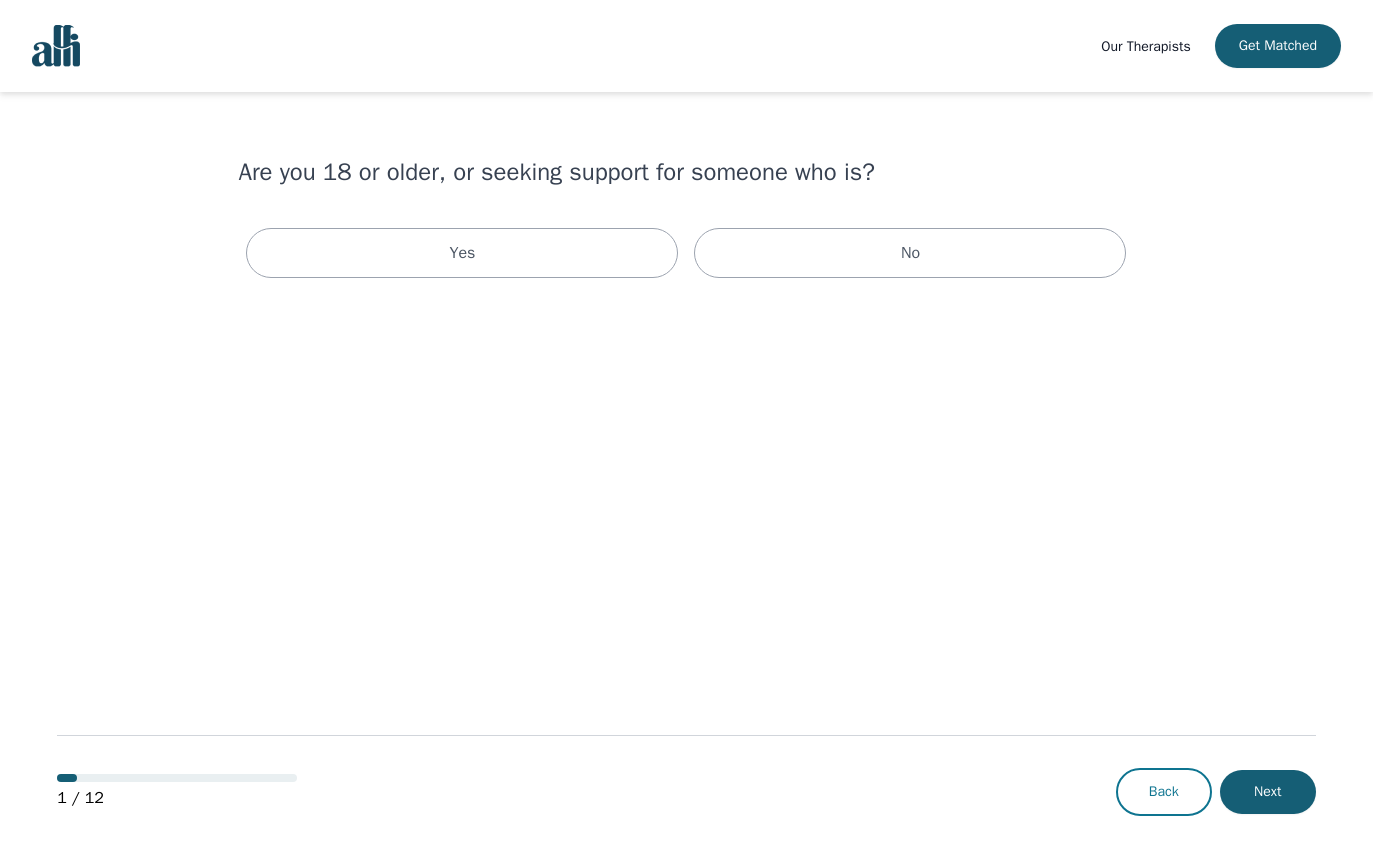 click on "Back" at bounding box center [1164, 792] 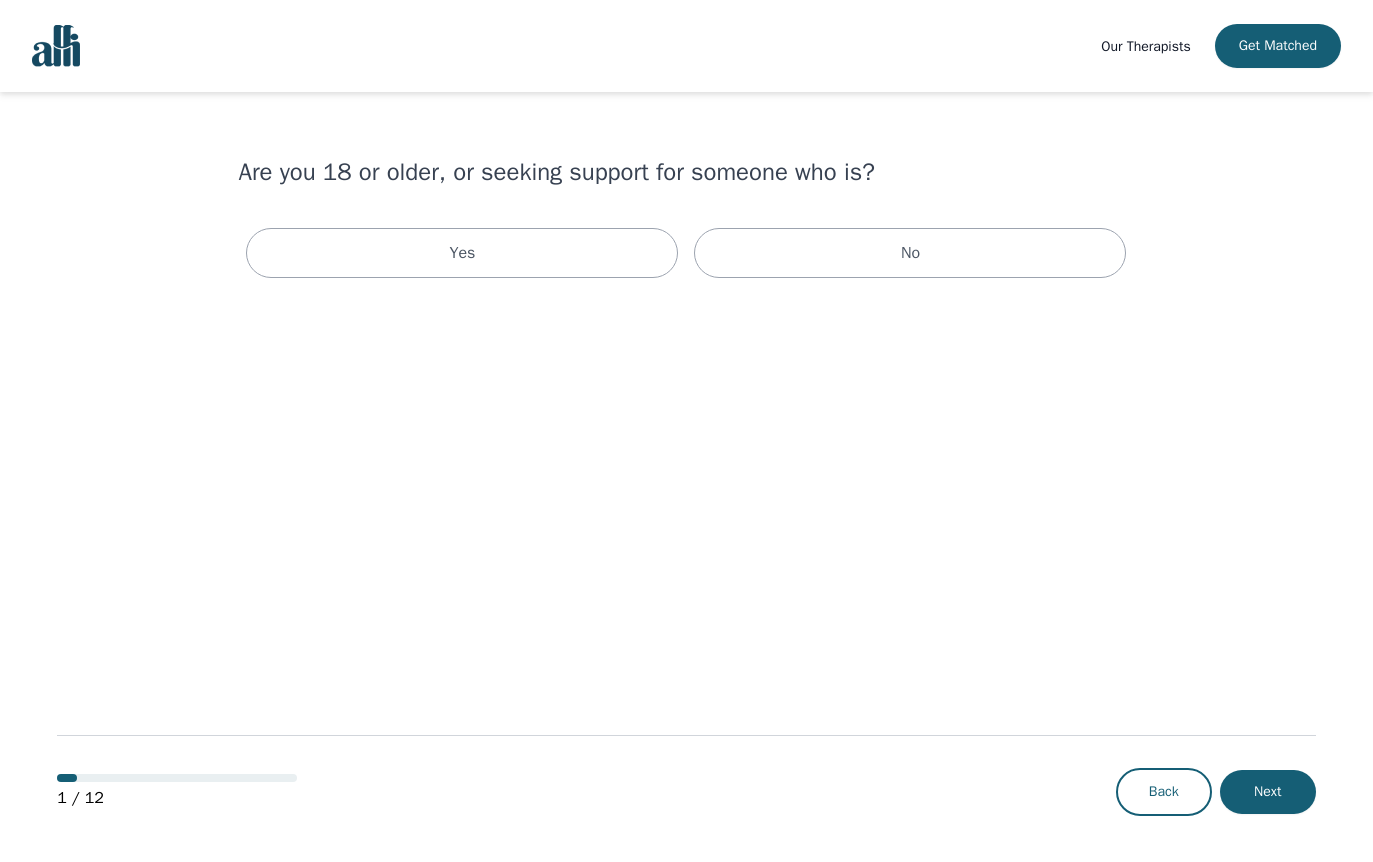 scroll, scrollTop: 2, scrollLeft: 0, axis: vertical 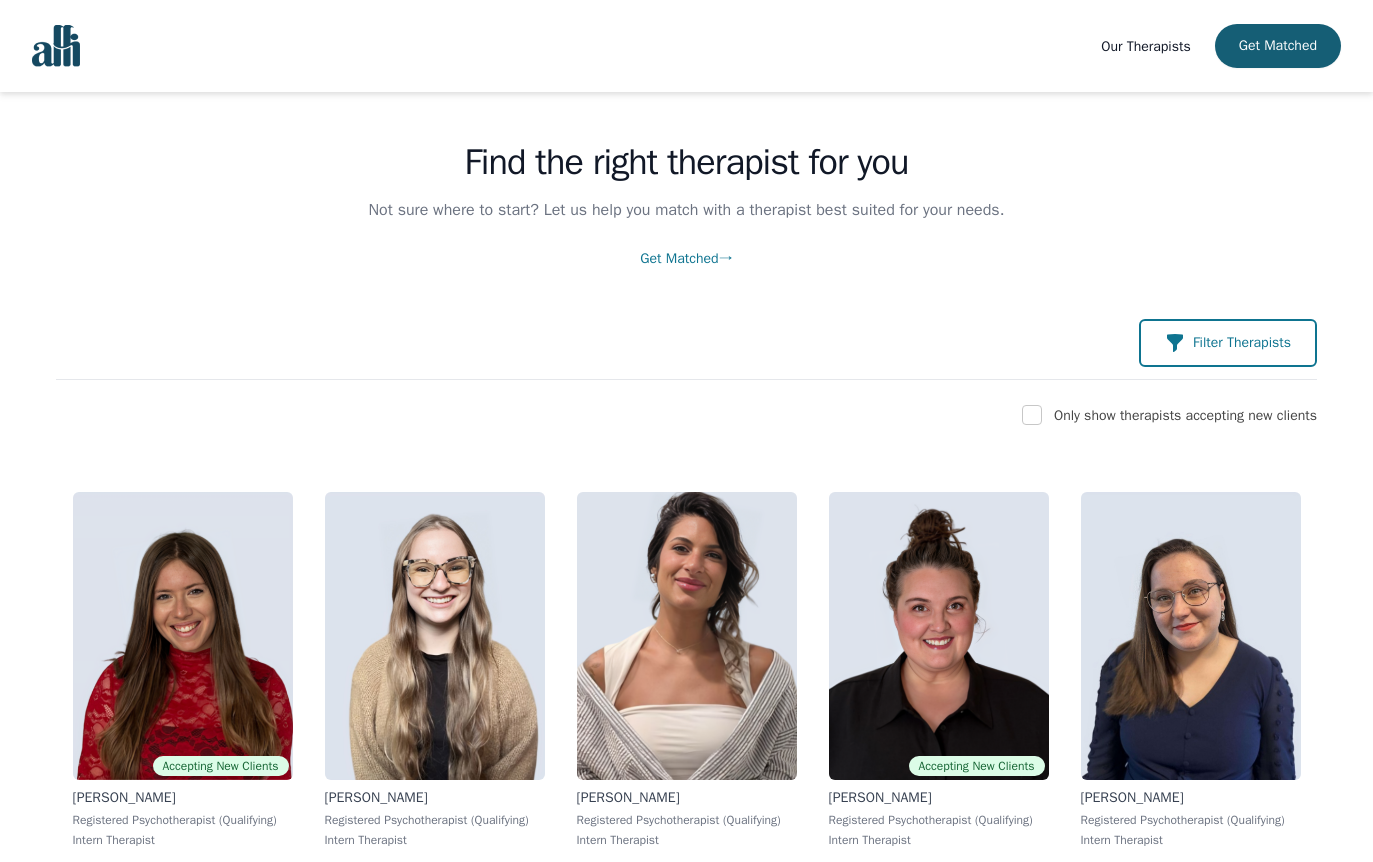 click on "Filter Therapists" at bounding box center [1242, 343] 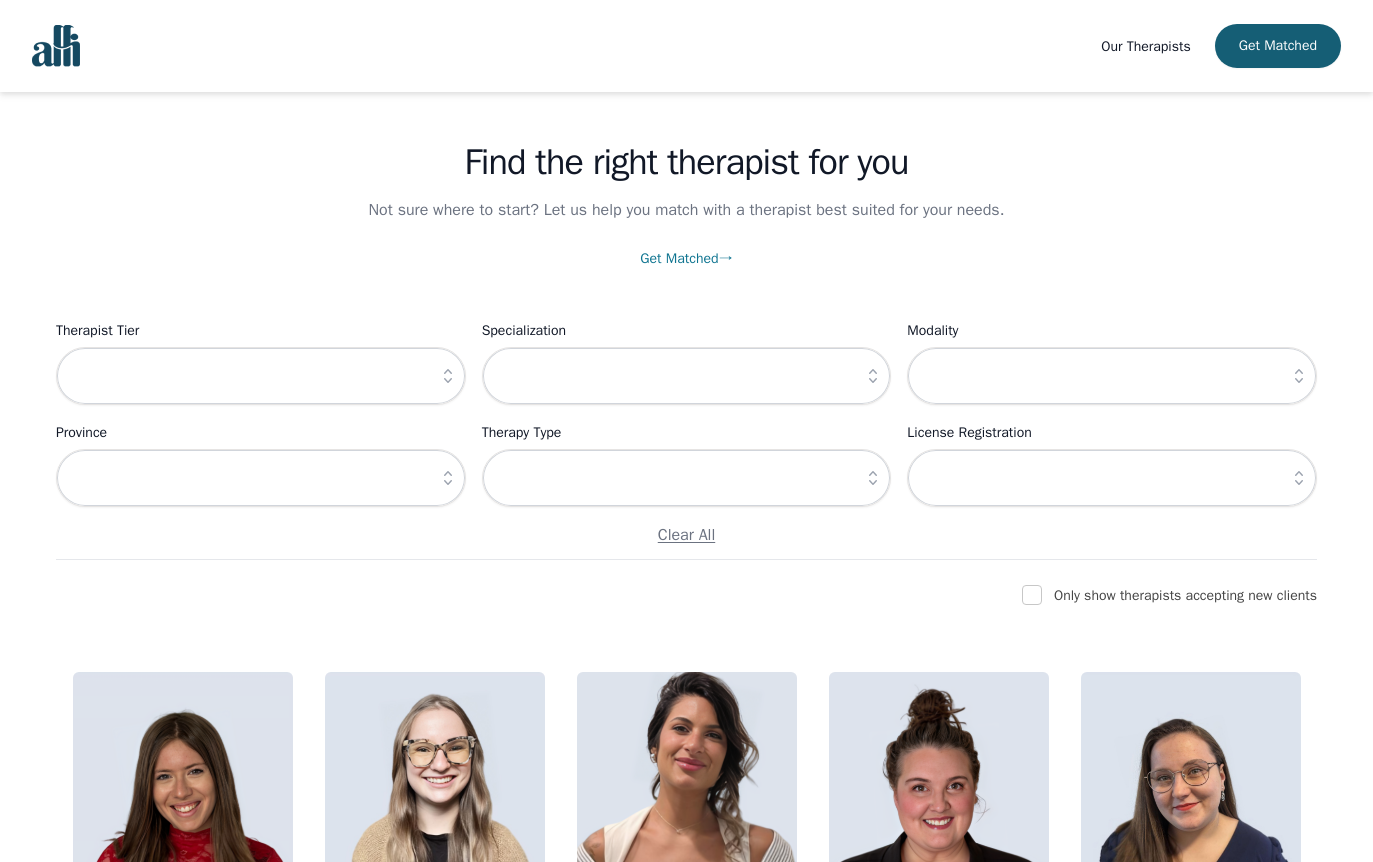 click 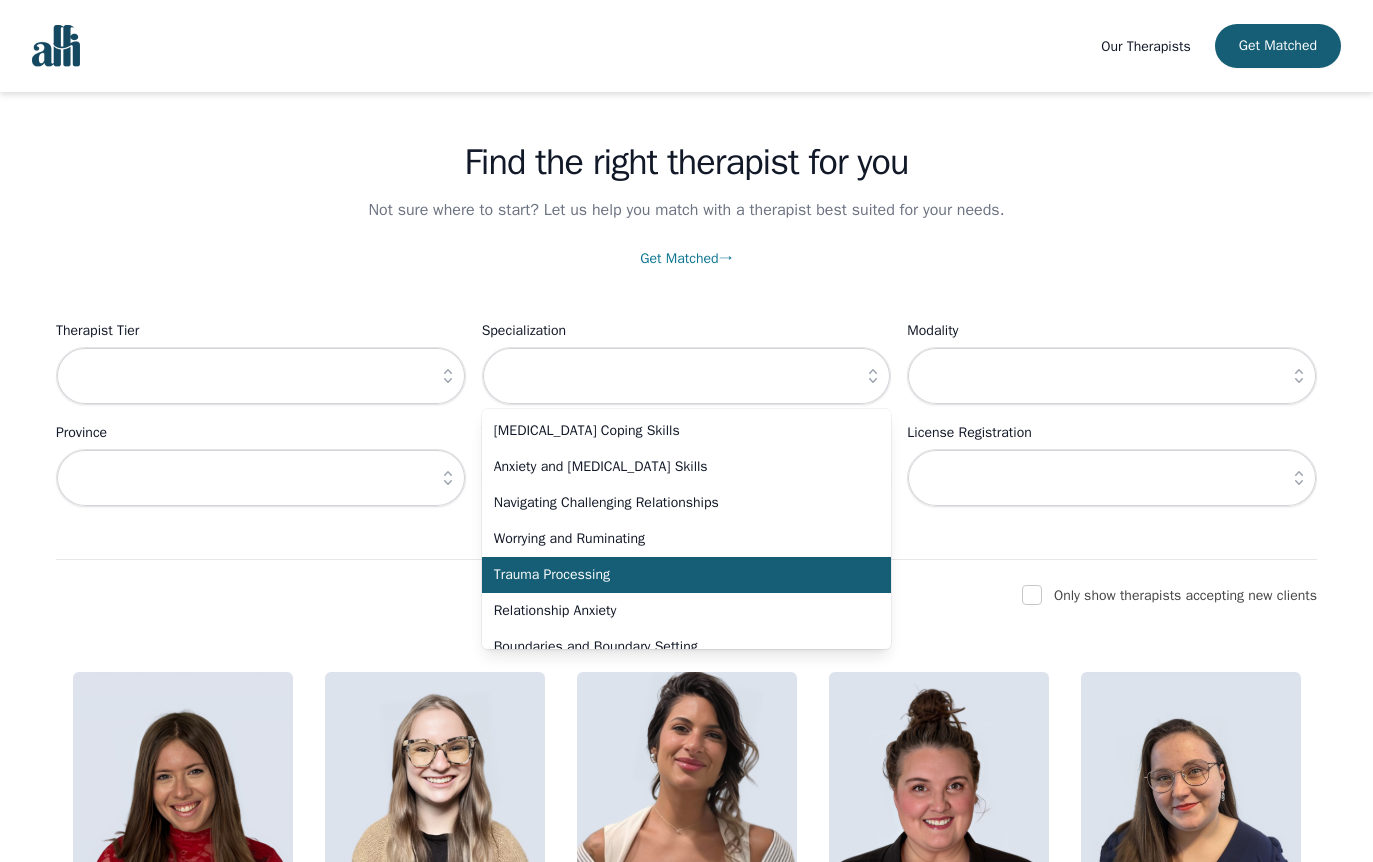 click on "Trauma Processing" at bounding box center (675, 575) 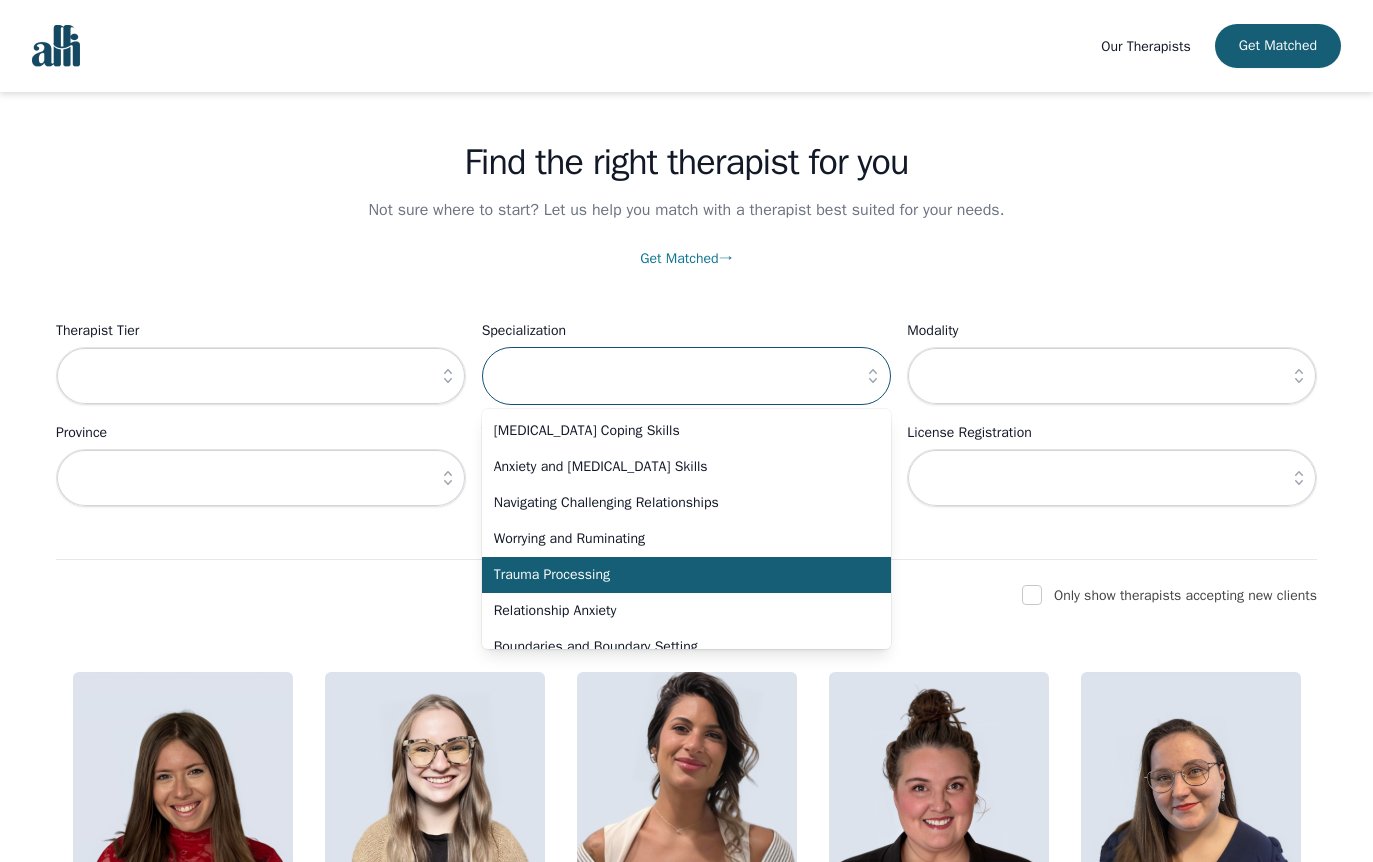 type on "Trauma Processing" 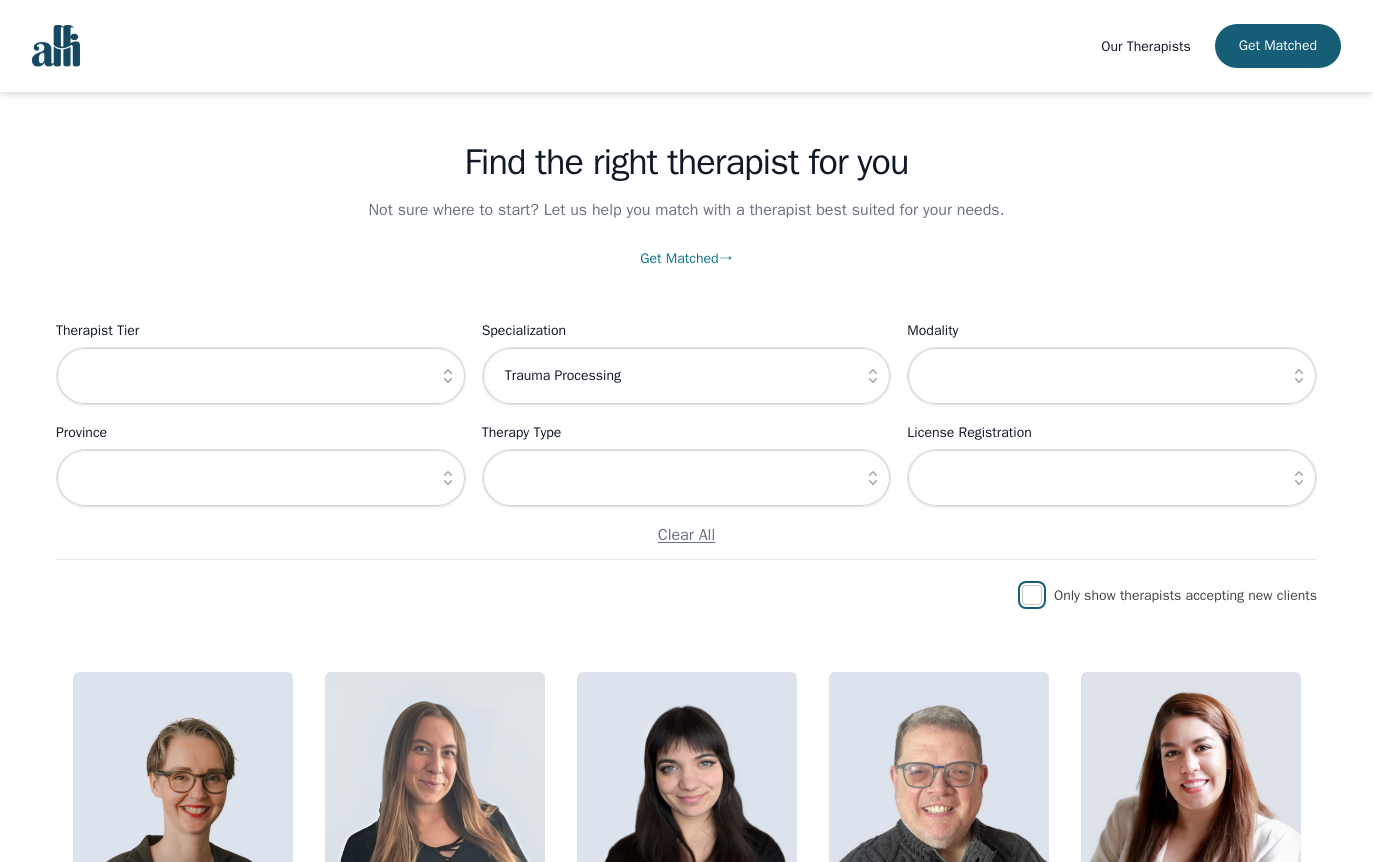 click at bounding box center [1032, 595] 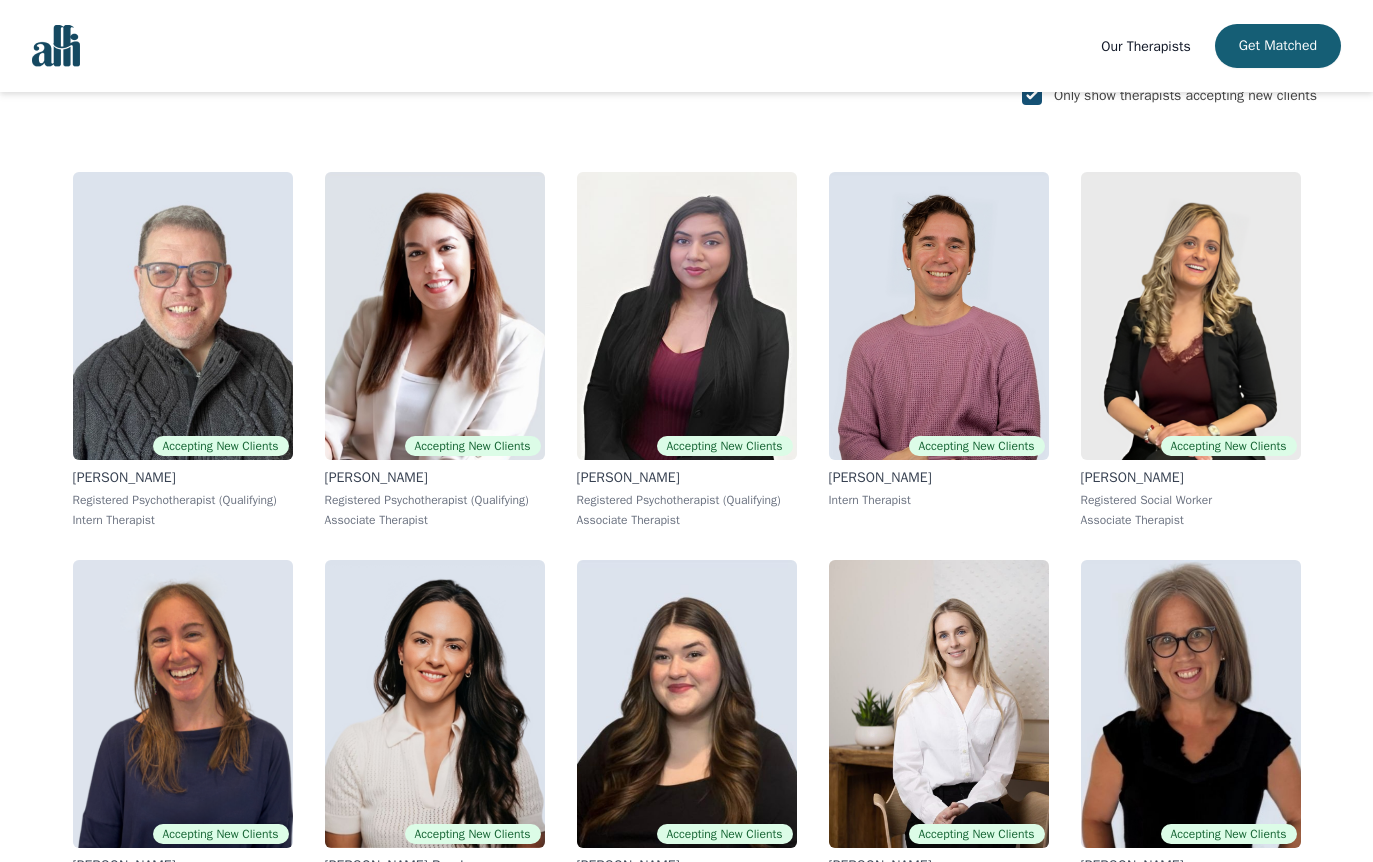 scroll, scrollTop: 646, scrollLeft: 0, axis: vertical 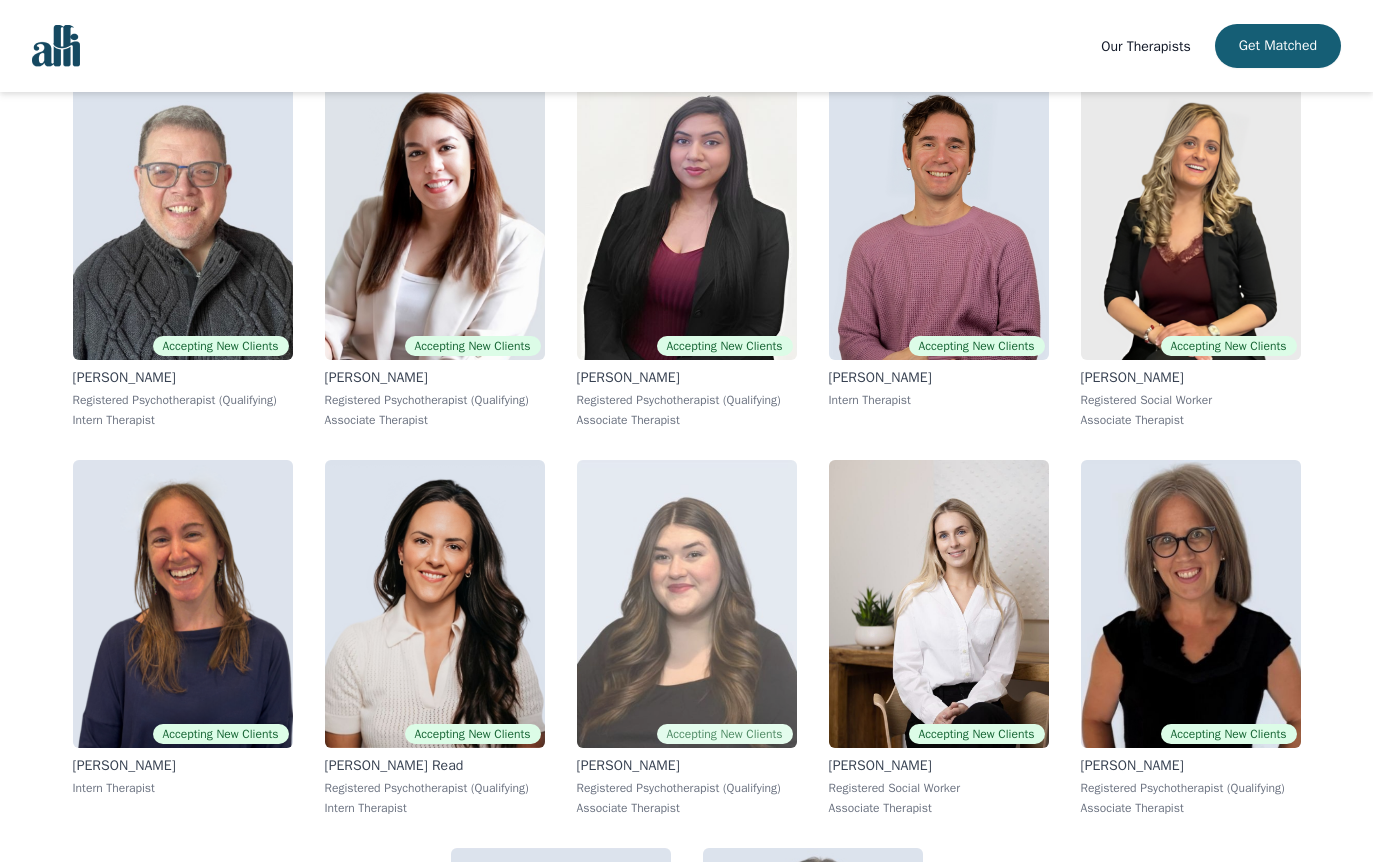 click at bounding box center [687, 604] 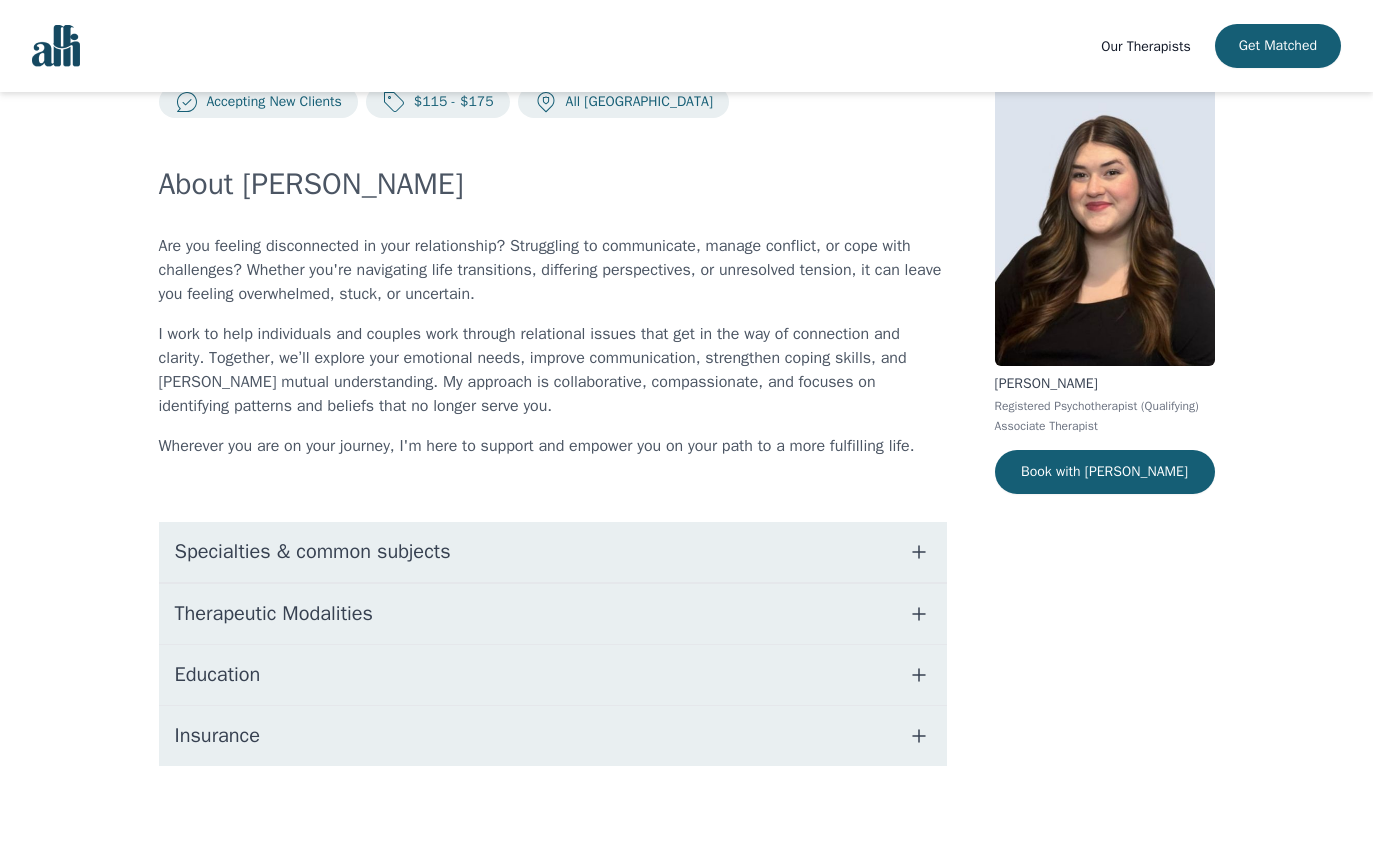 scroll, scrollTop: 0, scrollLeft: 0, axis: both 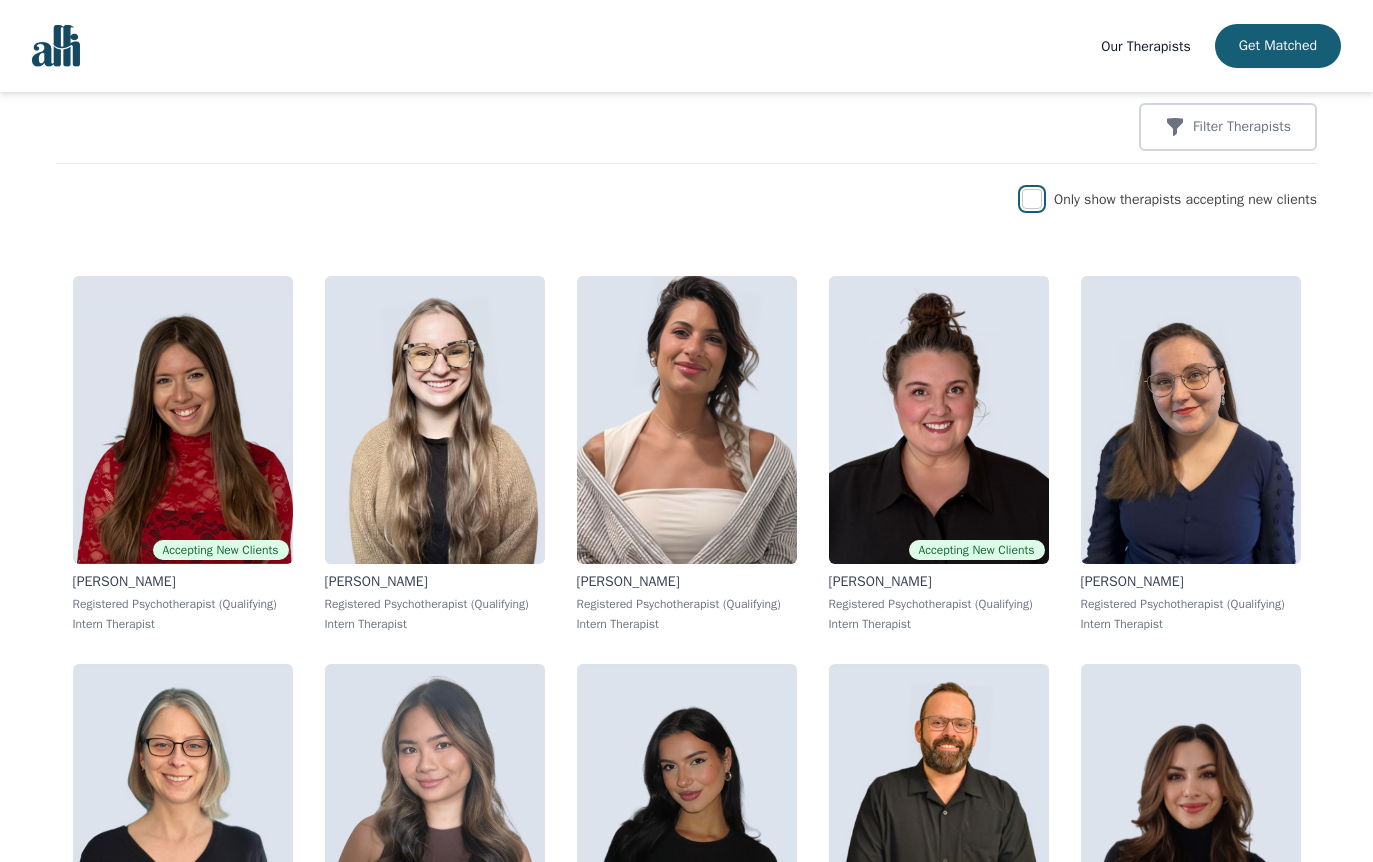 click at bounding box center (1032, 199) 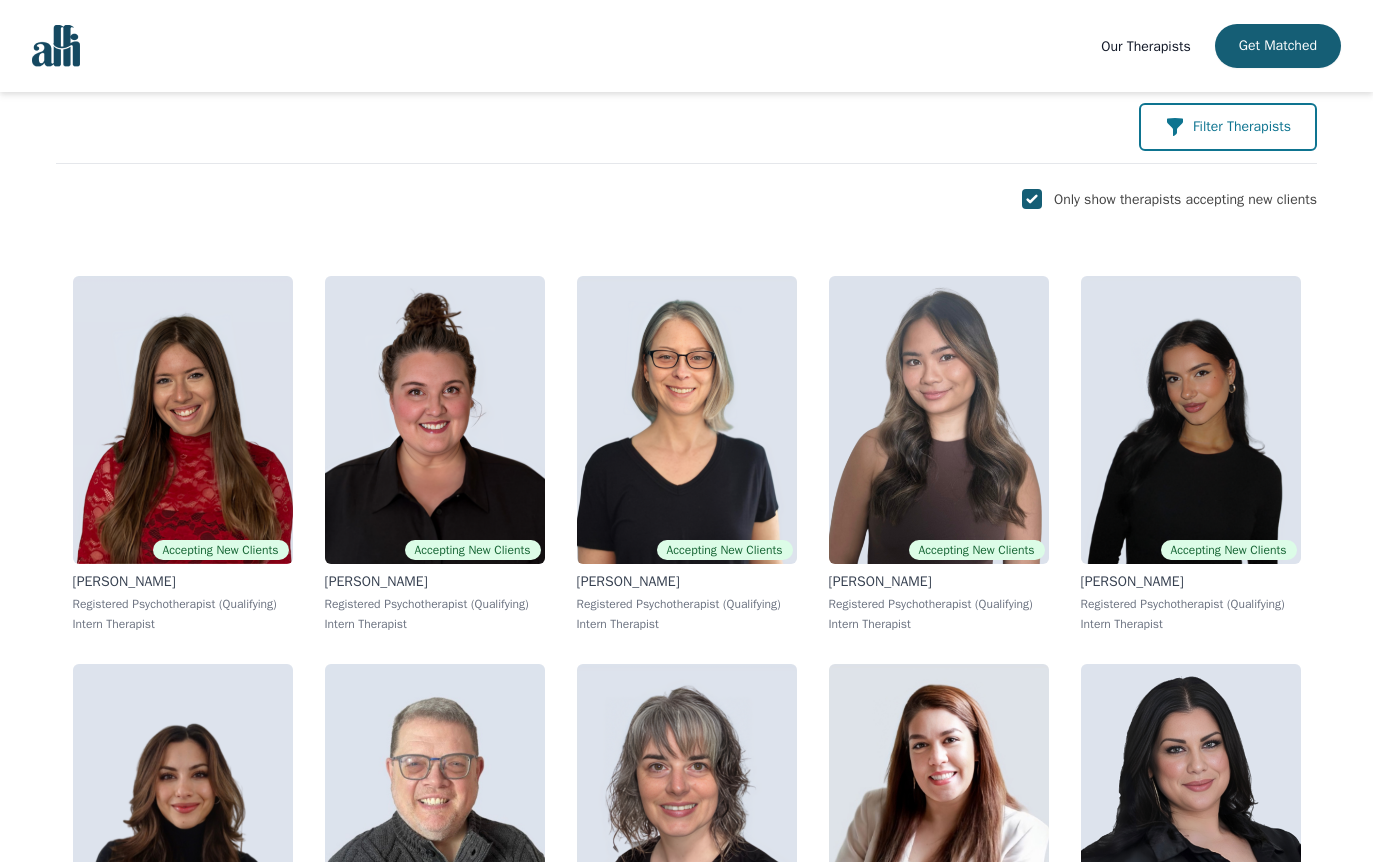 click on "Filter Therapists" at bounding box center [1242, 127] 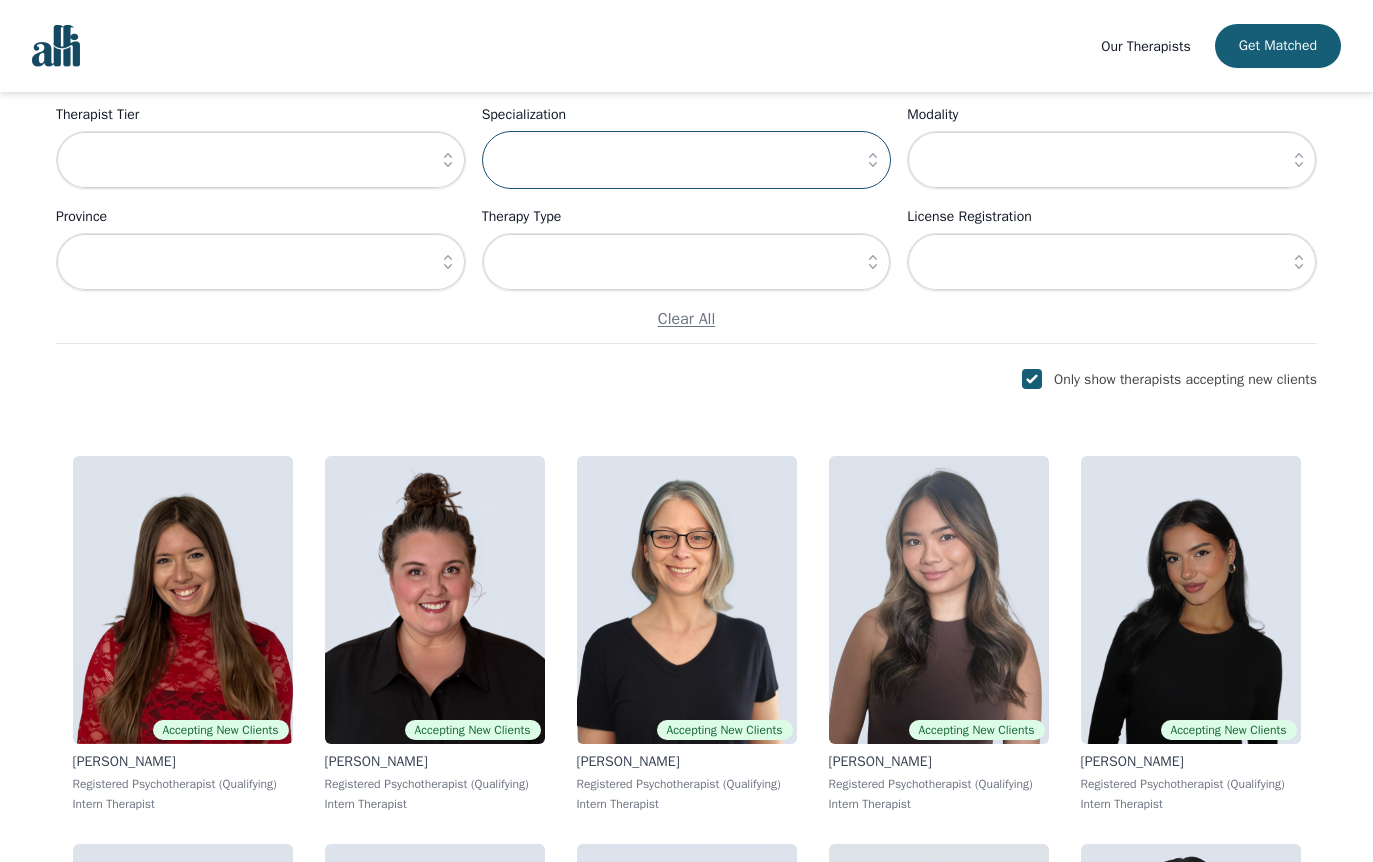 drag, startPoint x: 789, startPoint y: 147, endPoint x: 845, endPoint y: 159, distance: 57.271286 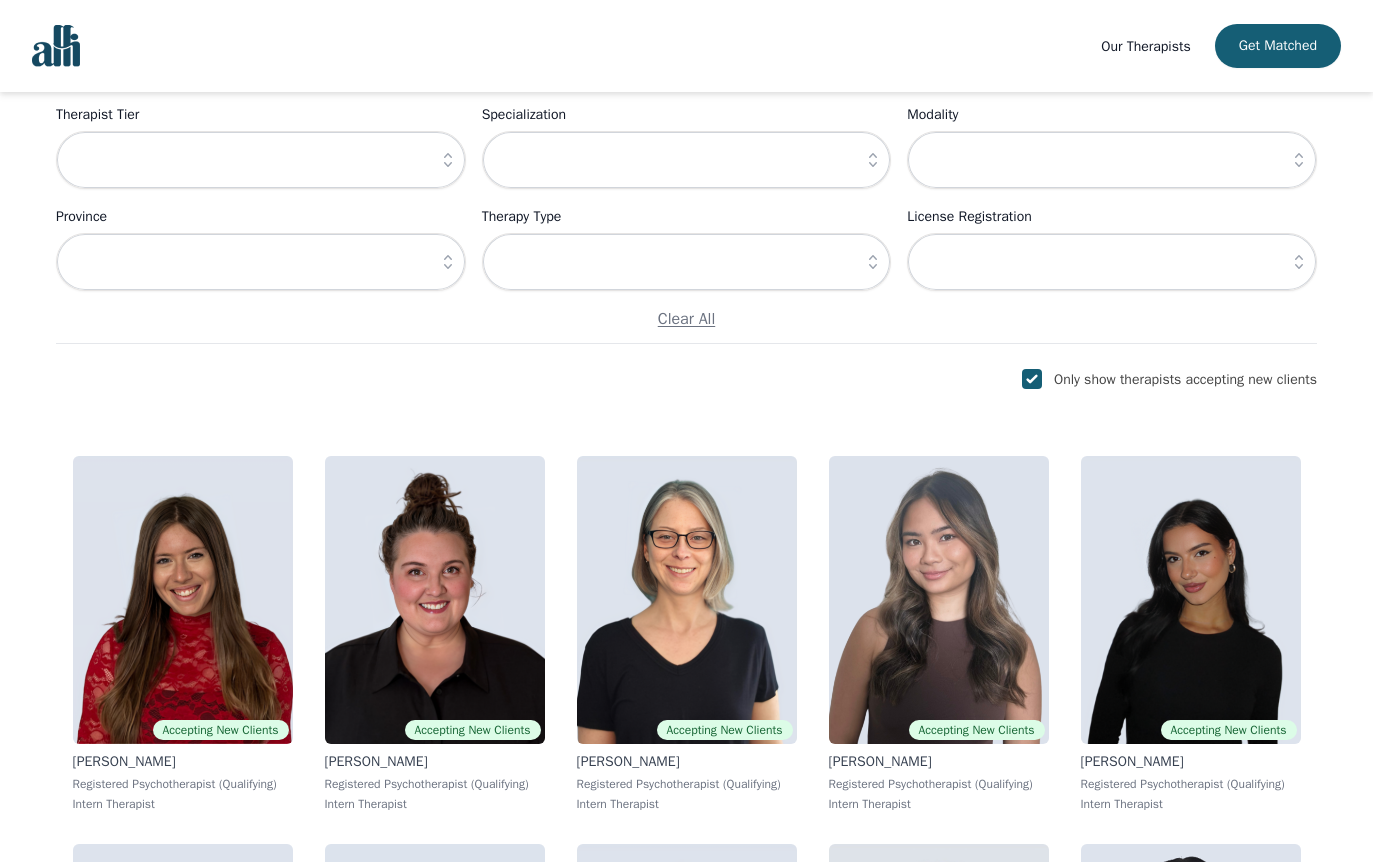 click at bounding box center [873, 160] 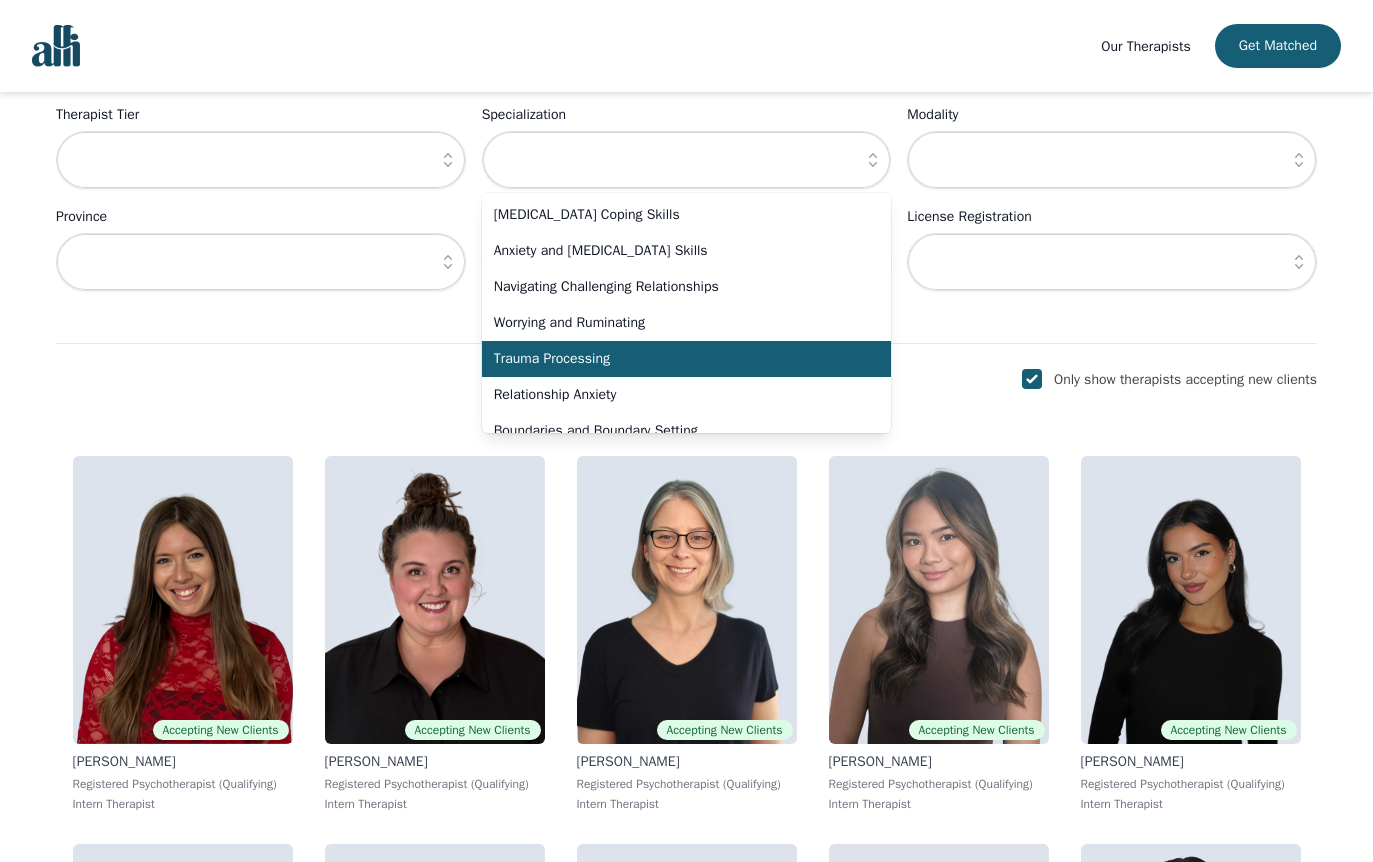 click on "Trauma Processing" at bounding box center [675, 359] 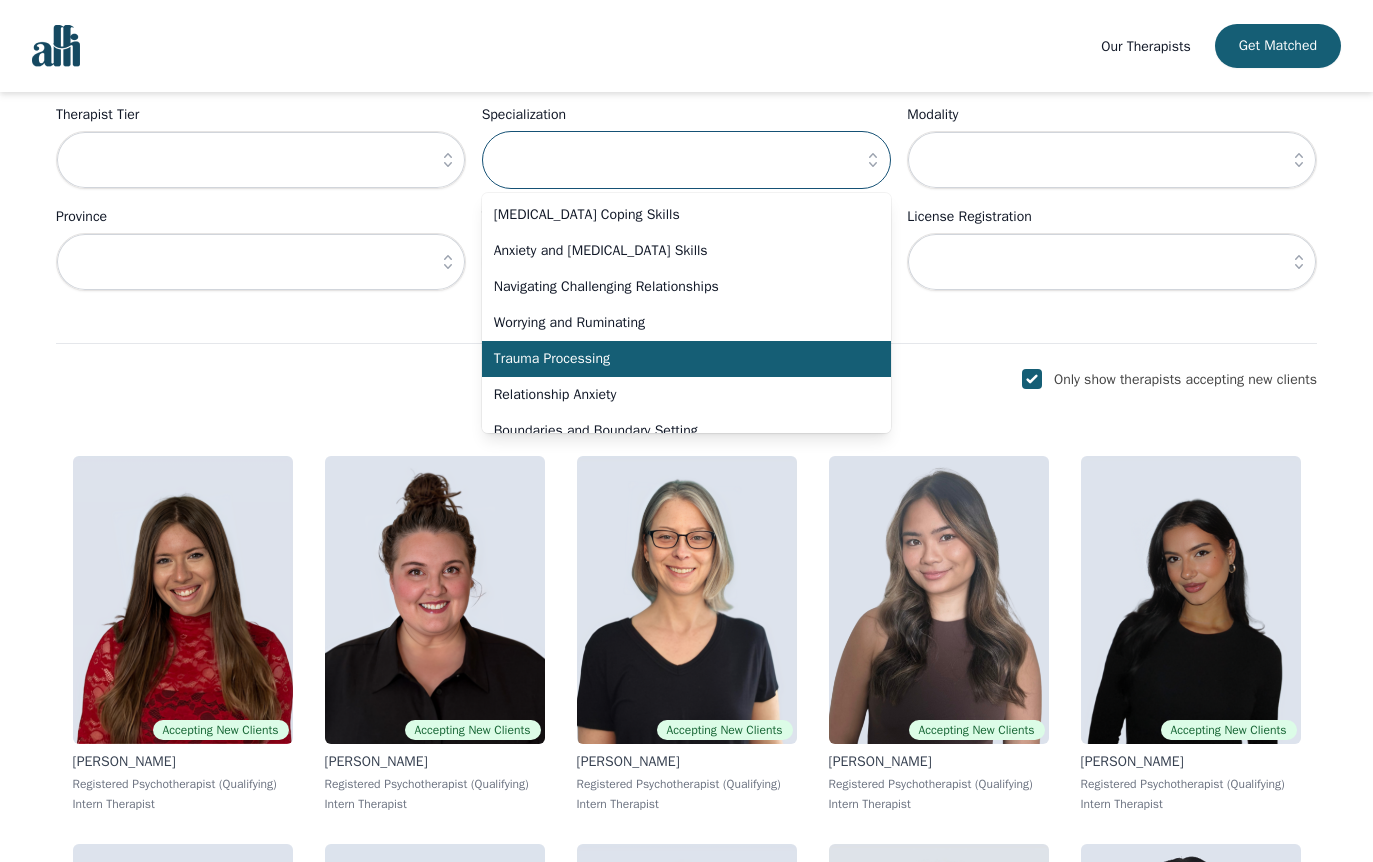 type on "Trauma Processing" 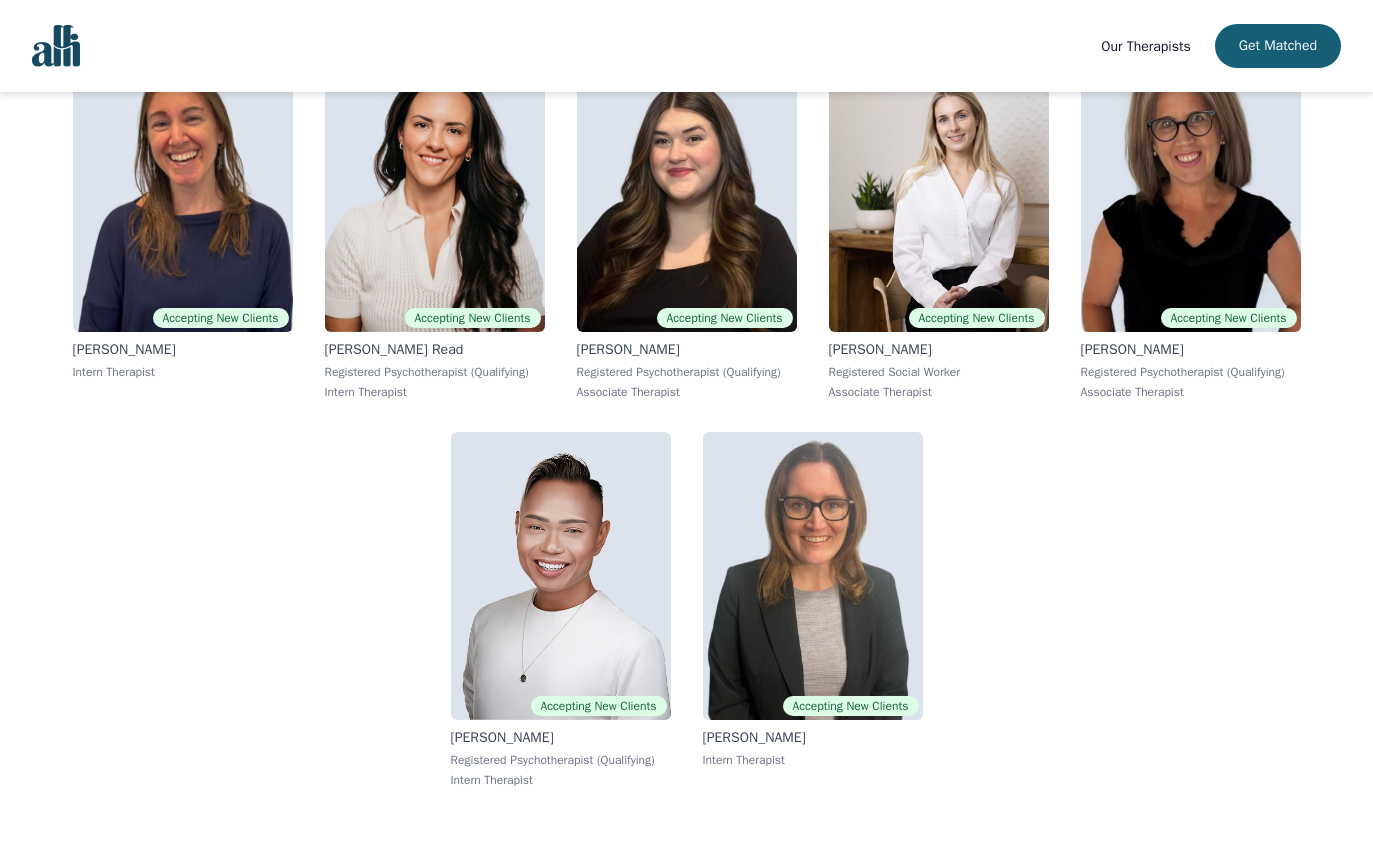 scroll, scrollTop: 862, scrollLeft: 0, axis: vertical 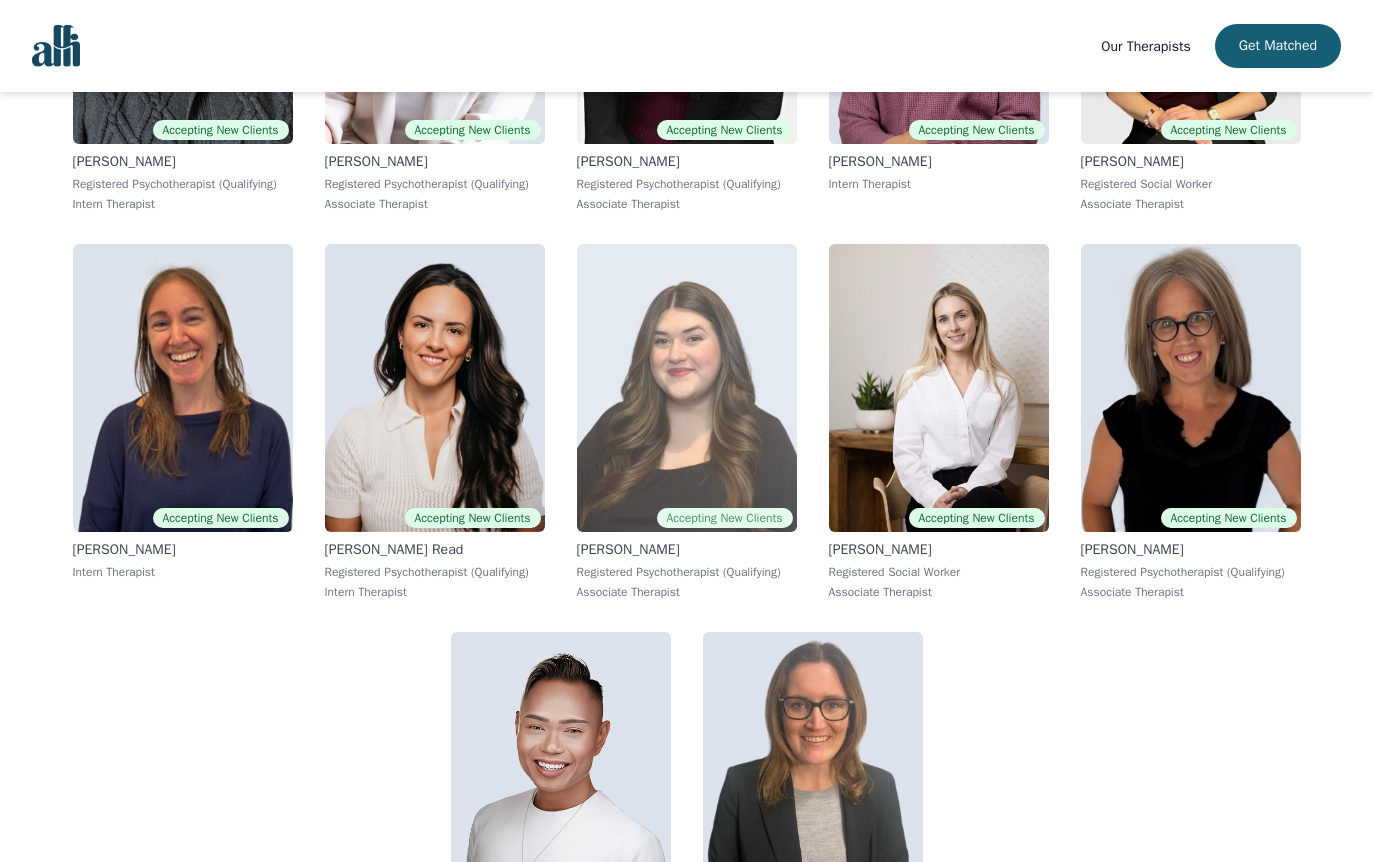 click at bounding box center [687, 388] 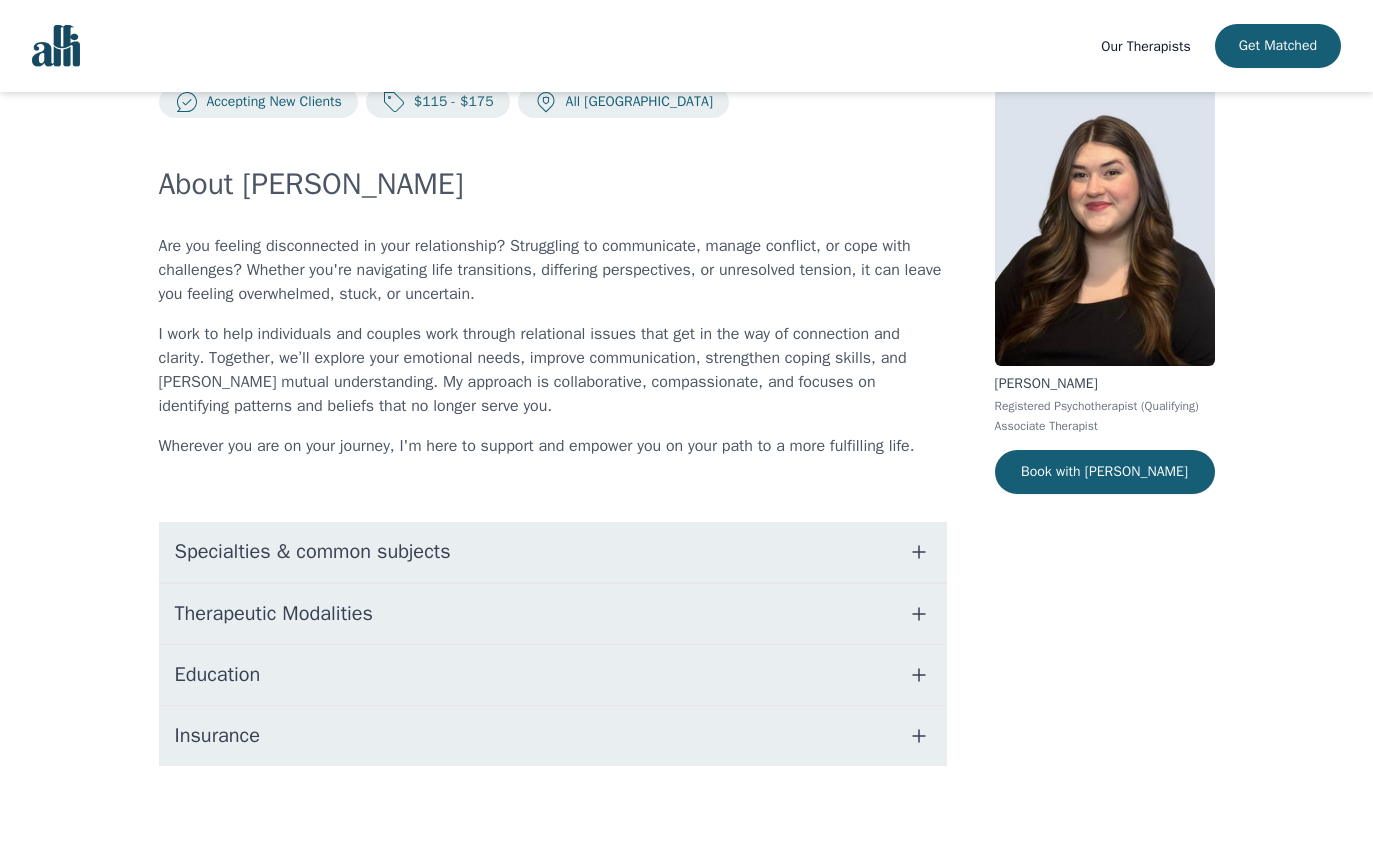 scroll, scrollTop: 0, scrollLeft: 0, axis: both 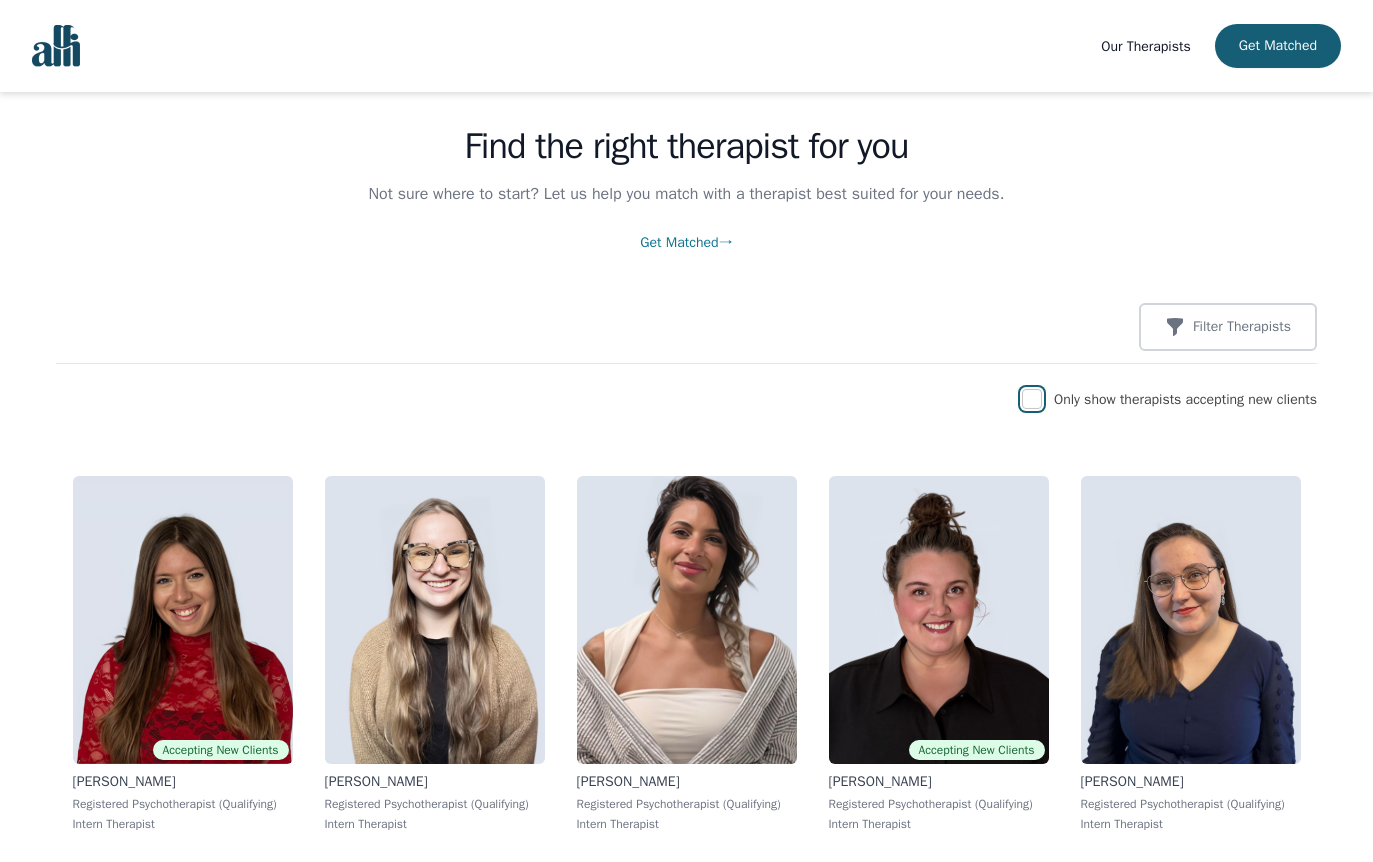 click at bounding box center (1032, 399) 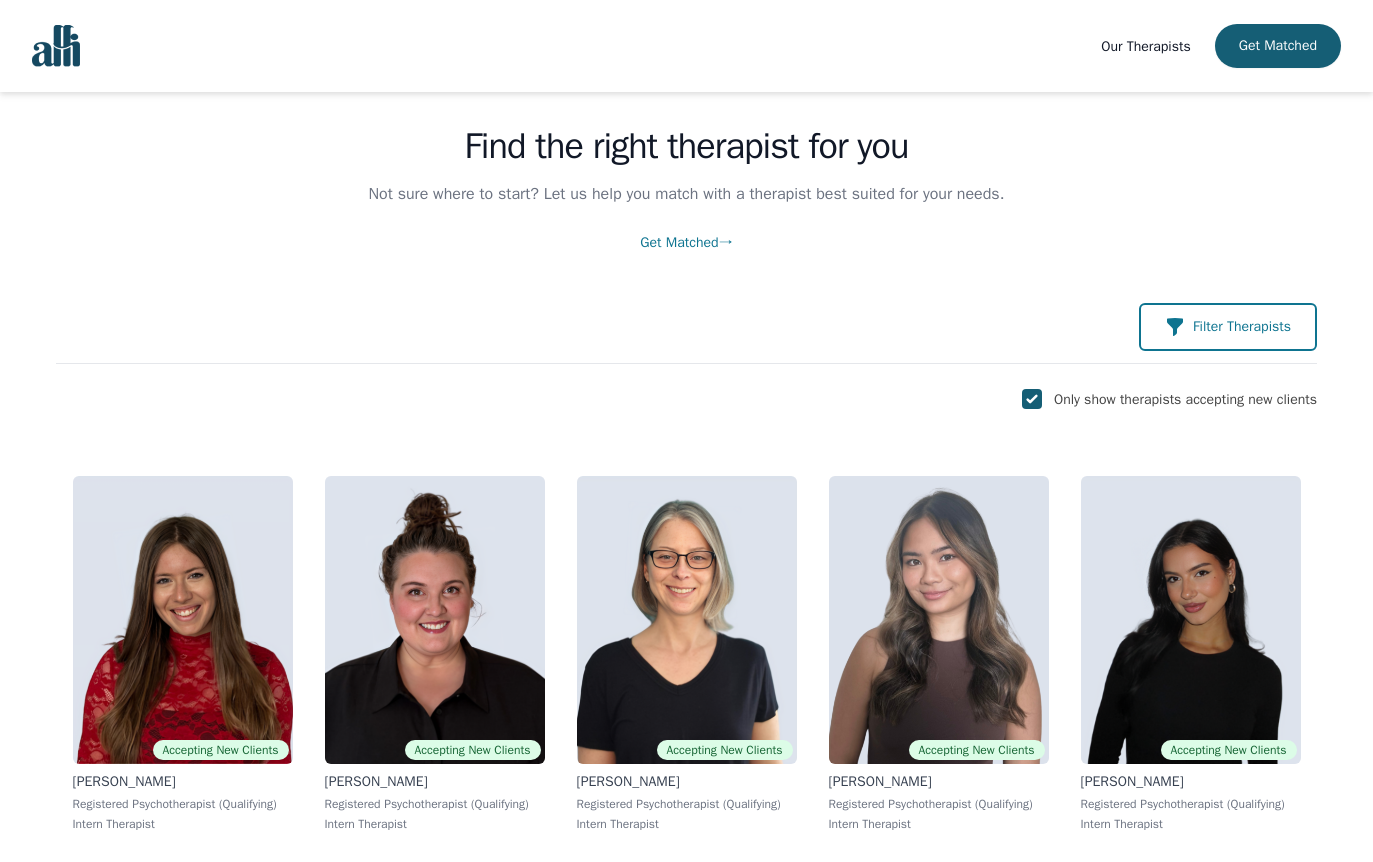 drag, startPoint x: 1221, startPoint y: 355, endPoint x: 1213, endPoint y: 340, distance: 17 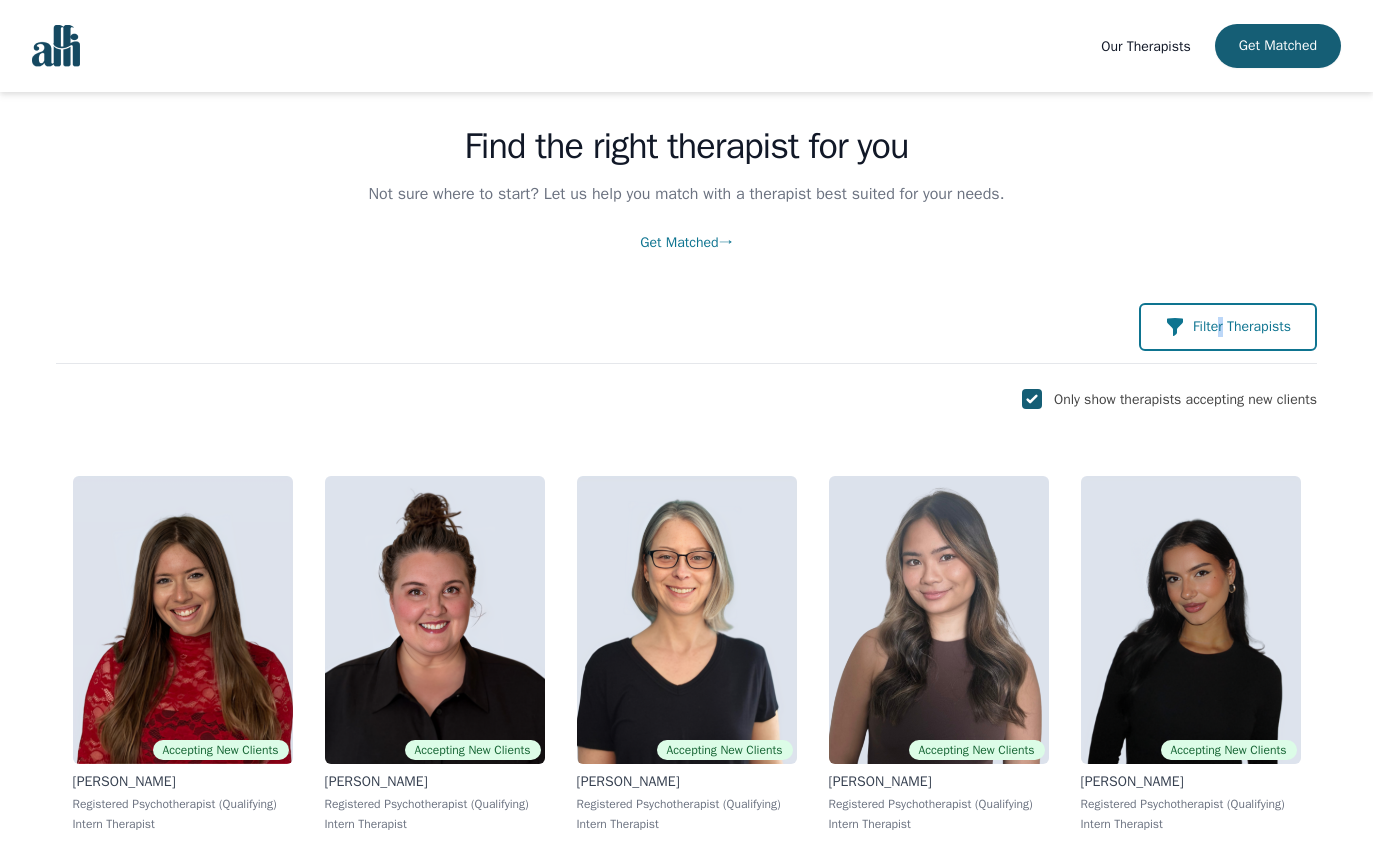 click on "Filter Therapists" at bounding box center (1242, 327) 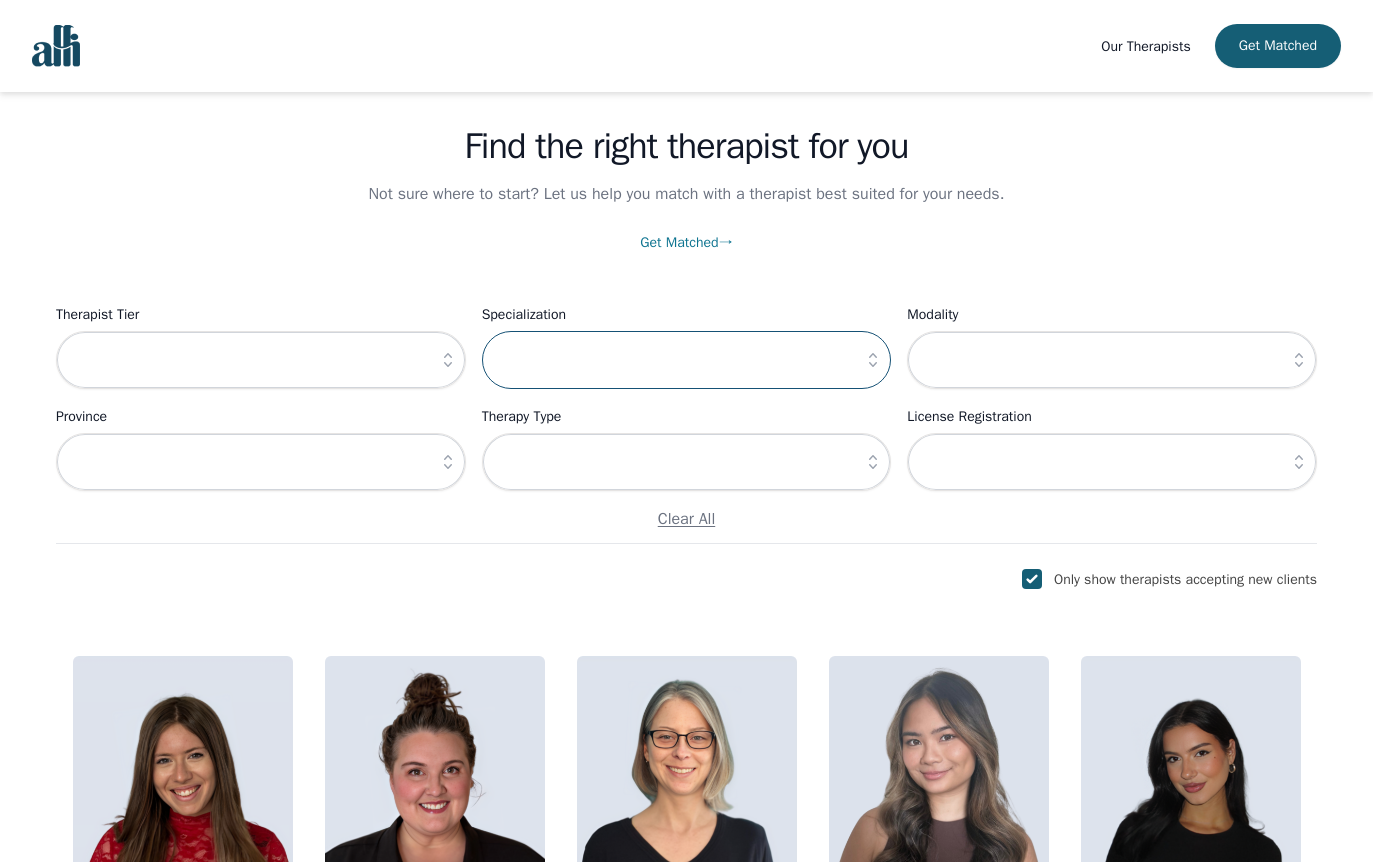 drag, startPoint x: 769, startPoint y: 339, endPoint x: 761, endPoint y: 358, distance: 20.615528 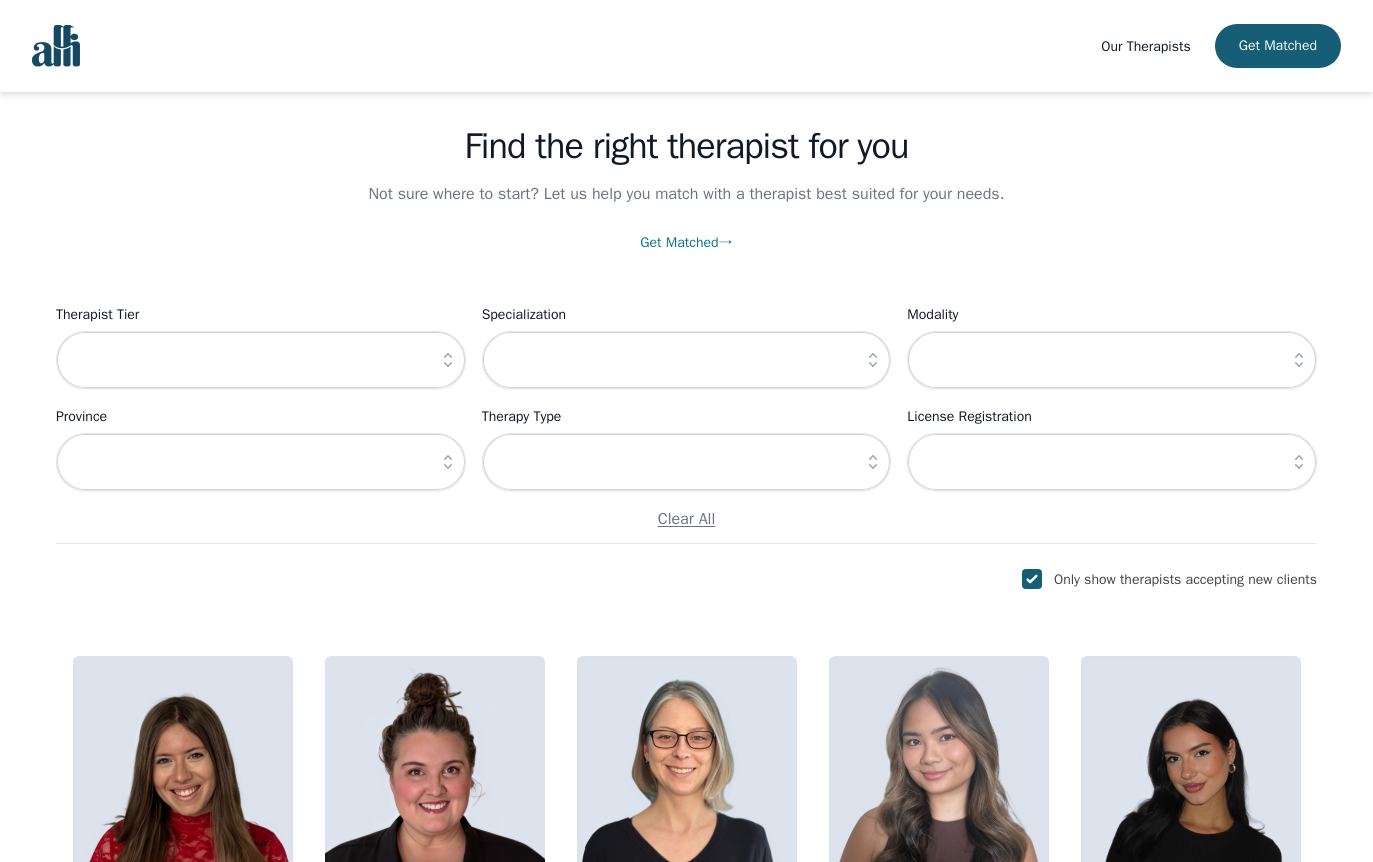 click 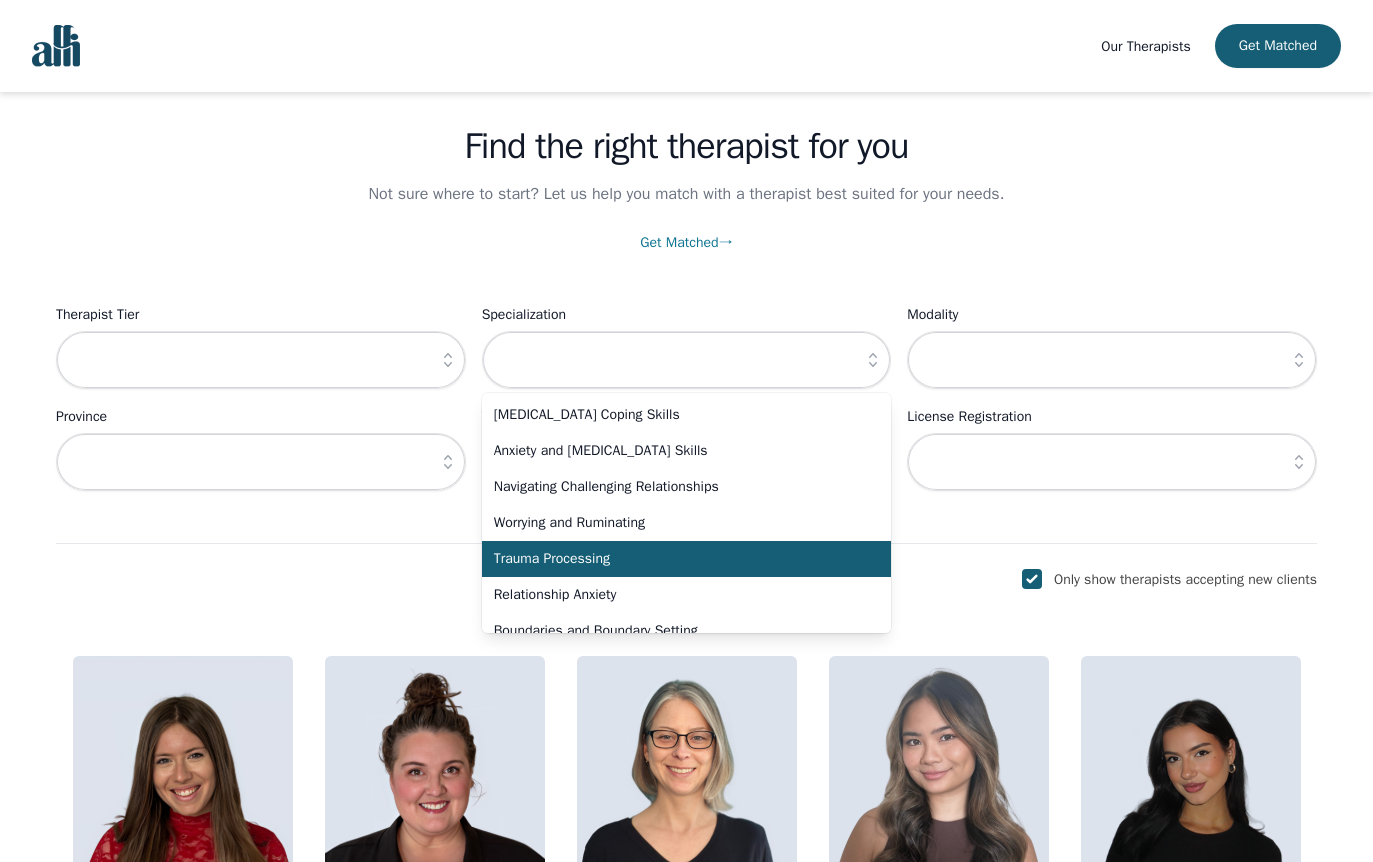 click on "Trauma Processing" at bounding box center [675, 559] 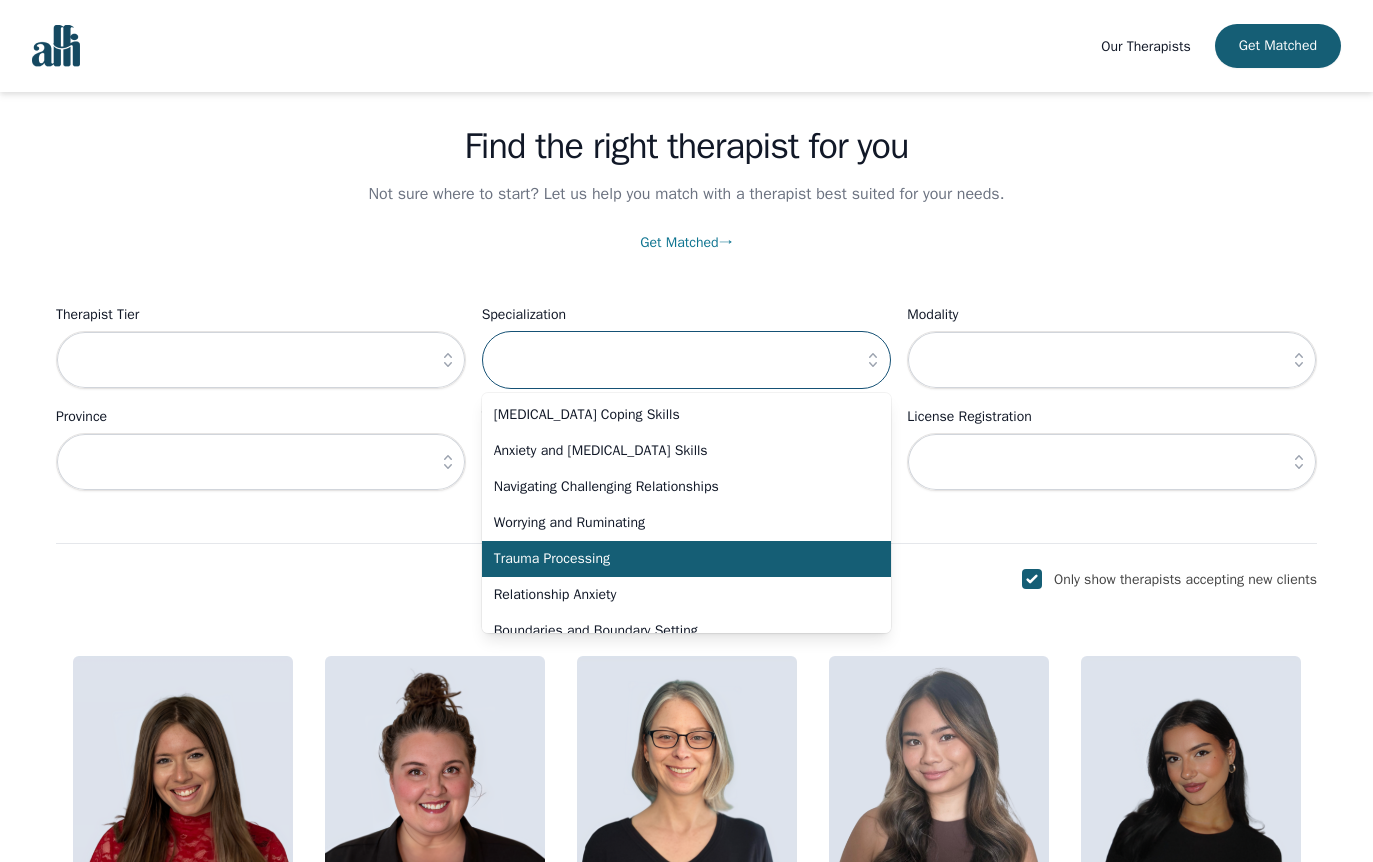 type on "Trauma Processing" 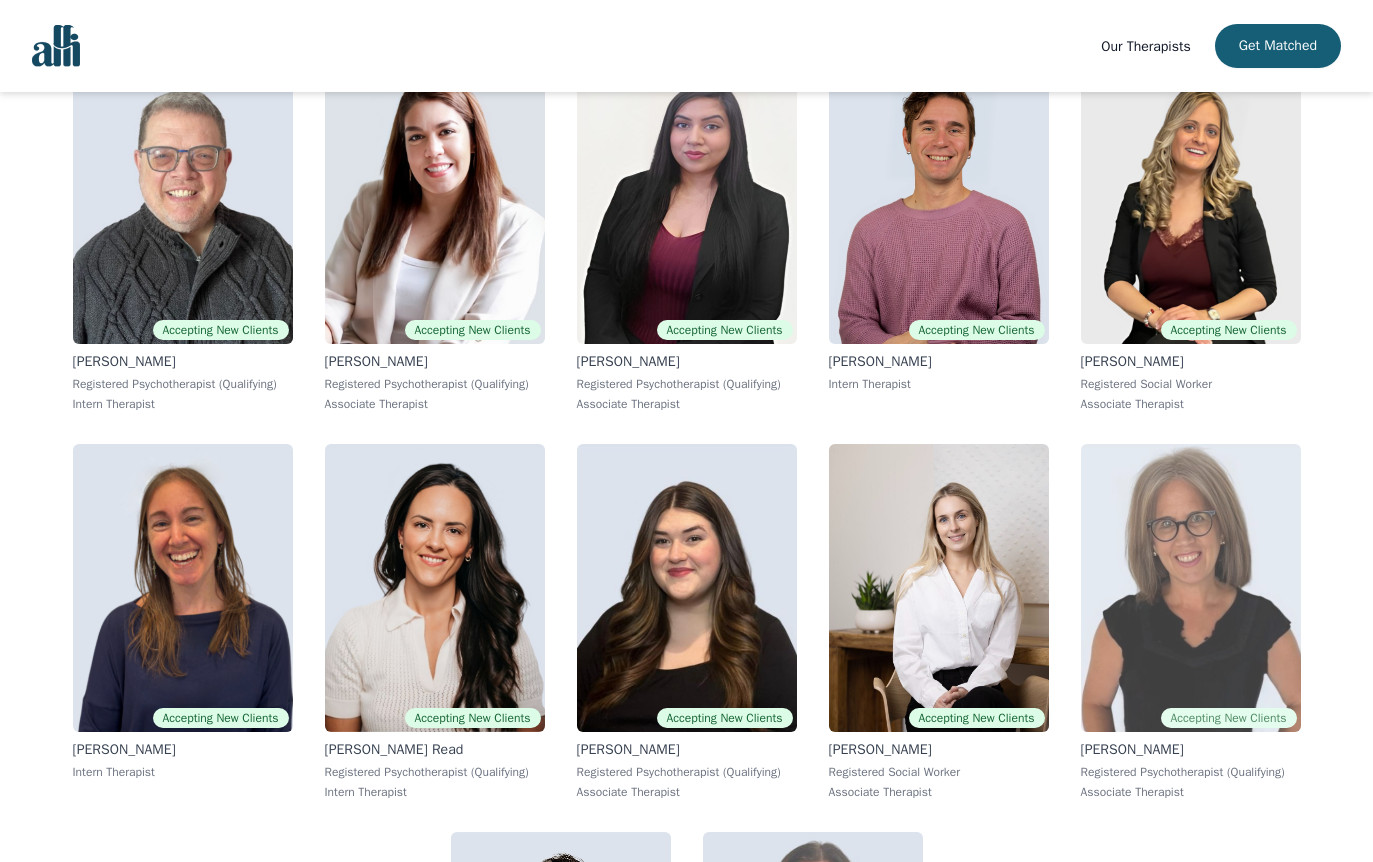 scroll, scrollTop: 762, scrollLeft: 0, axis: vertical 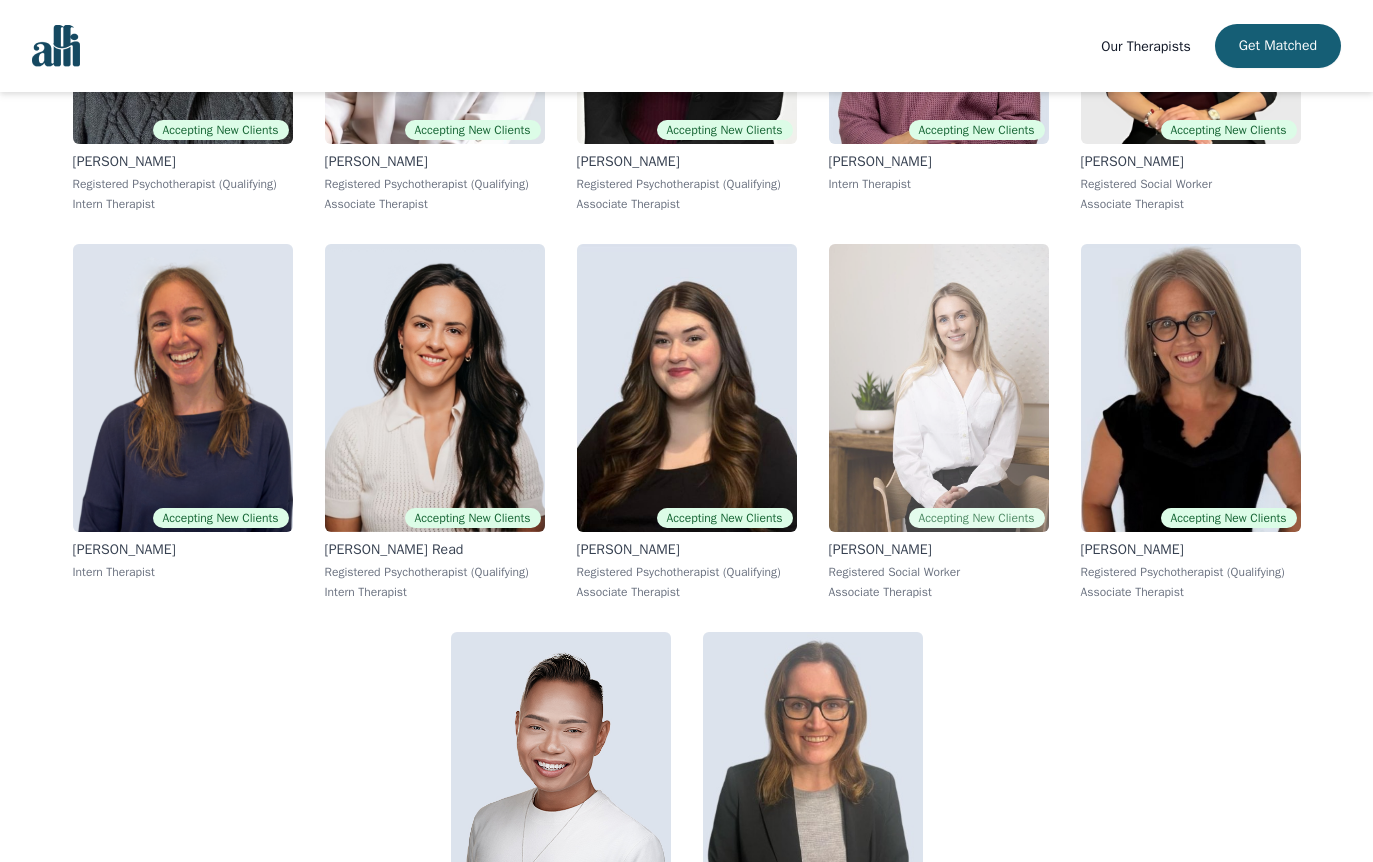 click at bounding box center (939, 388) 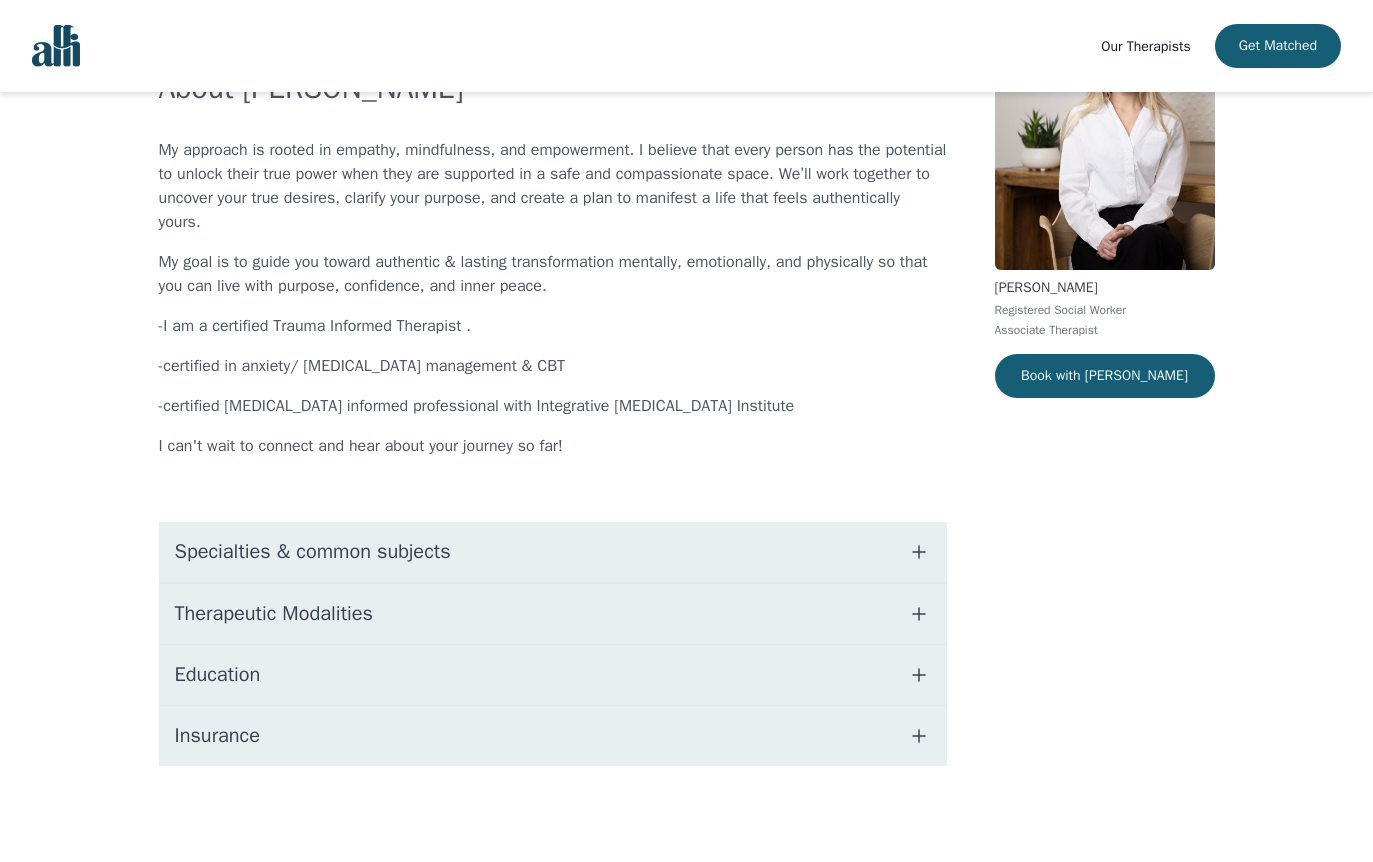 scroll, scrollTop: 0, scrollLeft: 0, axis: both 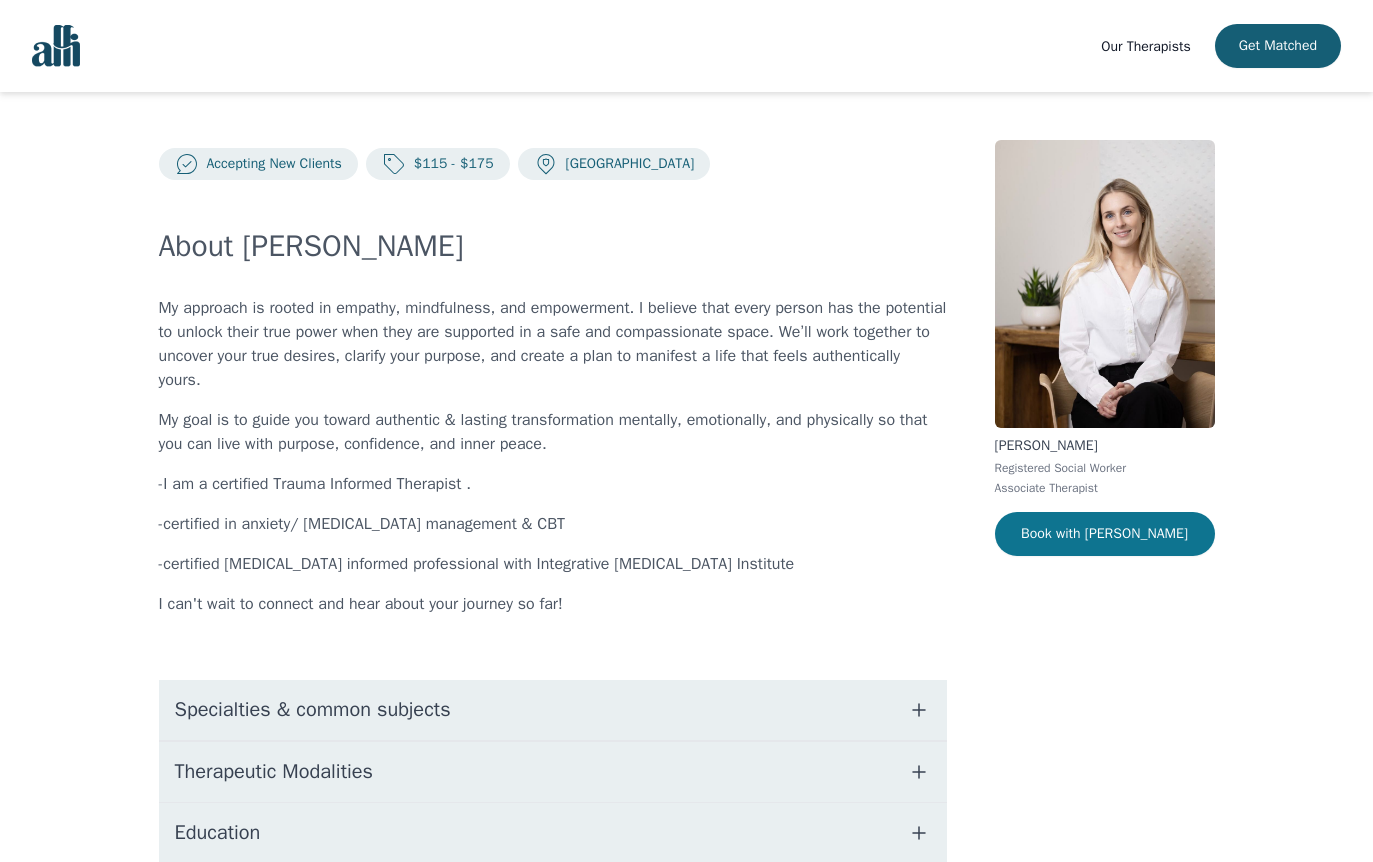 click on "Book with Danielle" at bounding box center (1105, 534) 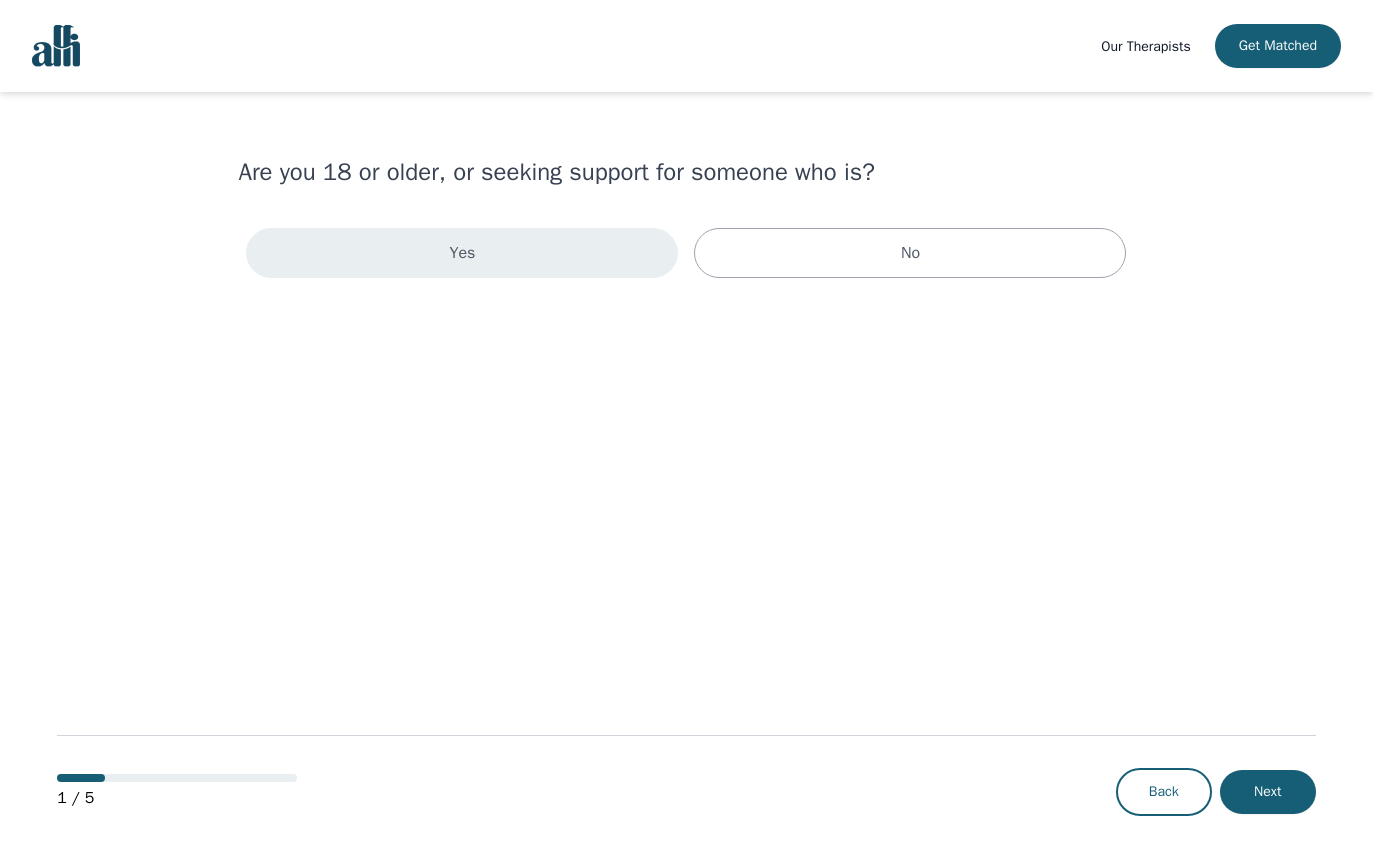 click on "Yes" at bounding box center [462, 253] 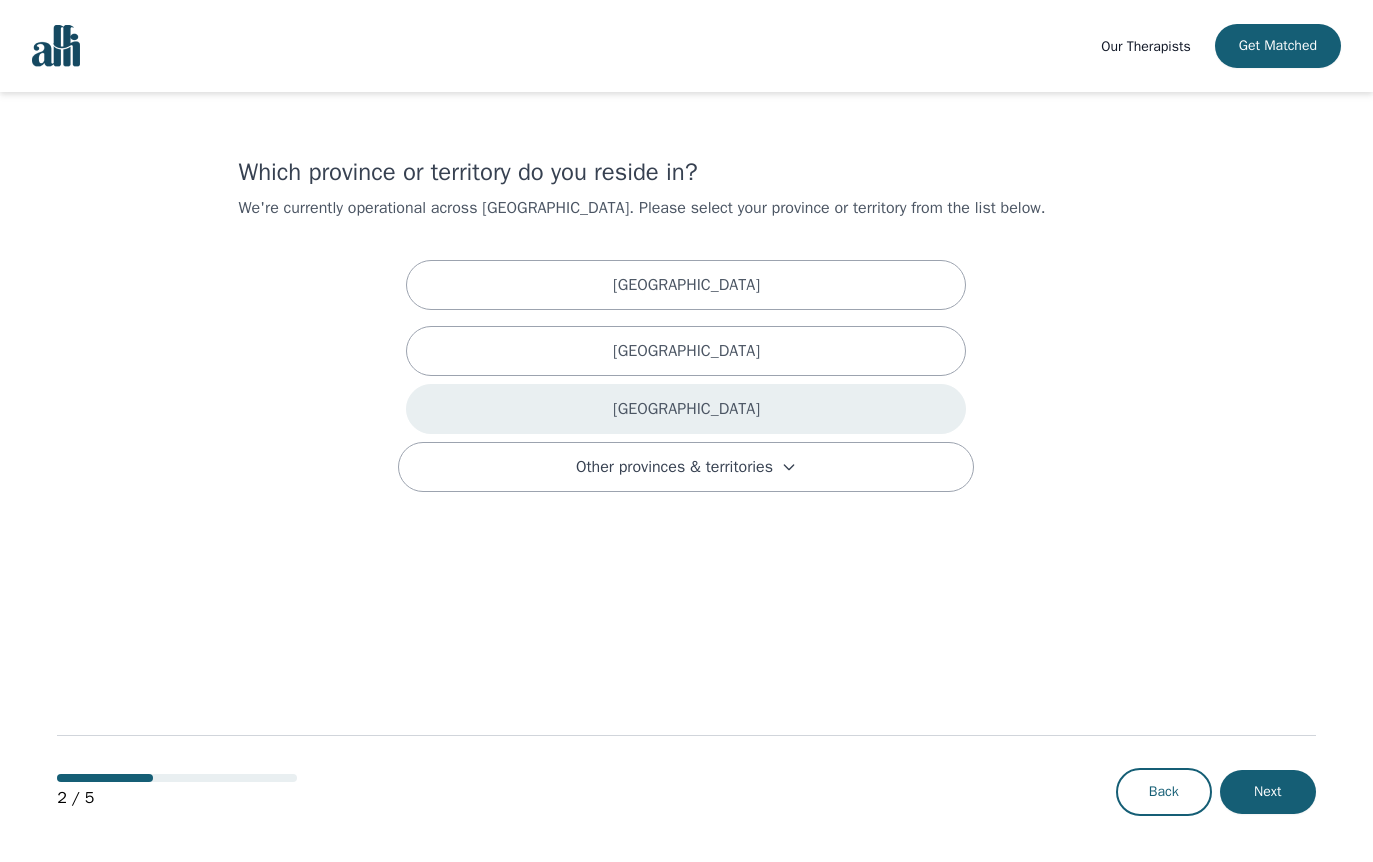 click on "Ontario" at bounding box center (686, 409) 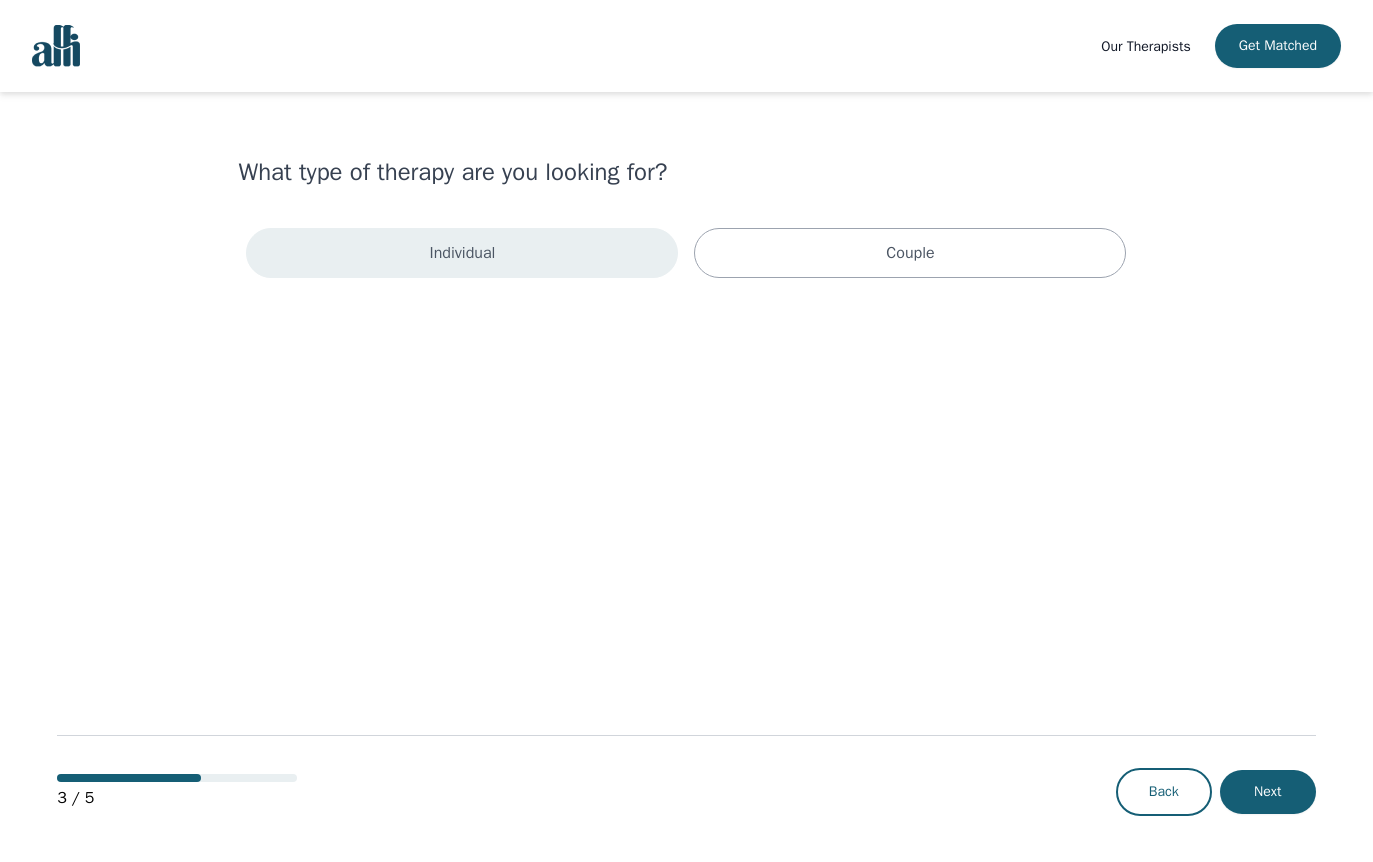 click on "Individual" at bounding box center (463, 253) 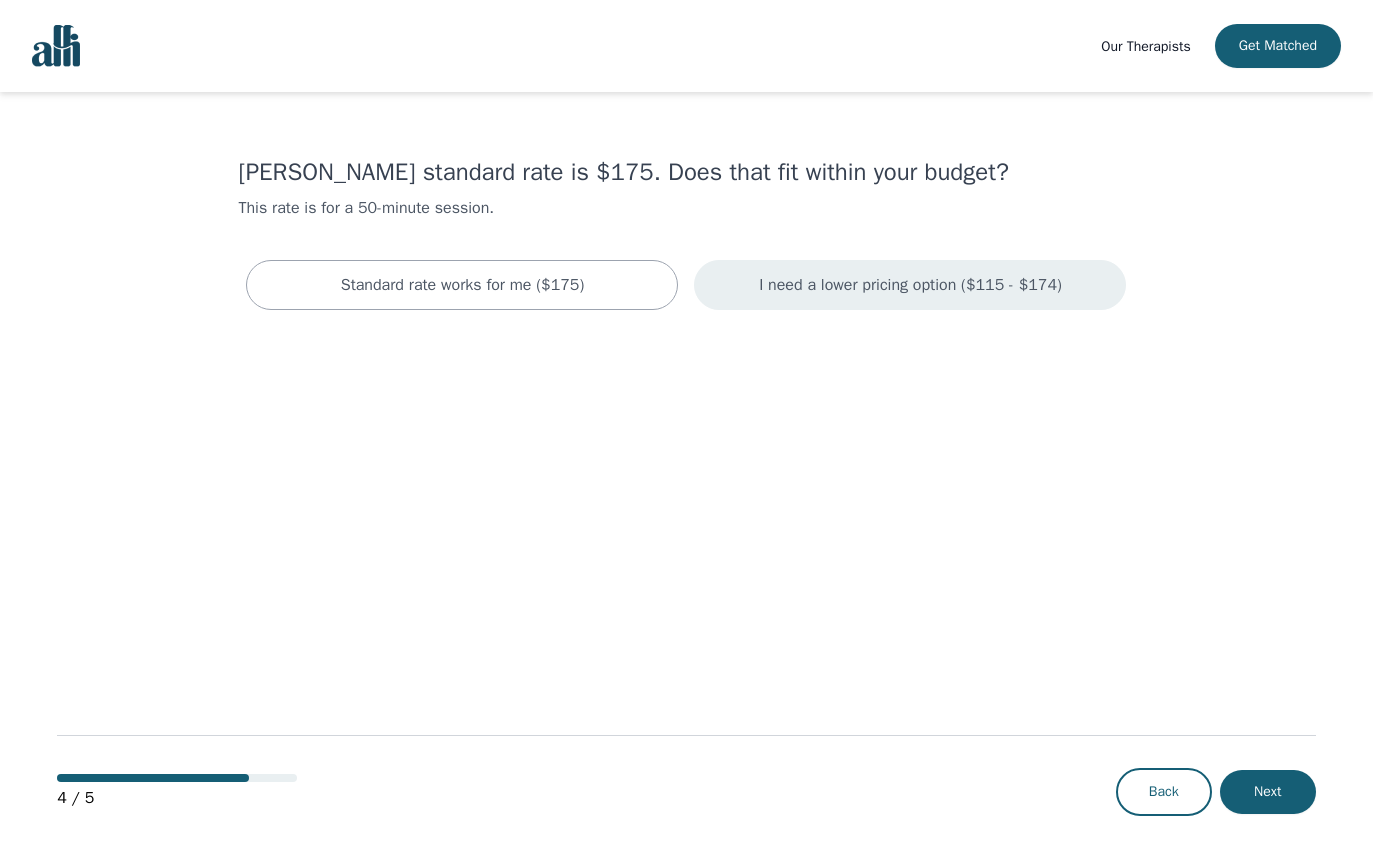 click on "I need a lower pricing option ($115 - $174)" at bounding box center [910, 285] 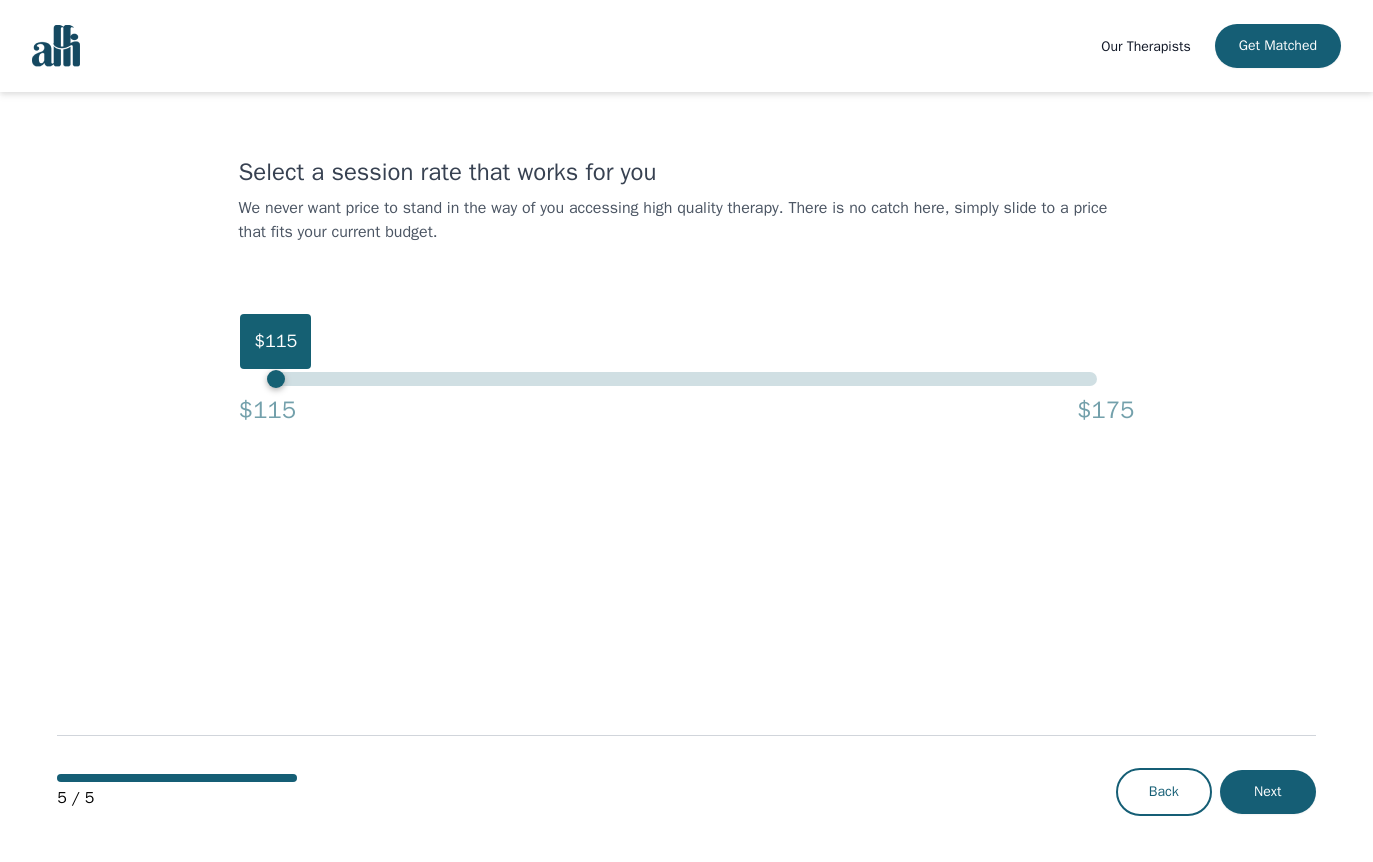 drag, startPoint x: 1092, startPoint y: 377, endPoint x: -158, endPoint y: 382, distance: 1250.01 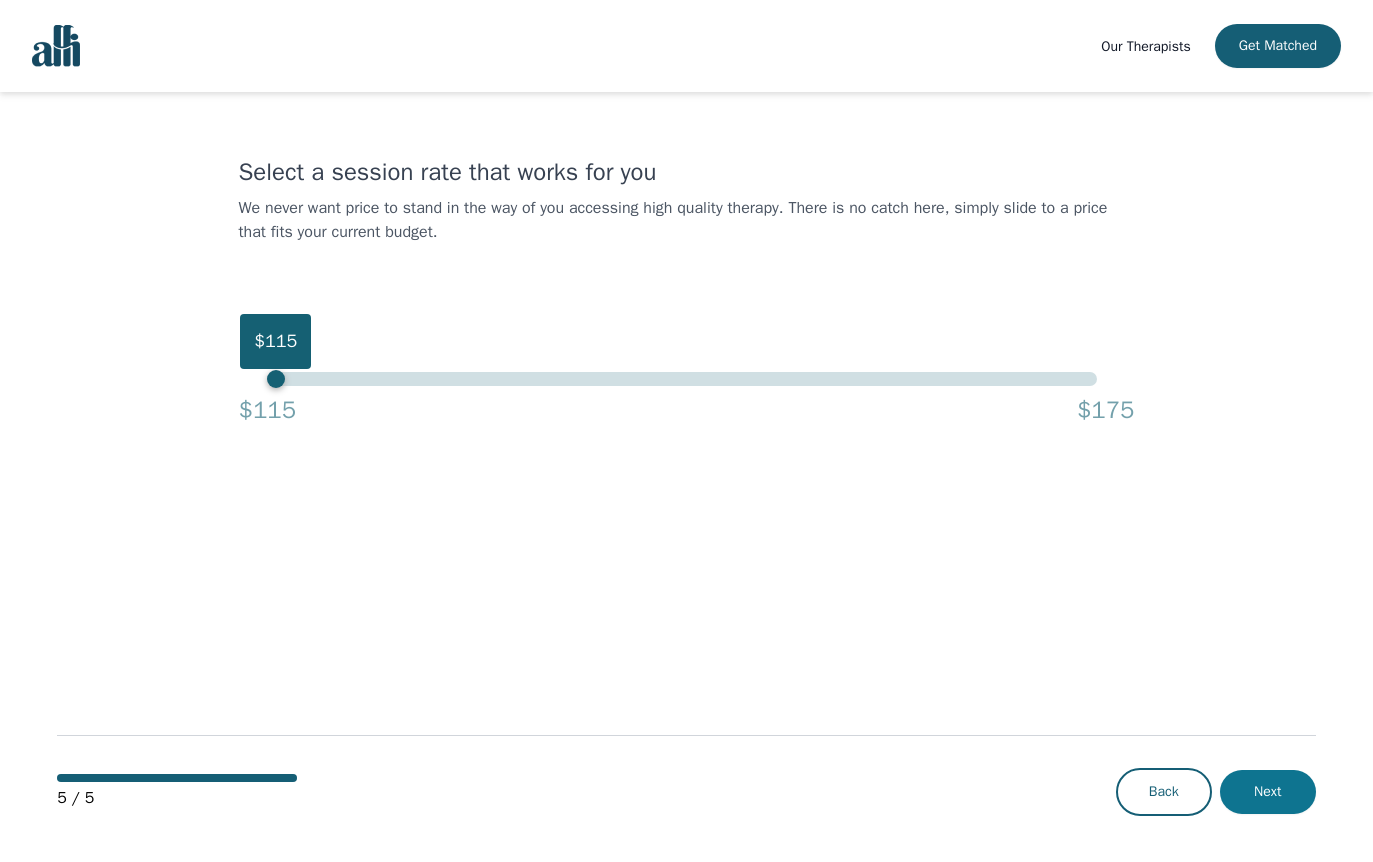 click on "Next" at bounding box center (1268, 792) 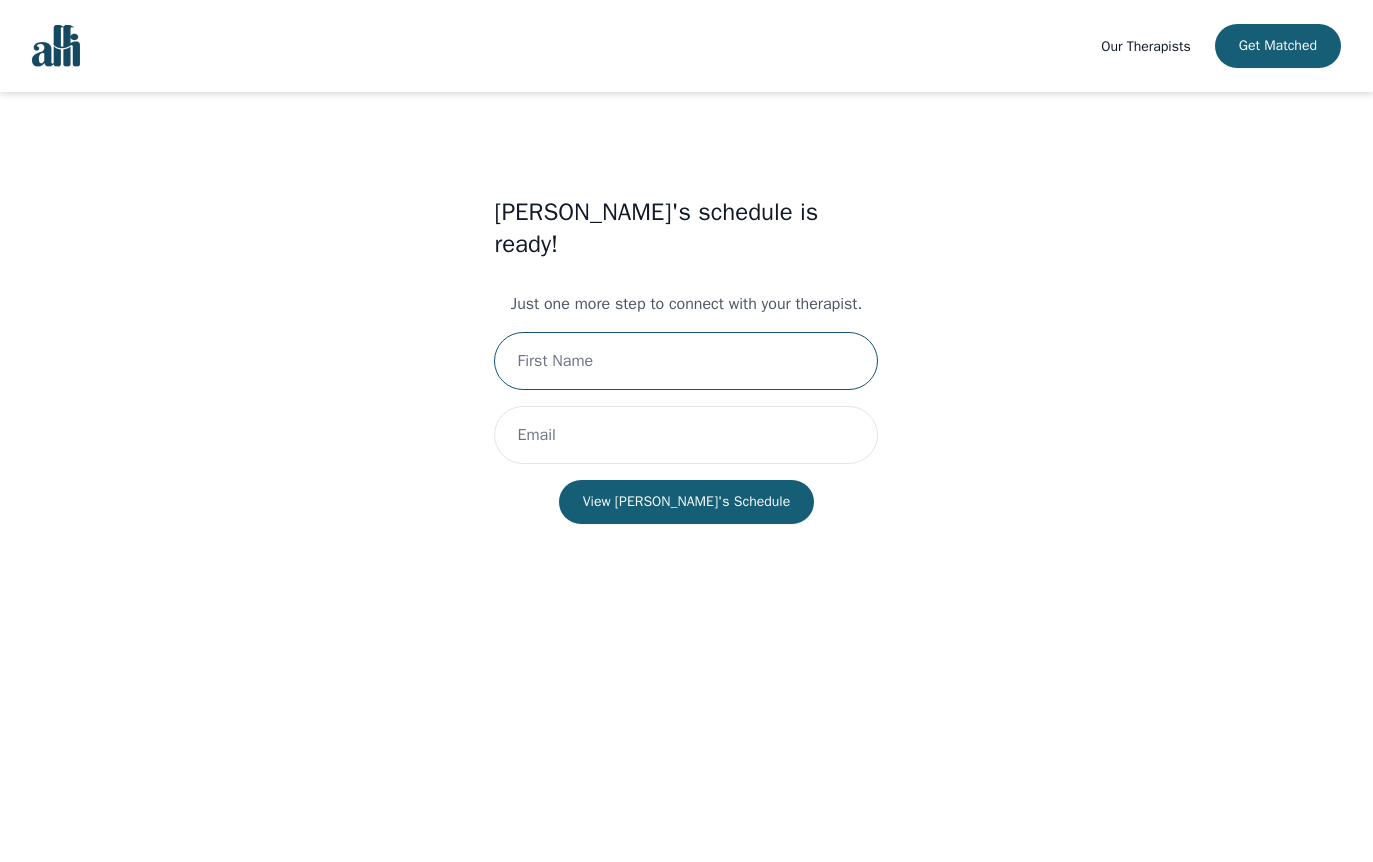 click at bounding box center [686, 361] 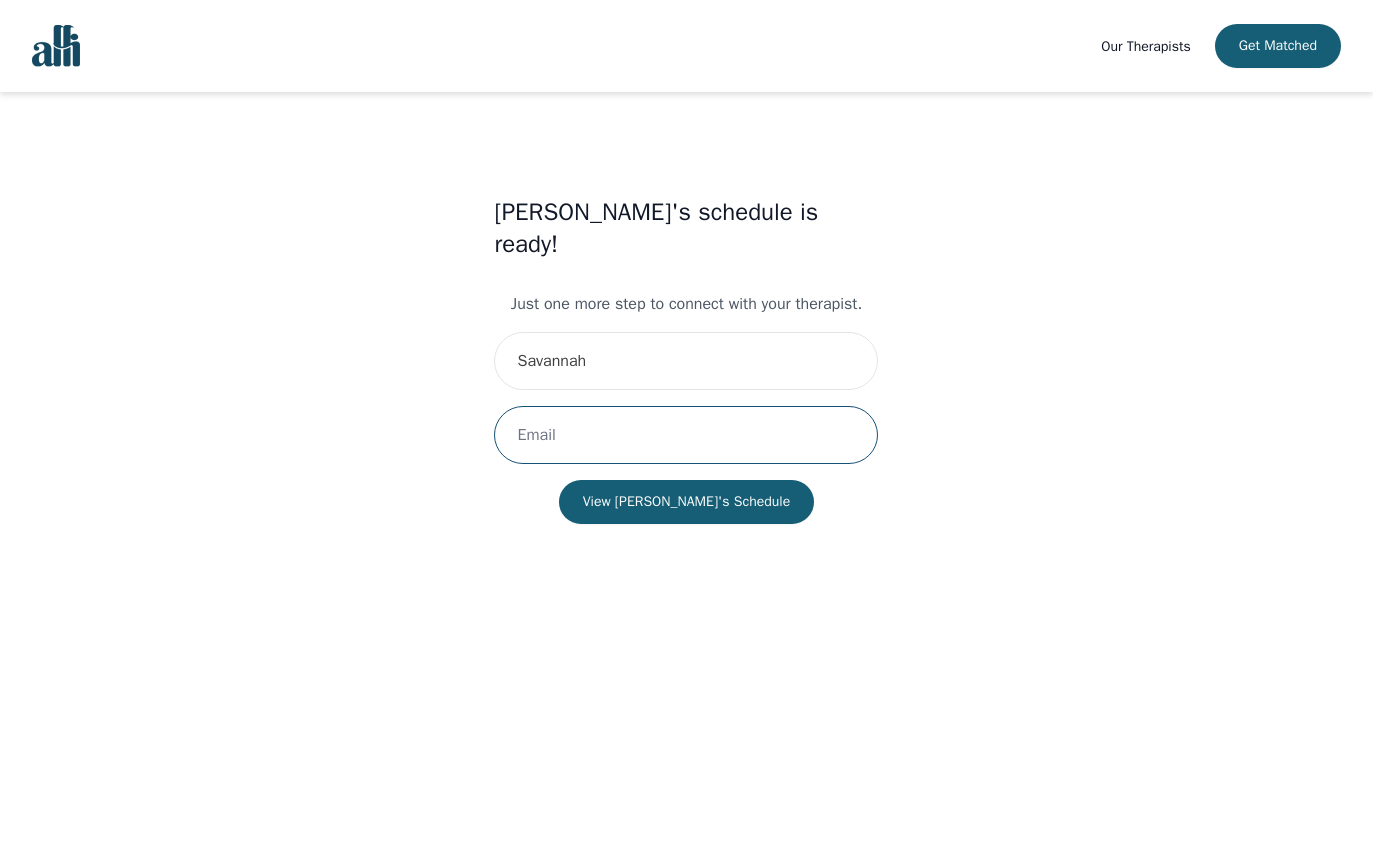 click at bounding box center [686, 435] 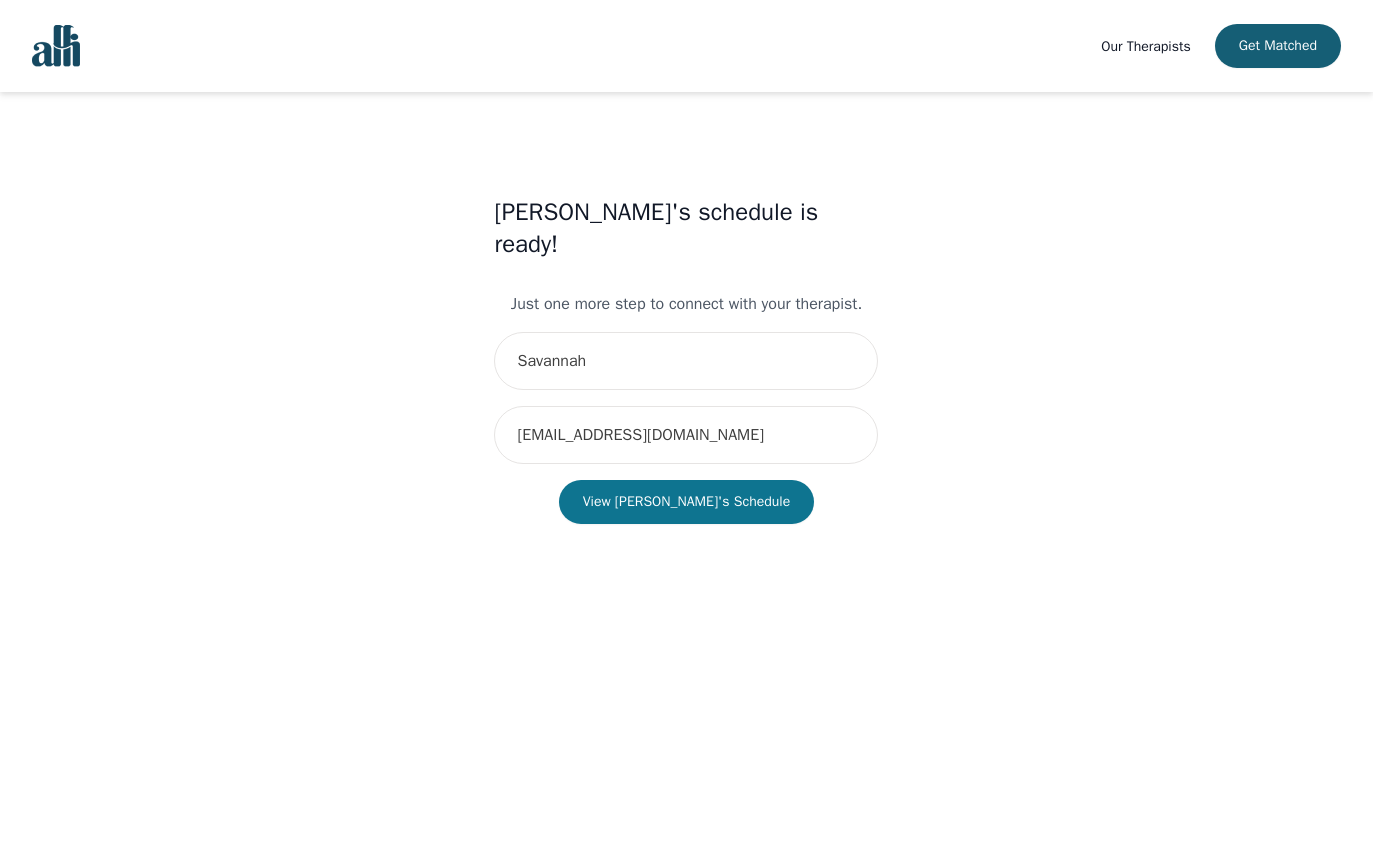 click on "View Danielle's Schedule" at bounding box center (687, 502) 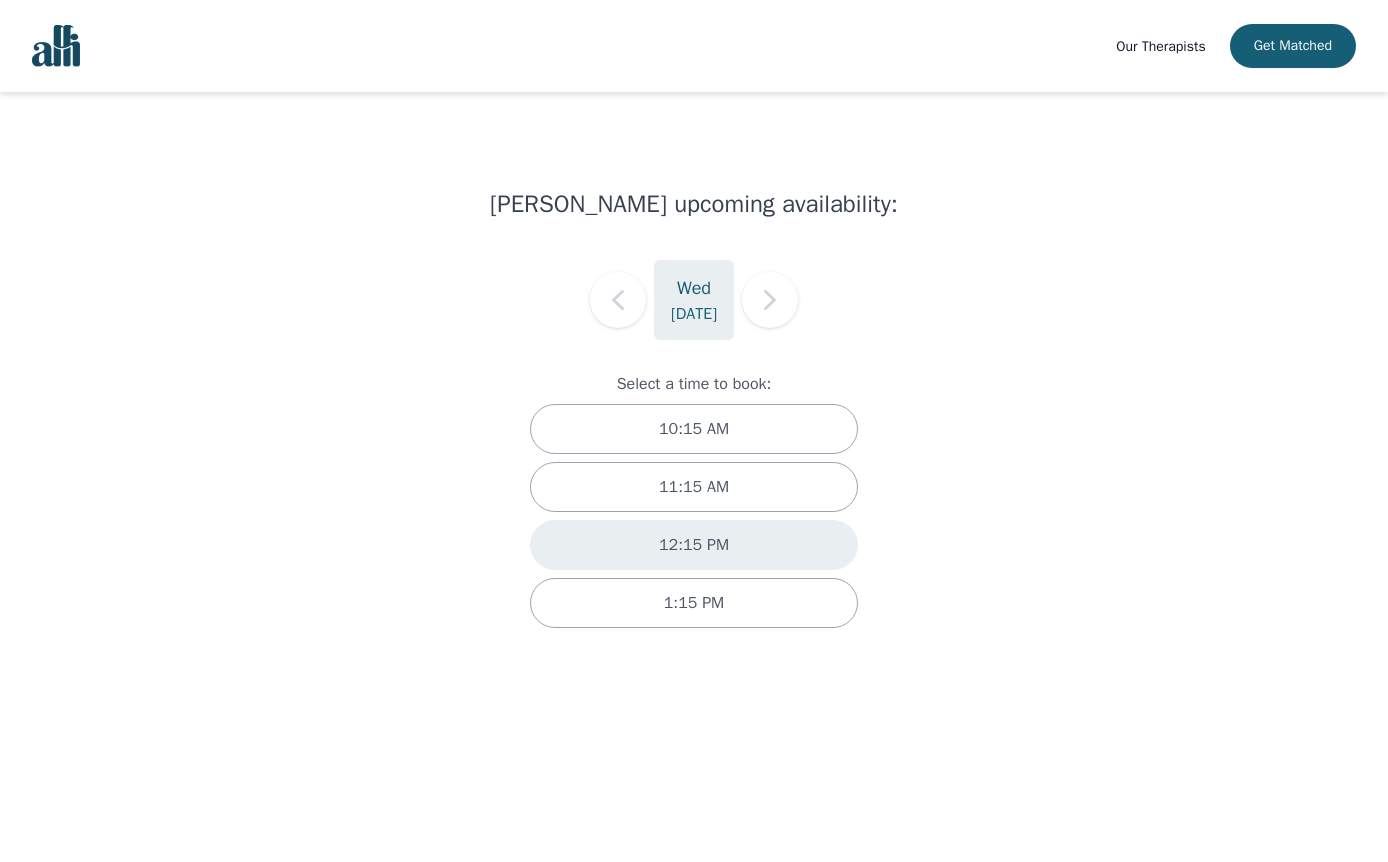 click on "12:15 PM" at bounding box center [694, 545] 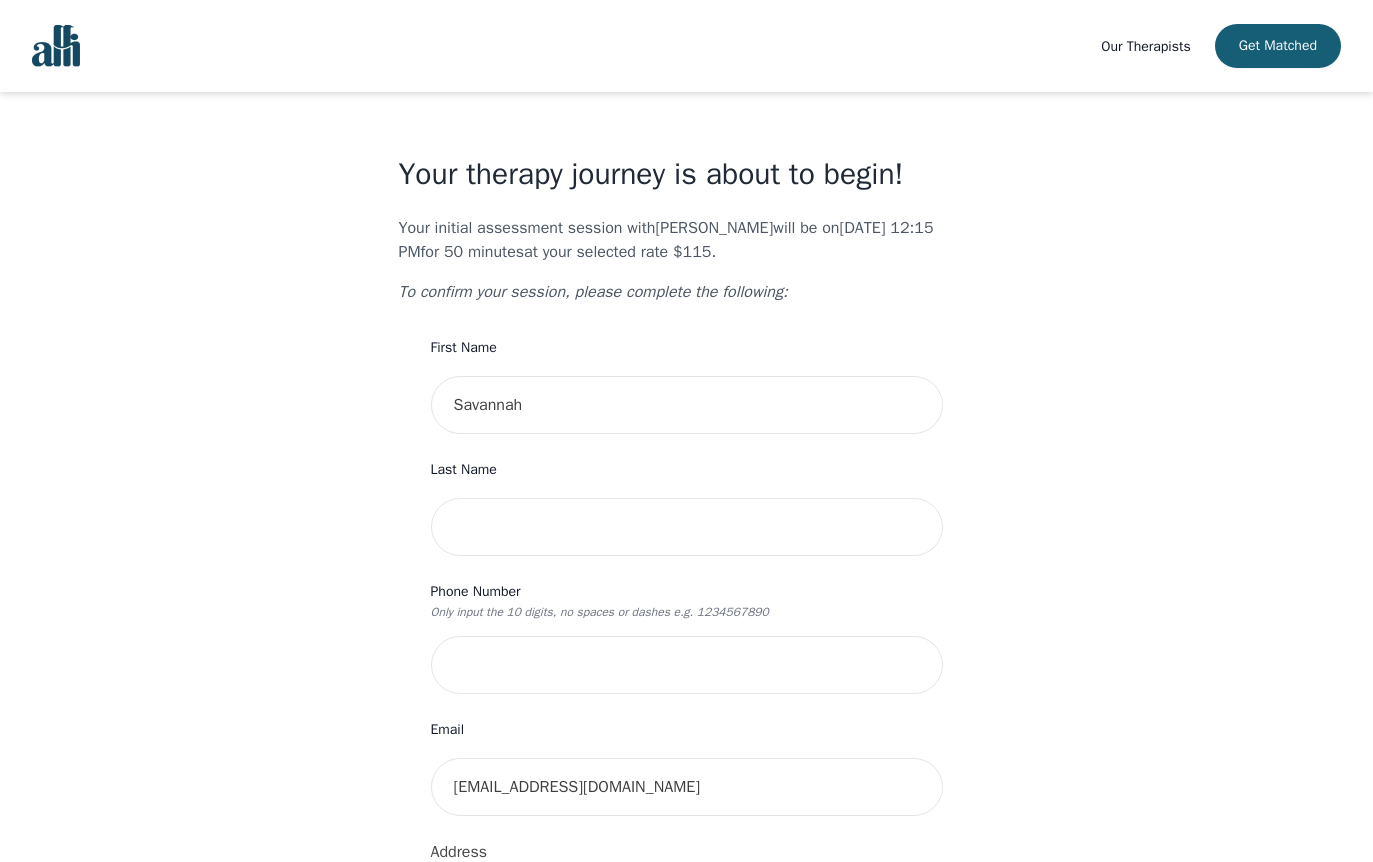 scroll, scrollTop: 200, scrollLeft: 0, axis: vertical 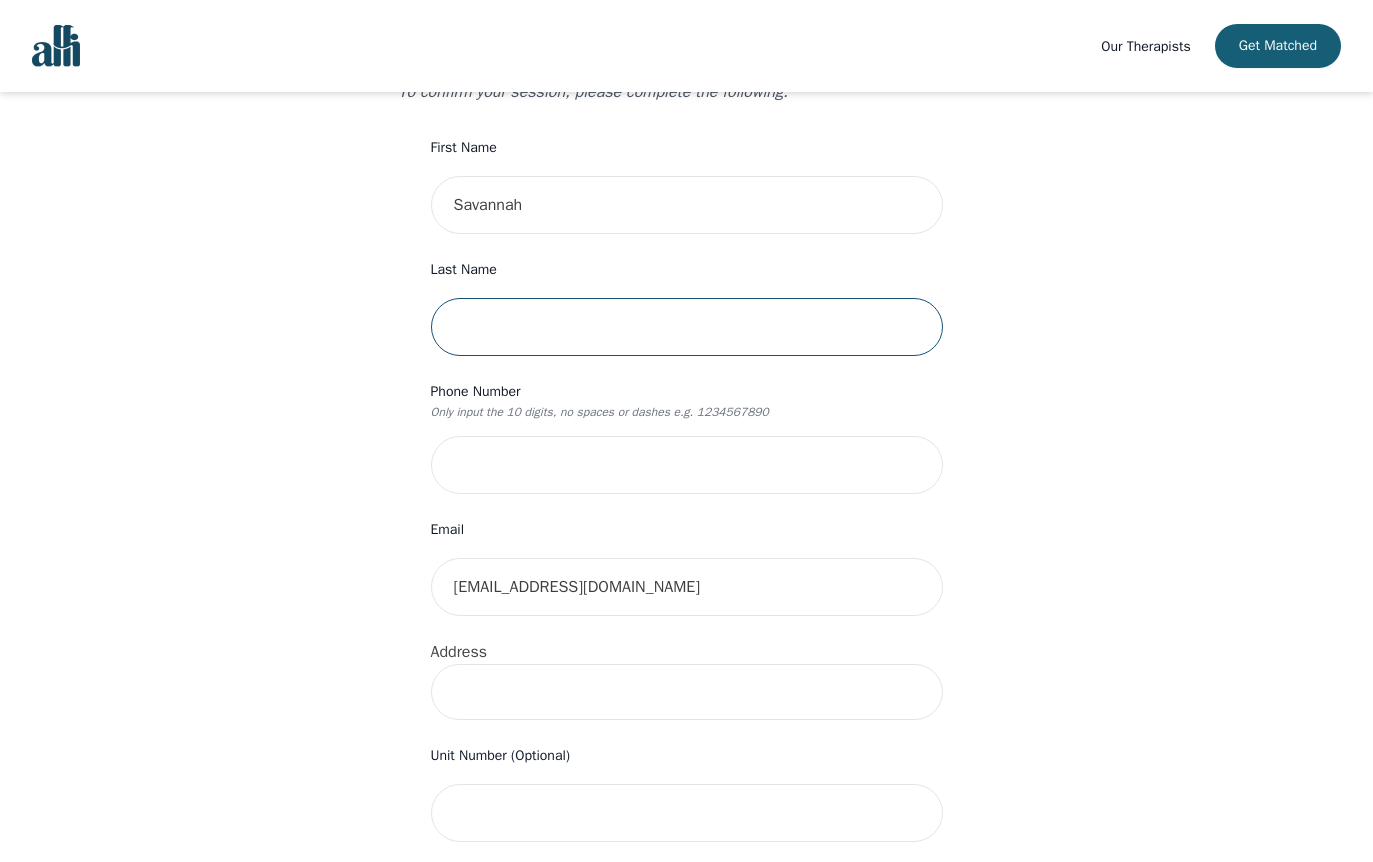 click at bounding box center [687, 327] 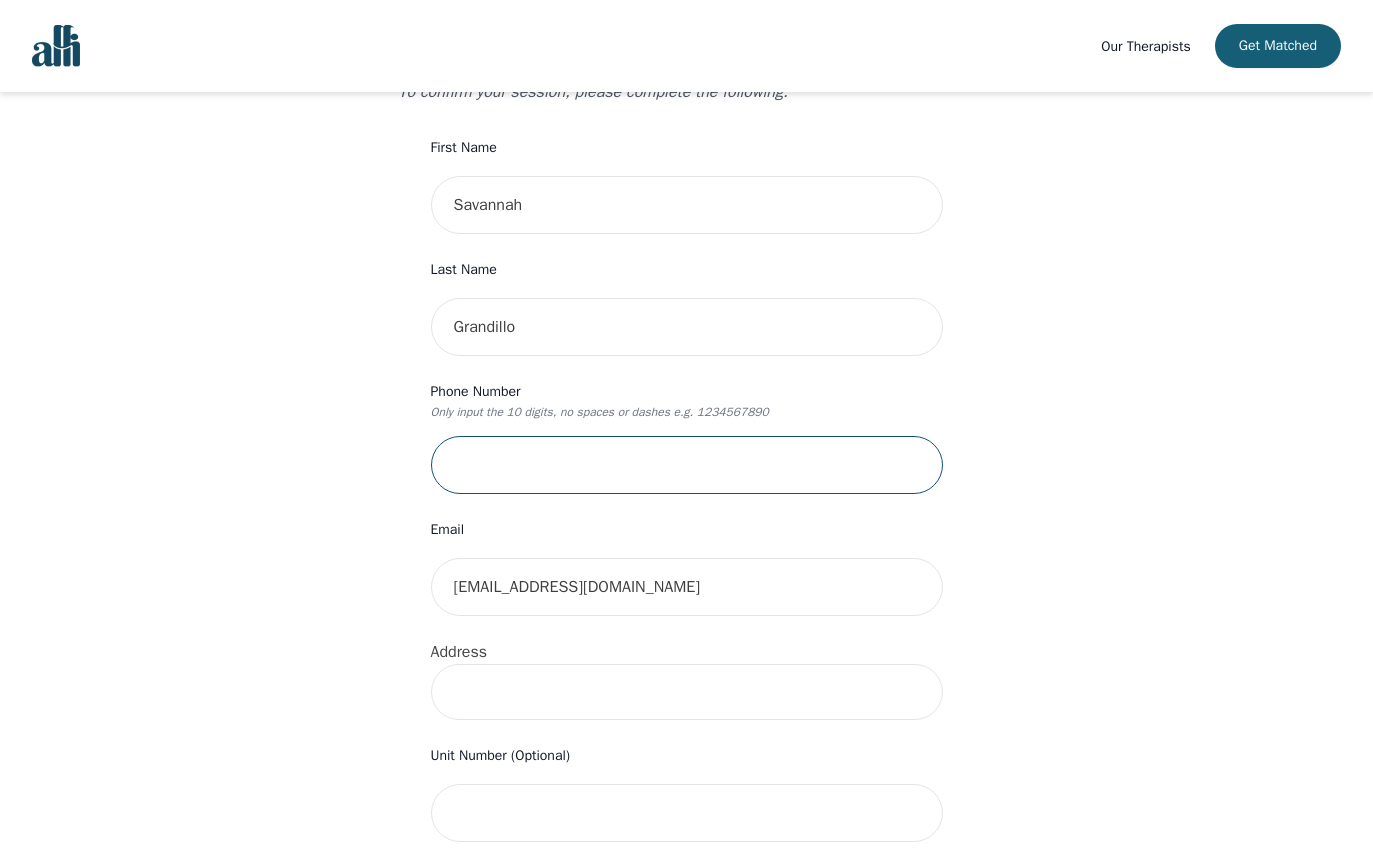 type on "1613897114" 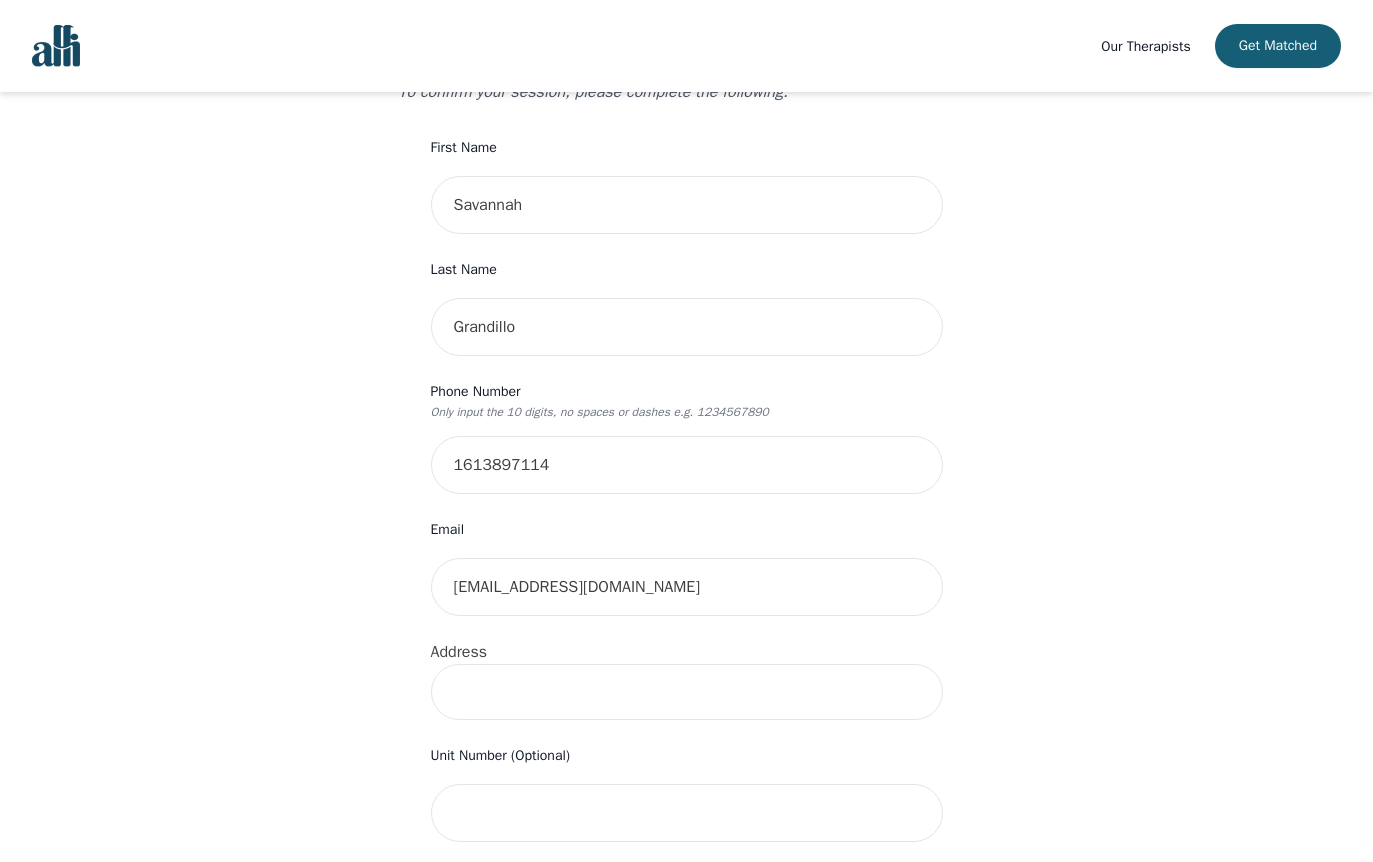type on "269 Elsie MacGill Walk" 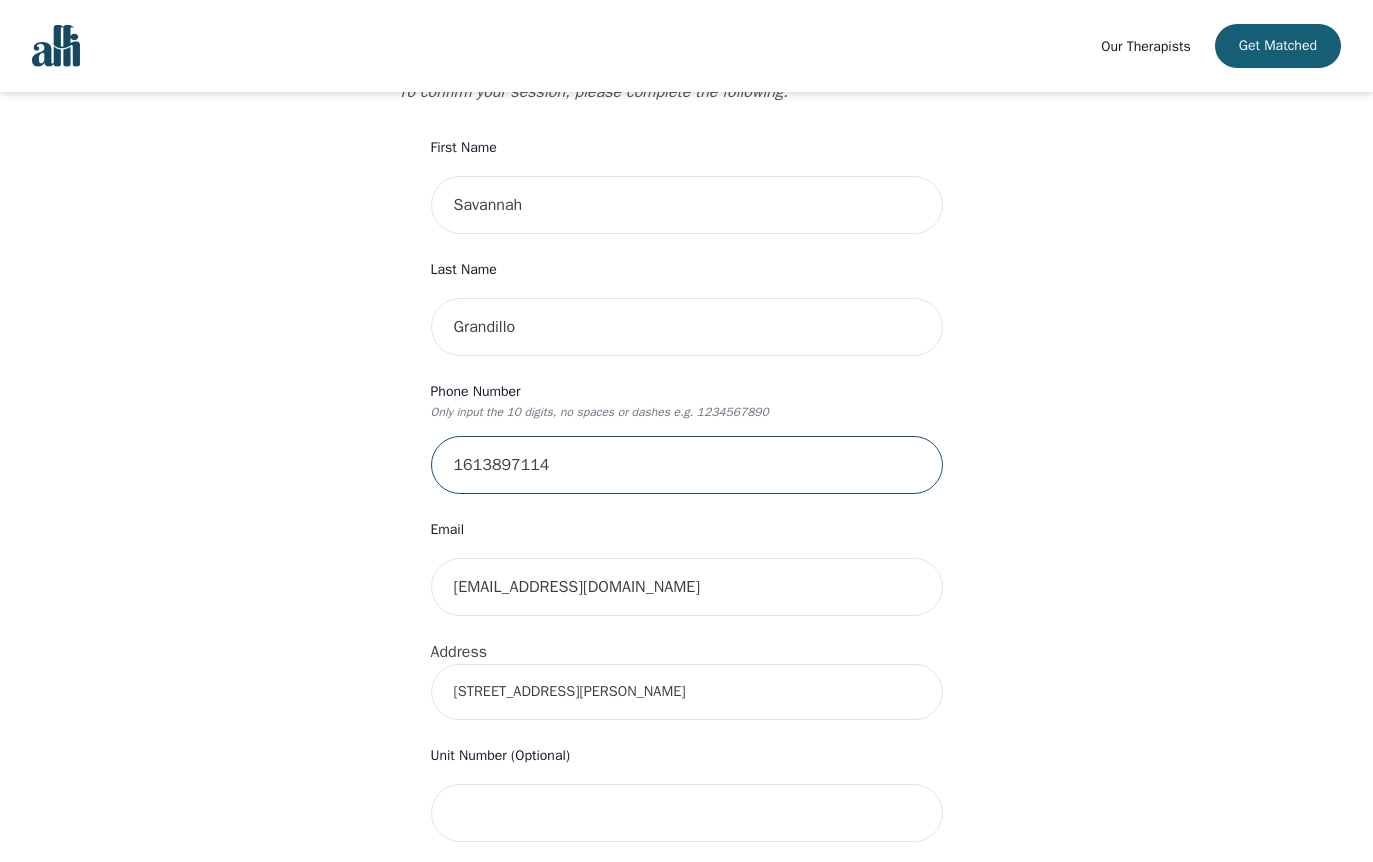 click on "1613897114" at bounding box center [687, 465] 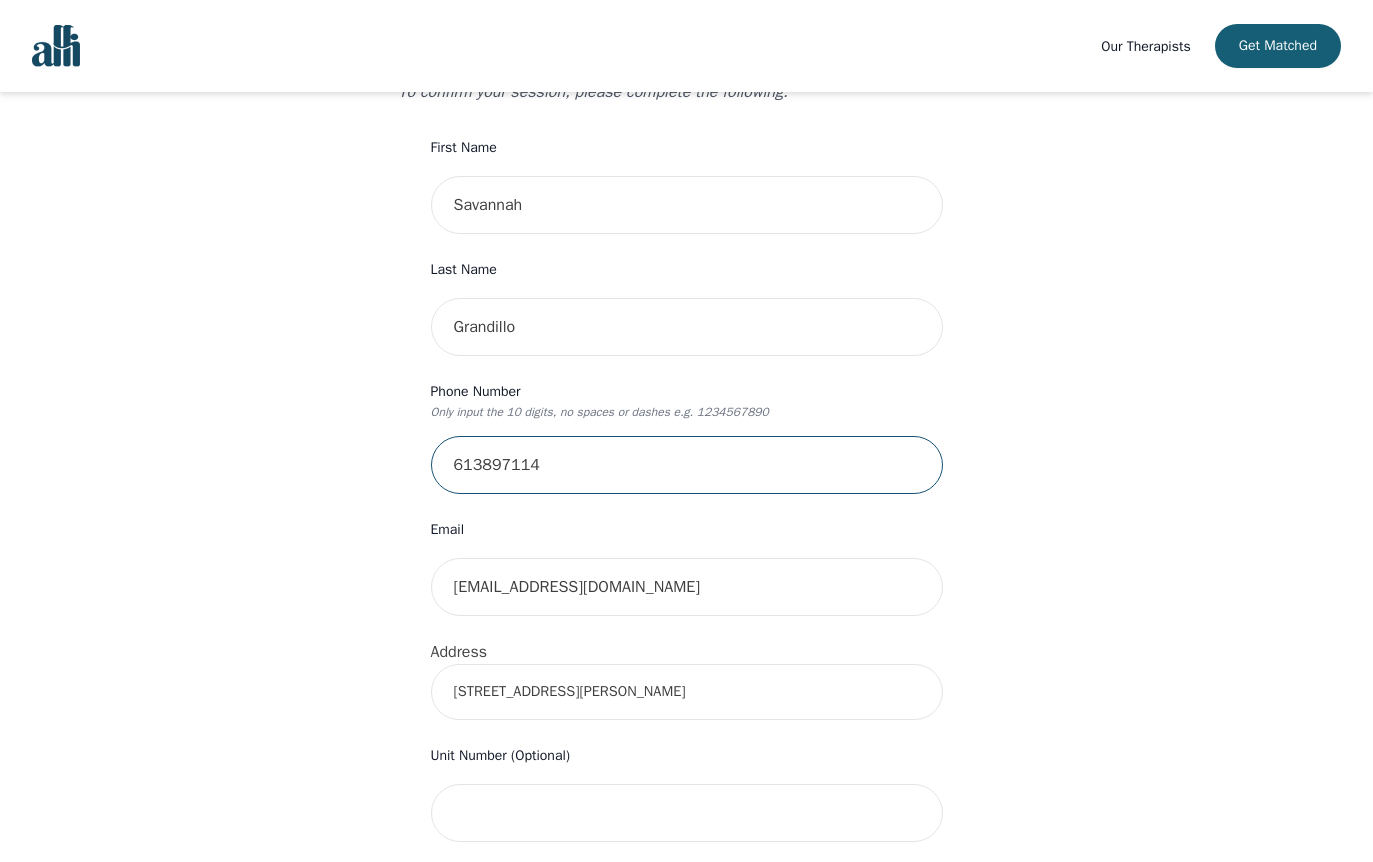 click on "613897114" at bounding box center [687, 465] 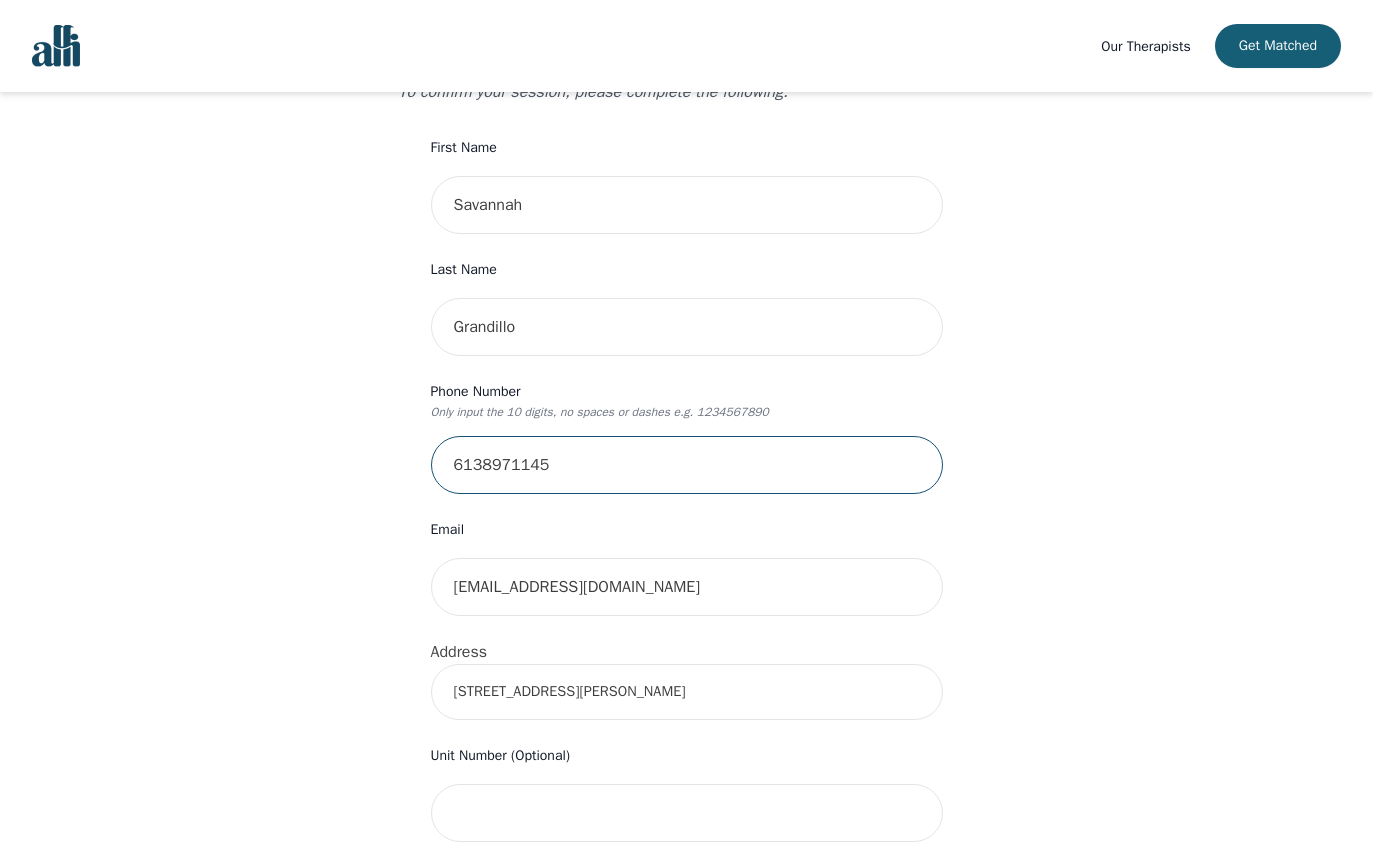 type on "6138971145" 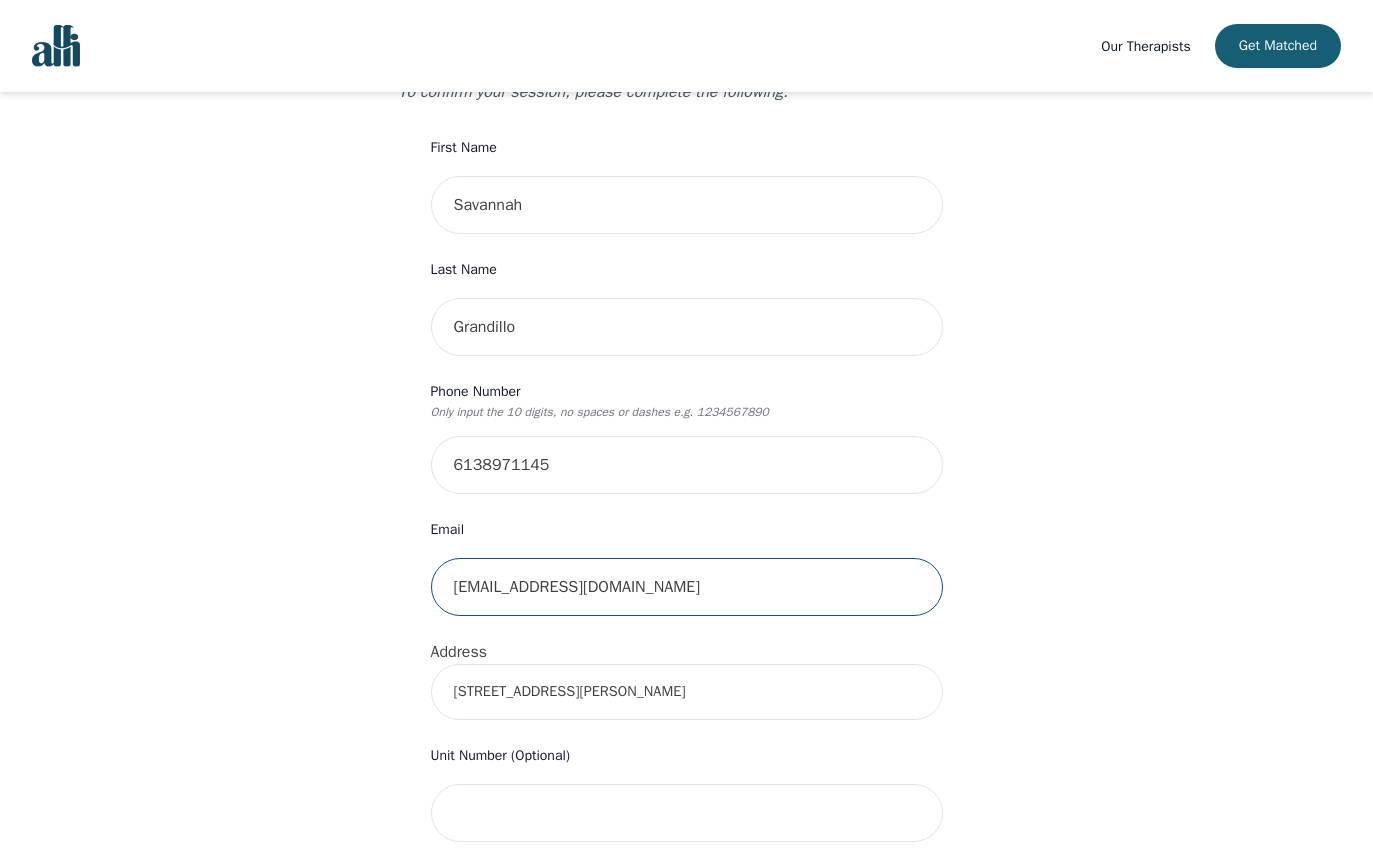 click on "savpinto14@gmail.com" at bounding box center (687, 587) 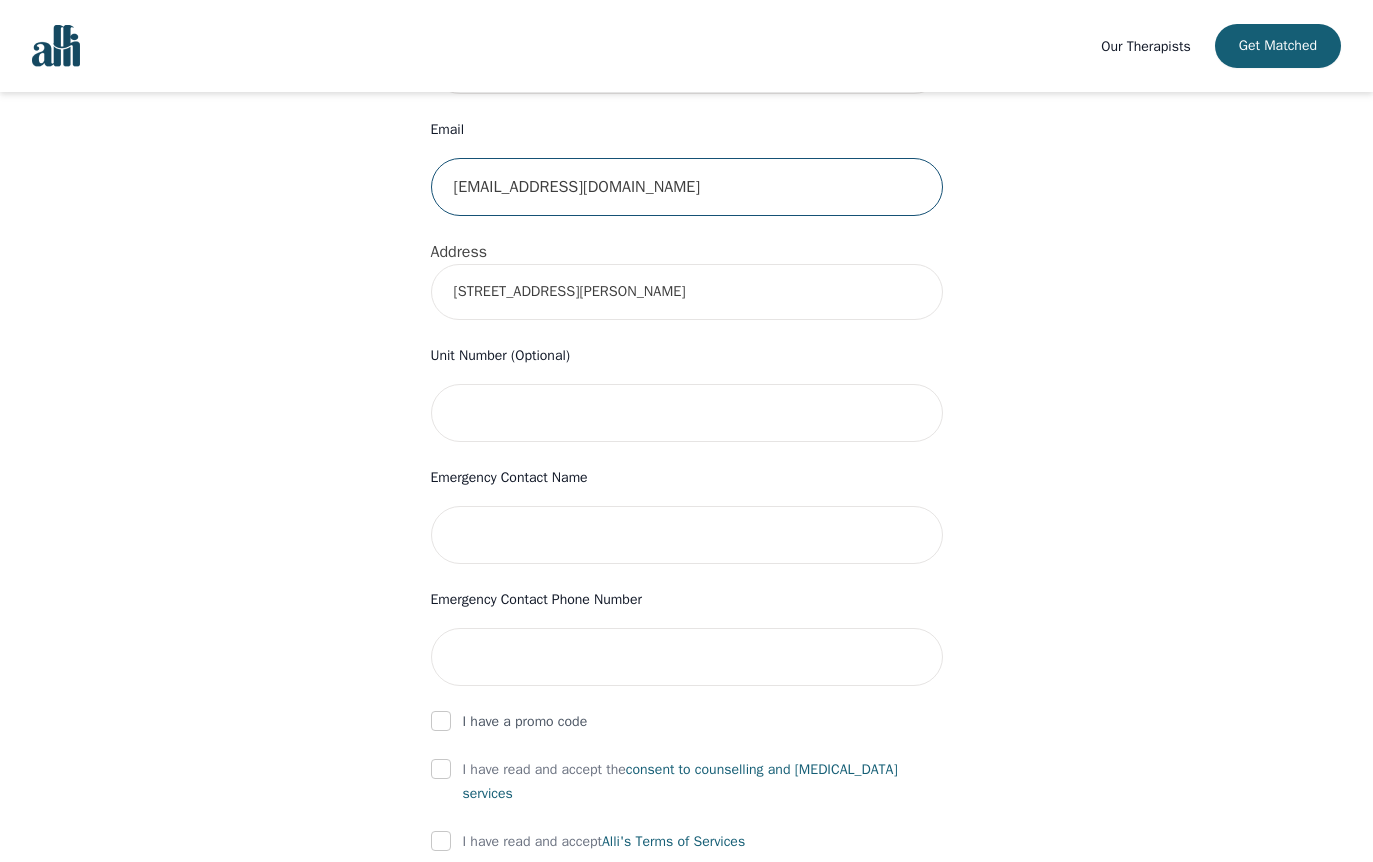 scroll, scrollTop: 800, scrollLeft: 0, axis: vertical 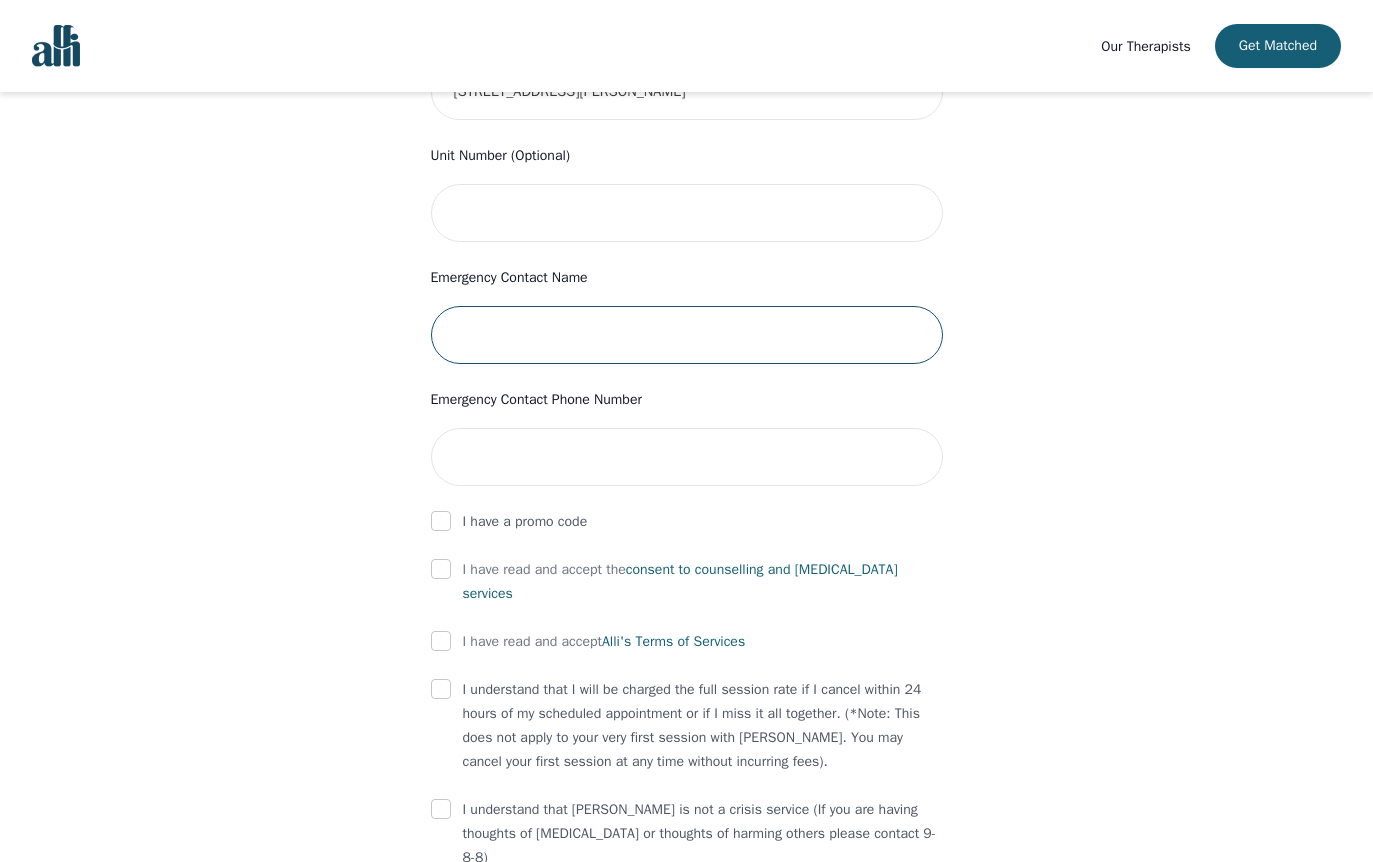 click at bounding box center [687, 335] 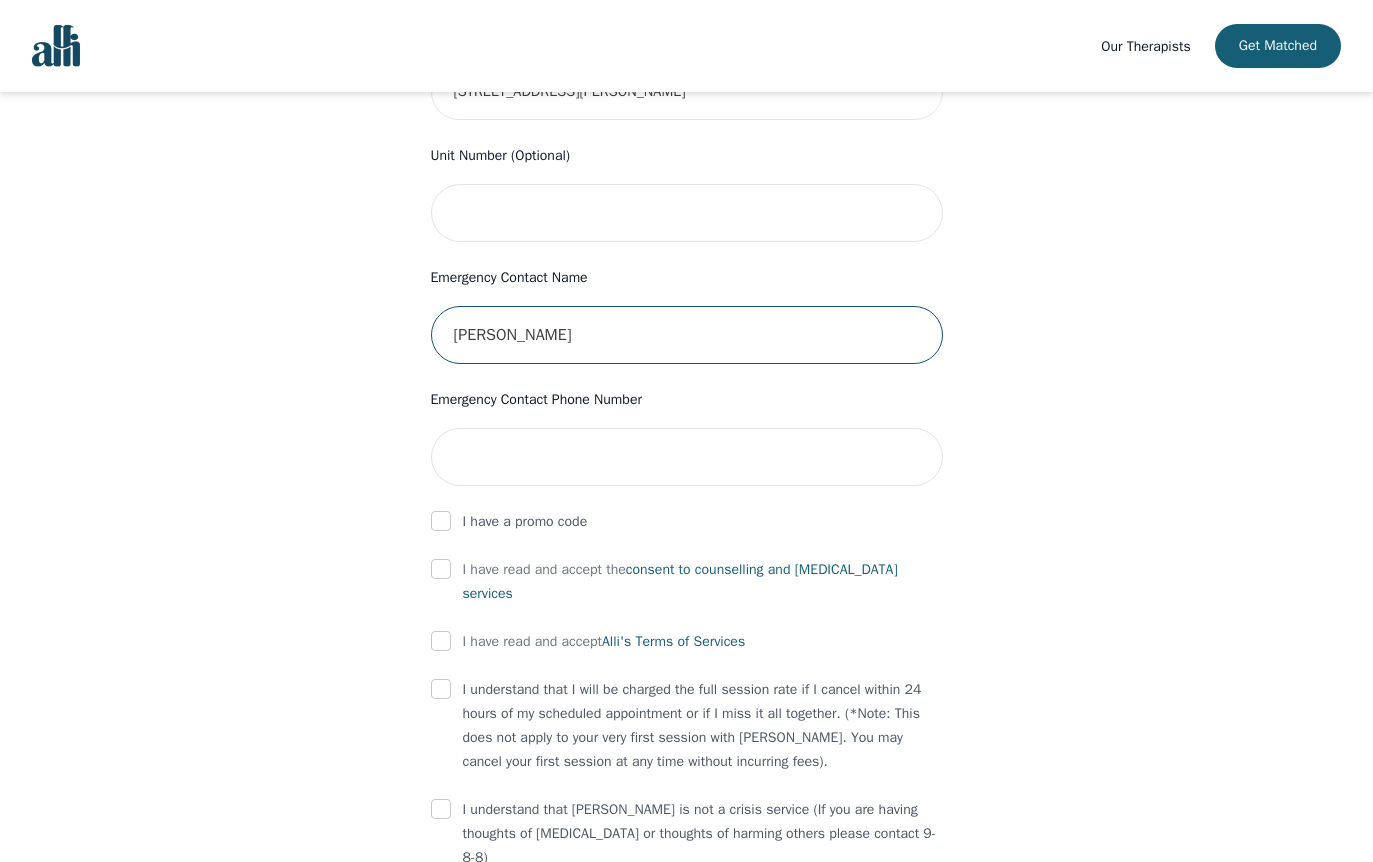 type on "Heather Pinto" 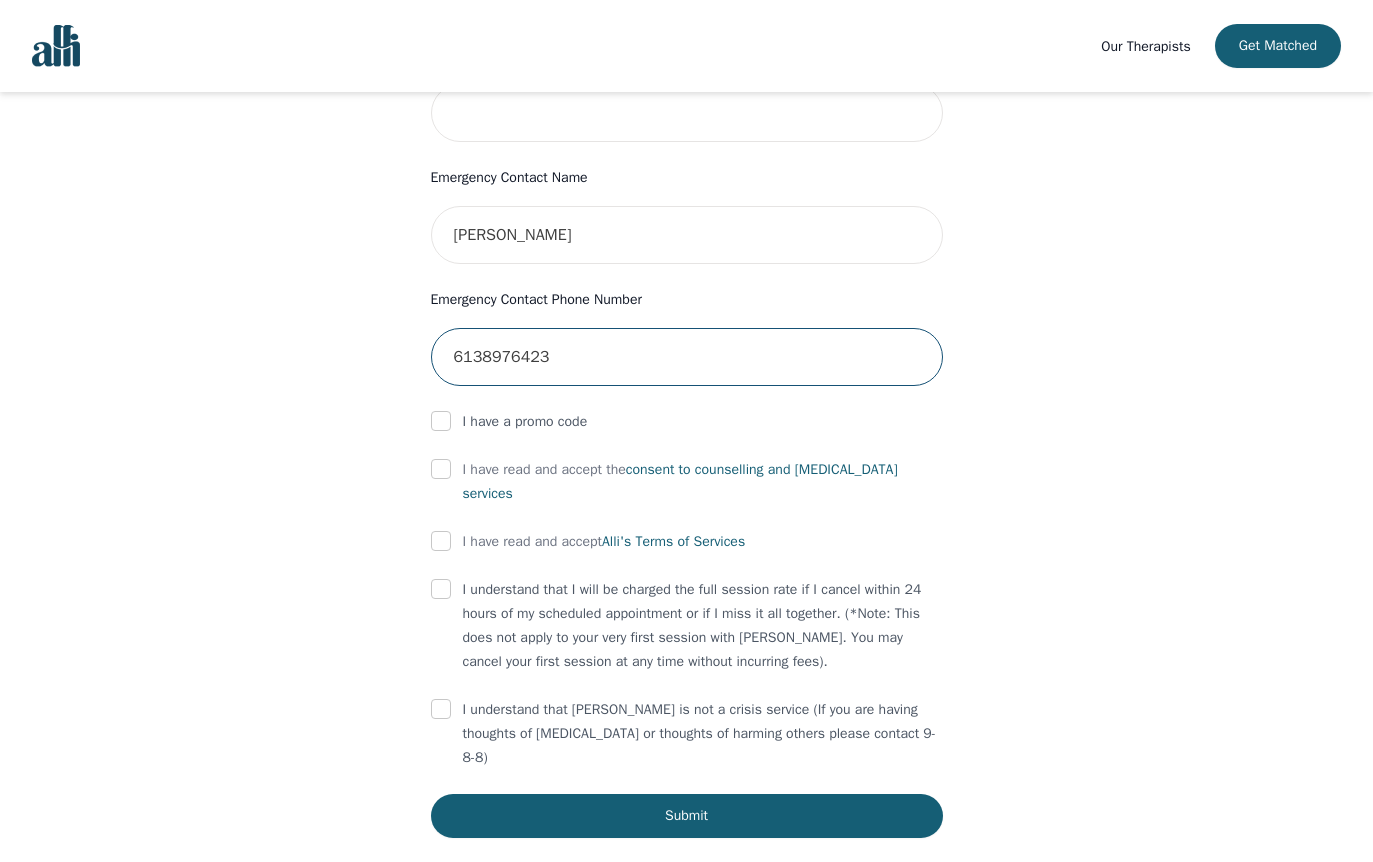 scroll, scrollTop: 916, scrollLeft: 0, axis: vertical 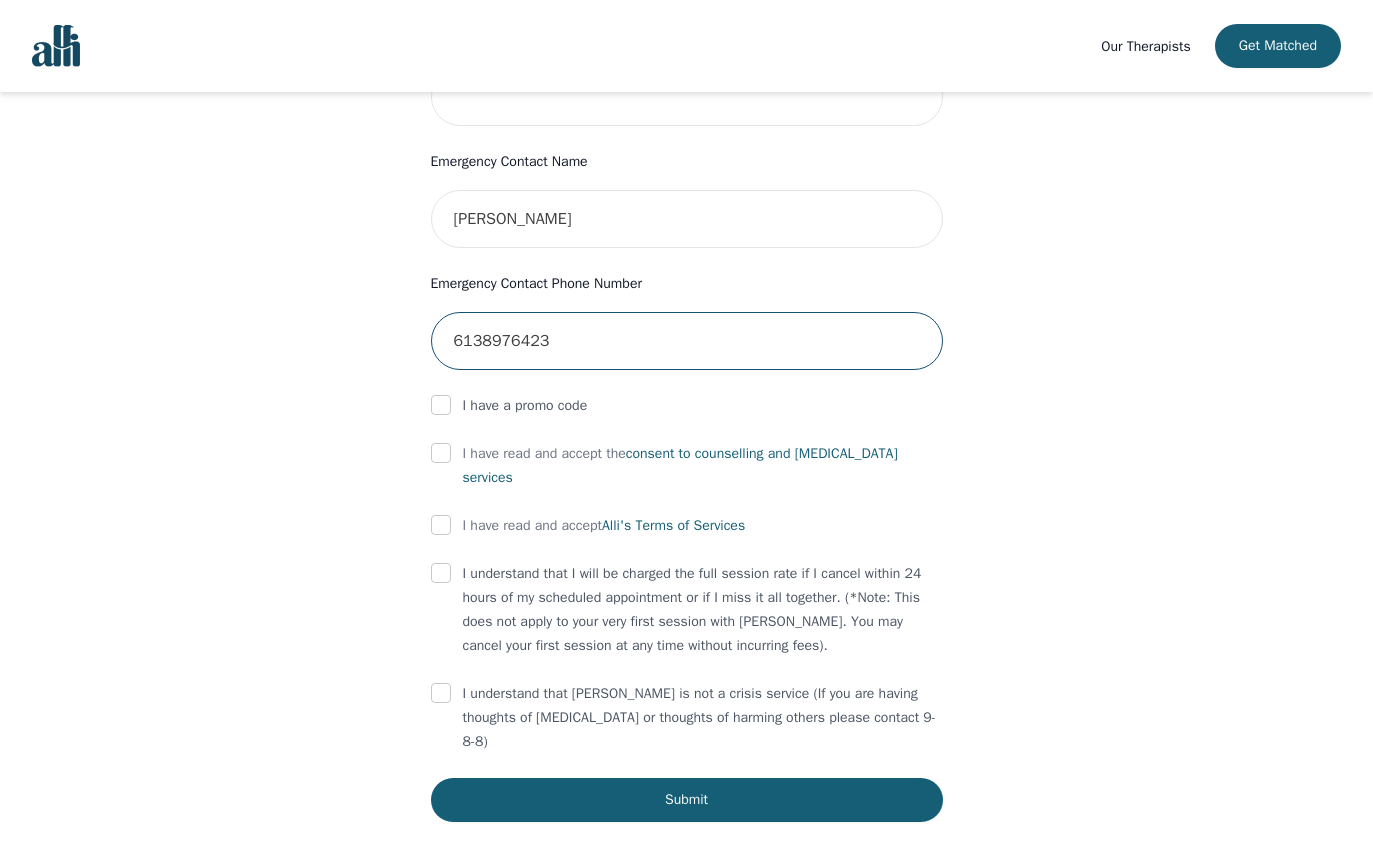 type on "6138976423" 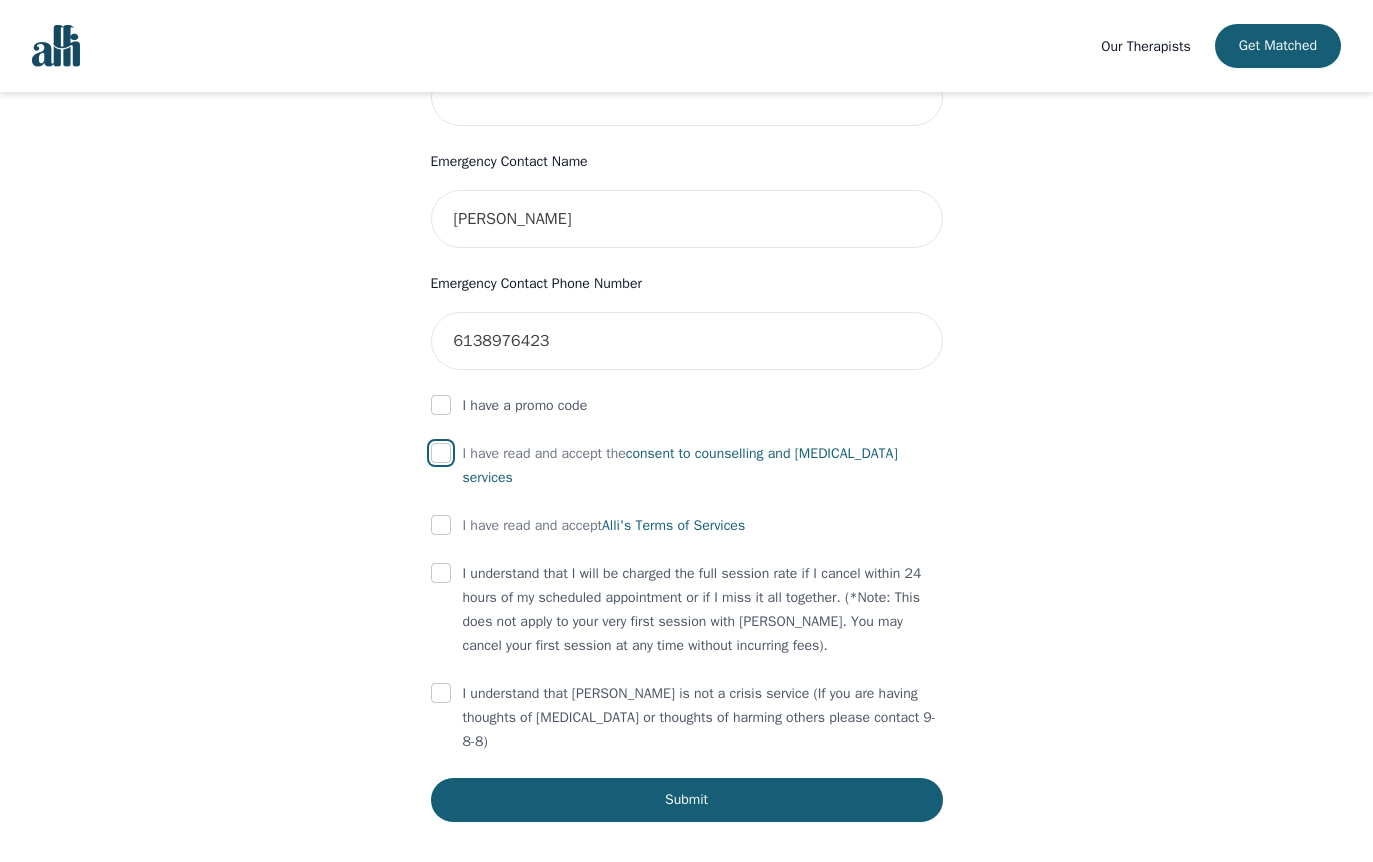 click at bounding box center [441, 453] 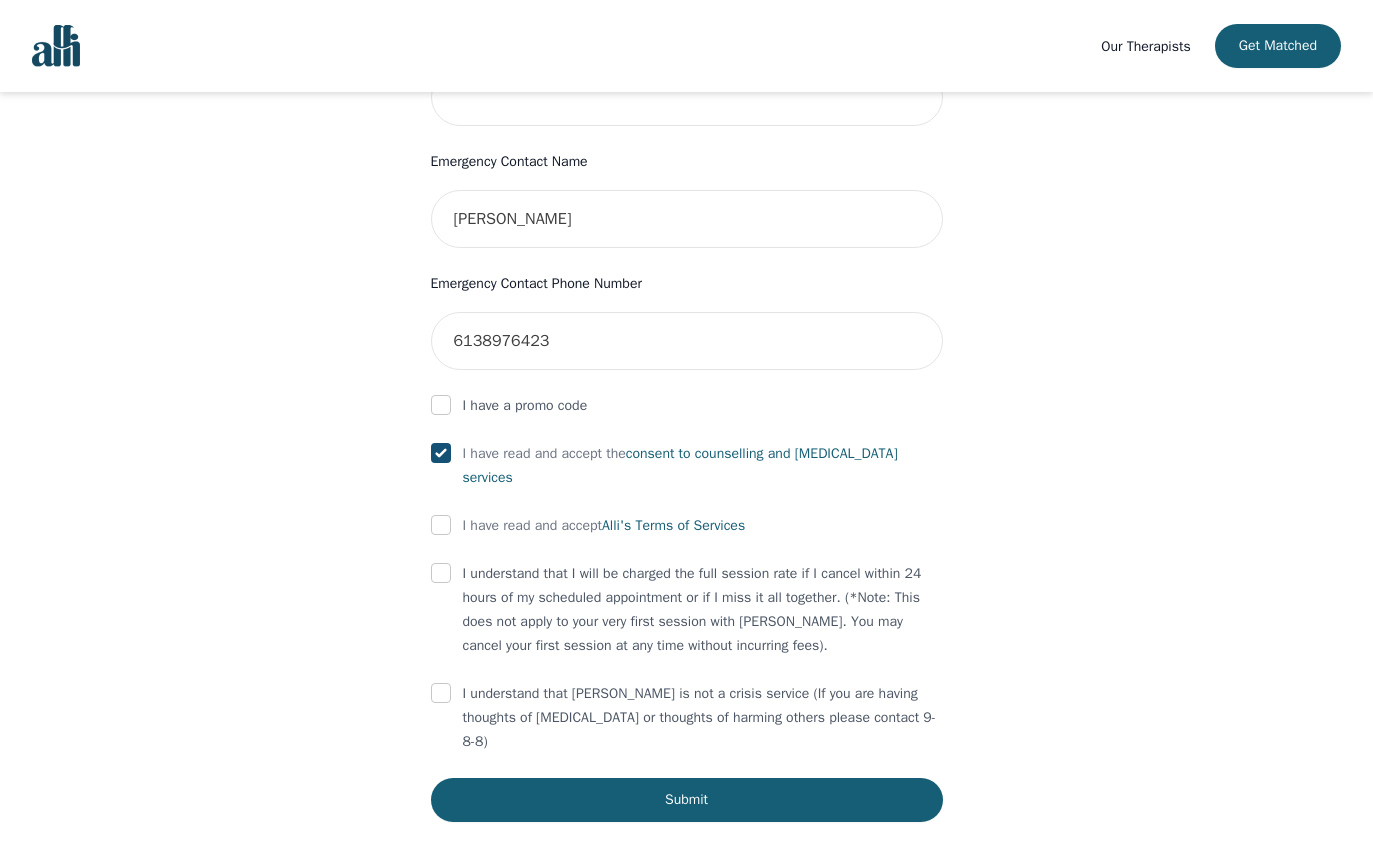 checkbox on "true" 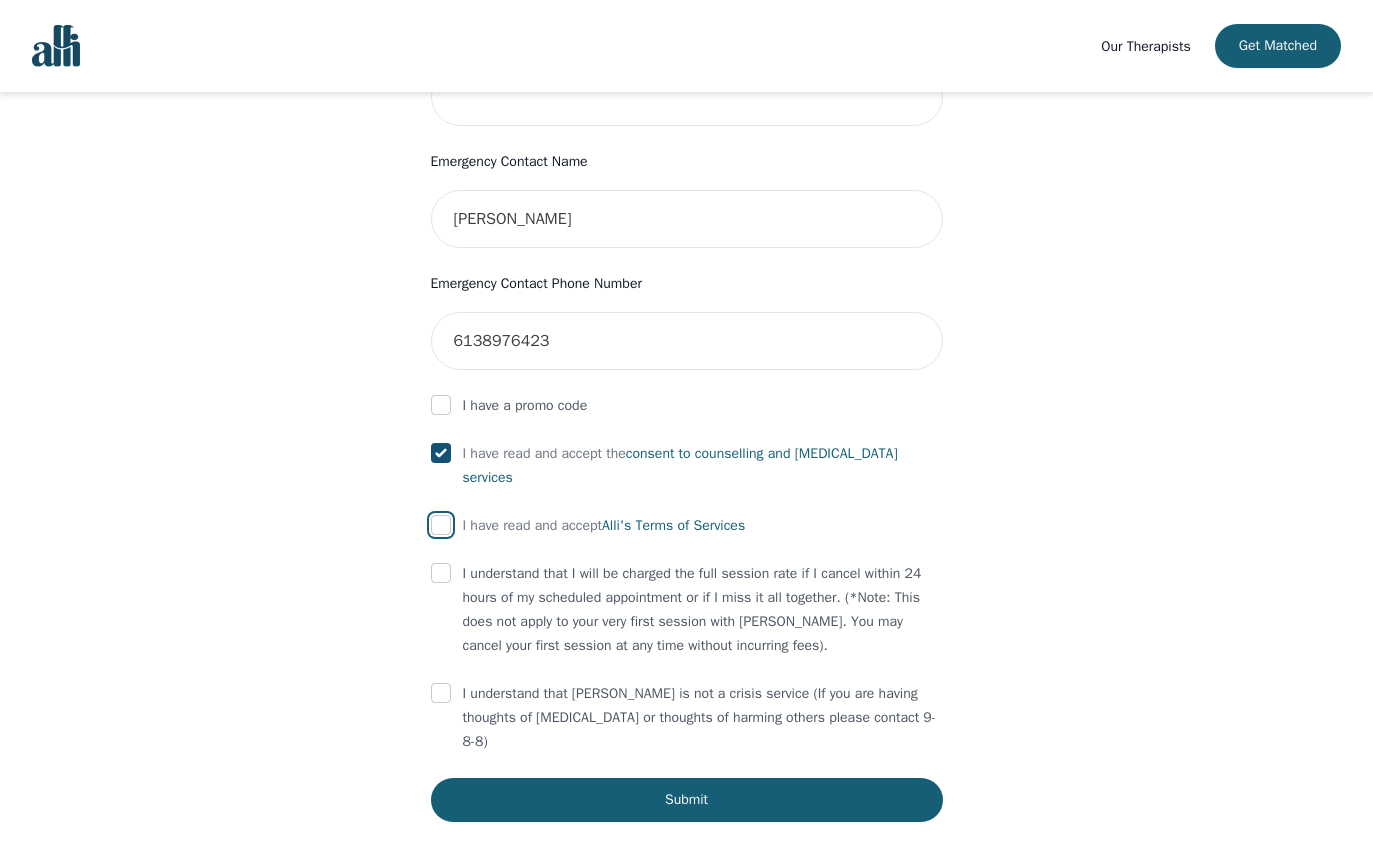 click at bounding box center (441, 525) 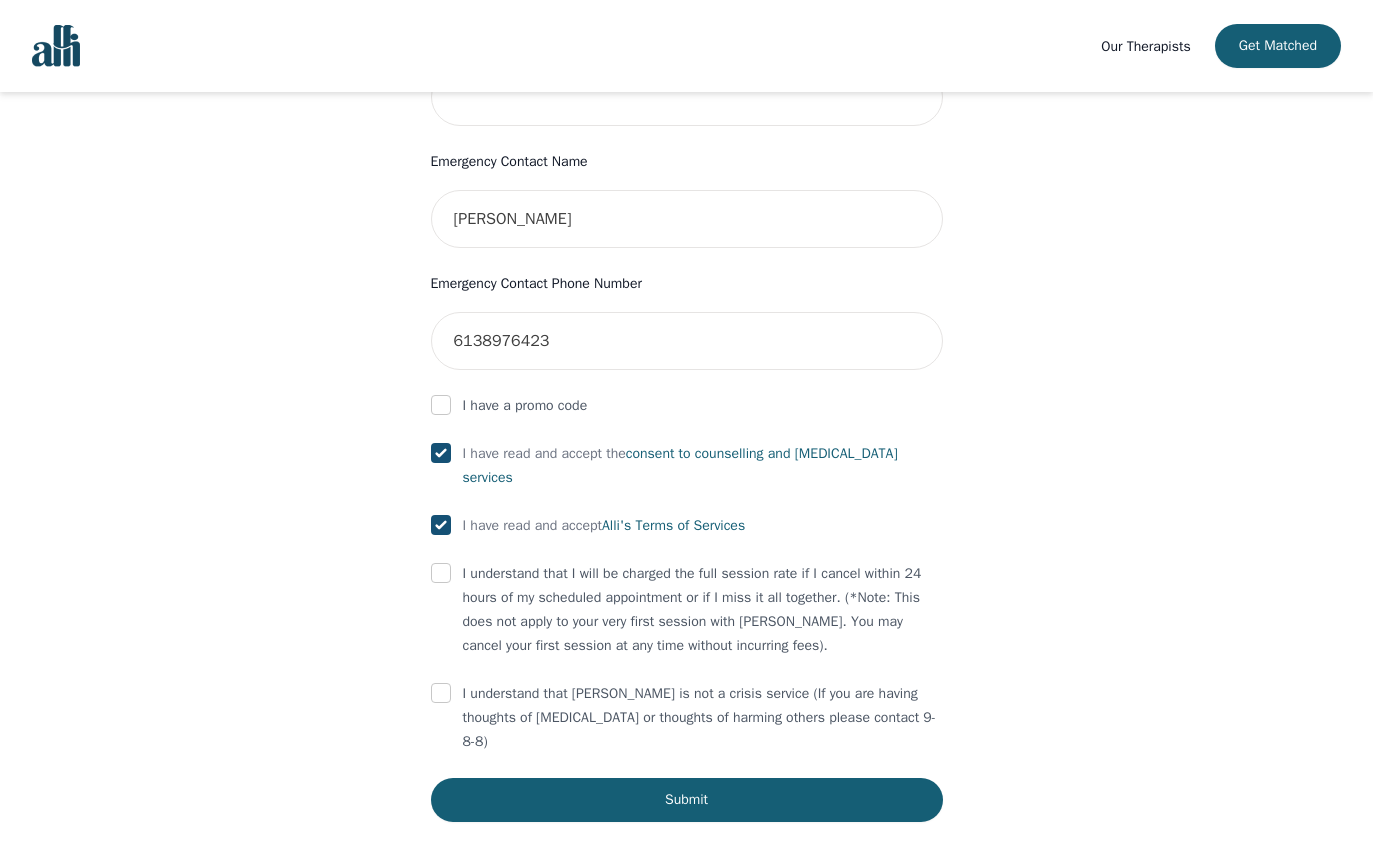 checkbox on "true" 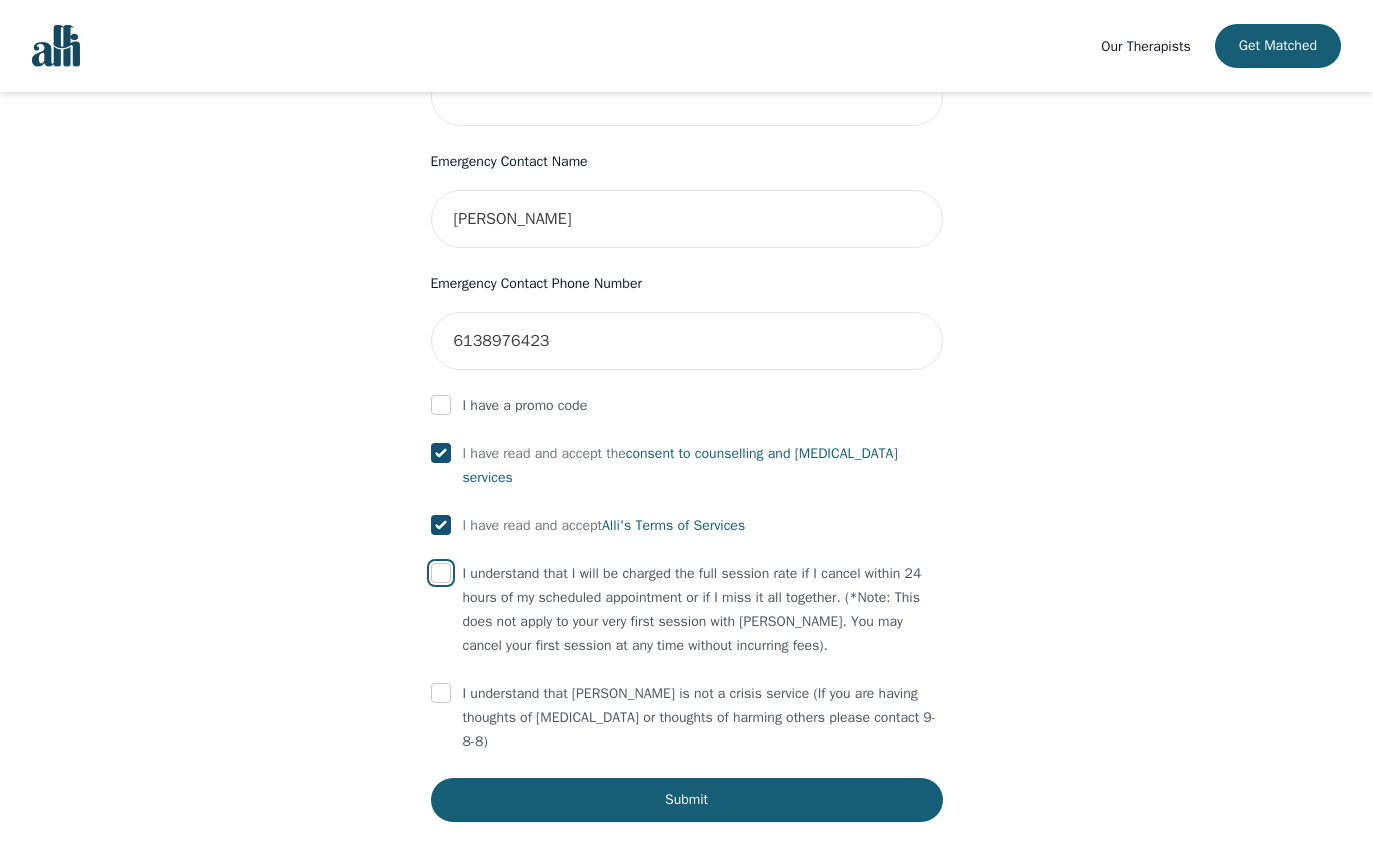 click at bounding box center [441, 573] 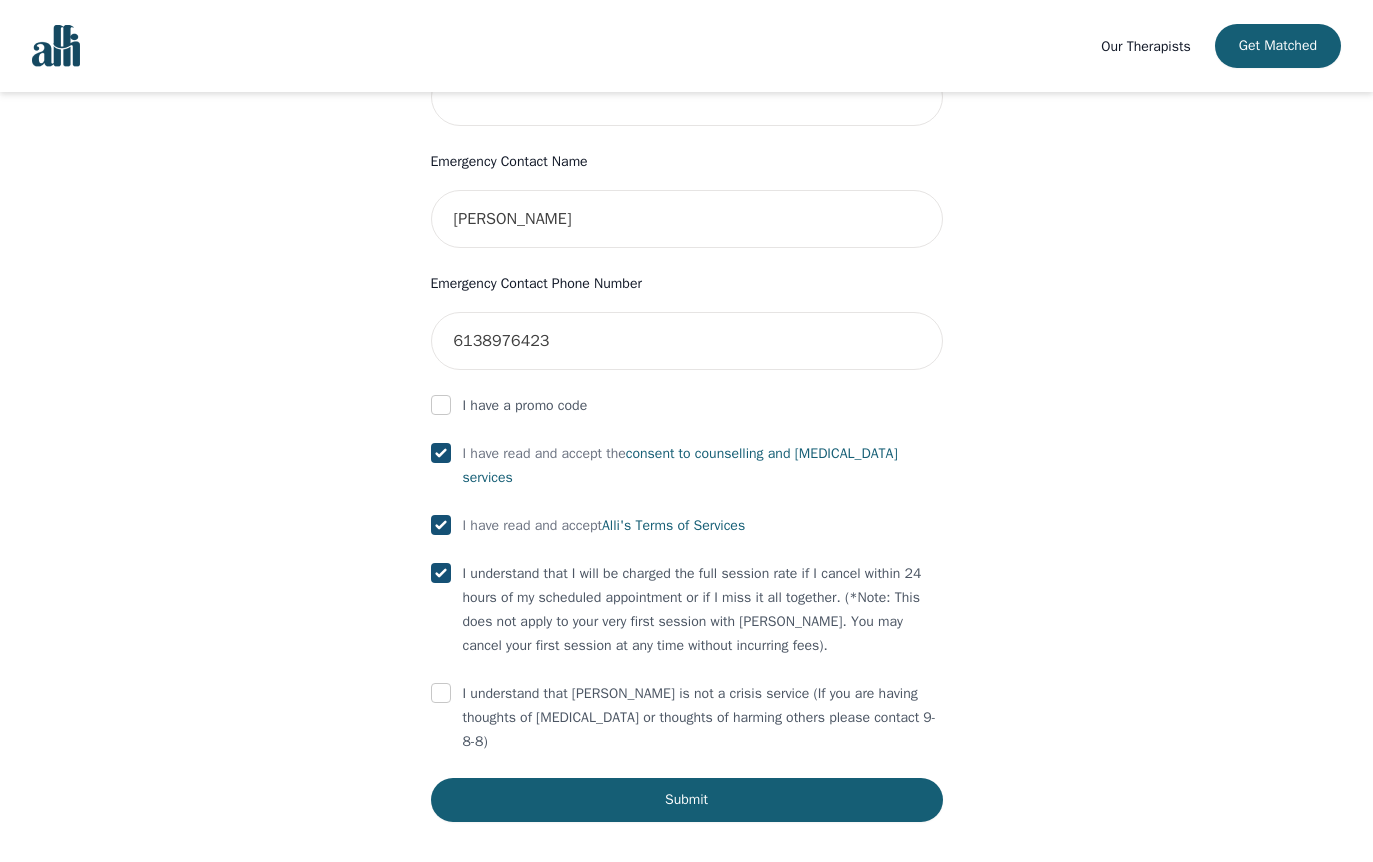 checkbox on "true" 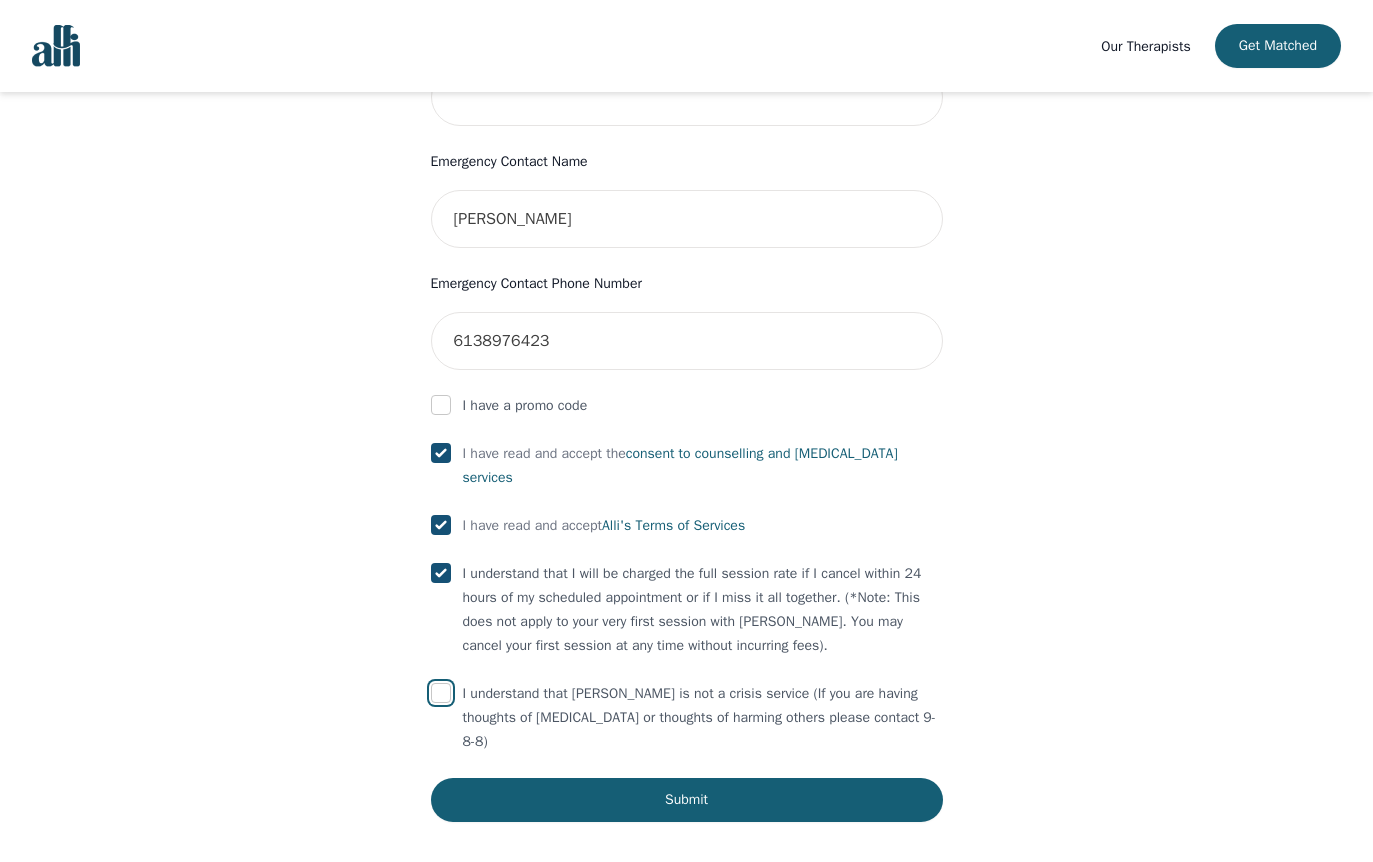 click at bounding box center (441, 693) 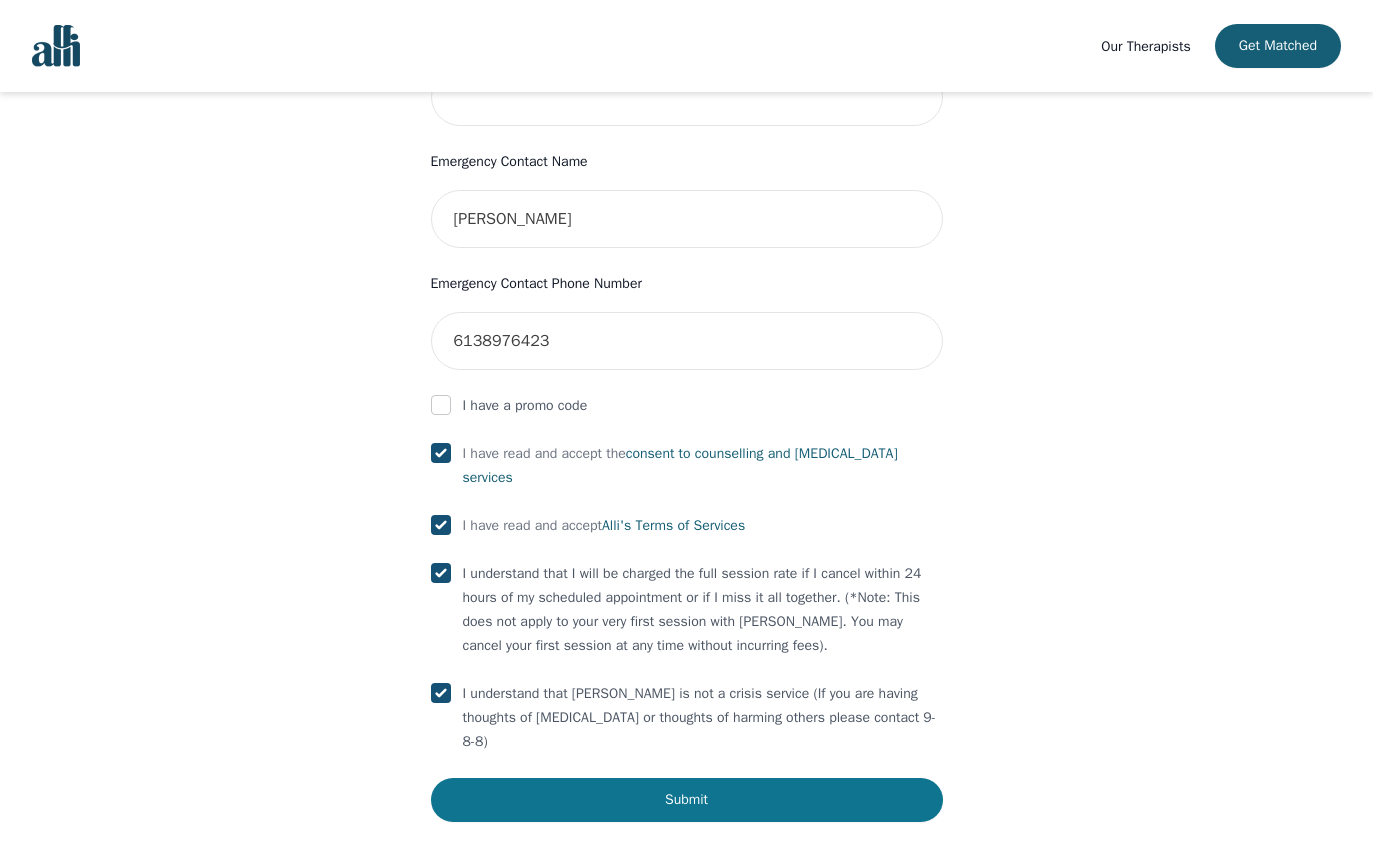 click on "Submit" at bounding box center [687, 800] 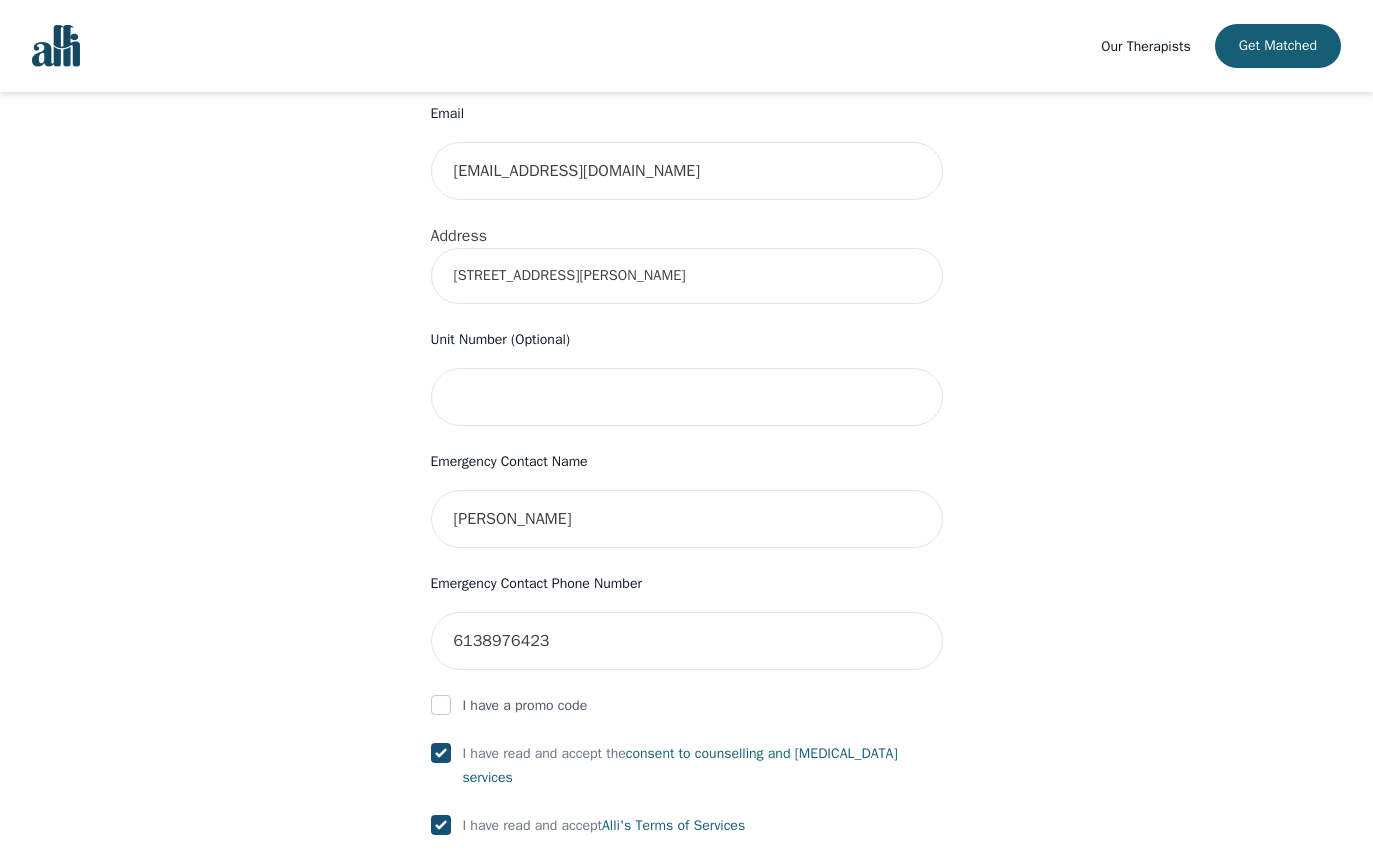 scroll, scrollTop: 416, scrollLeft: 0, axis: vertical 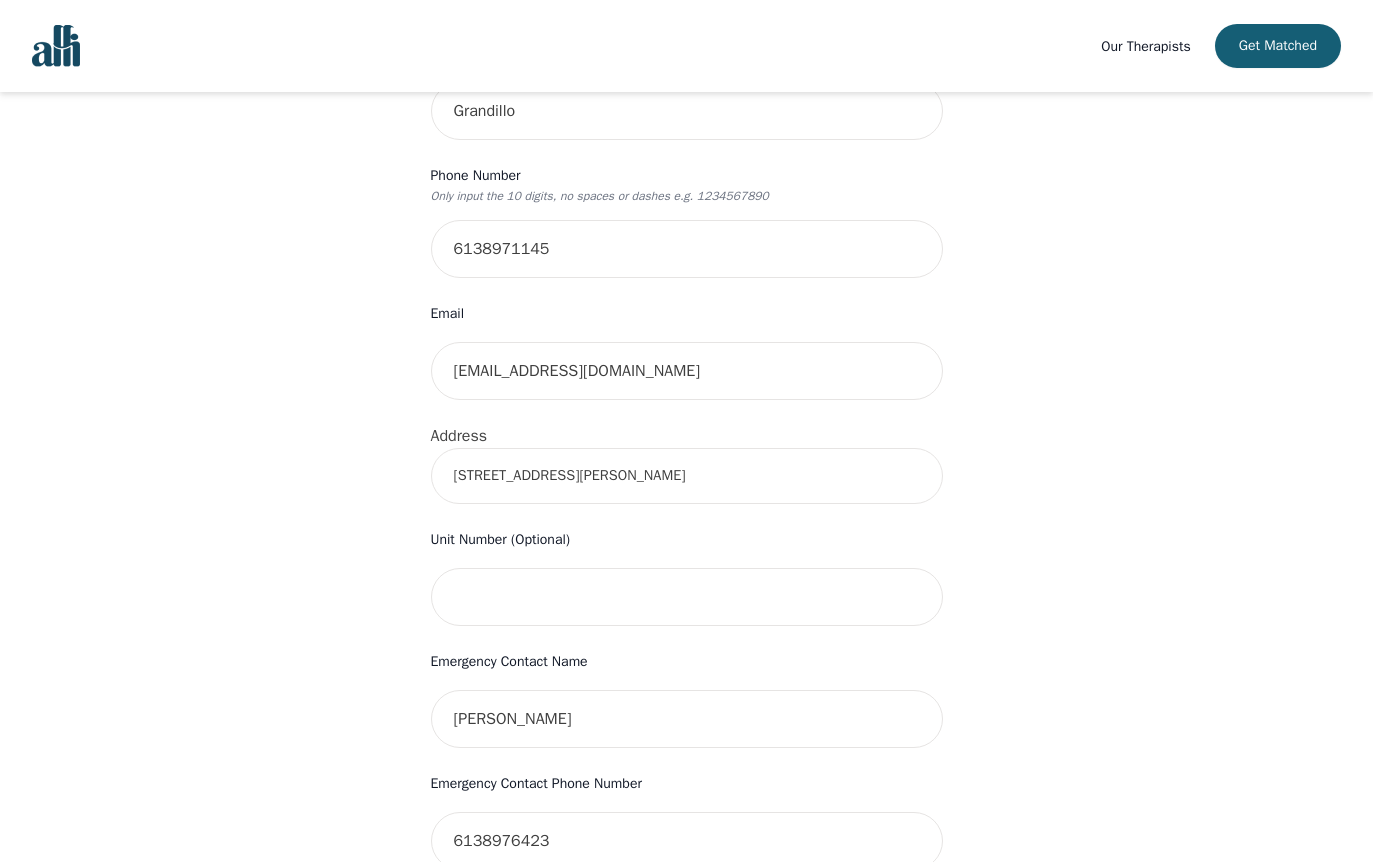 click on "269 Elsie MacGill Walk" at bounding box center [687, 476] 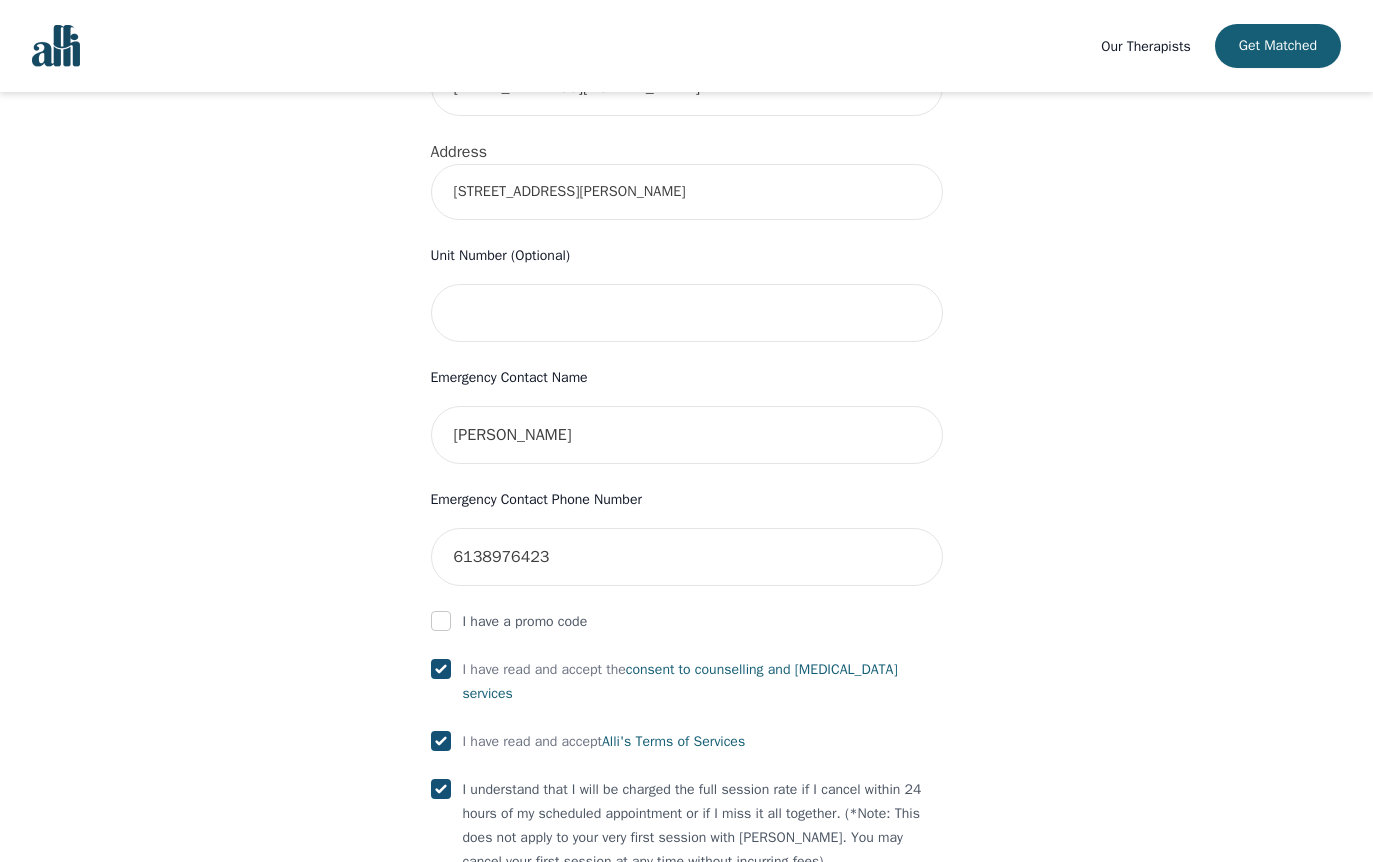 scroll, scrollTop: 992, scrollLeft: 0, axis: vertical 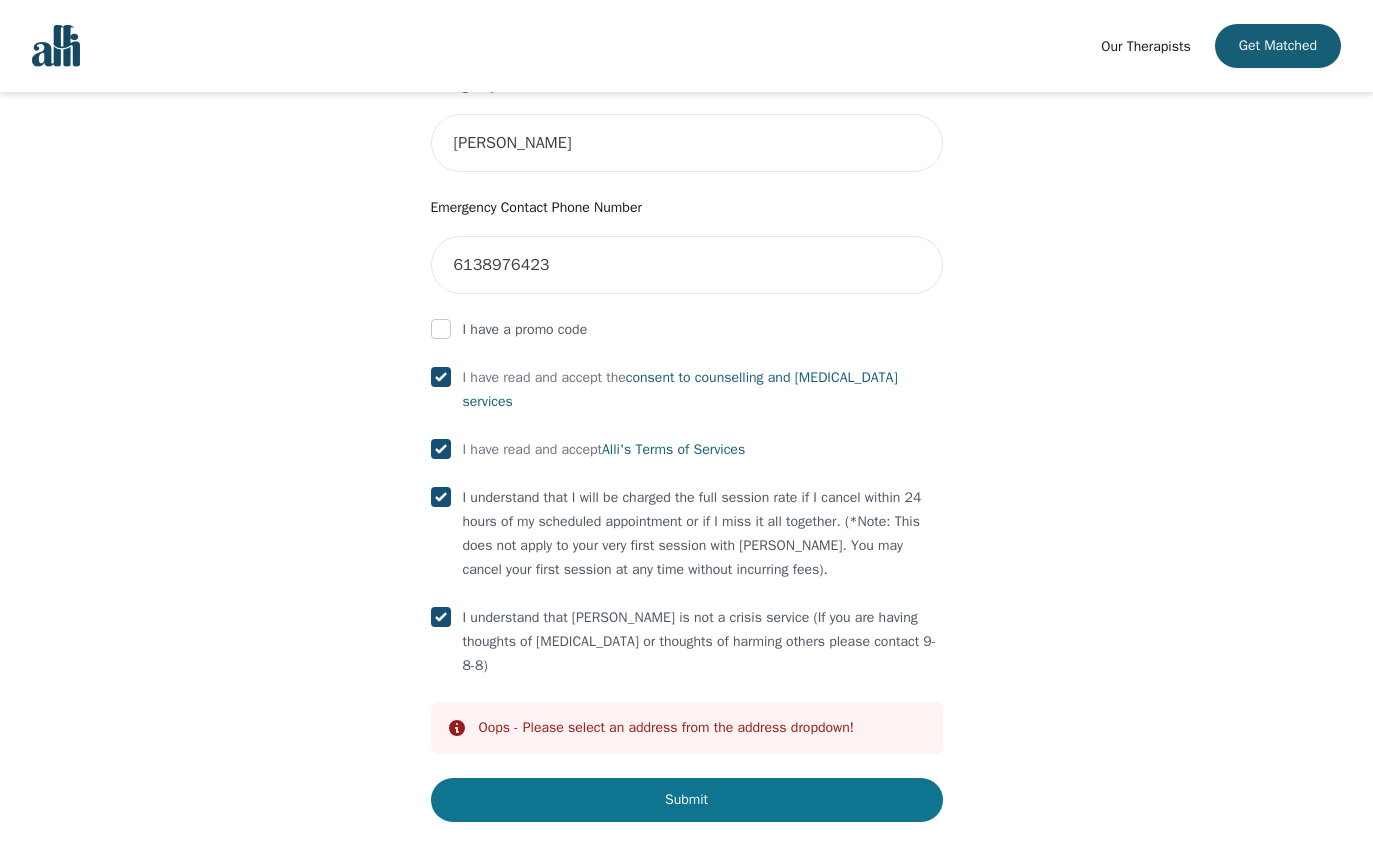 click on "Submit" at bounding box center [687, 800] 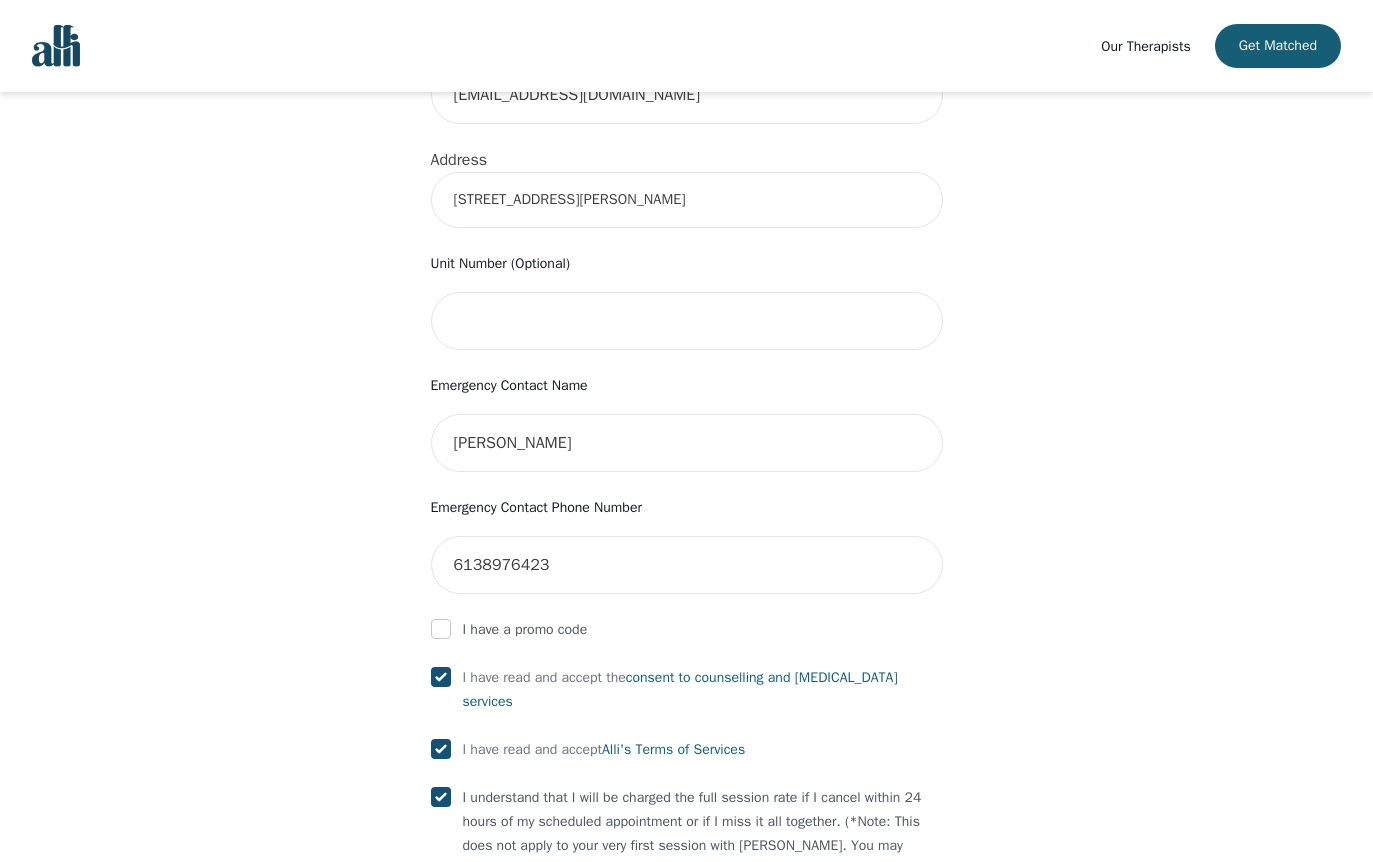 scroll, scrollTop: 592, scrollLeft: 0, axis: vertical 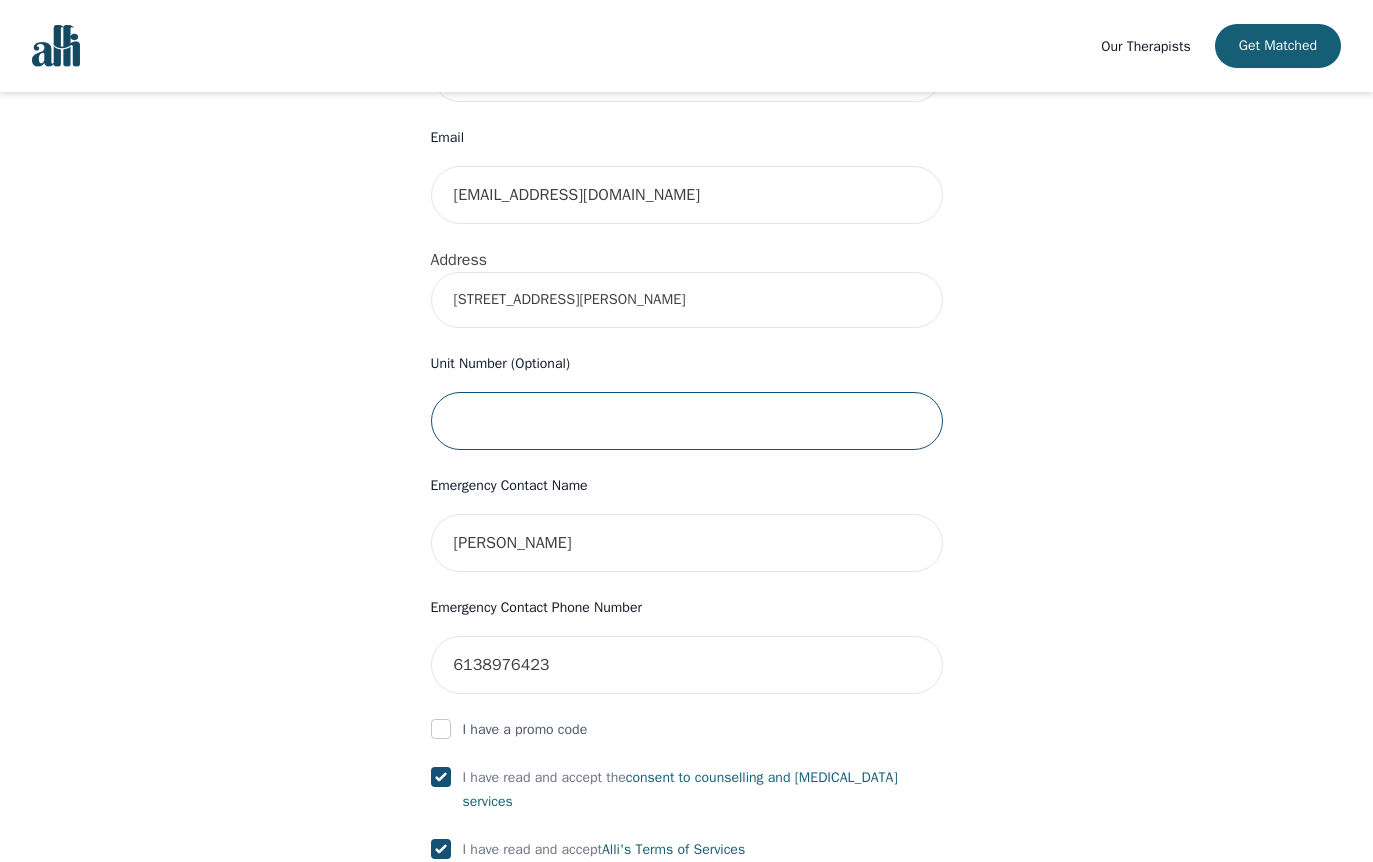 click at bounding box center (687, 421) 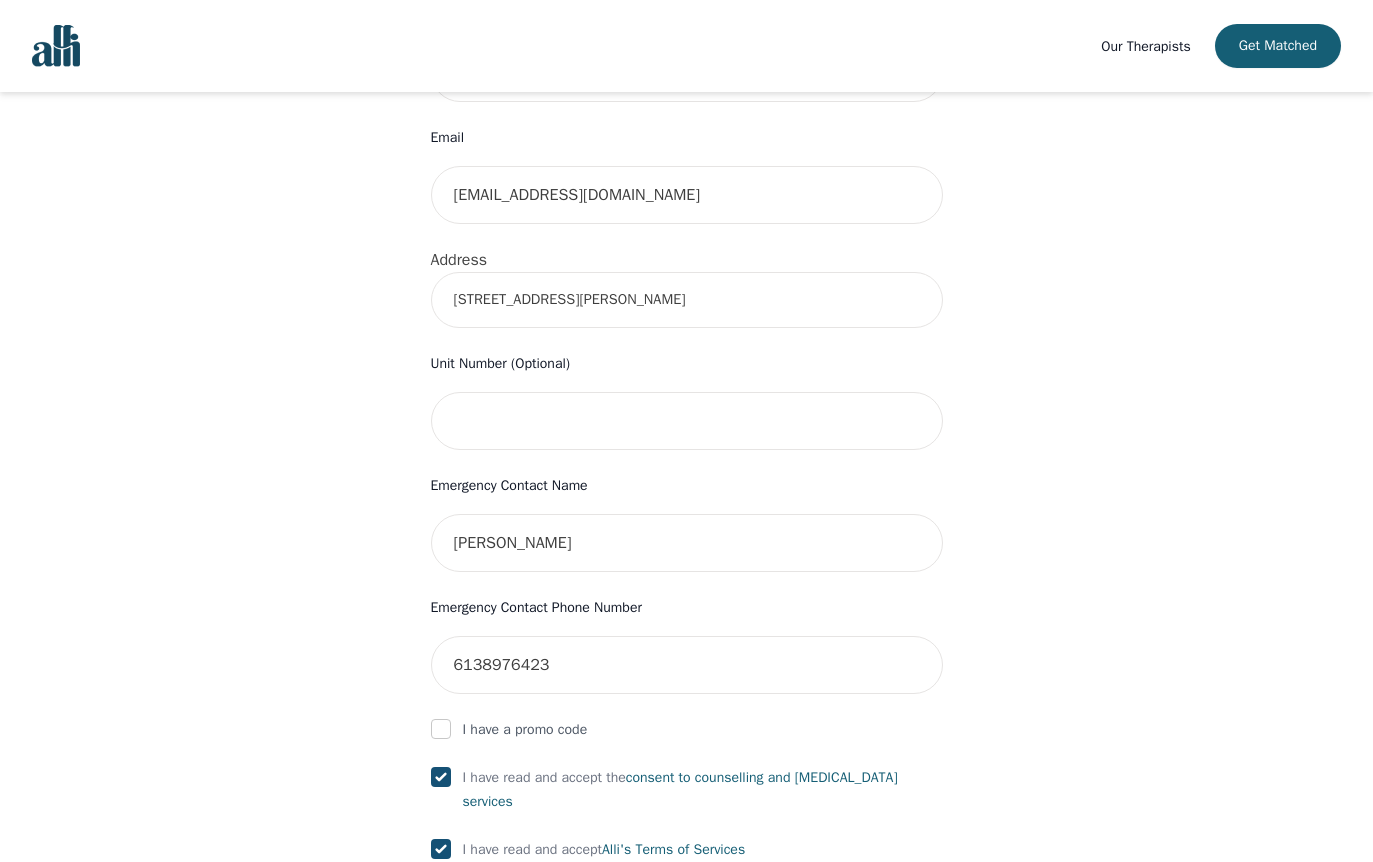 click on "269 Elsie MacGill Walk" at bounding box center [687, 300] 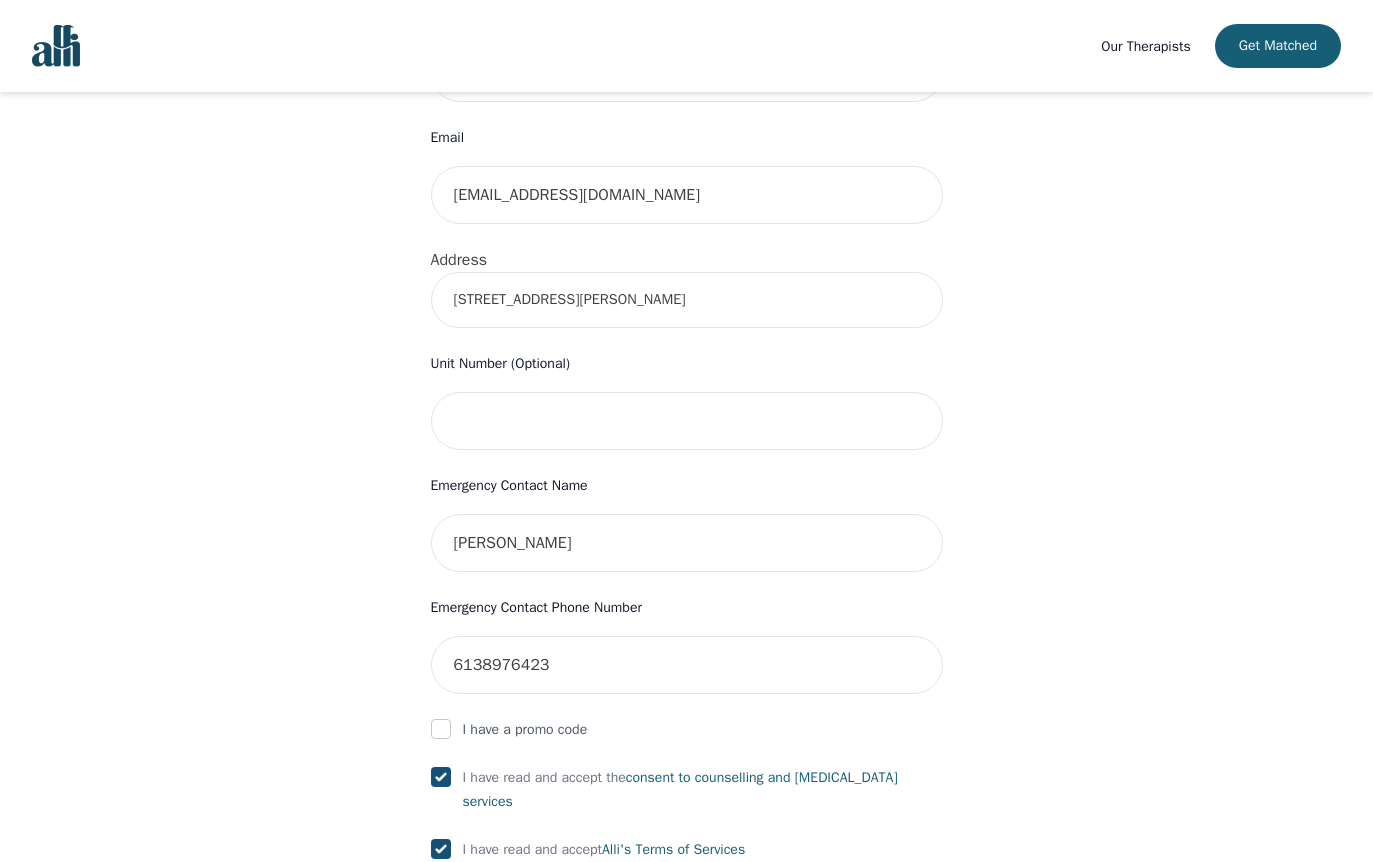 click on "Submit" at bounding box center (687, 1200) 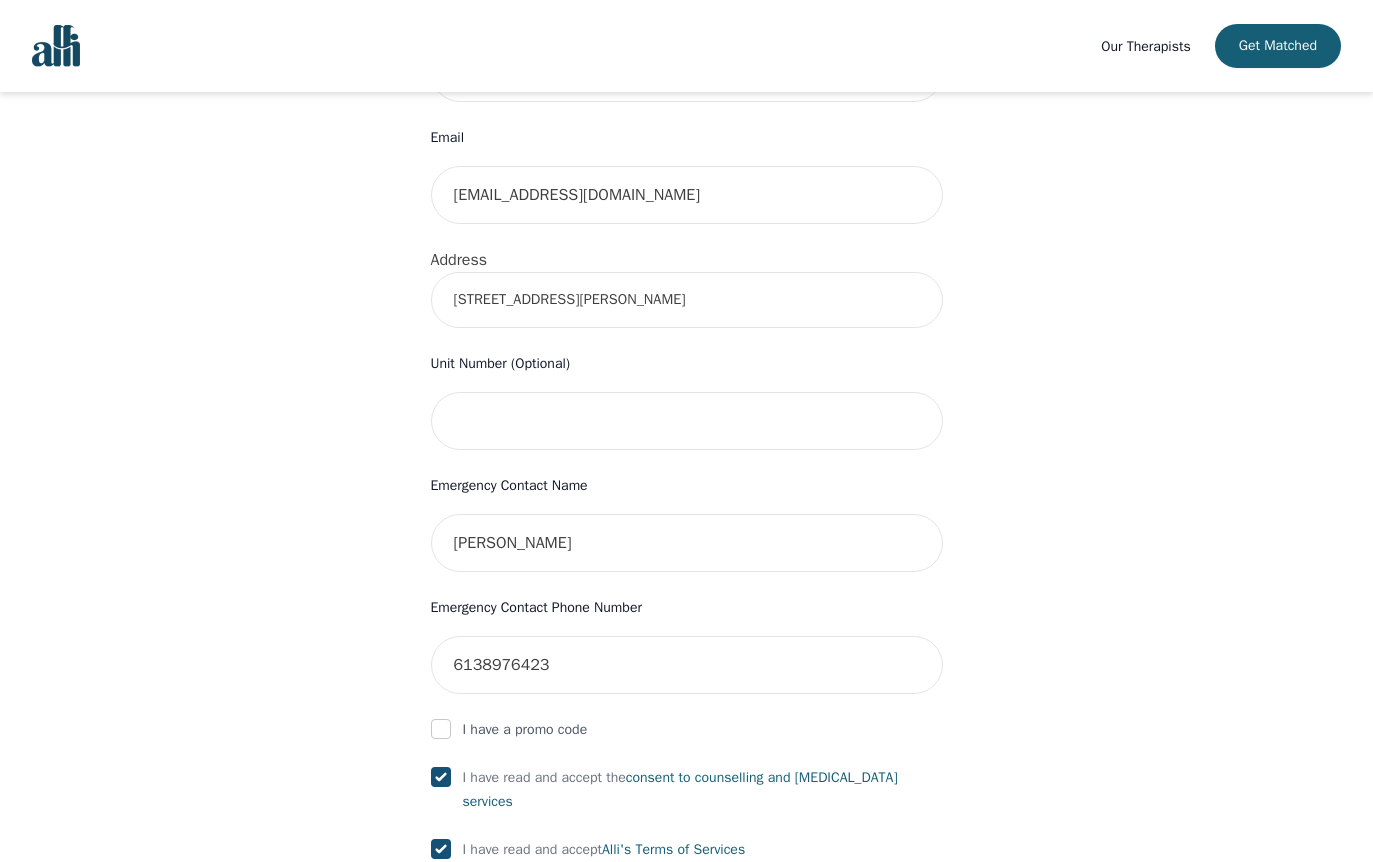 click on "Submit" at bounding box center [687, 1220] 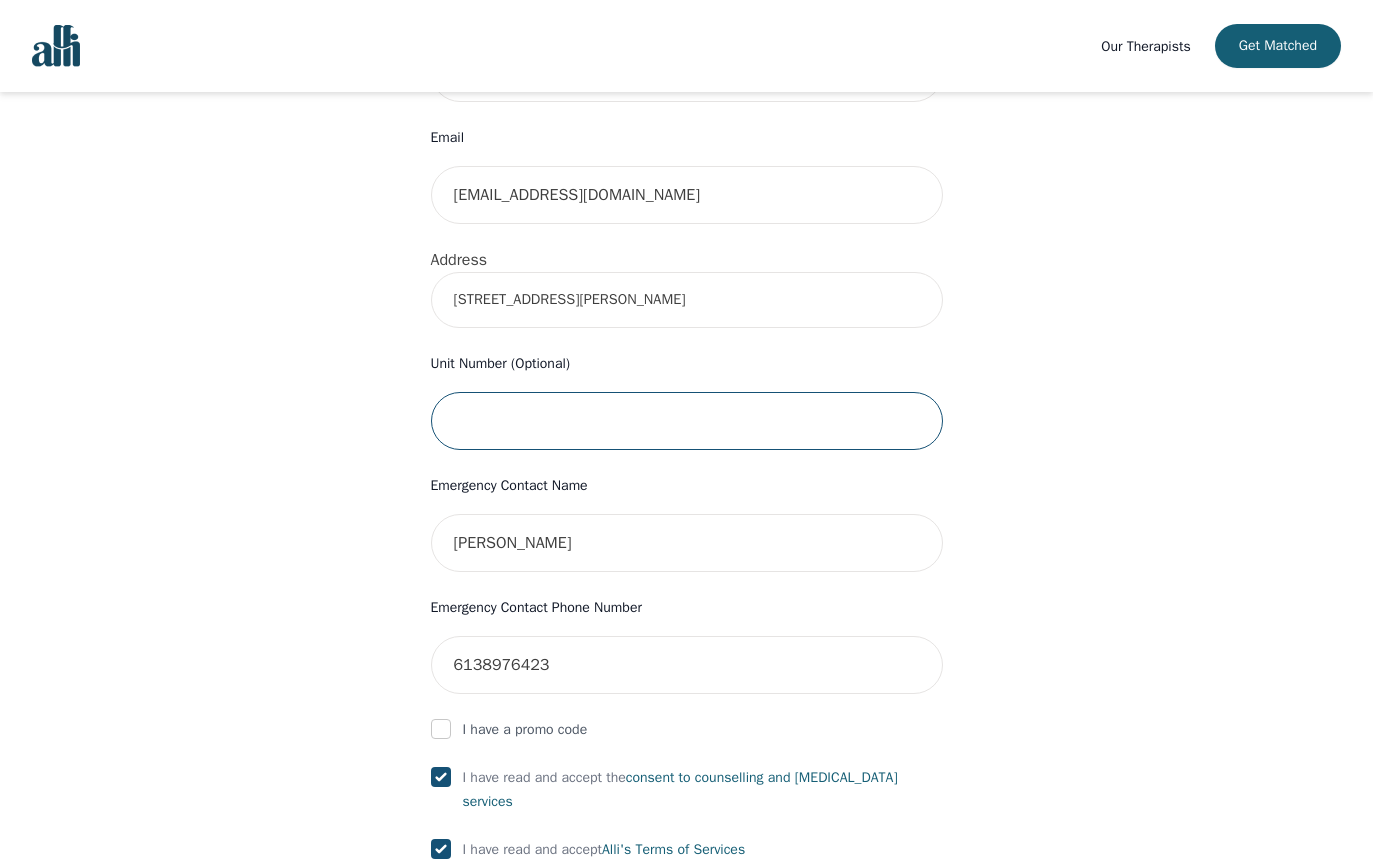 click at bounding box center [687, 421] 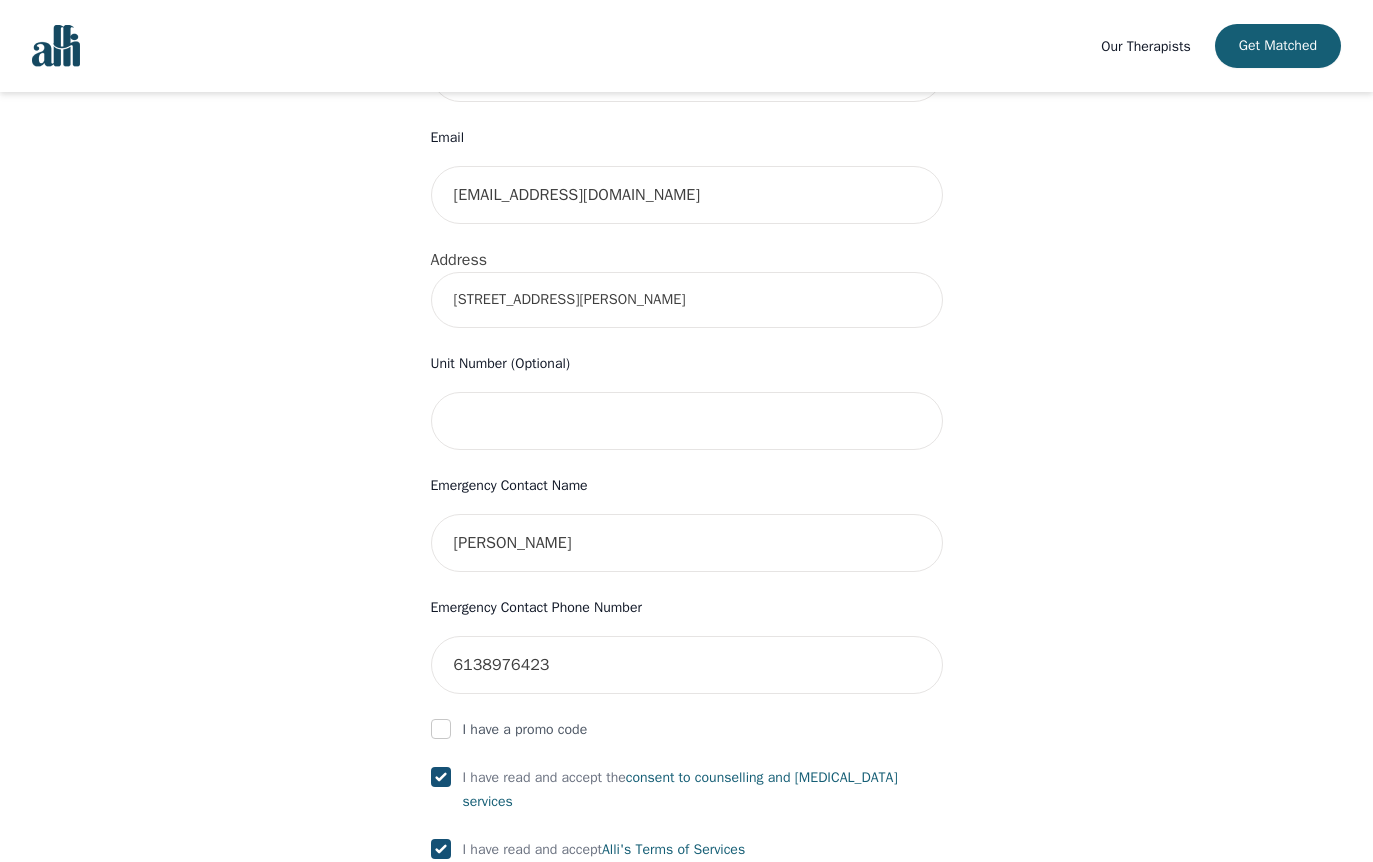 click on "269 Elsie MacGill Walk" at bounding box center (687, 300) 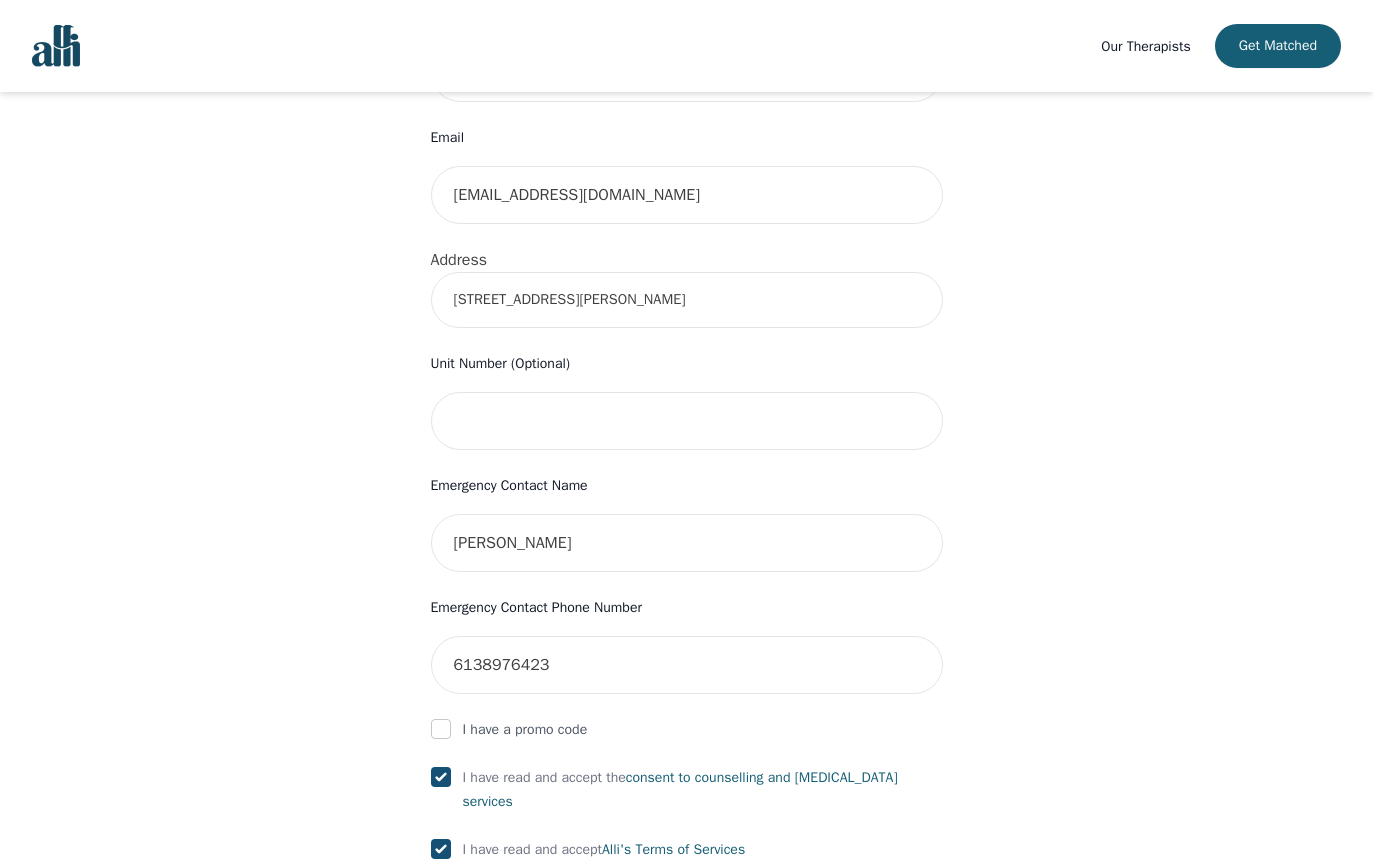 click on "269 Elsie MacGill Walk" at bounding box center [687, 300] 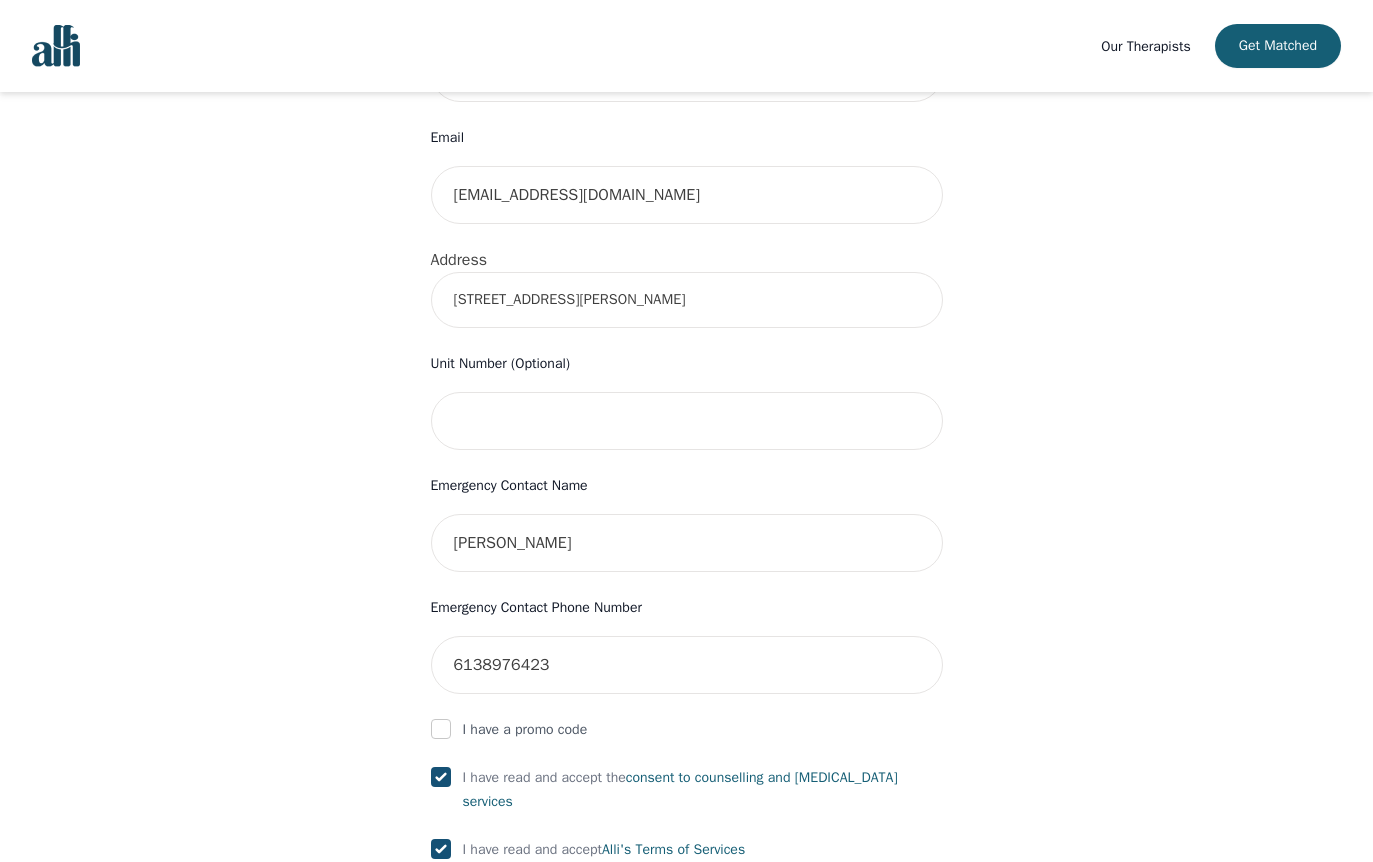 click on "Your therapy journey is about to begin! Your initial assessment session with   Danielle Djelic  will be on  2025-07-09 @ 12:15 PM  for 50 minutes  at your selected rate $115. To confirm your session, please complete the following: First Name Savannah Last Name Grandillo Phone Number Only input the 10 digits, no spaces or dashes e.g. 1234567890 6138971145 Email savpinto14@gmail.com Address 269 Elsie MacGill Walk Unit Number (Optional) Emergency Contact Name Heather Pinto Emergency Contact Phone Number 6138976423 I have a promo code I have read and accept the  consent to counselling and psychotherapy services I have read and accept  Alli's Terms of Services I understand that I will be charged the full session rate if I cancel within 24 hours of my scheduled appointment or if I miss it all together. (*Note: This does not apply to your very first session with Alli. You may cancel your first session at any time without incurring fees). Info Oops -    Submit" at bounding box center (686, 403) 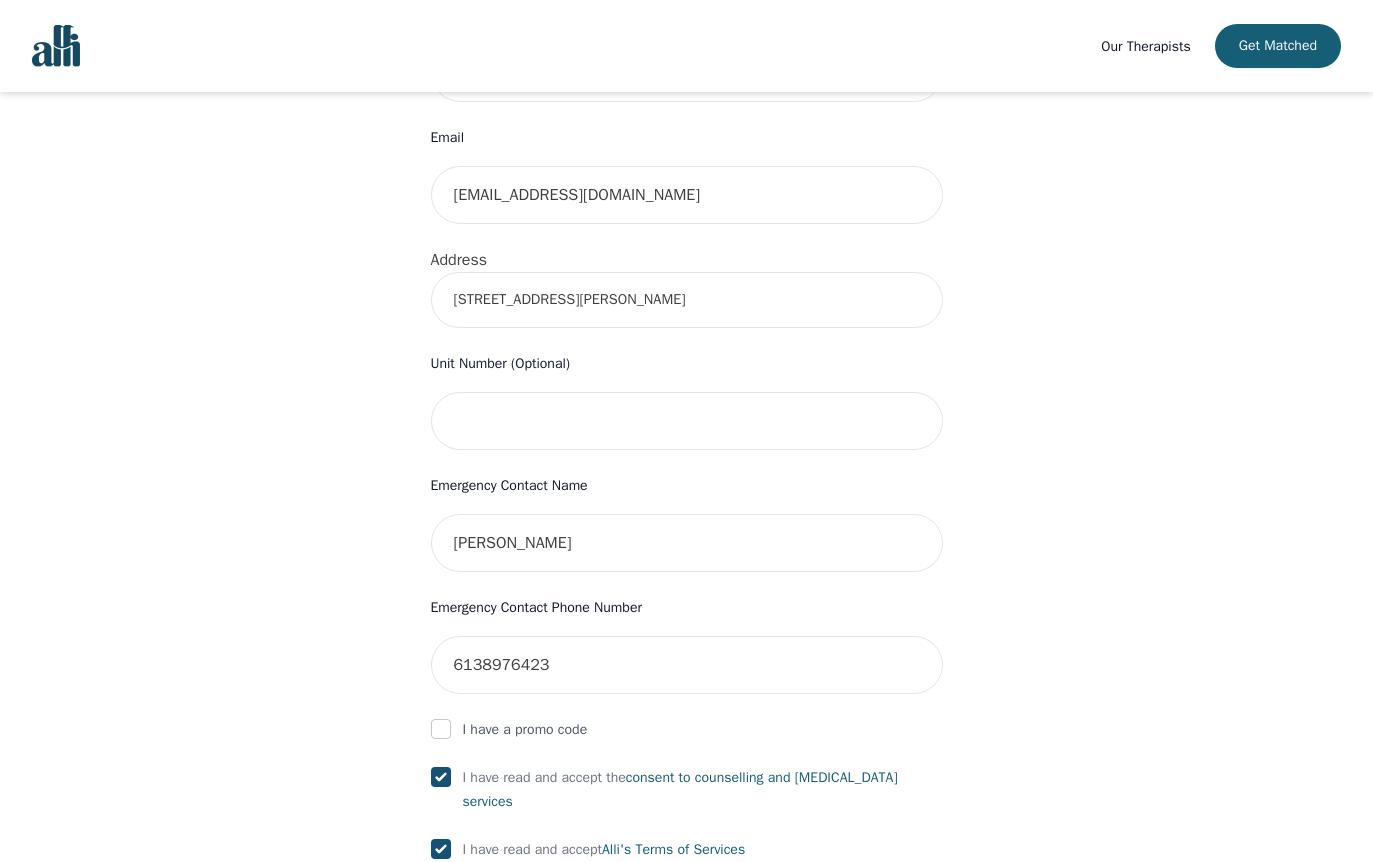type on "269 Elsie MacGill Walk, Ottawa, ON" 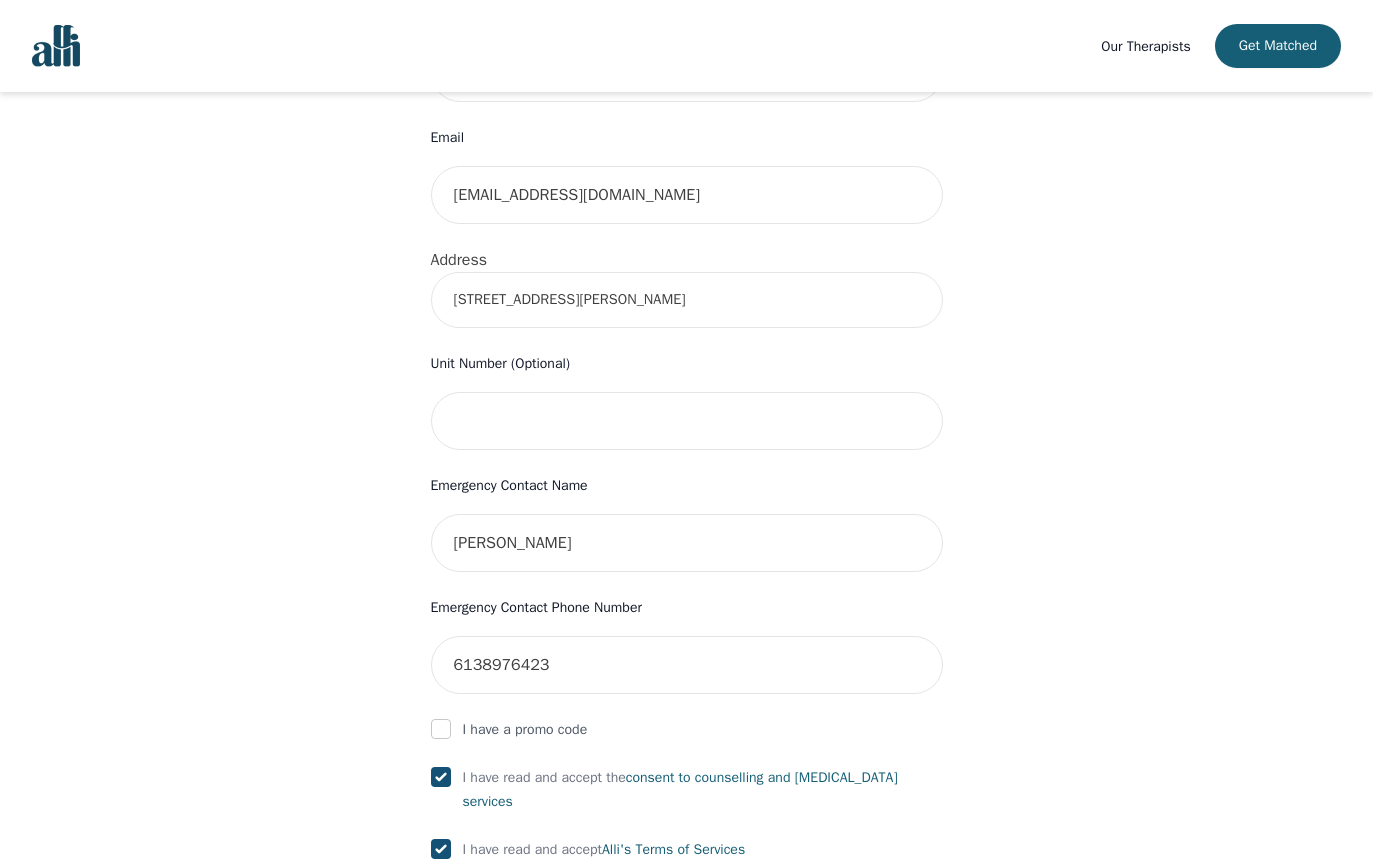 scroll, scrollTop: 1012, scrollLeft: 0, axis: vertical 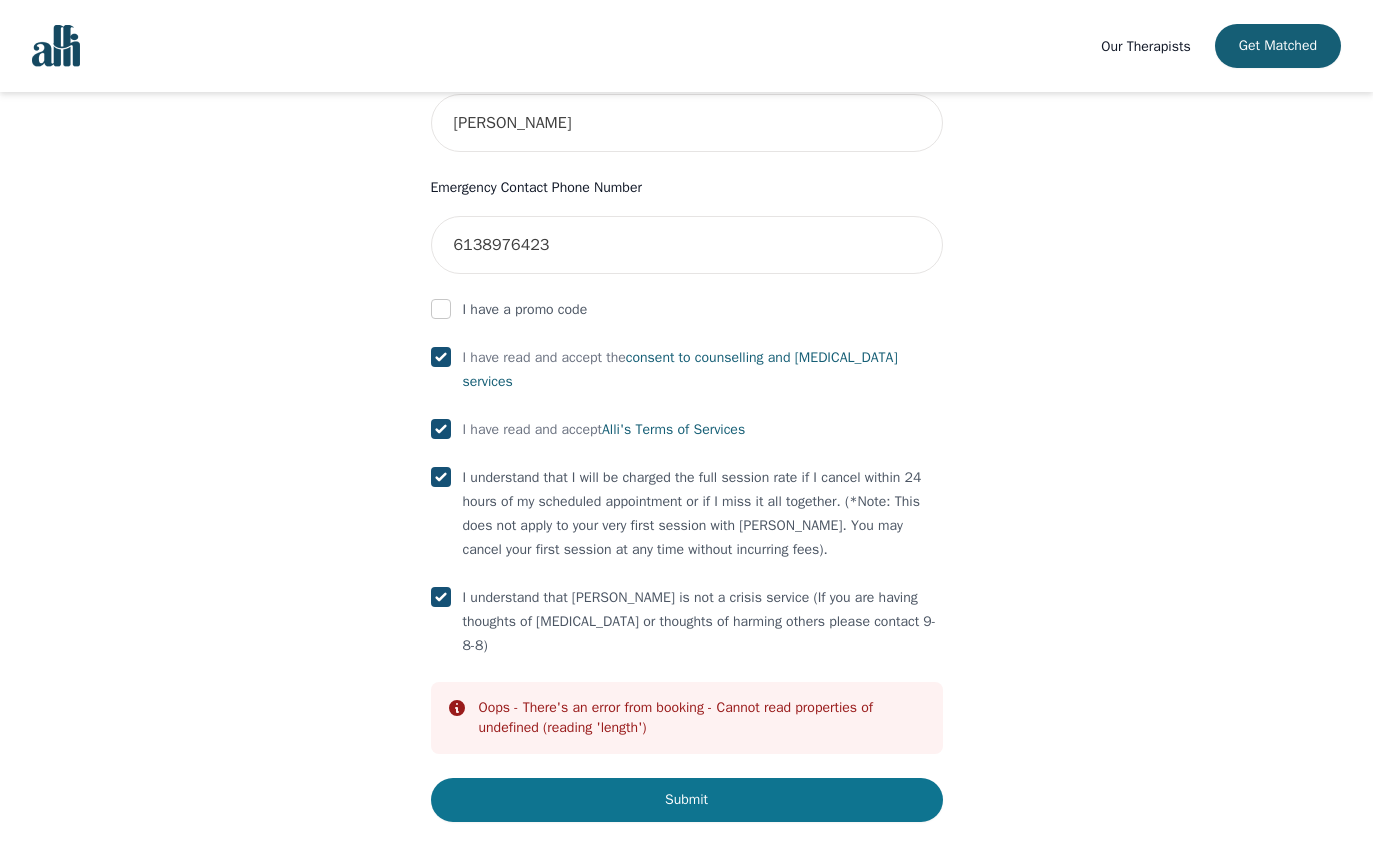 click on "Submit" at bounding box center (687, 800) 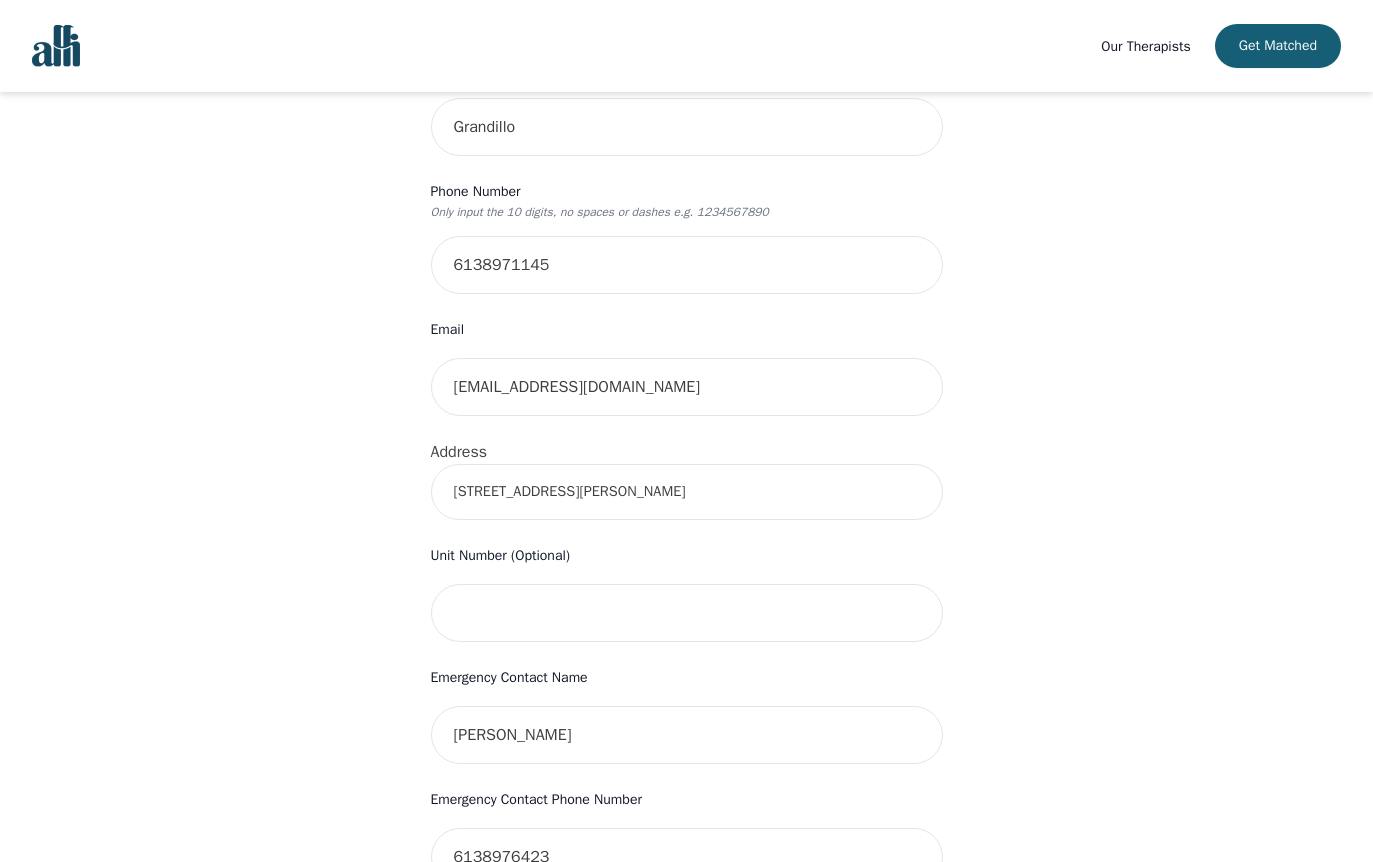 scroll, scrollTop: 1000, scrollLeft: 0, axis: vertical 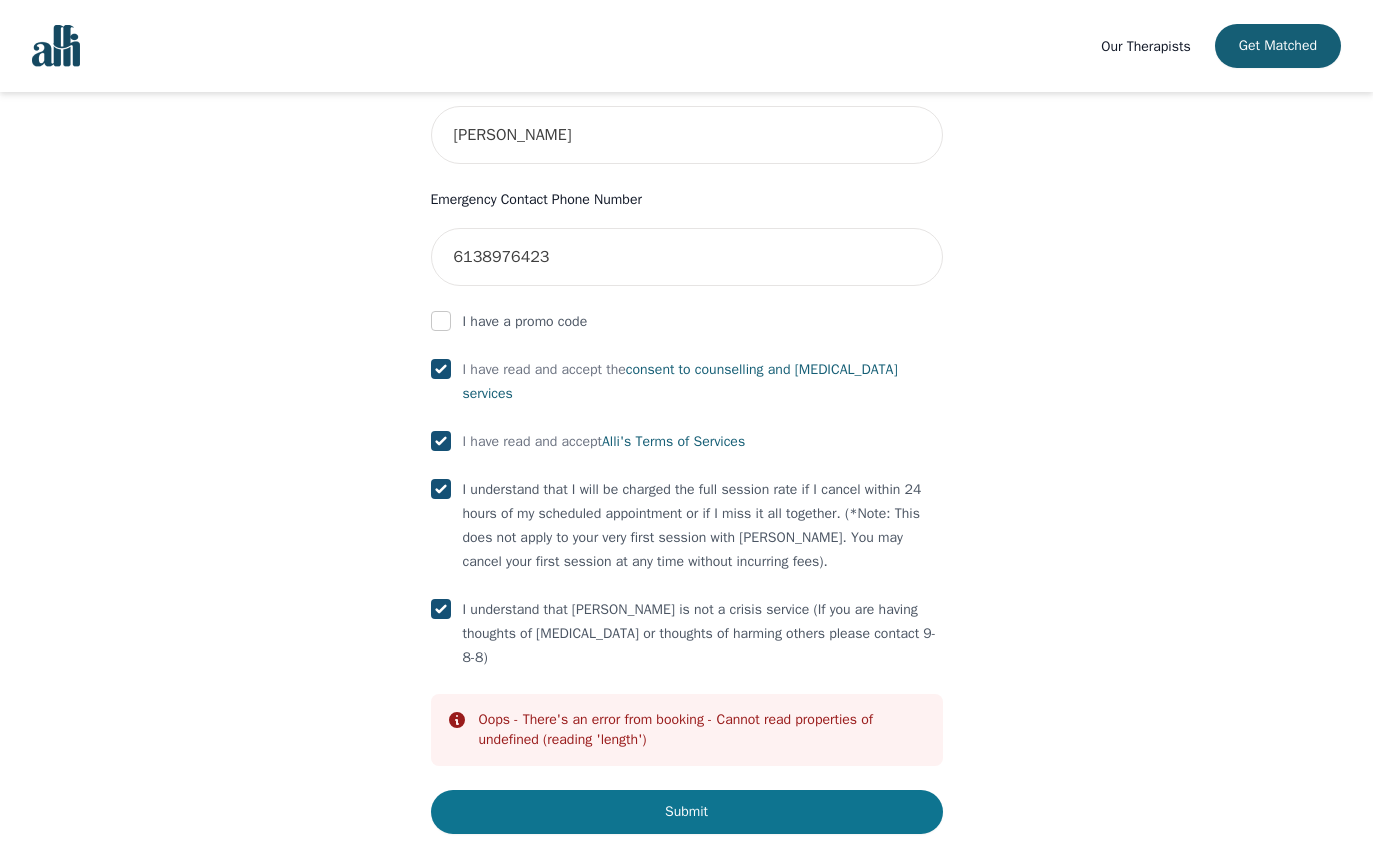 click on "Submit" at bounding box center [687, 812] 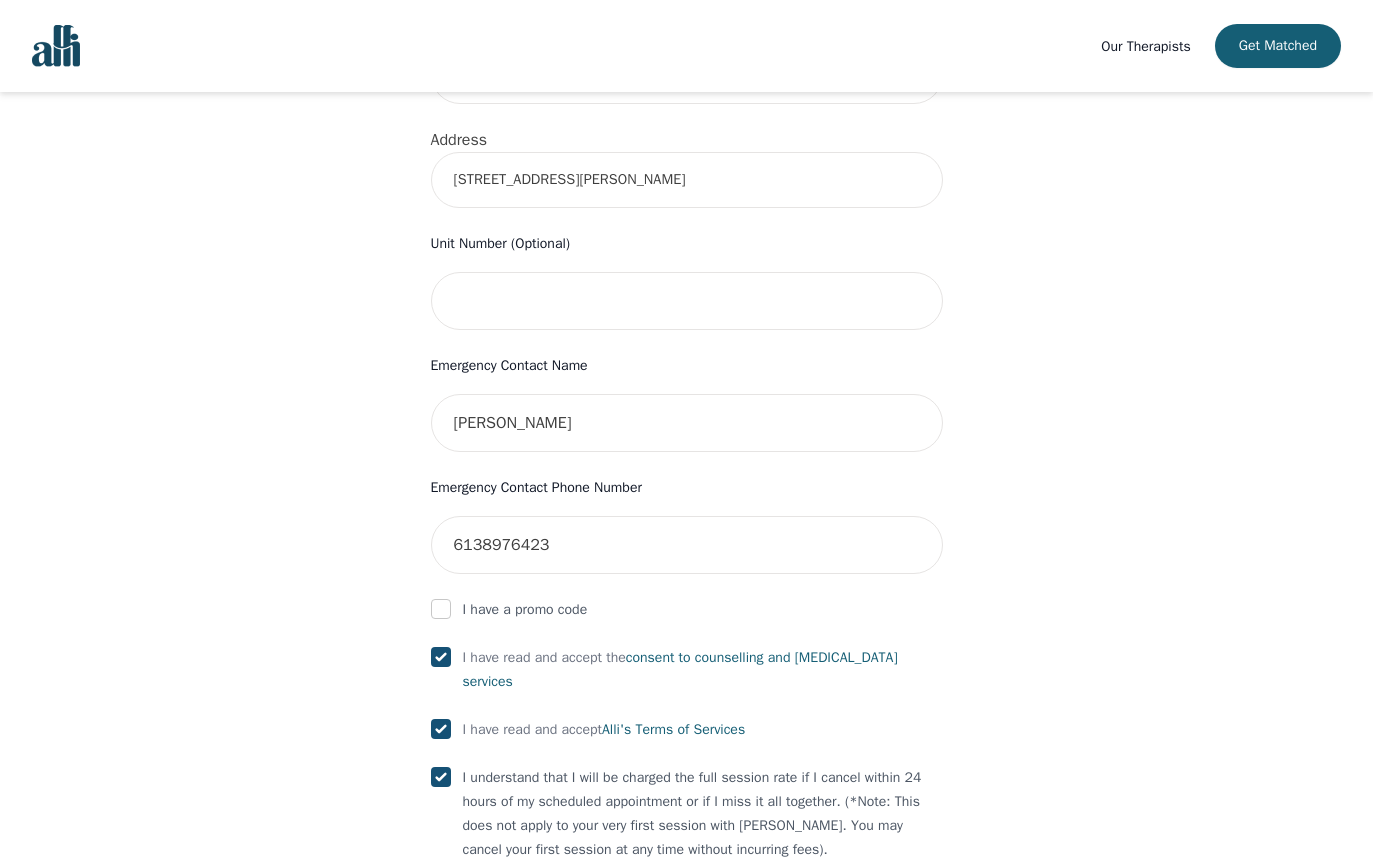 scroll, scrollTop: 612, scrollLeft: 0, axis: vertical 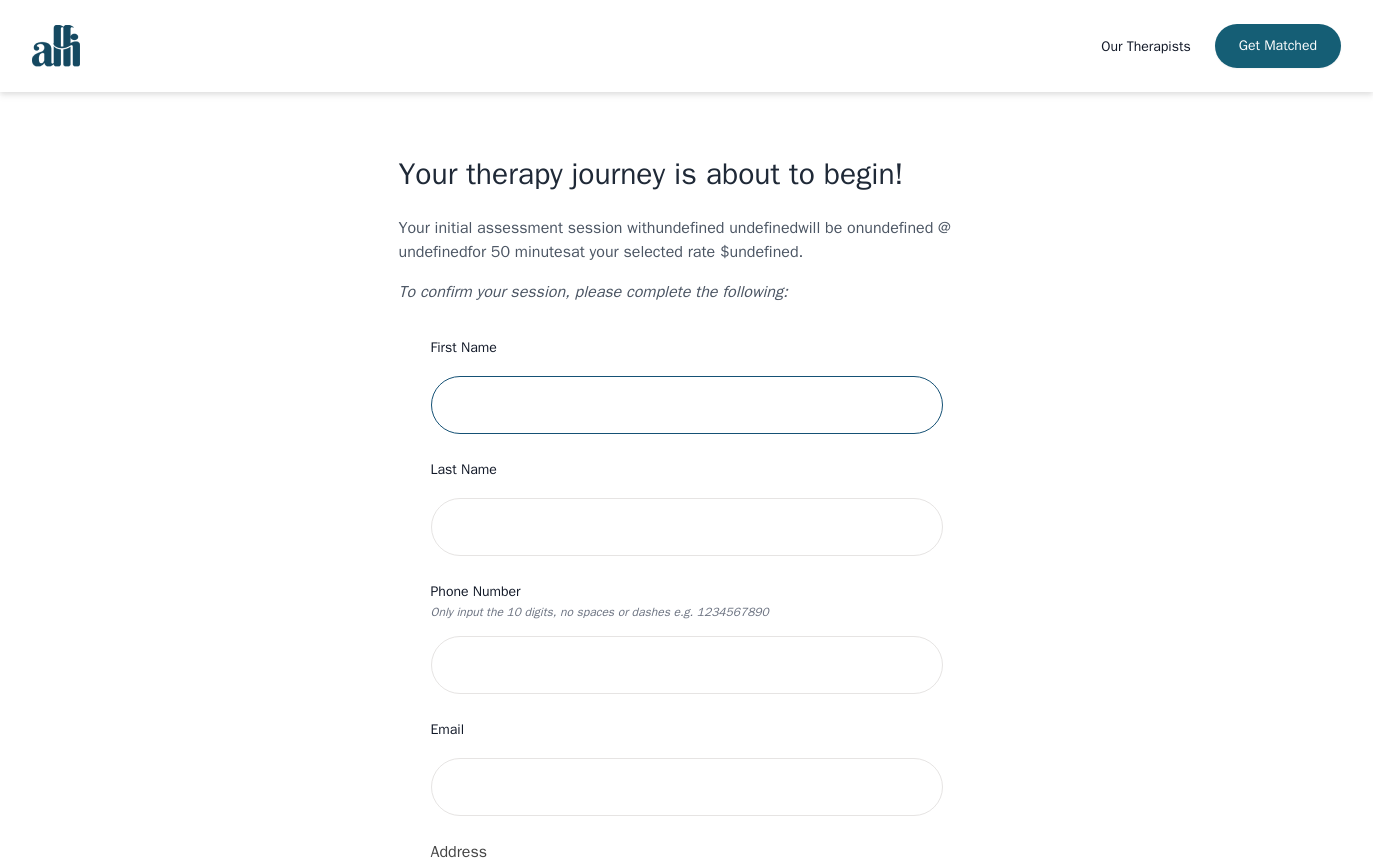 click at bounding box center (687, 405) 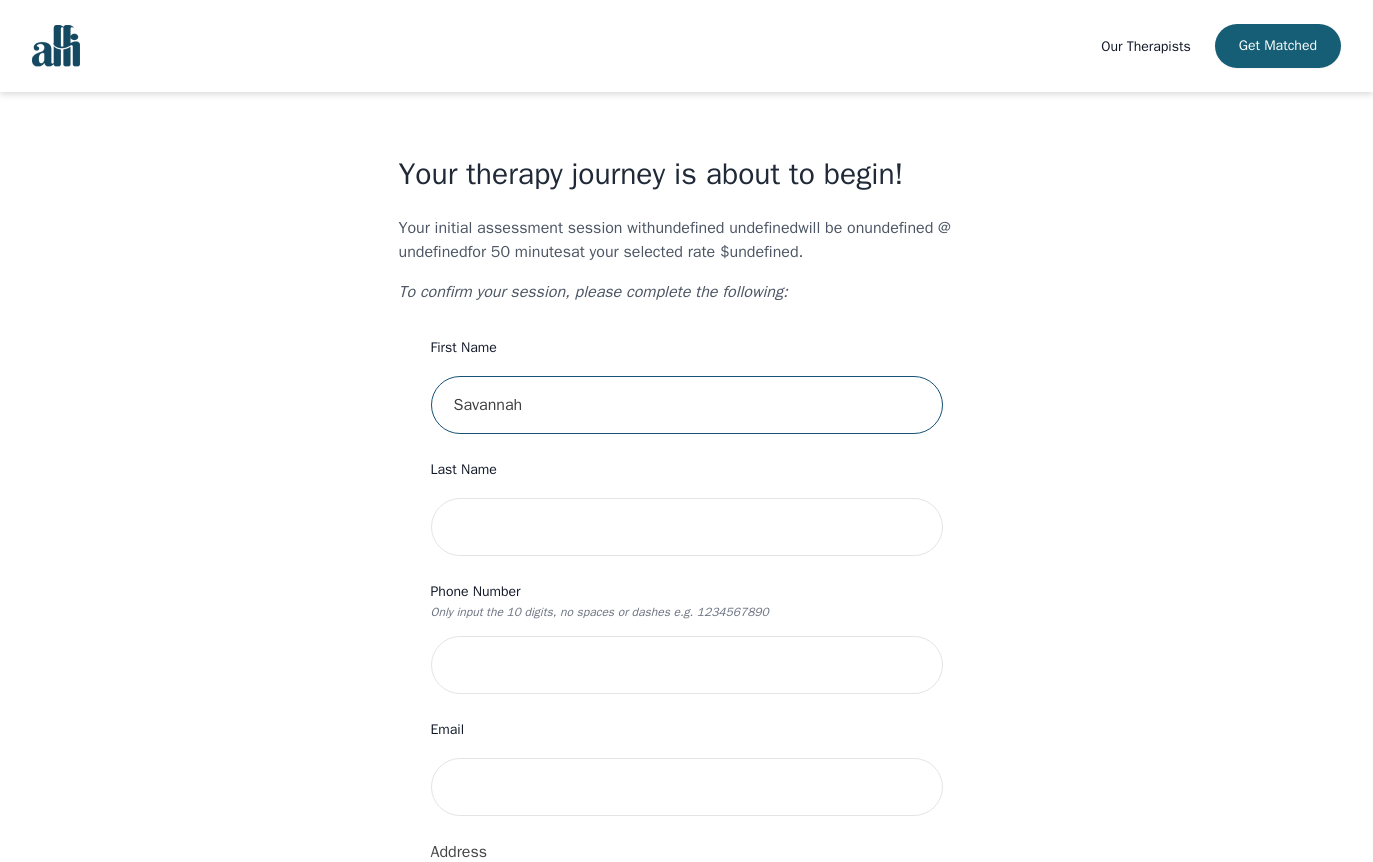 type on "Savannah" 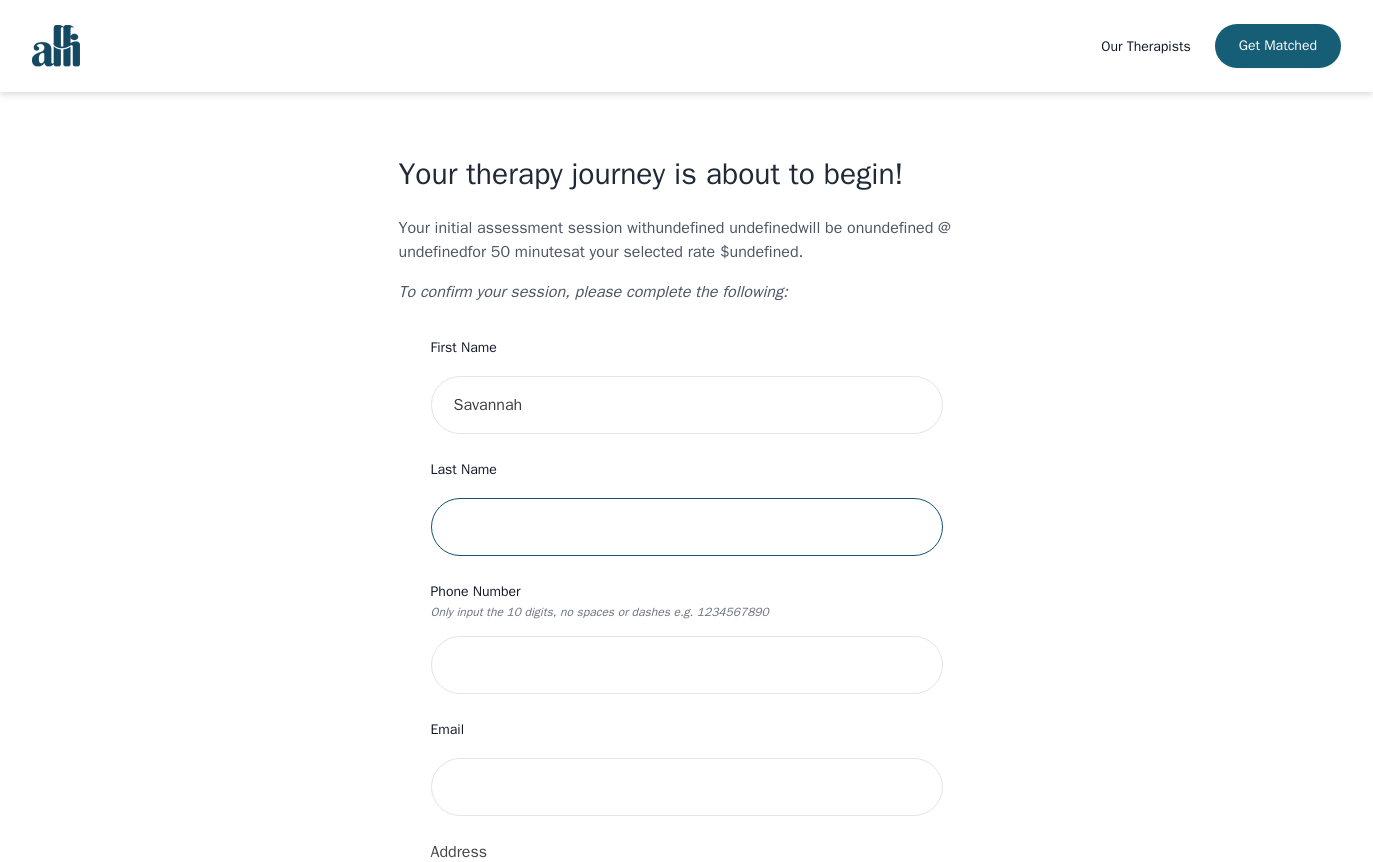click at bounding box center (687, 527) 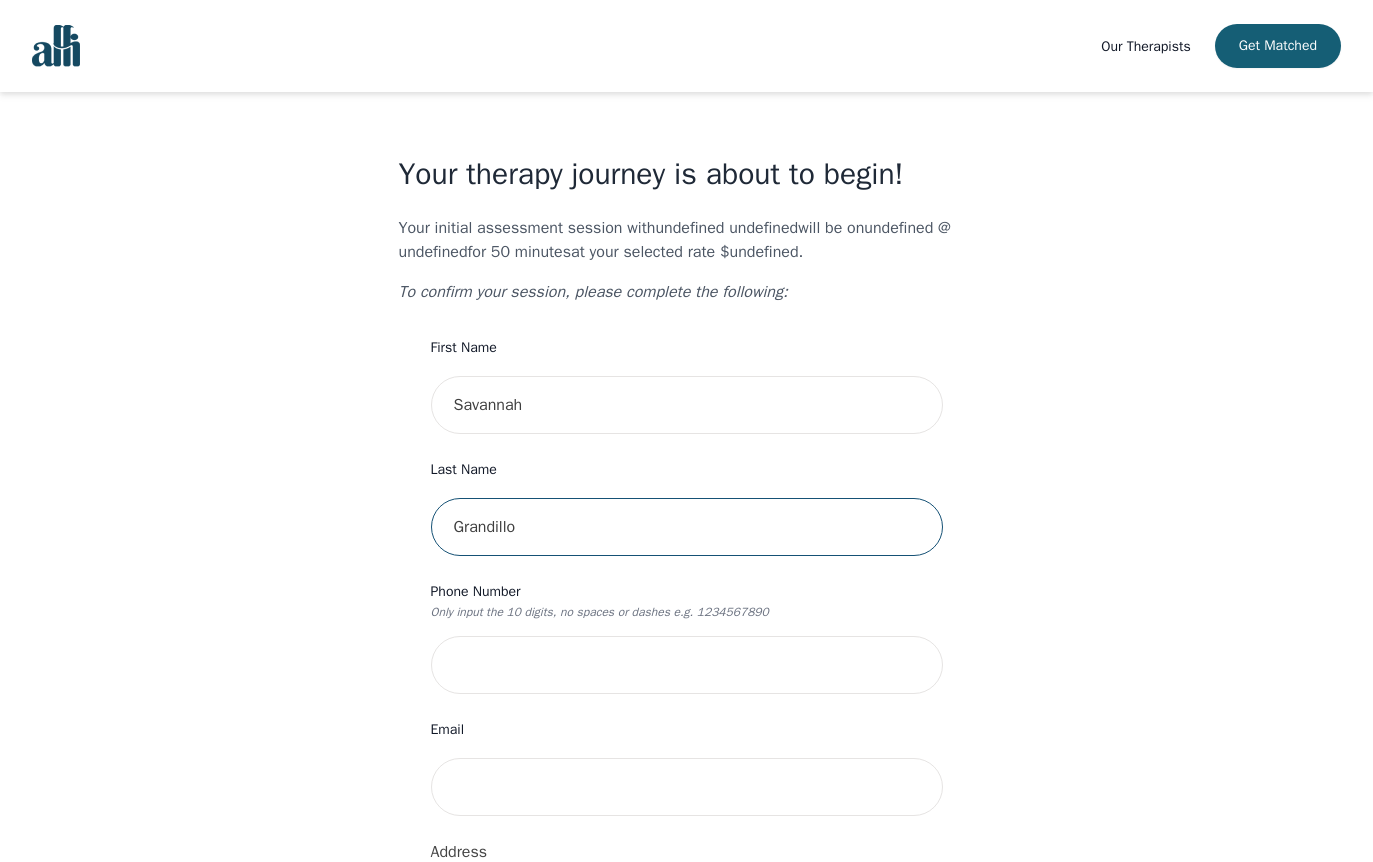 type on "Grandillo" 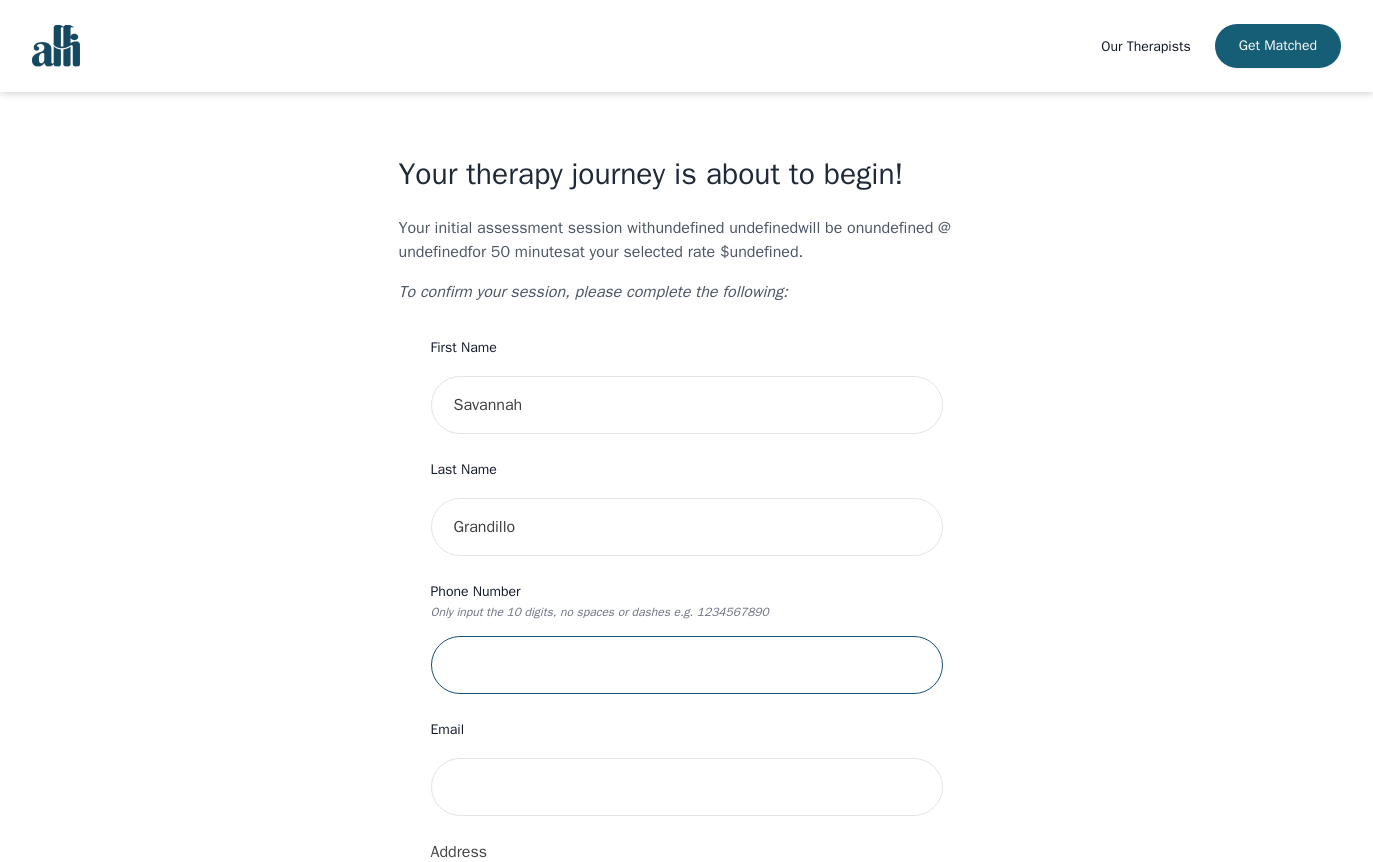click at bounding box center [687, 665] 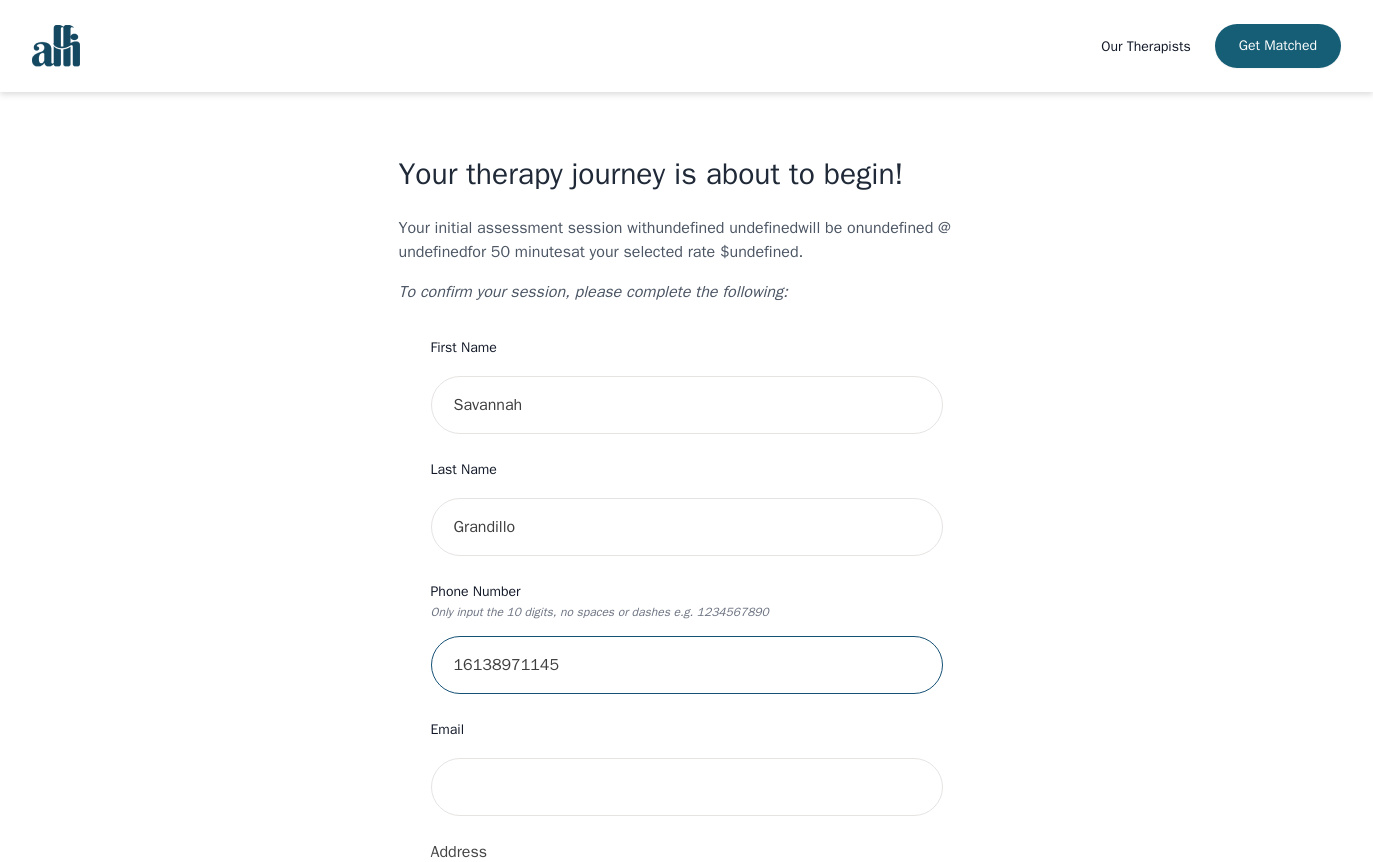 scroll, scrollTop: 200, scrollLeft: 0, axis: vertical 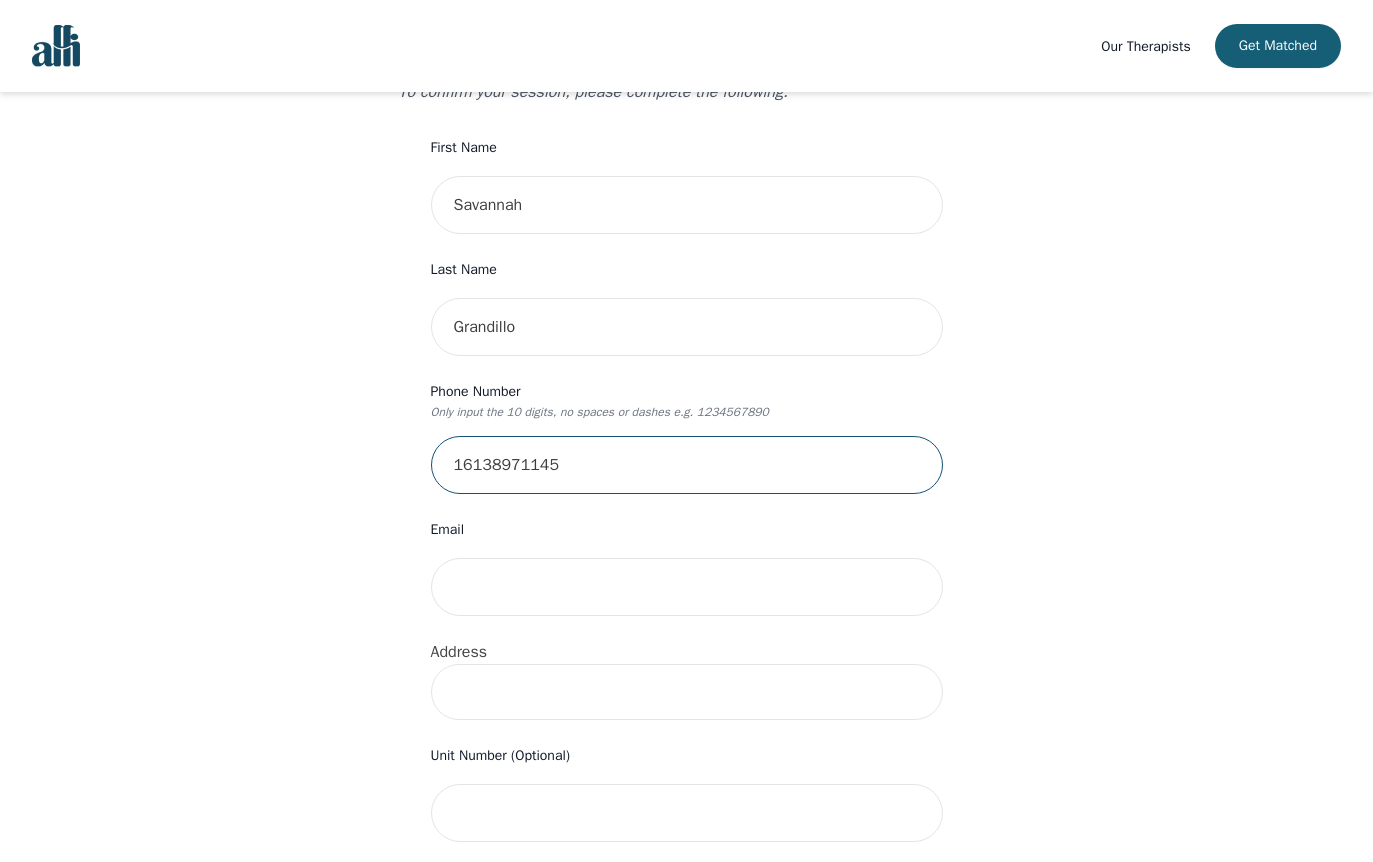 click on "16138971145" at bounding box center (687, 465) 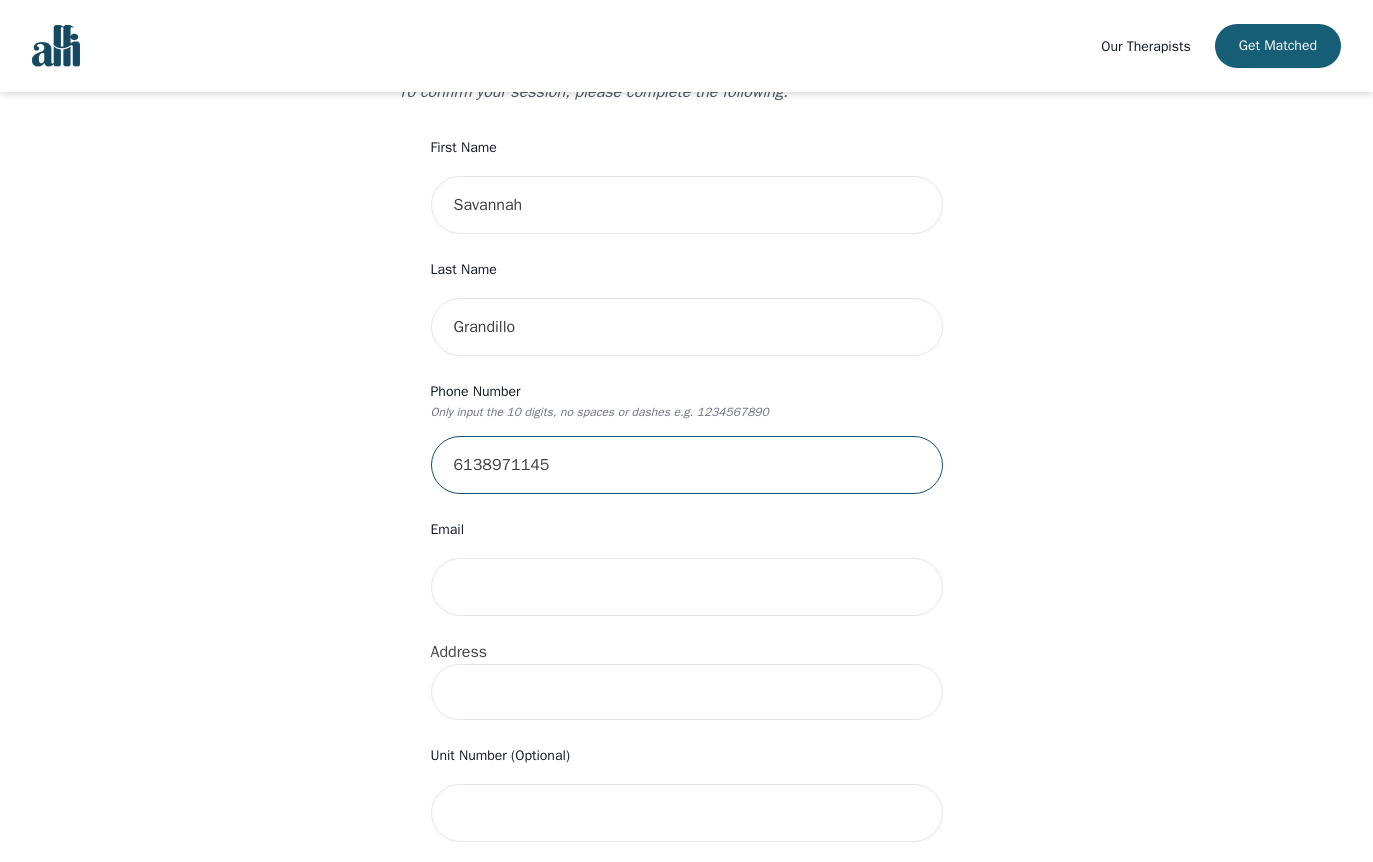 type on "6138971145" 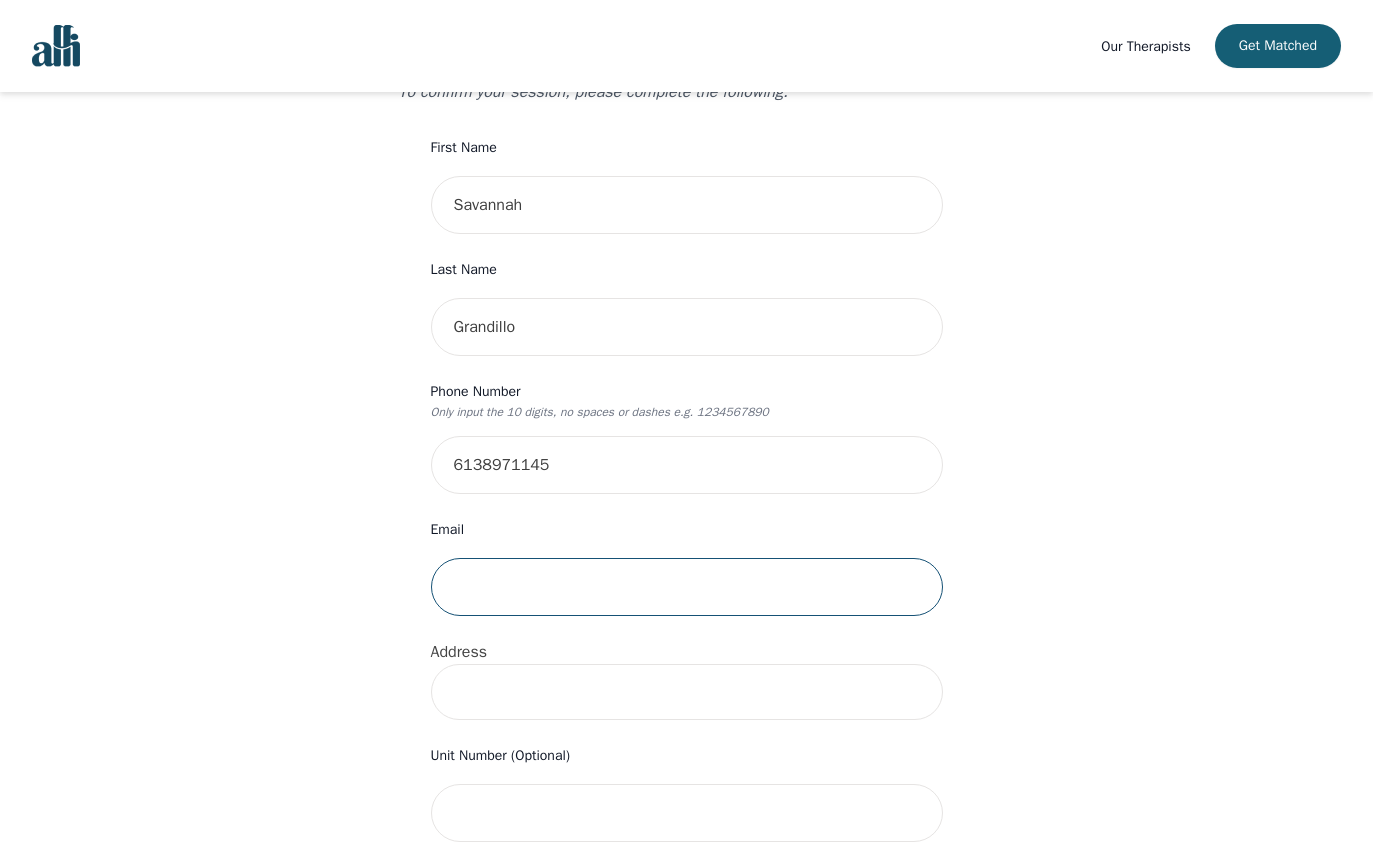 click at bounding box center (687, 587) 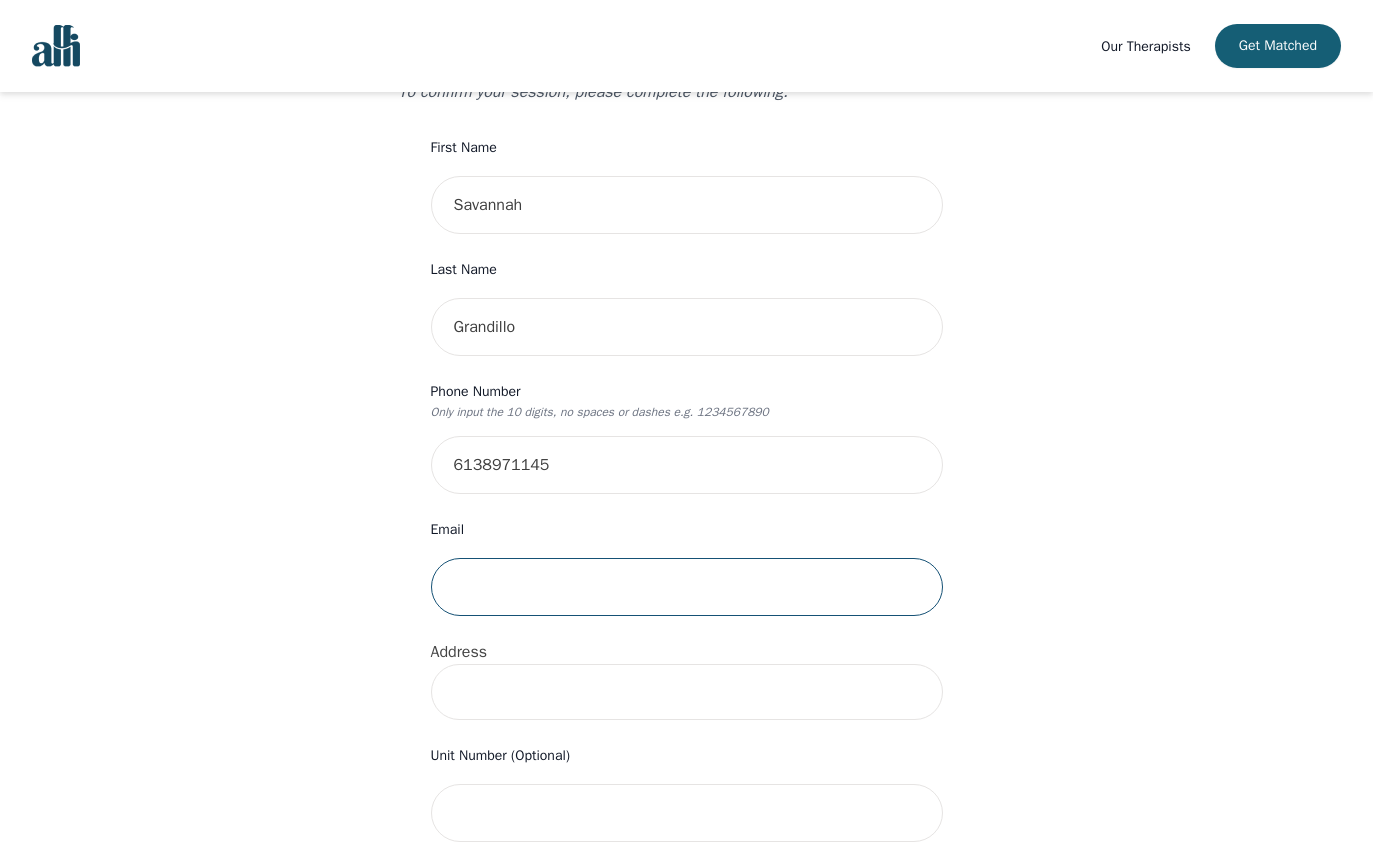 click at bounding box center [687, 587] 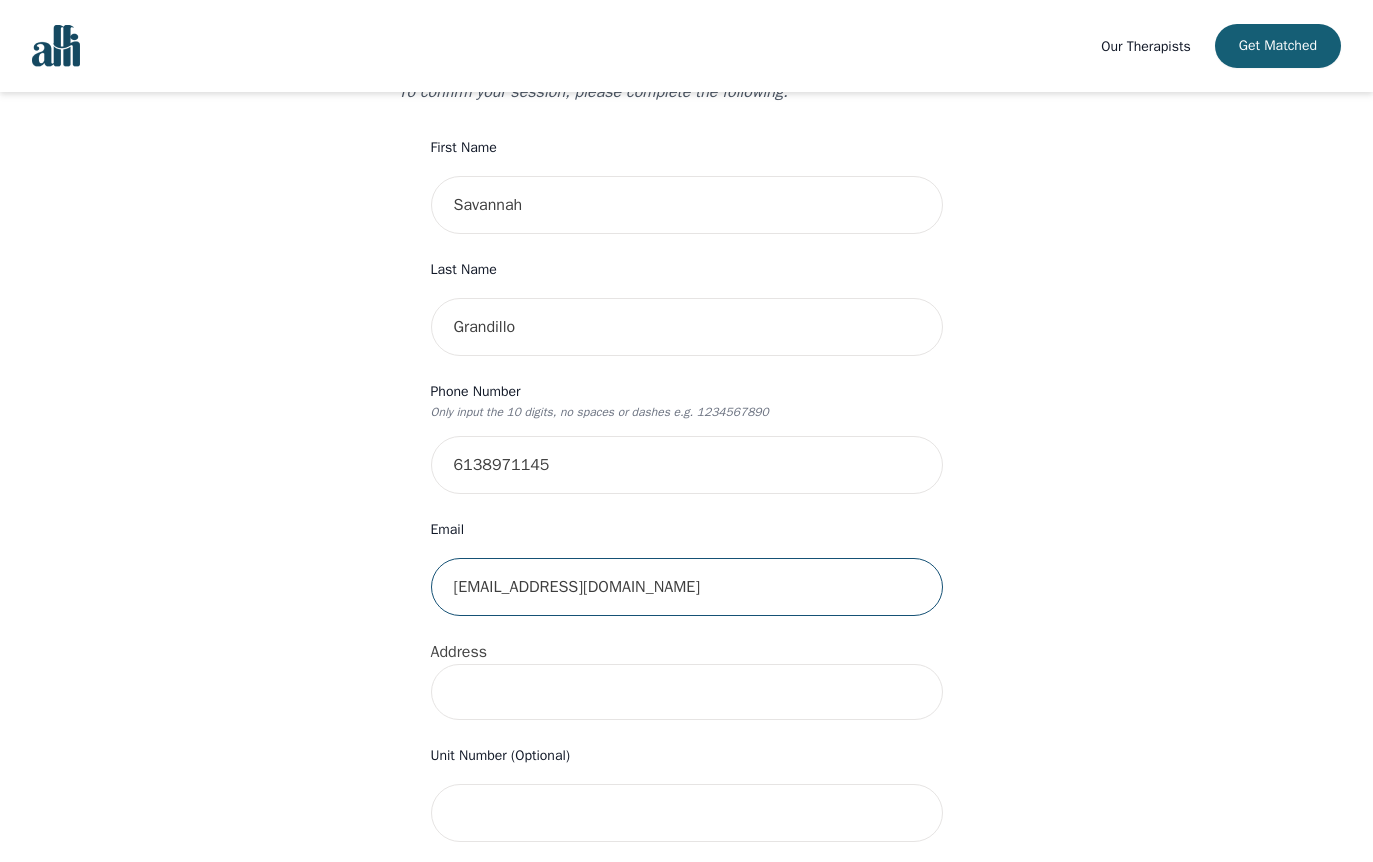 type on "savpinto14@gmail.com" 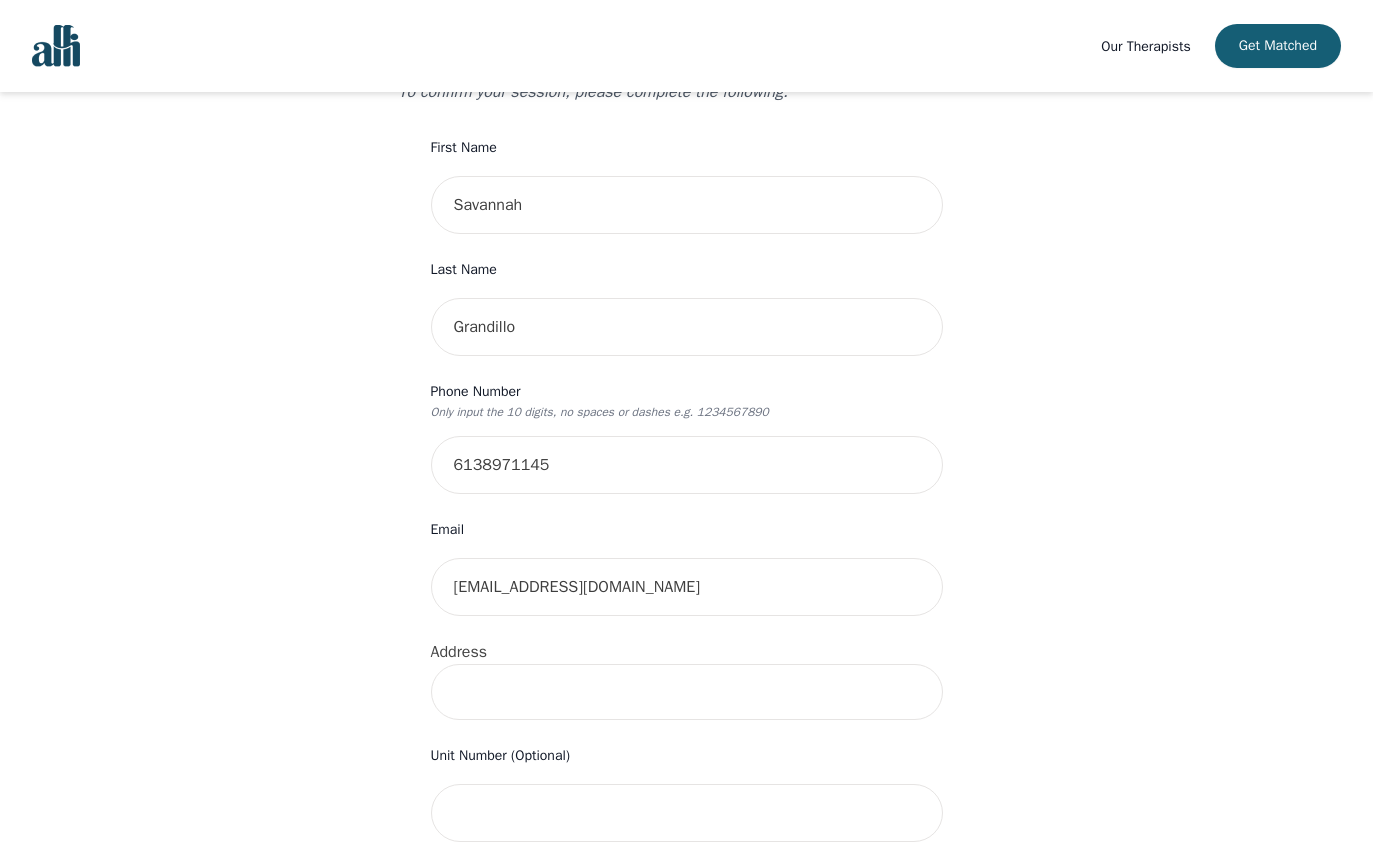 click at bounding box center [687, 692] 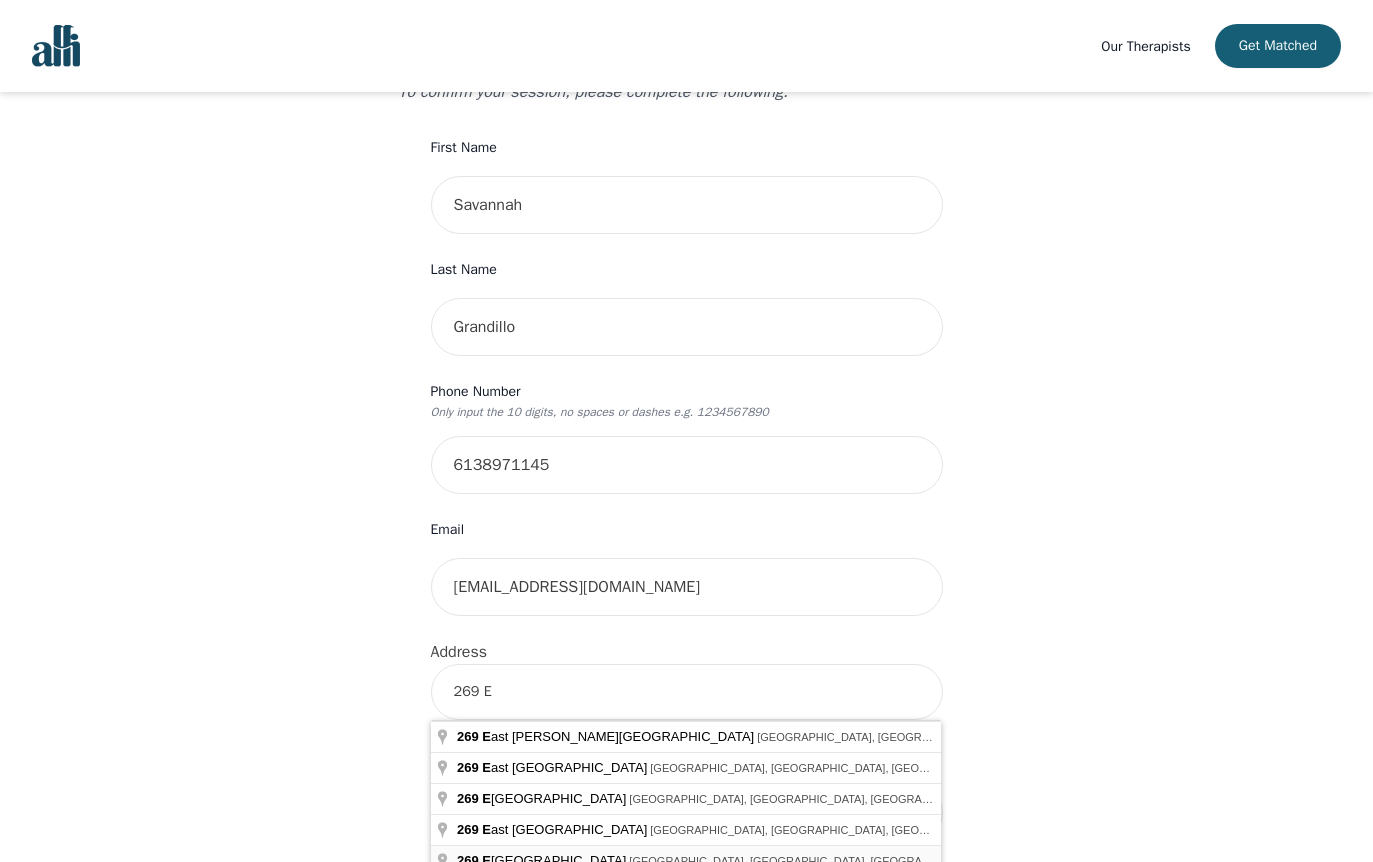 scroll, scrollTop: 400, scrollLeft: 0, axis: vertical 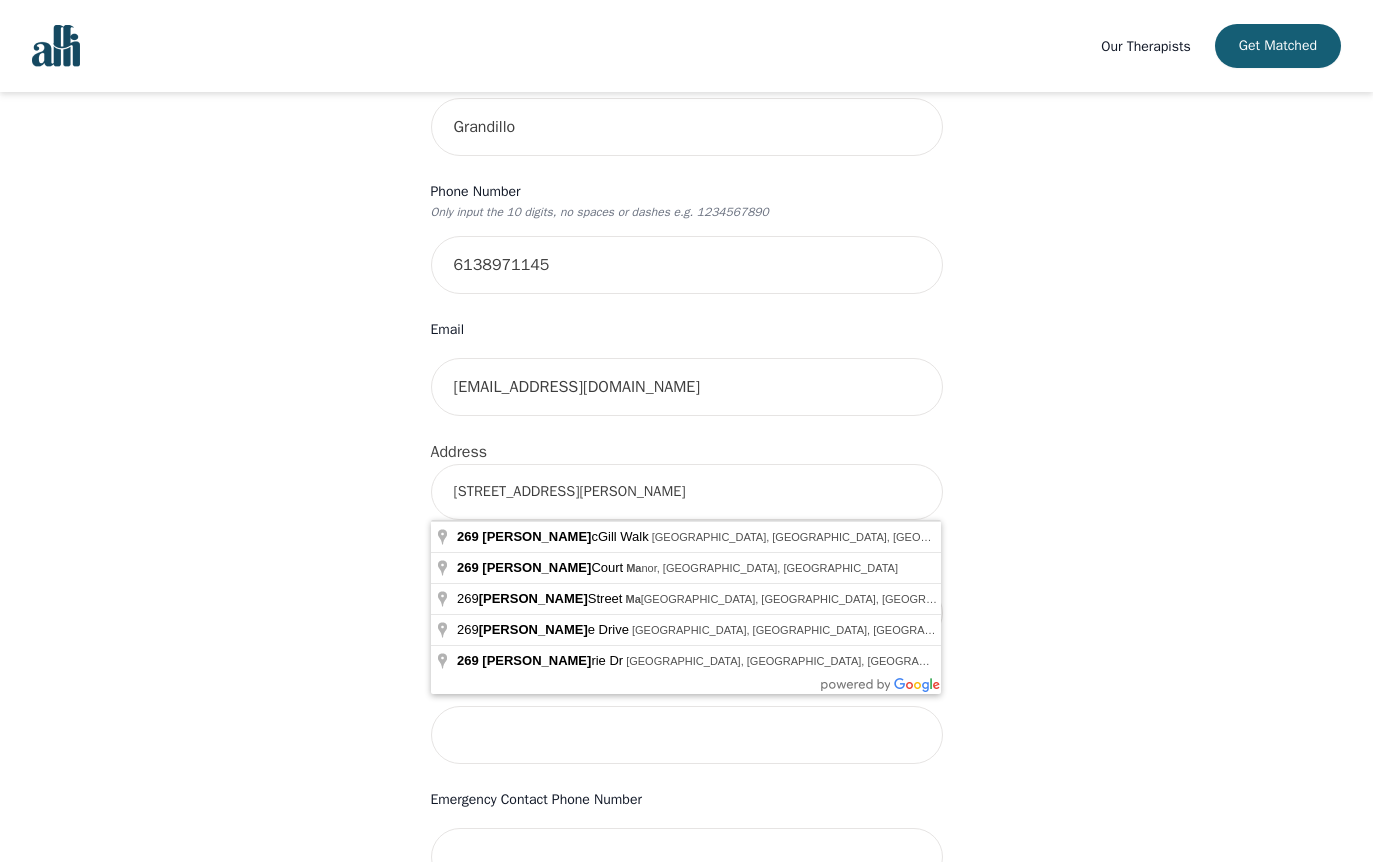 type on "269 Elsie MacGill Walk, Ottawa, ON K2W 0L2, Canada" 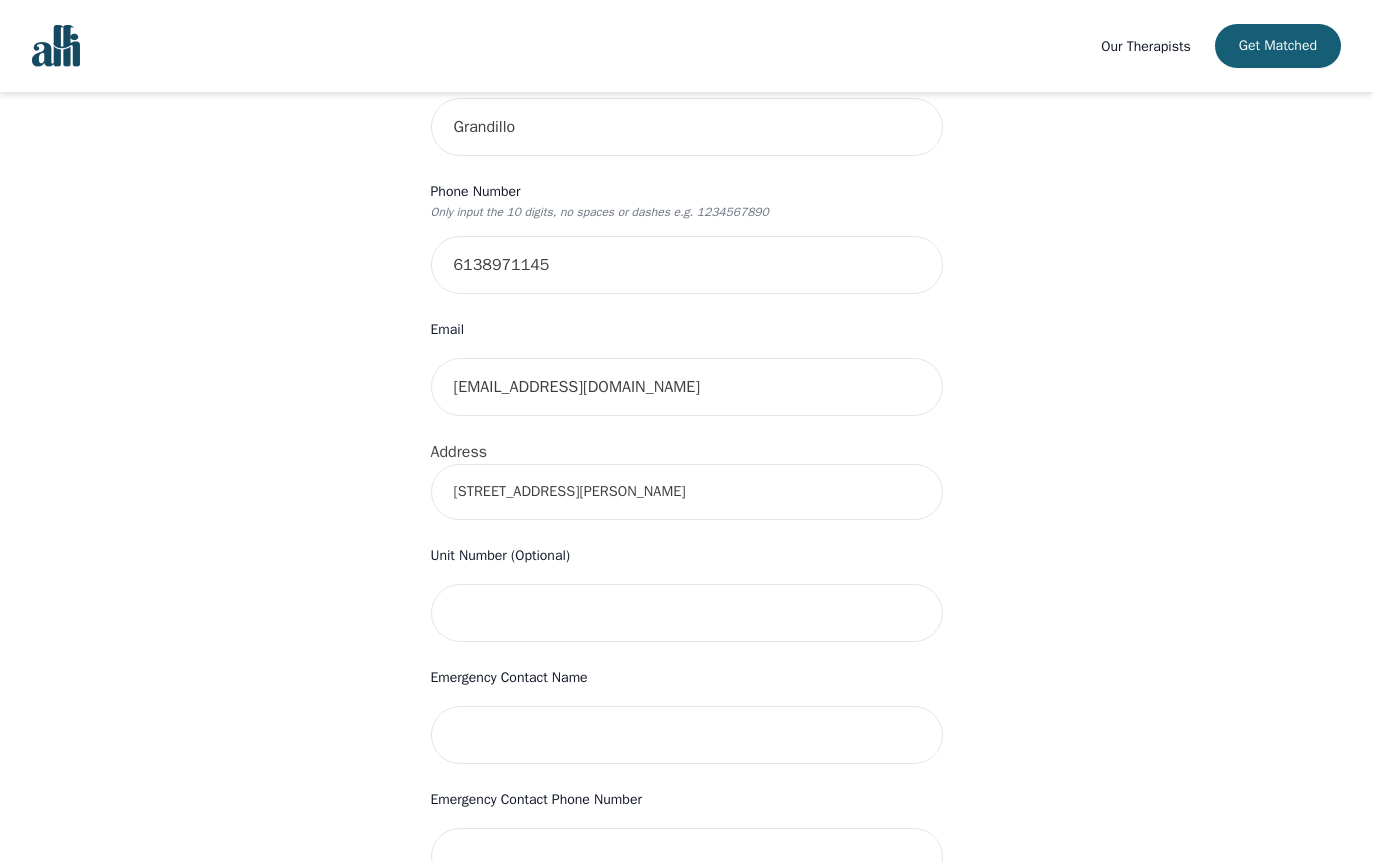 scroll, scrollTop: 700, scrollLeft: 0, axis: vertical 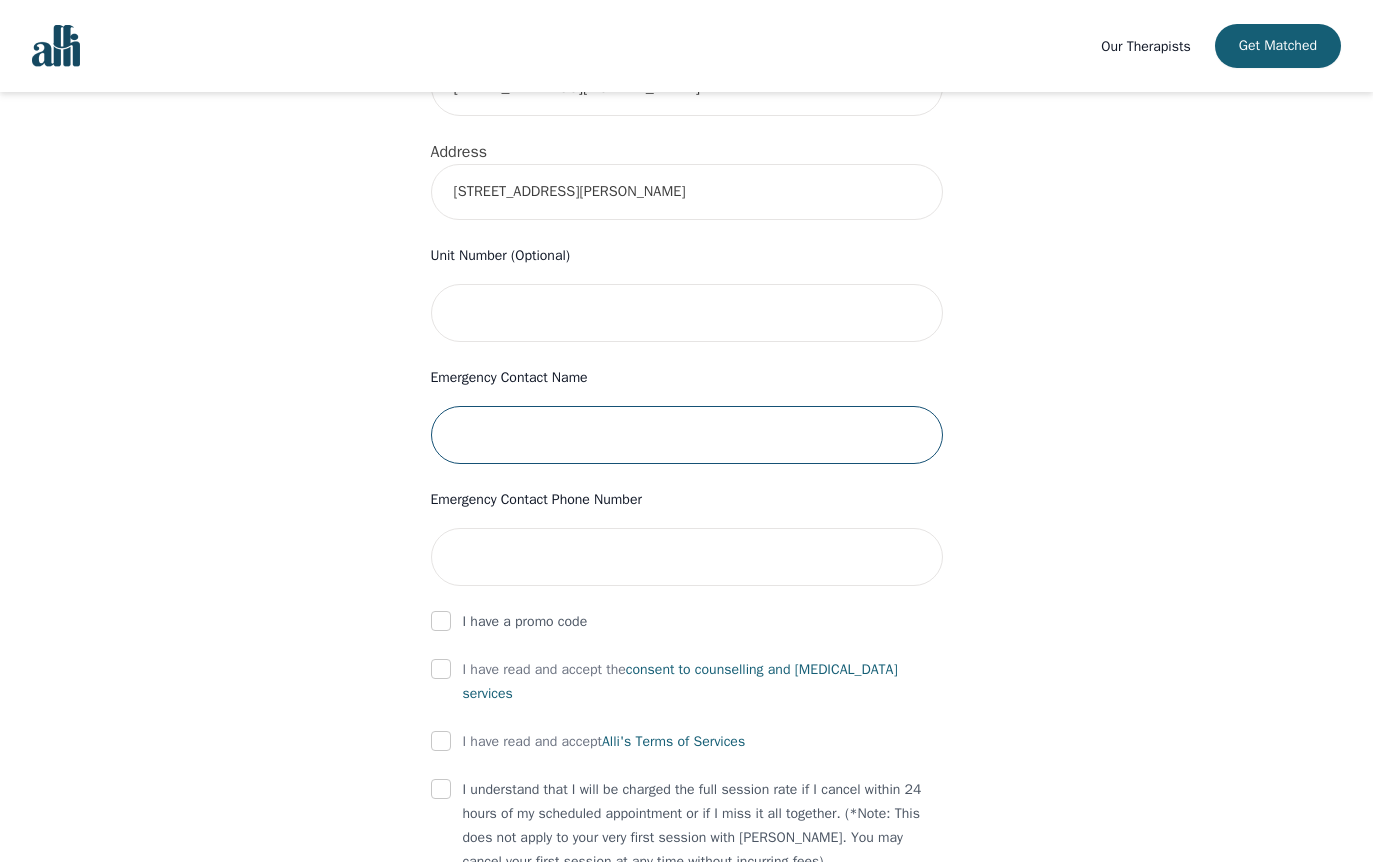 click at bounding box center [687, 435] 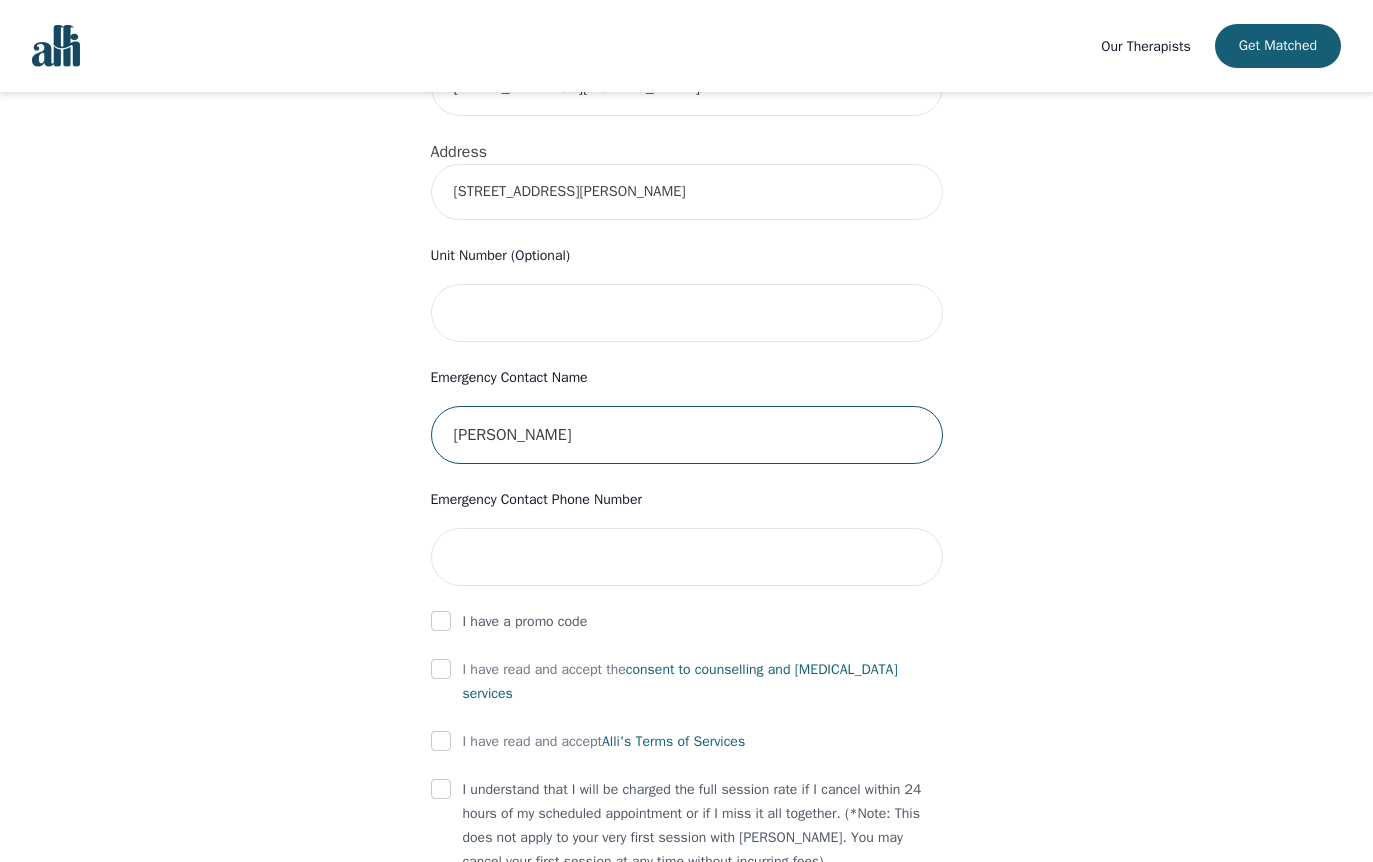 type on "Heather Pinto" 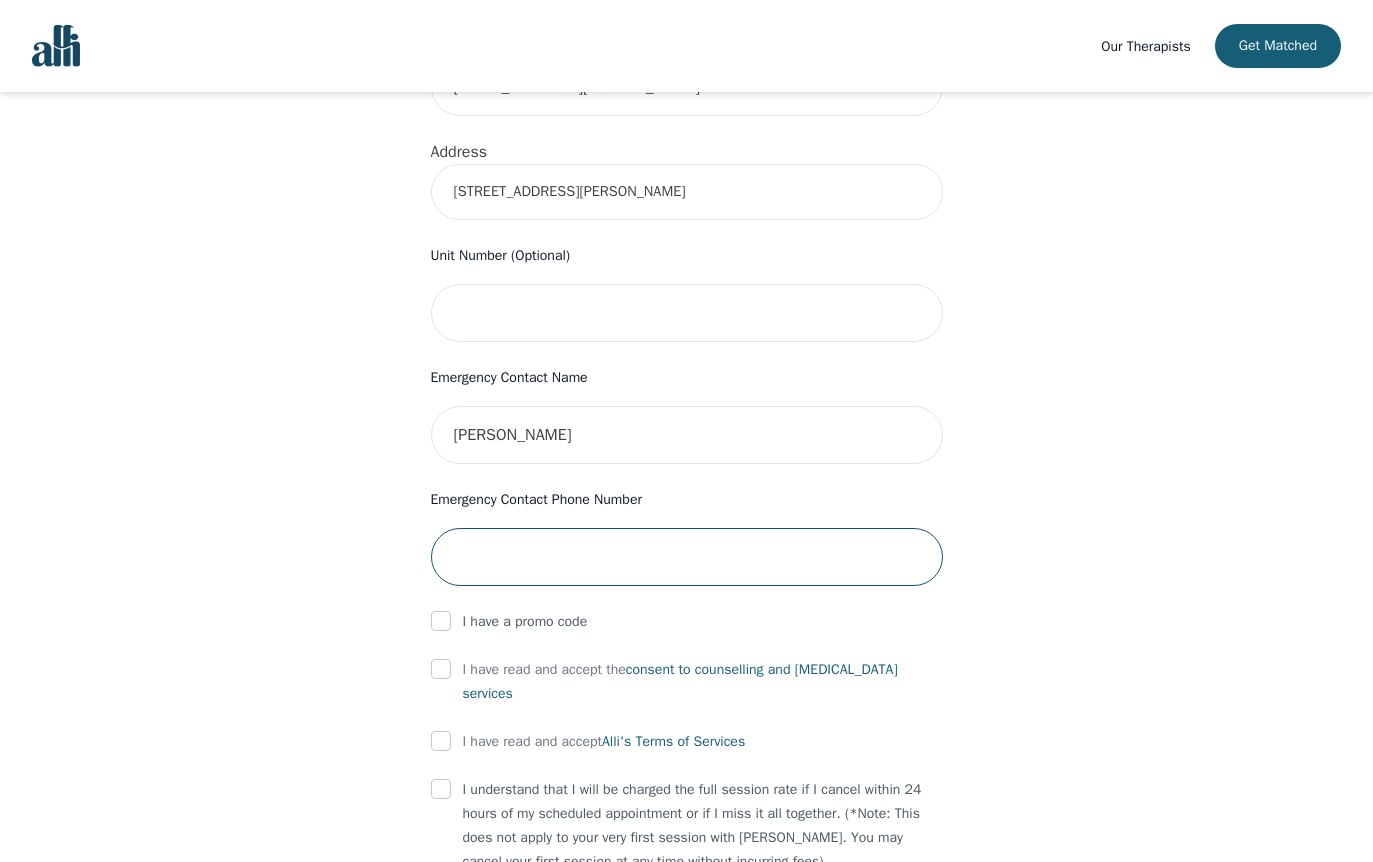 click at bounding box center (687, 557) 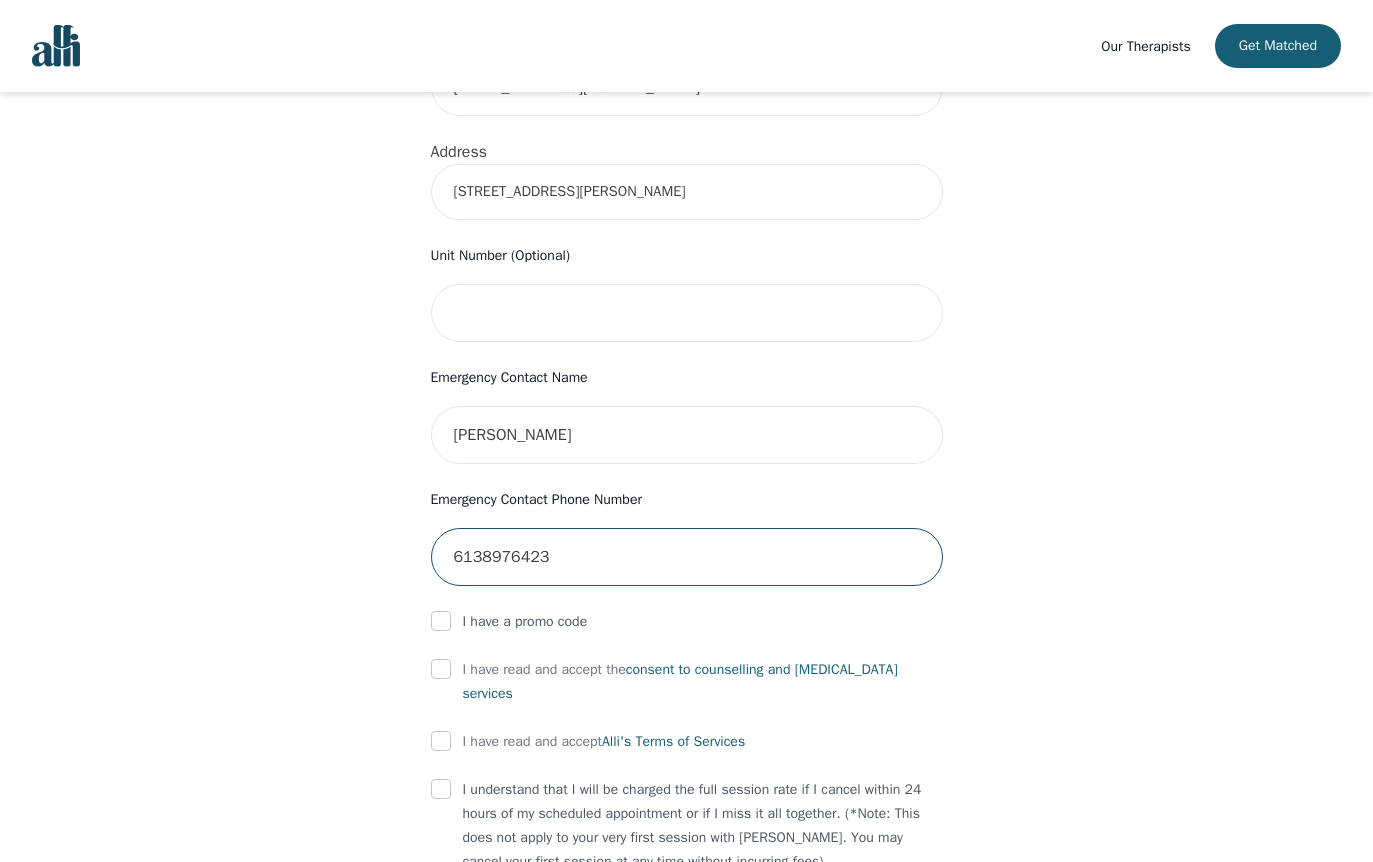 type on "6138976423" 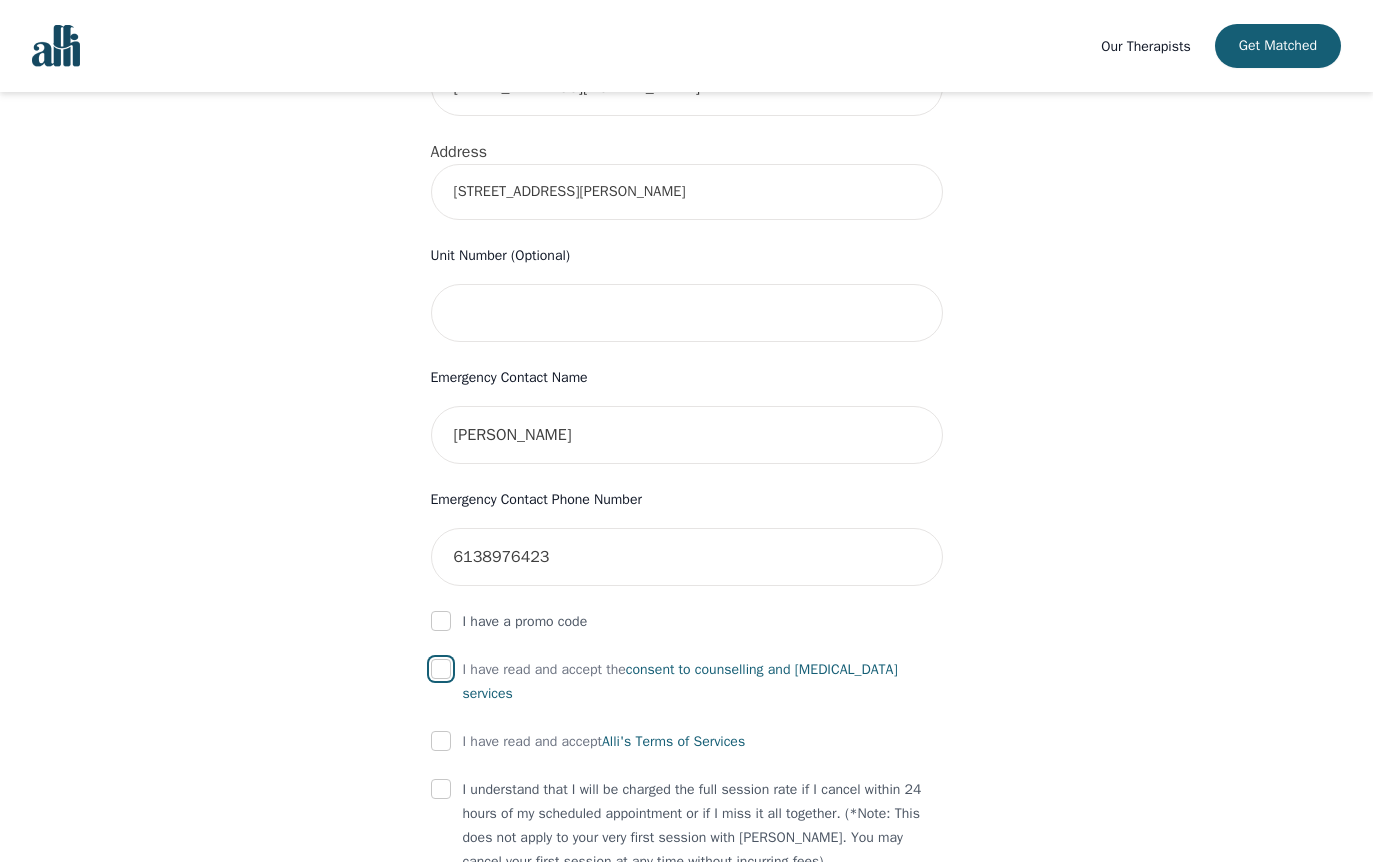 click at bounding box center (441, 669) 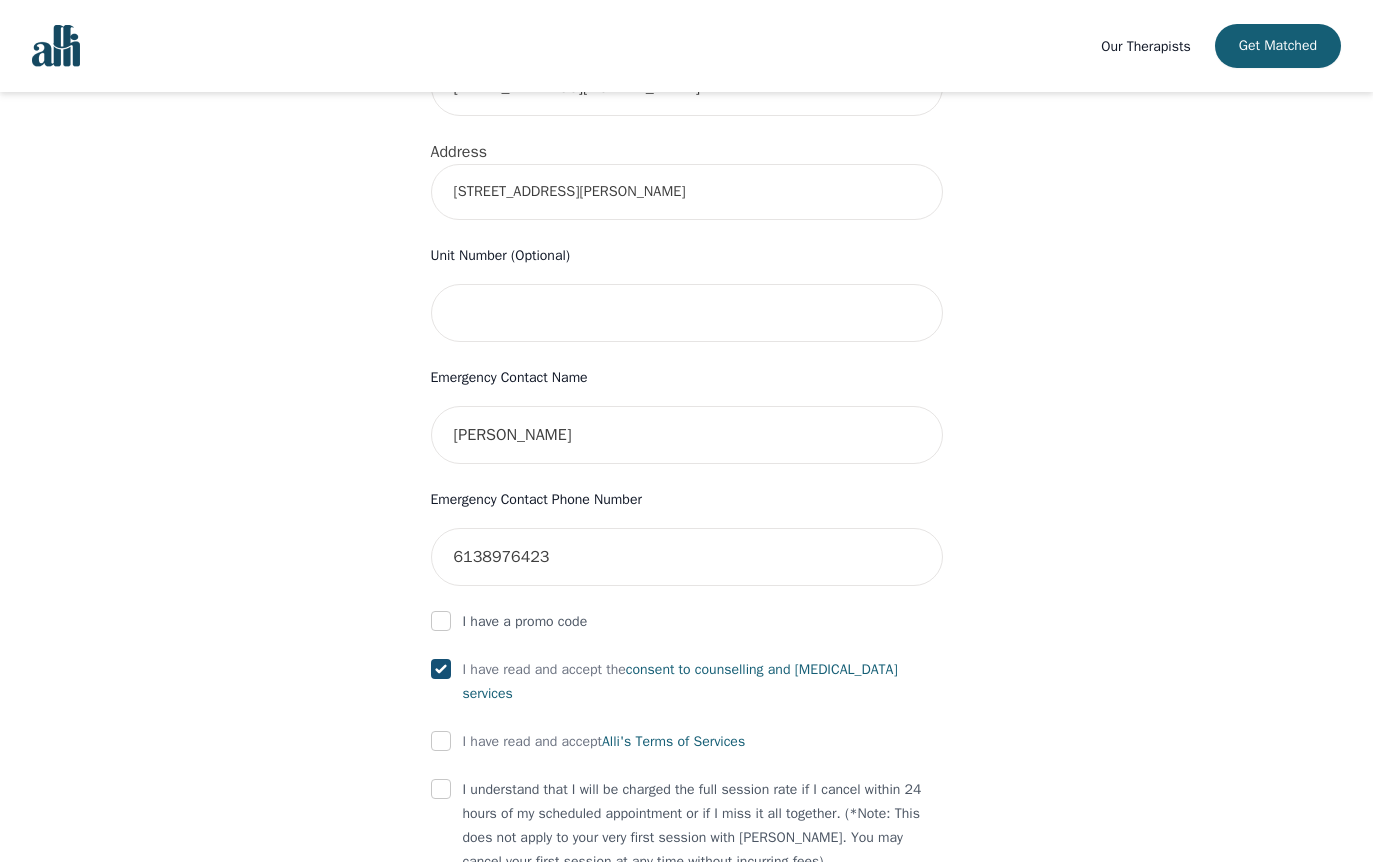 scroll, scrollTop: 900, scrollLeft: 0, axis: vertical 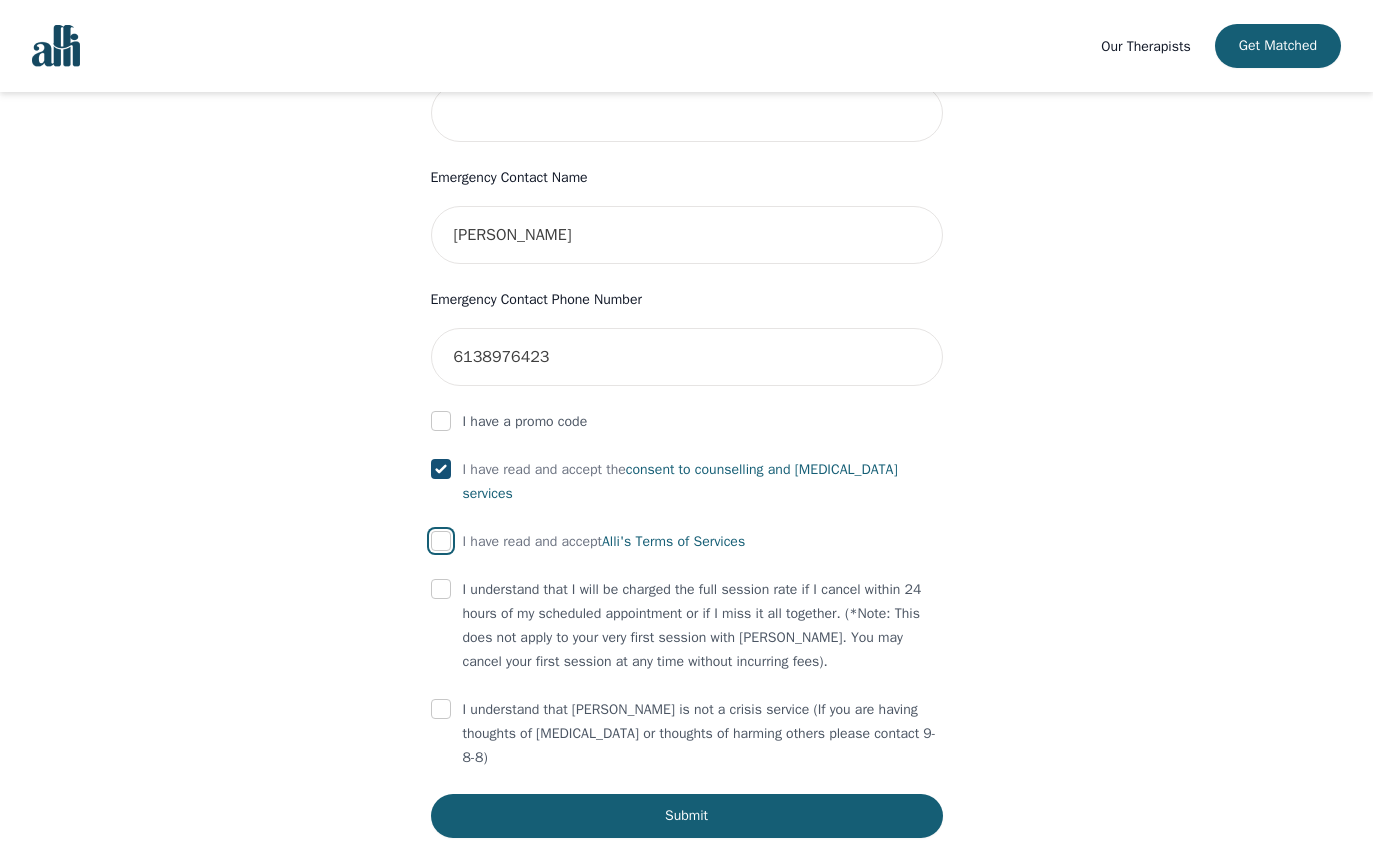 drag, startPoint x: 442, startPoint y: 538, endPoint x: 451, endPoint y: 585, distance: 47.853943 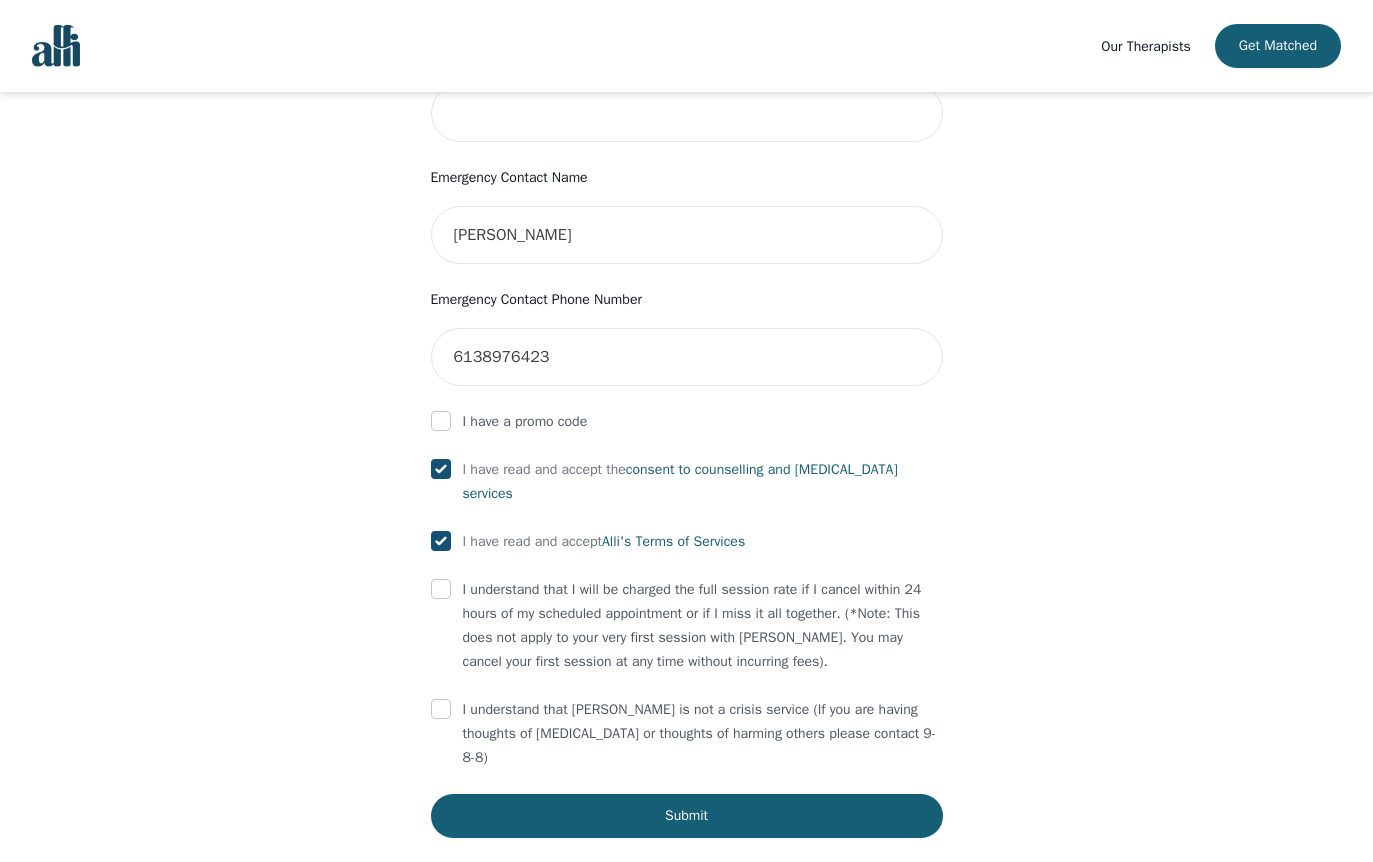 drag, startPoint x: 451, startPoint y: 585, endPoint x: 443, endPoint y: 595, distance: 12.806249 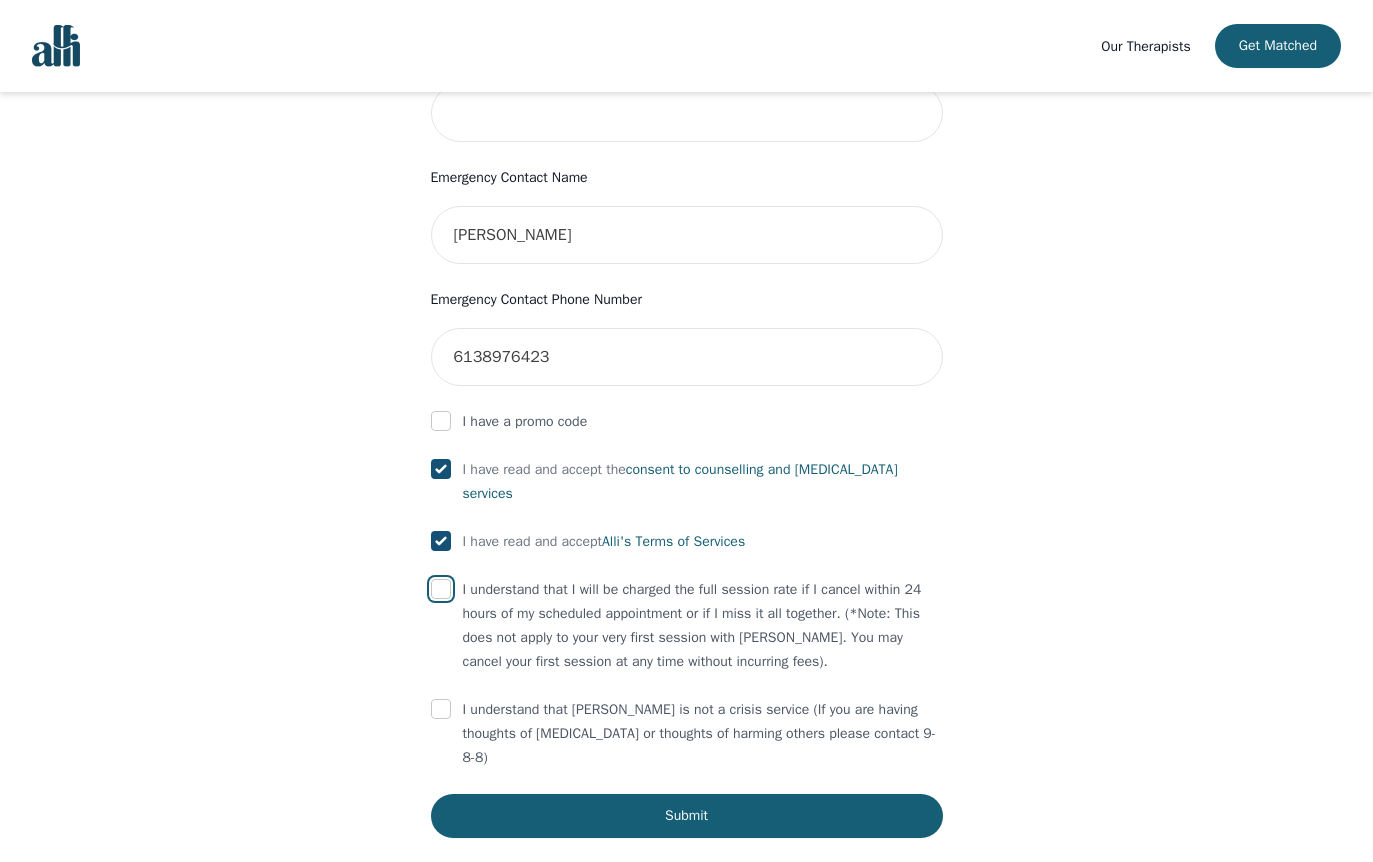 click at bounding box center [441, 589] 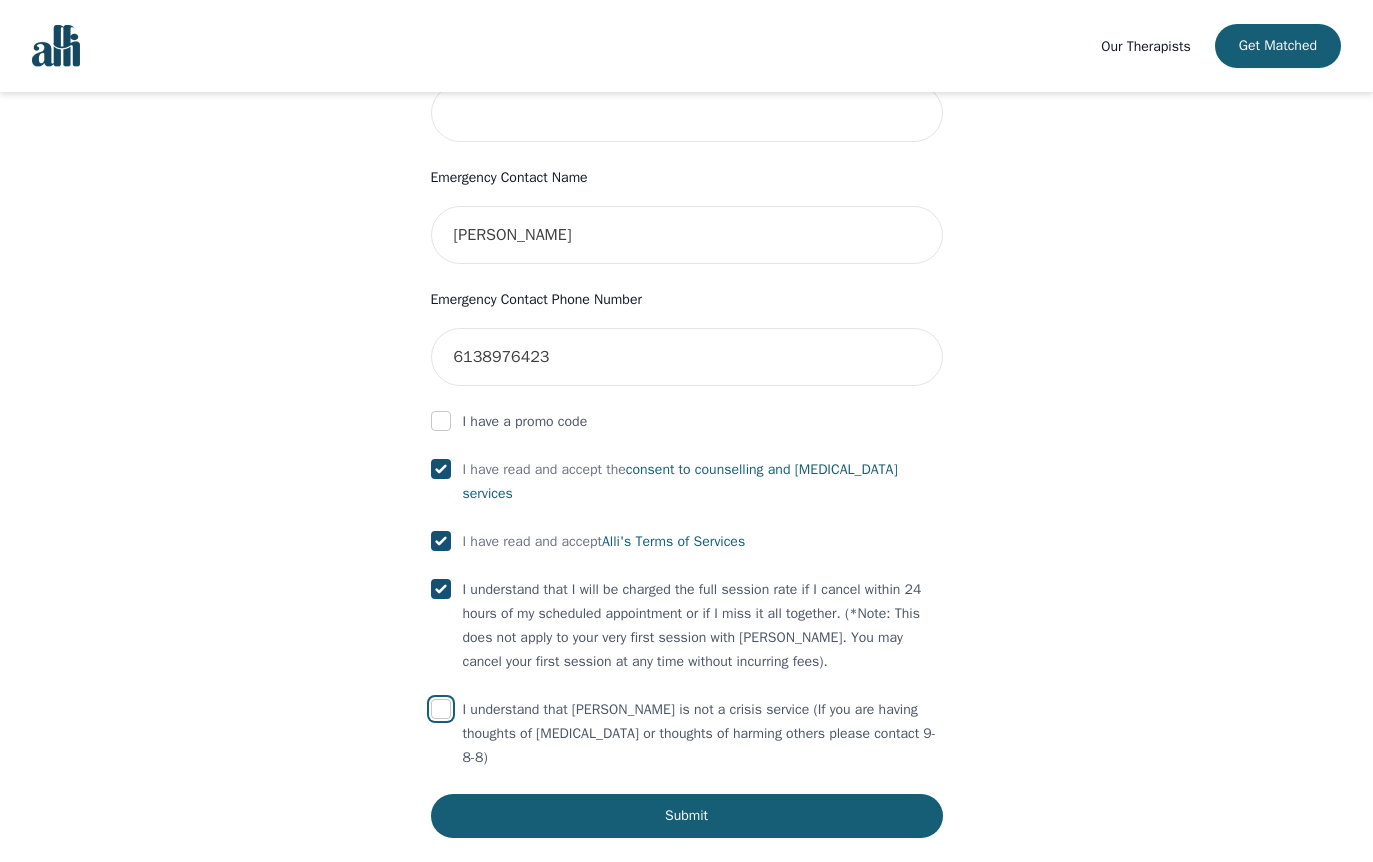 drag, startPoint x: 438, startPoint y: 709, endPoint x: 498, endPoint y: 748, distance: 71.561165 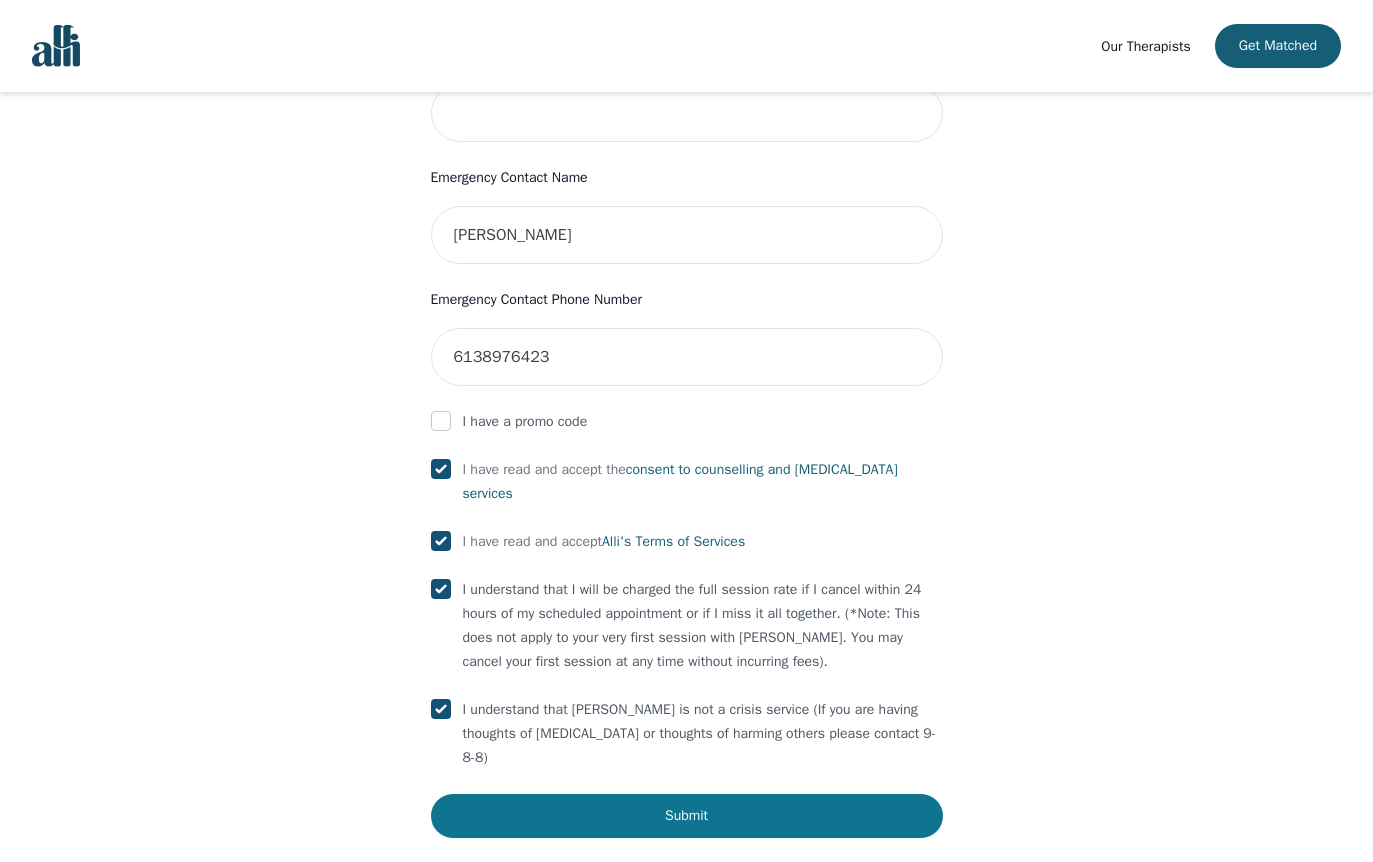 click on "Submit" at bounding box center [687, 816] 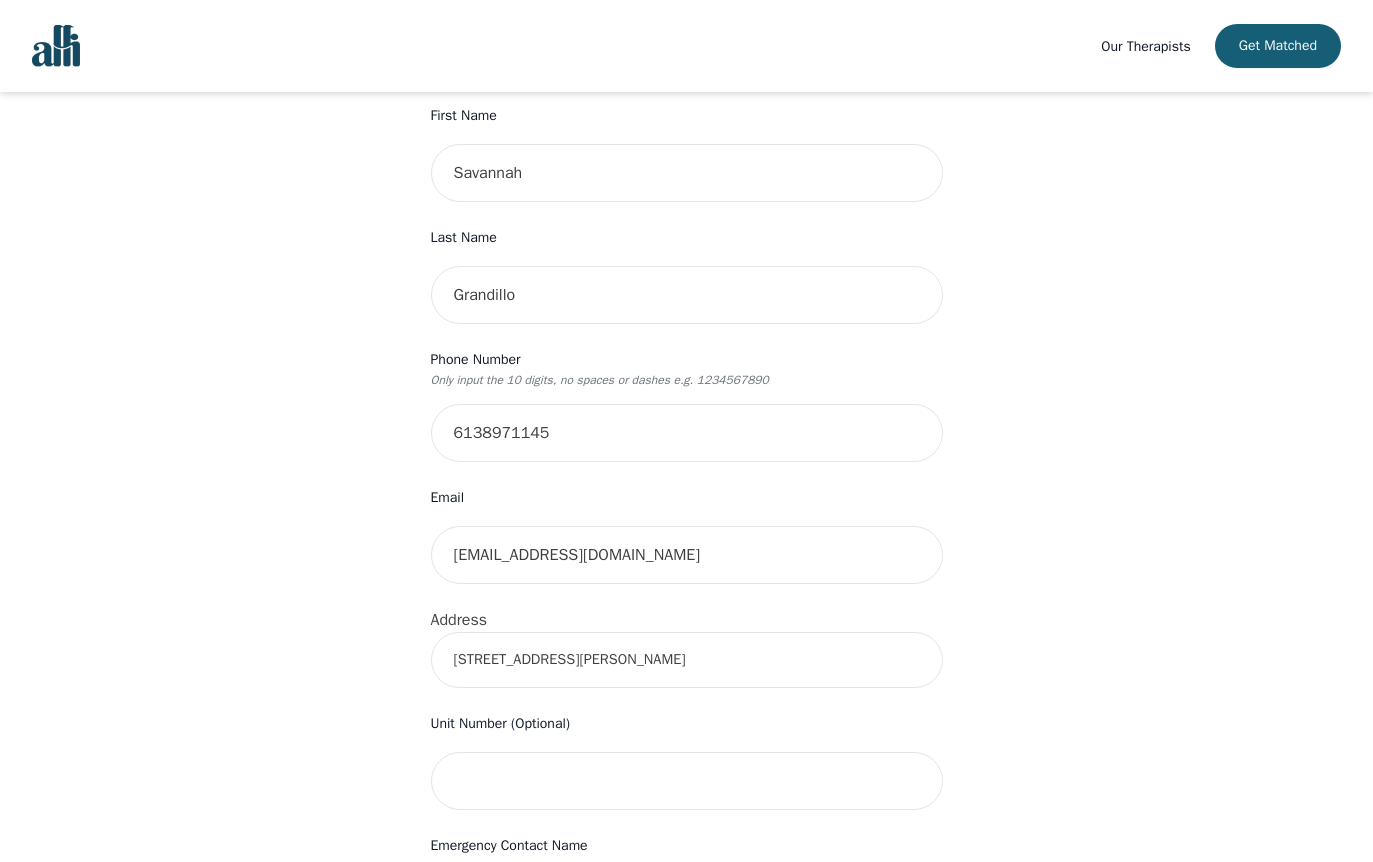scroll, scrollTop: 0, scrollLeft: 0, axis: both 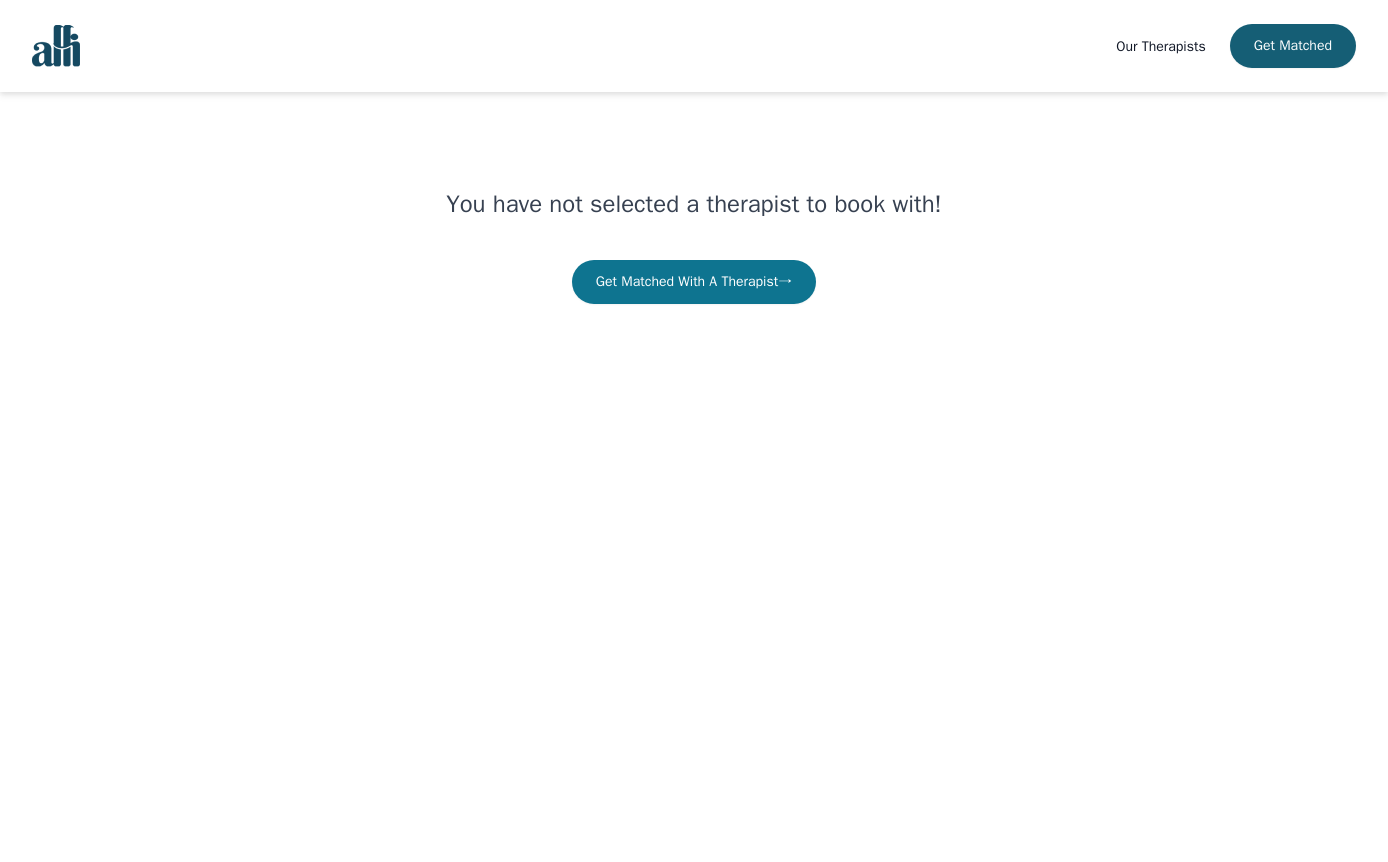click on "Get Matched With A Therapist →" at bounding box center (694, 282) 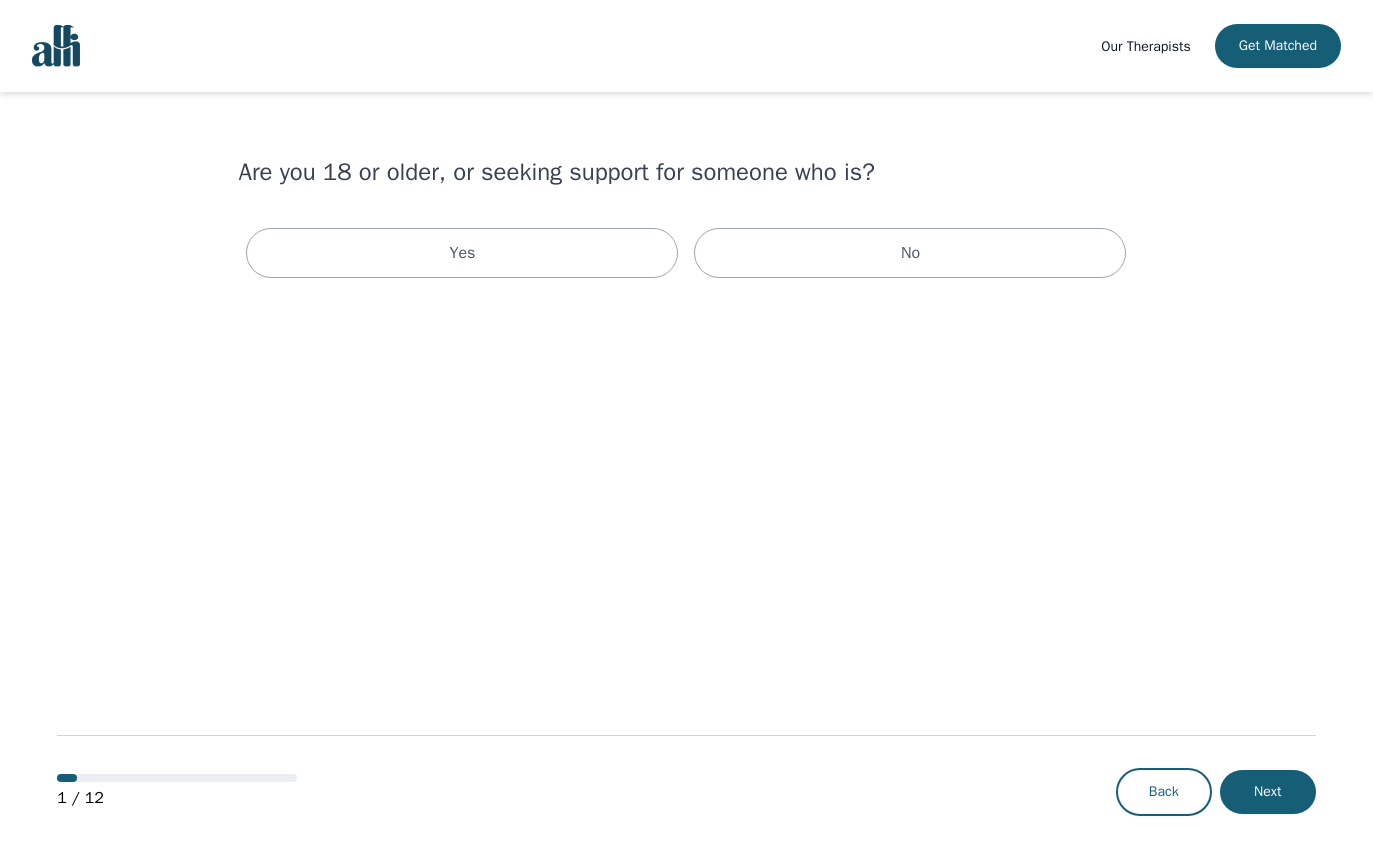 click on "Our Therapists" at bounding box center (1145, 46) 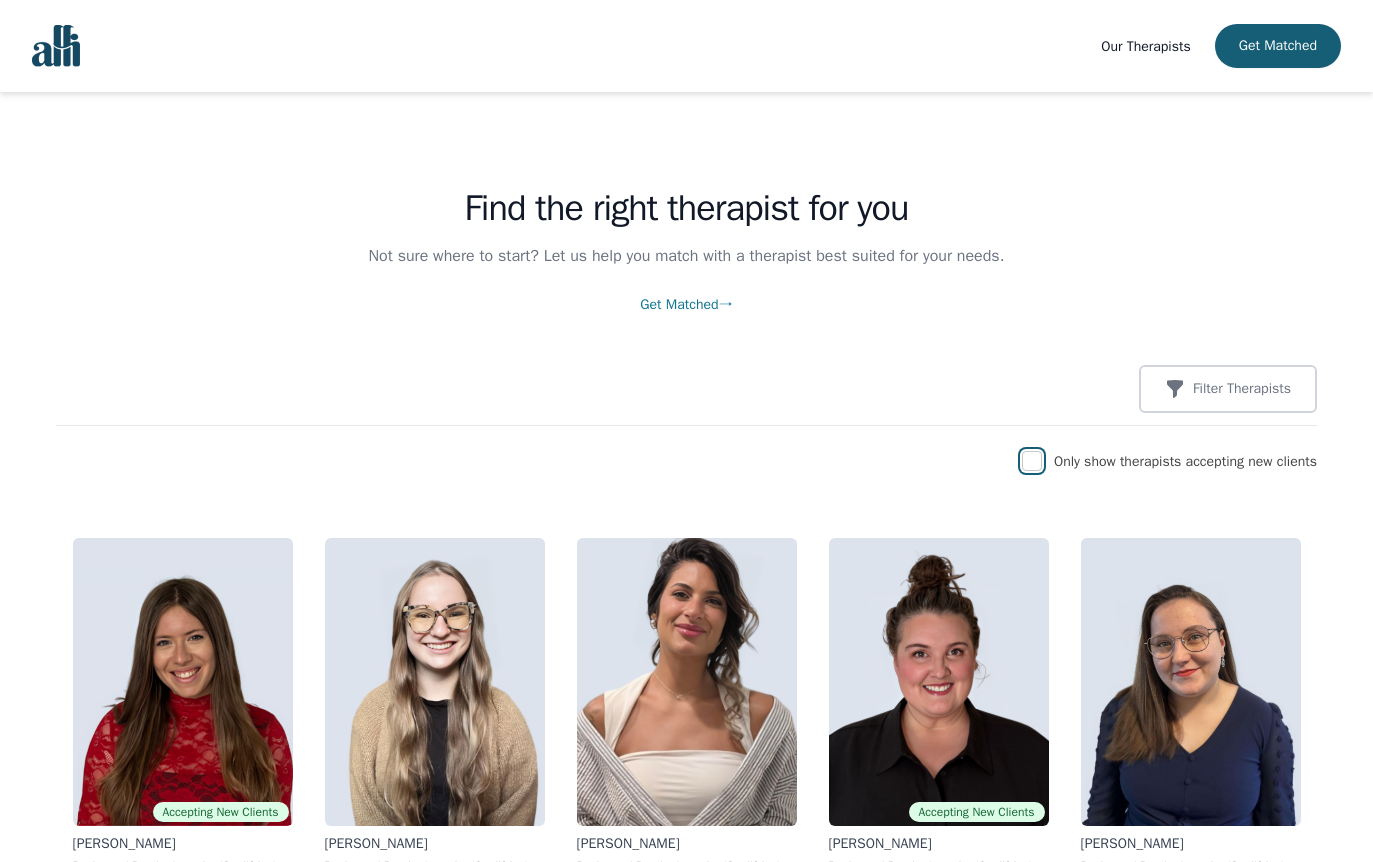 click at bounding box center [1032, 461] 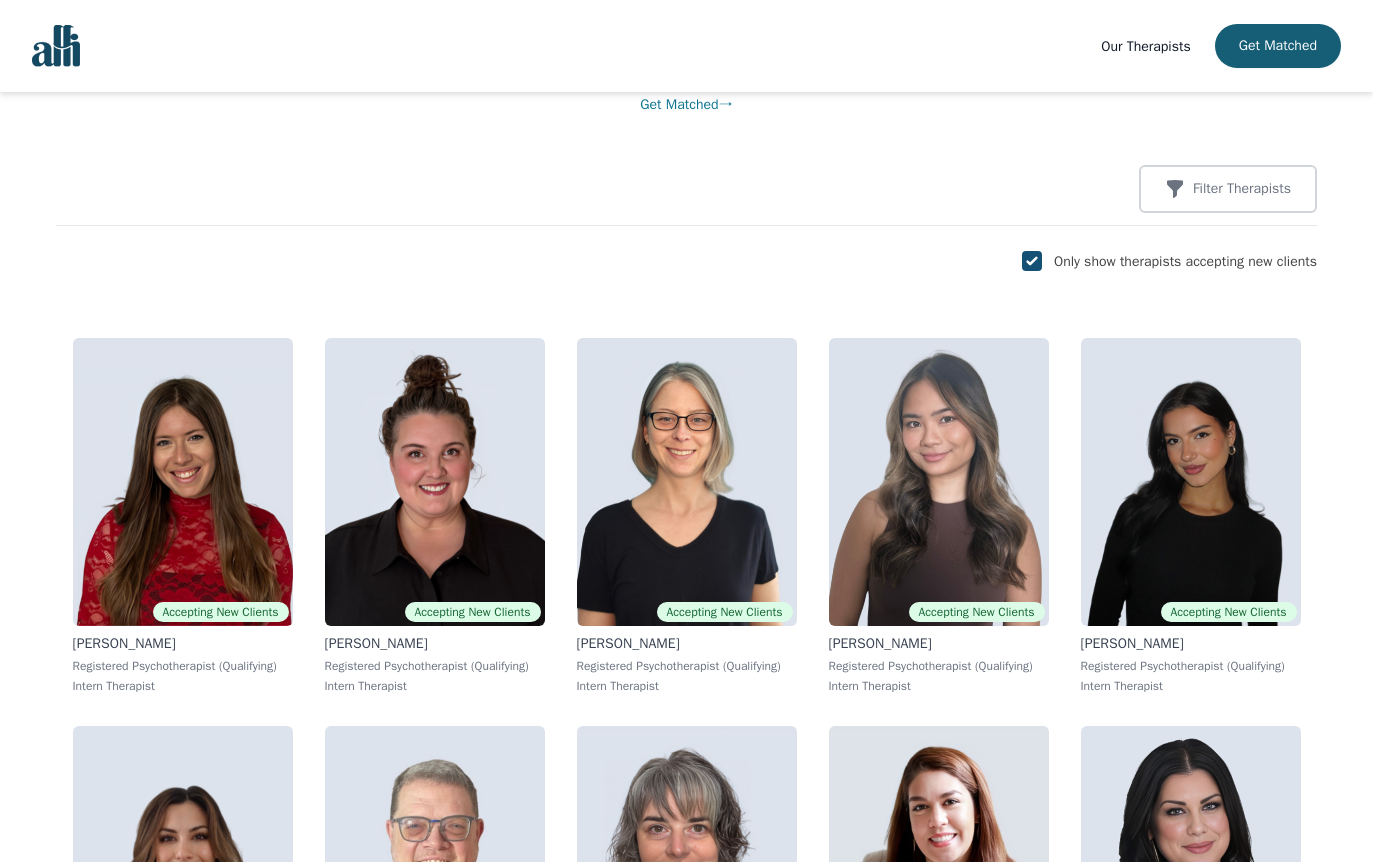 scroll, scrollTop: 0, scrollLeft: 0, axis: both 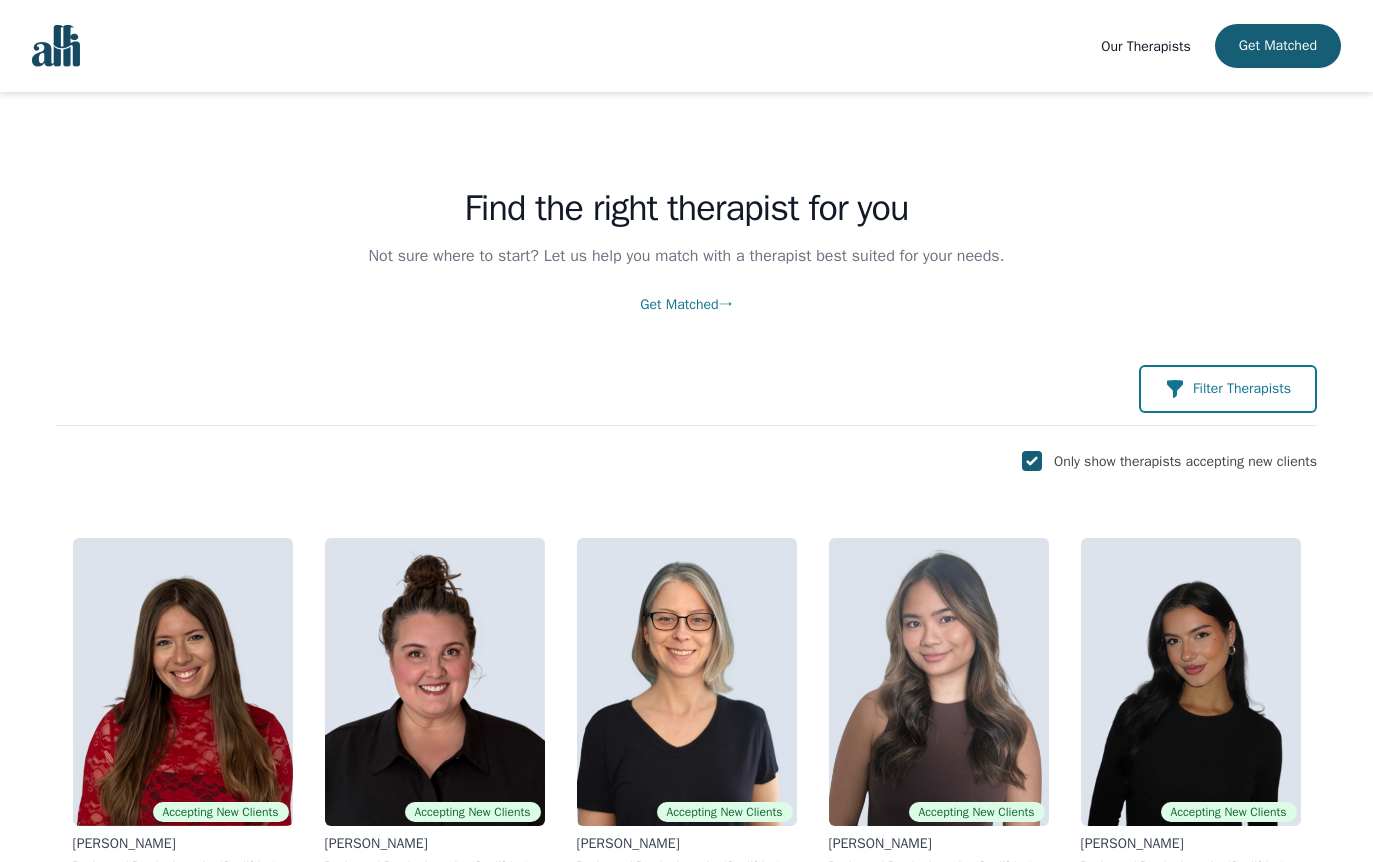 click on "Filter Therapists" at bounding box center (1242, 389) 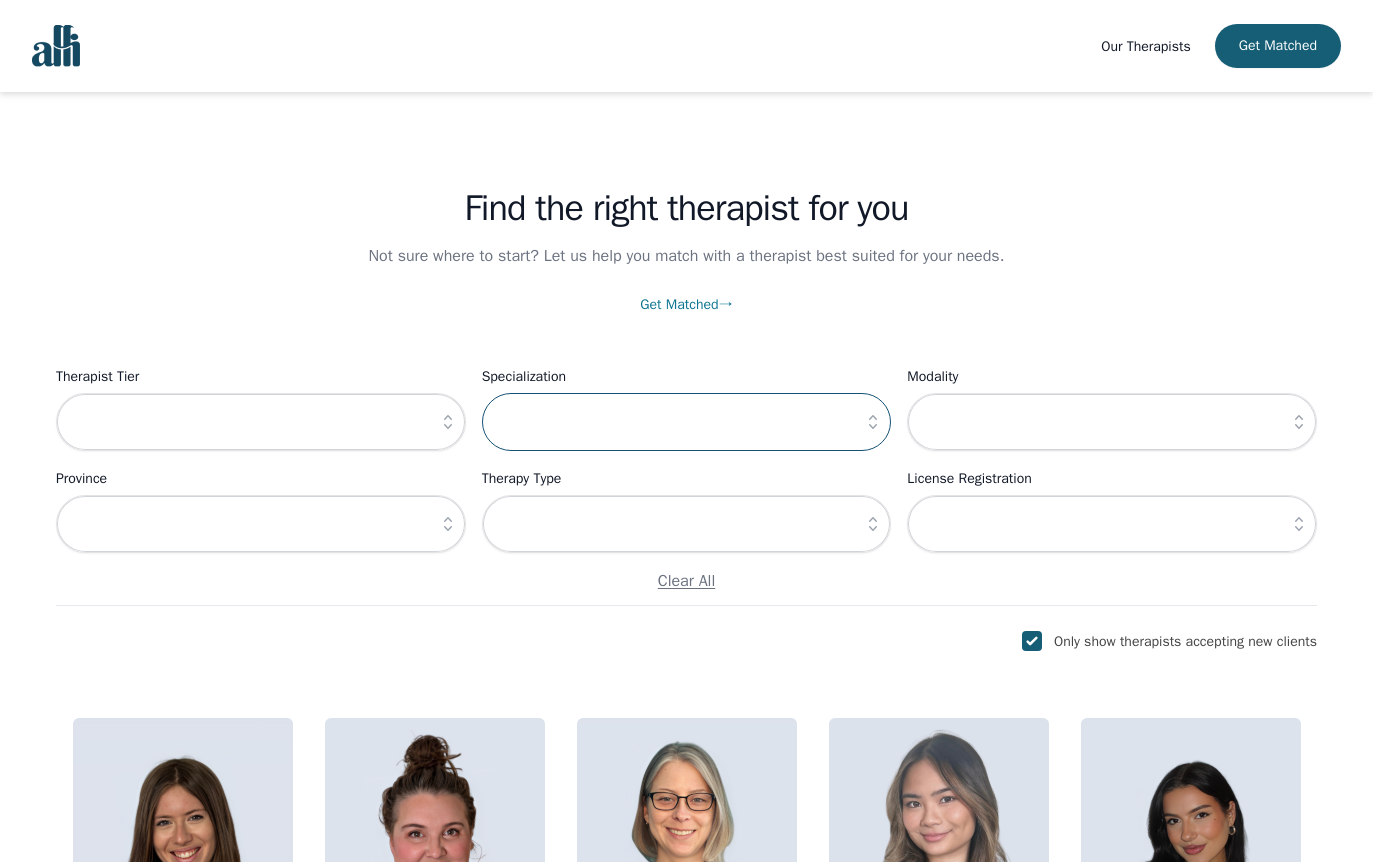 click at bounding box center (687, 422) 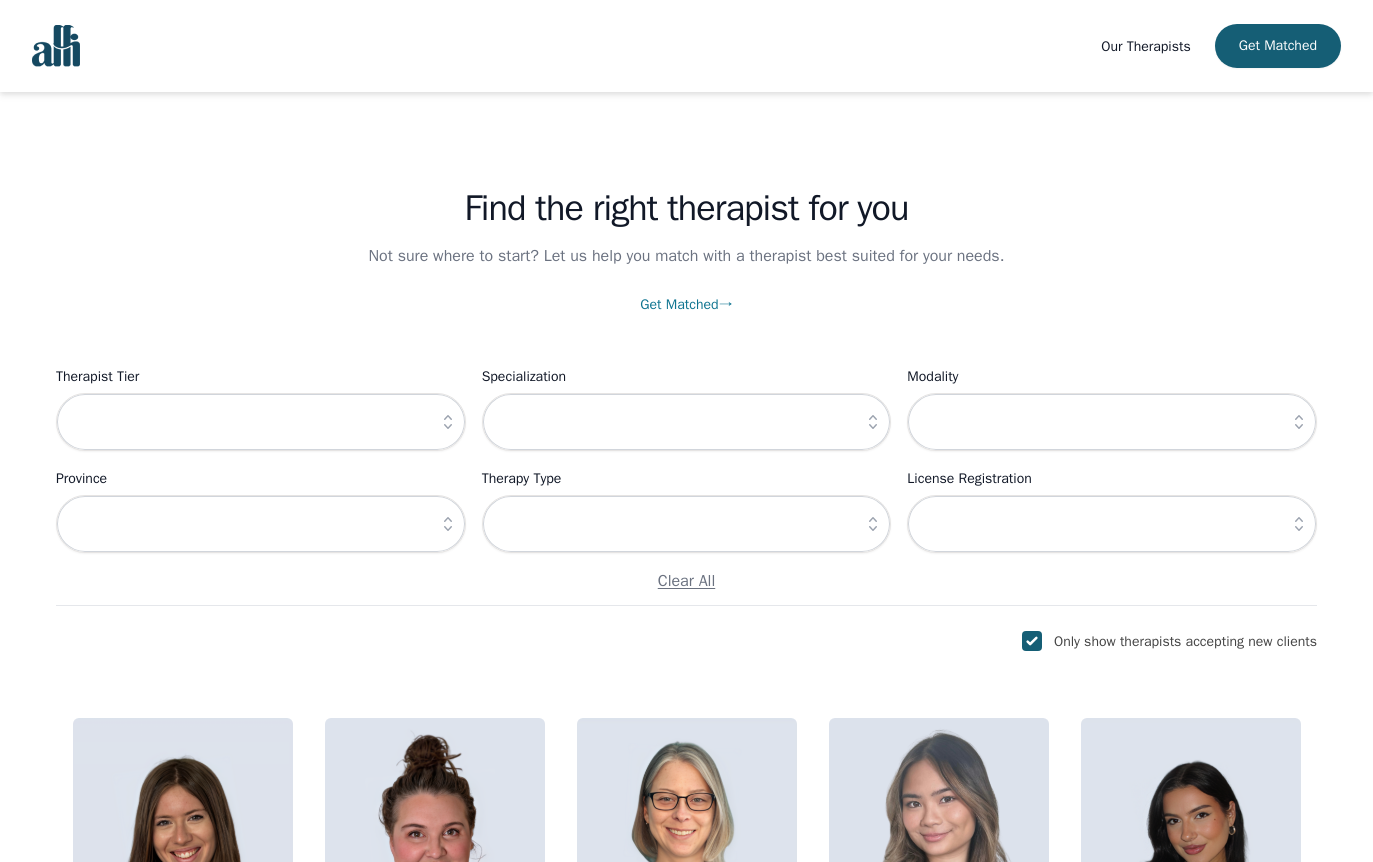 click at bounding box center (873, 422) 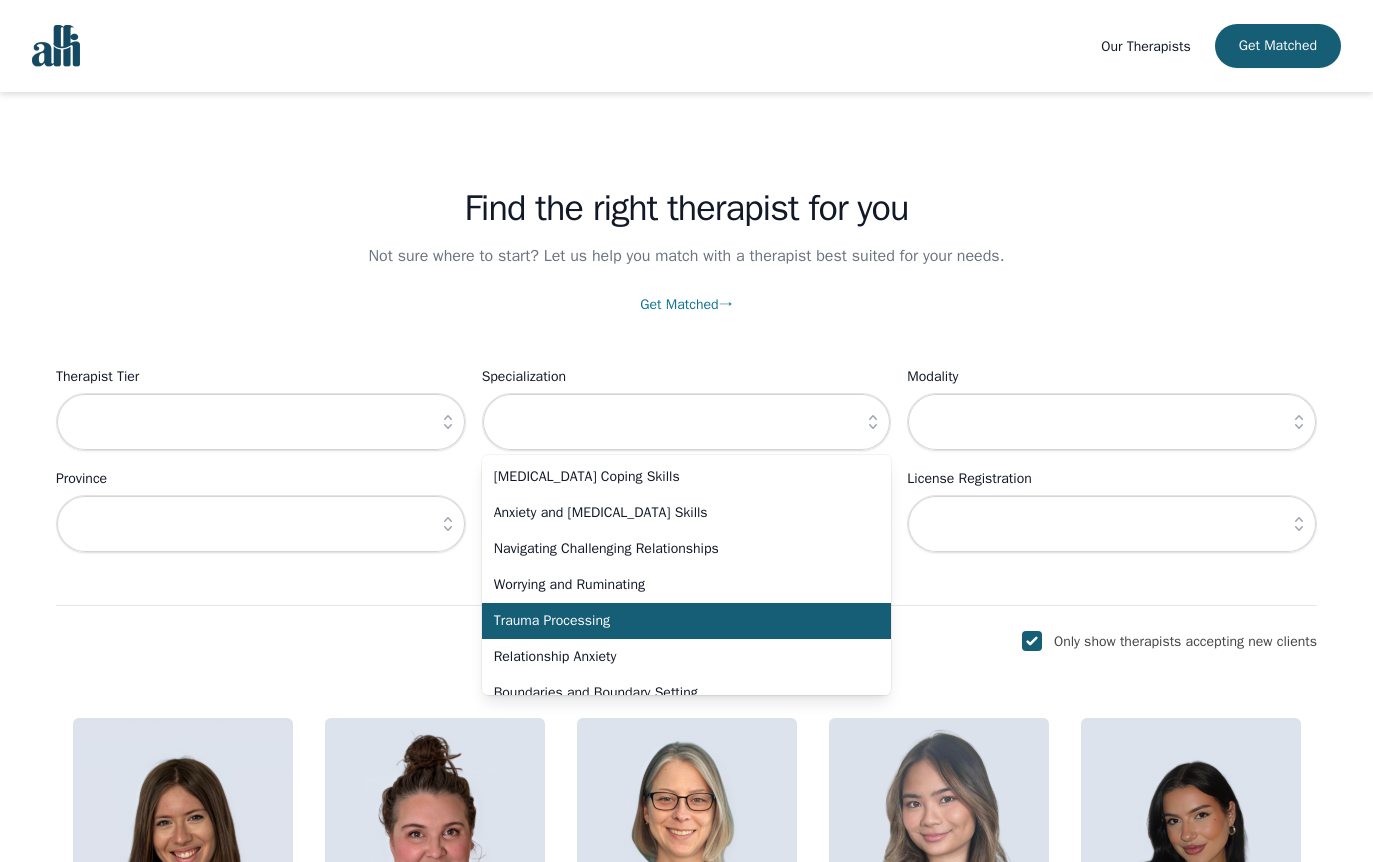 click on "Trauma Processing" at bounding box center [675, 621] 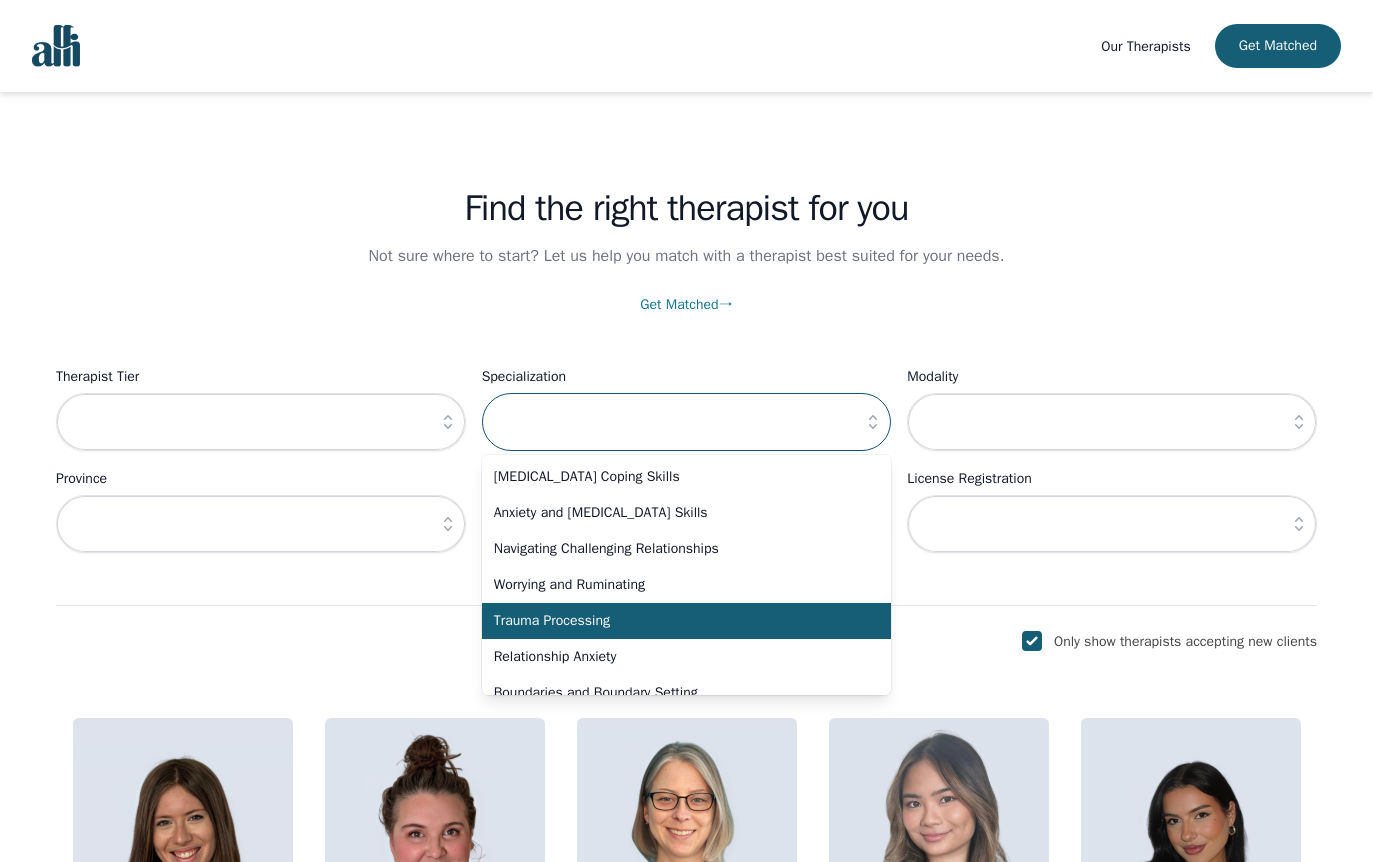 type on "Trauma Processing" 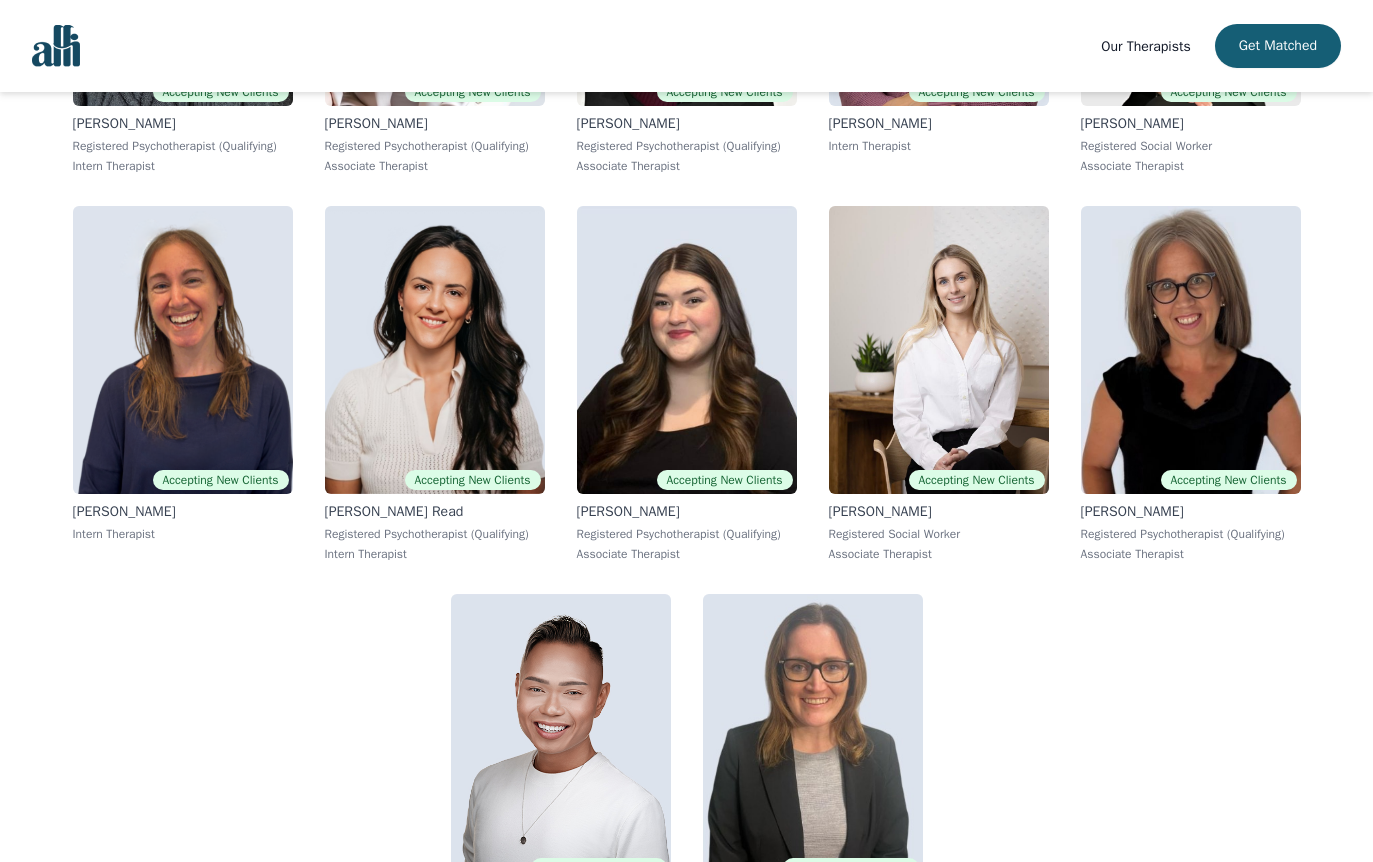 scroll, scrollTop: 1100, scrollLeft: 0, axis: vertical 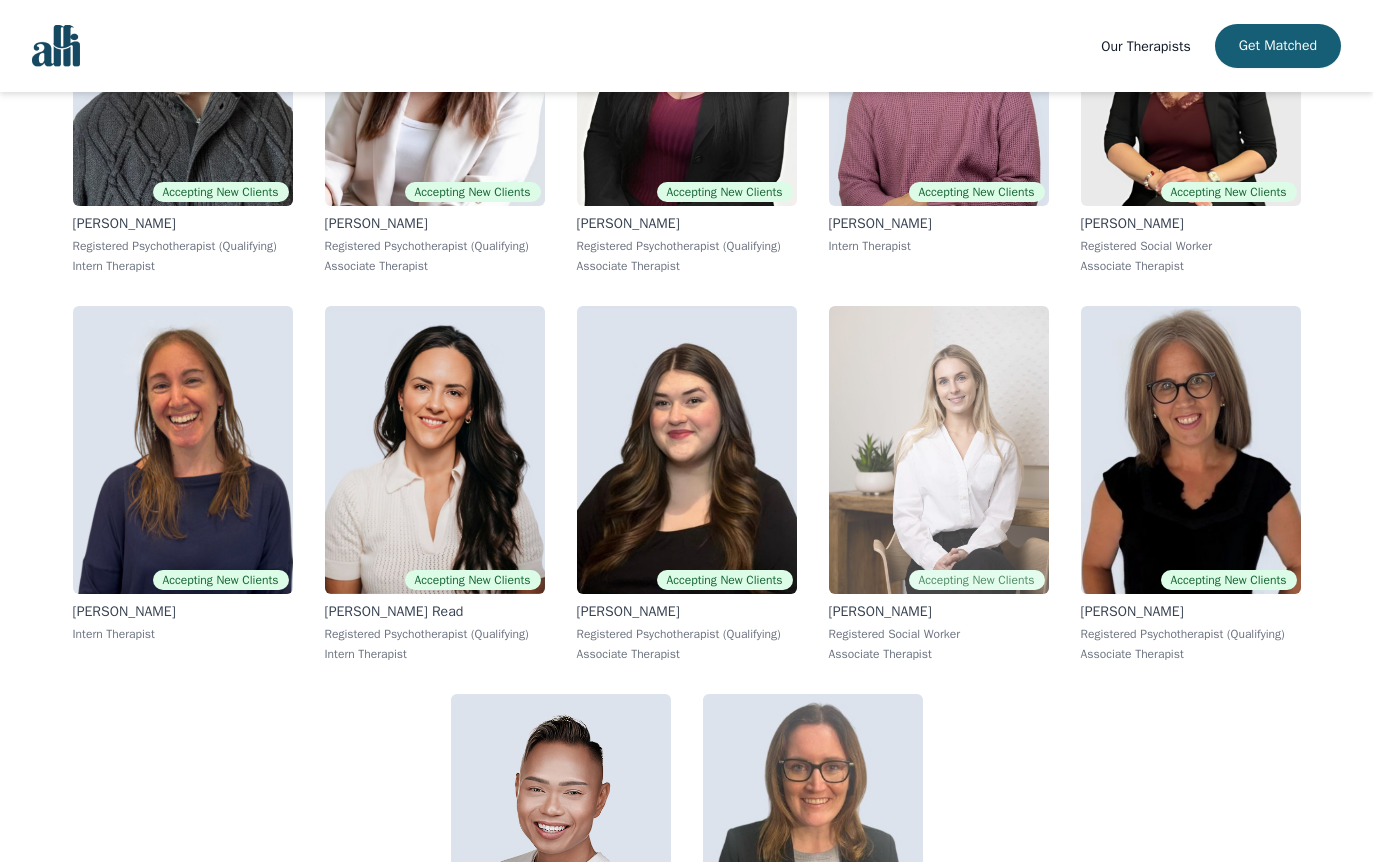 click at bounding box center (939, 450) 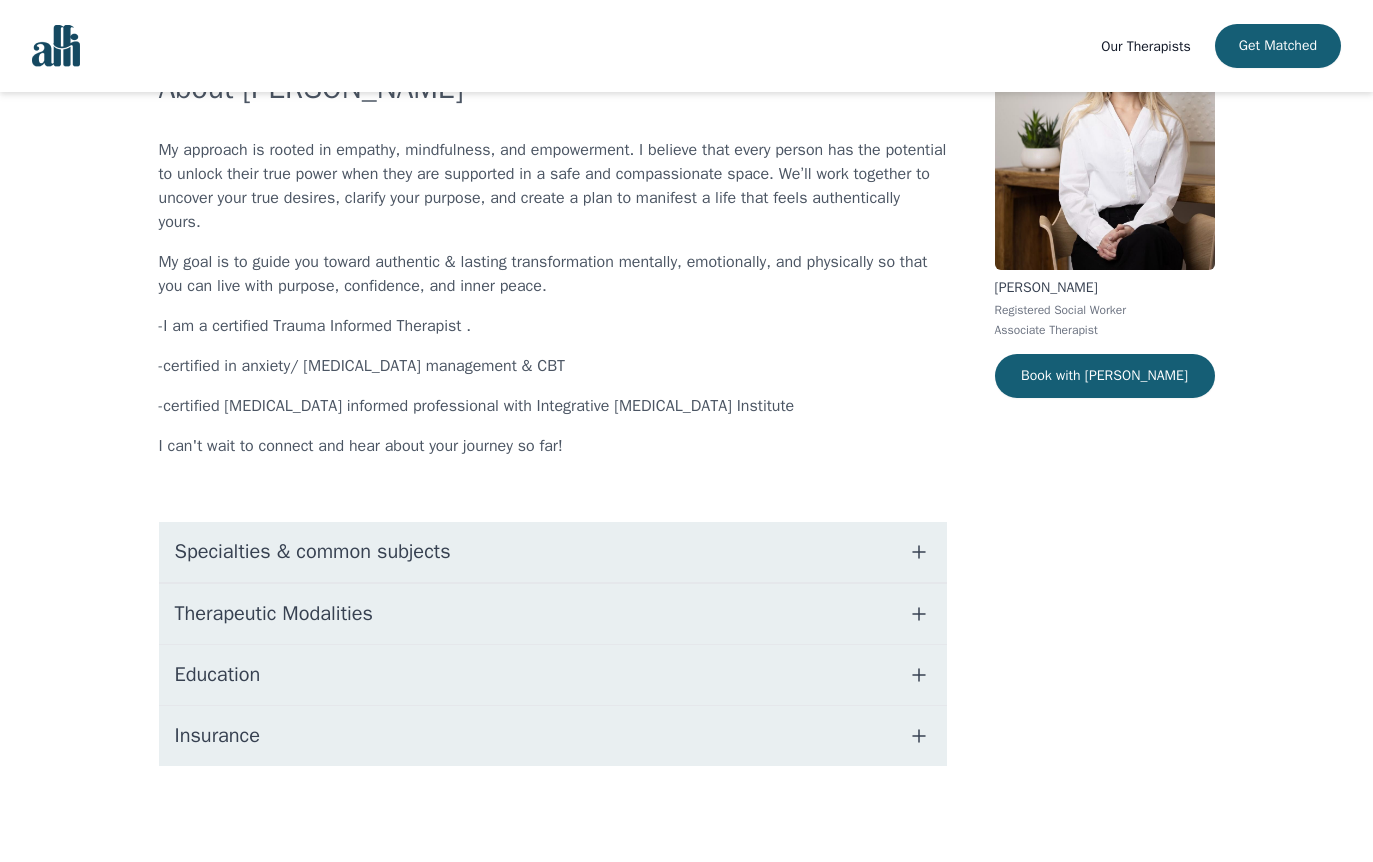 scroll, scrollTop: 0, scrollLeft: 0, axis: both 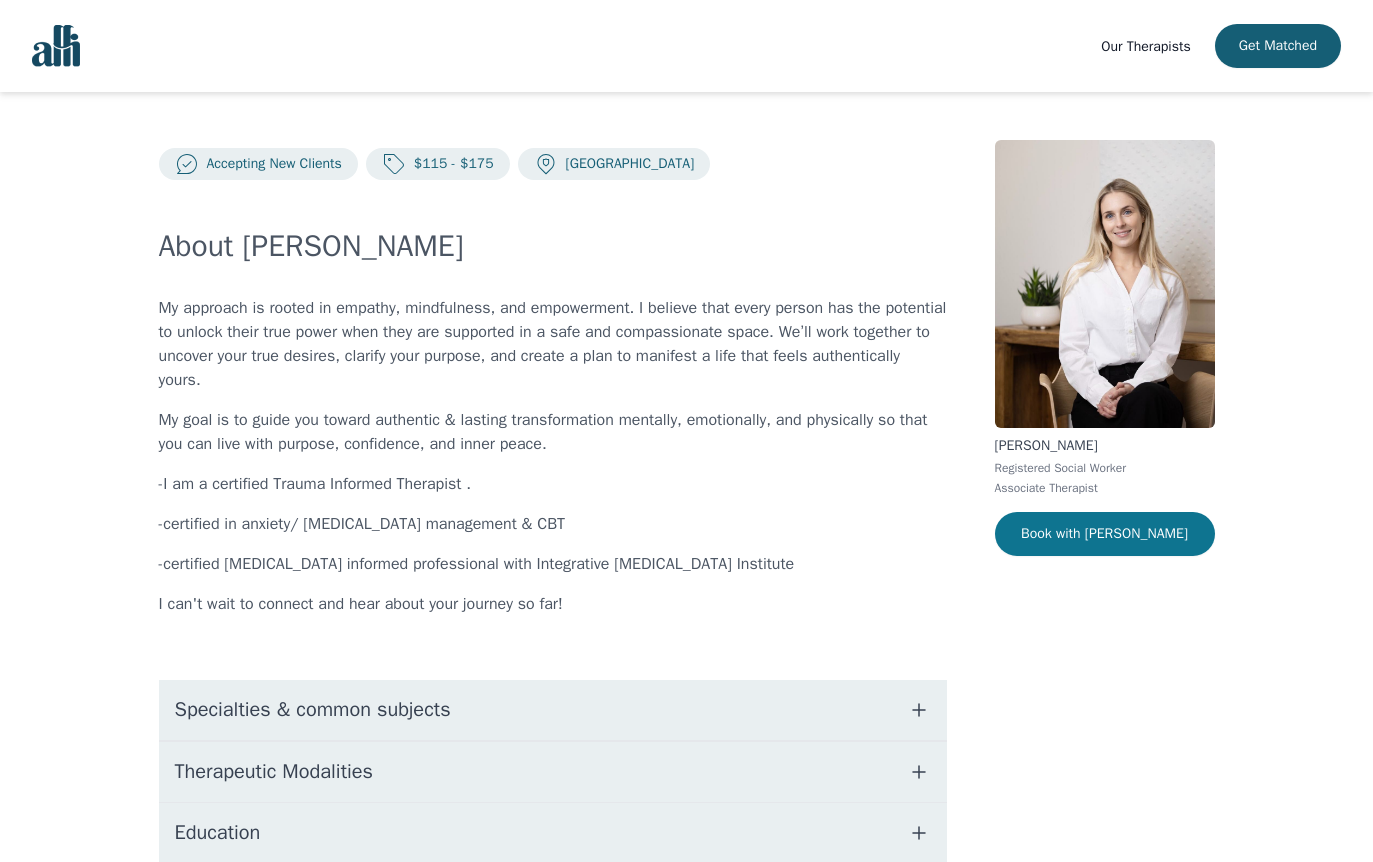 click on "Book with Danielle" at bounding box center (1105, 534) 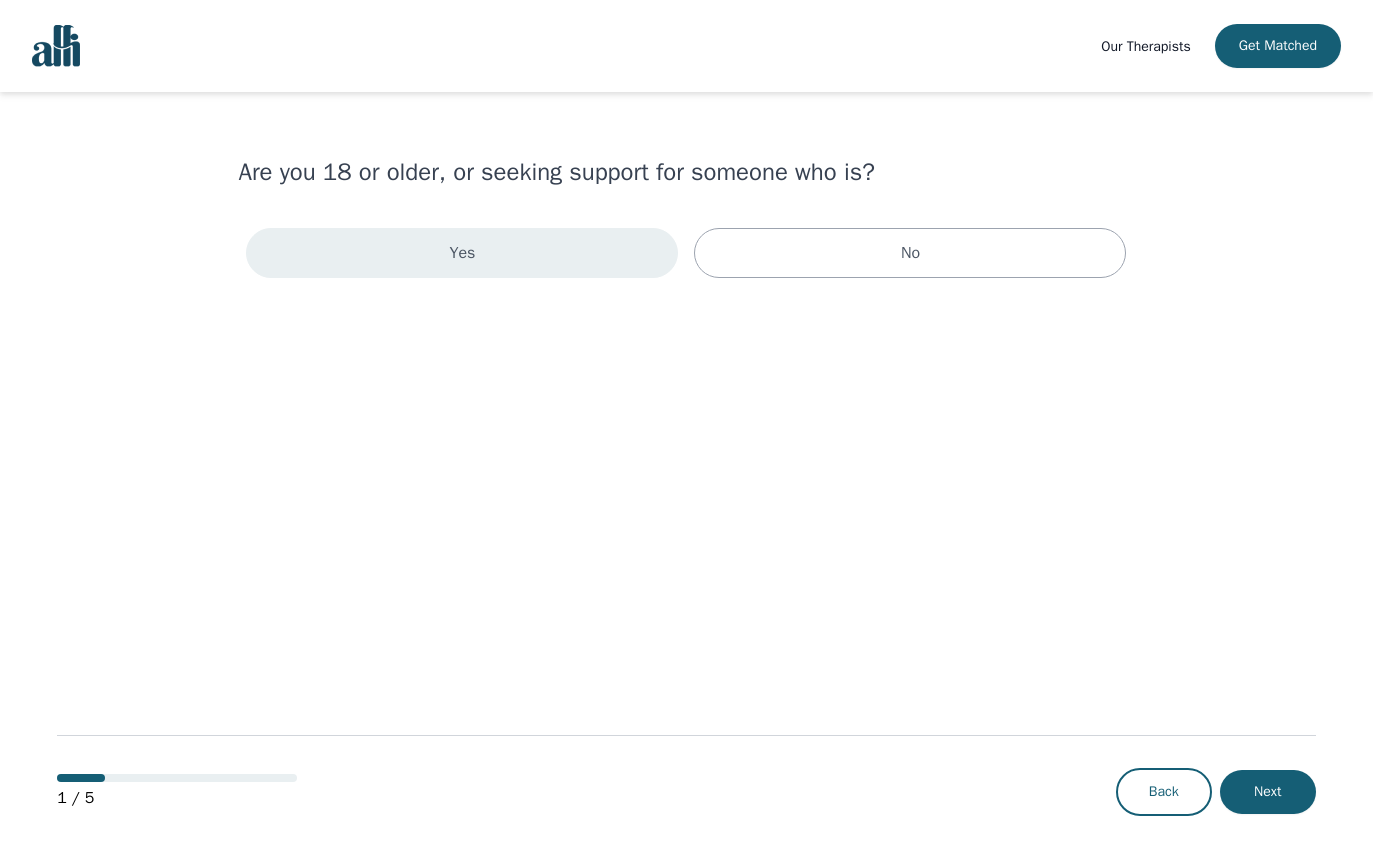 click on "Yes" at bounding box center [462, 253] 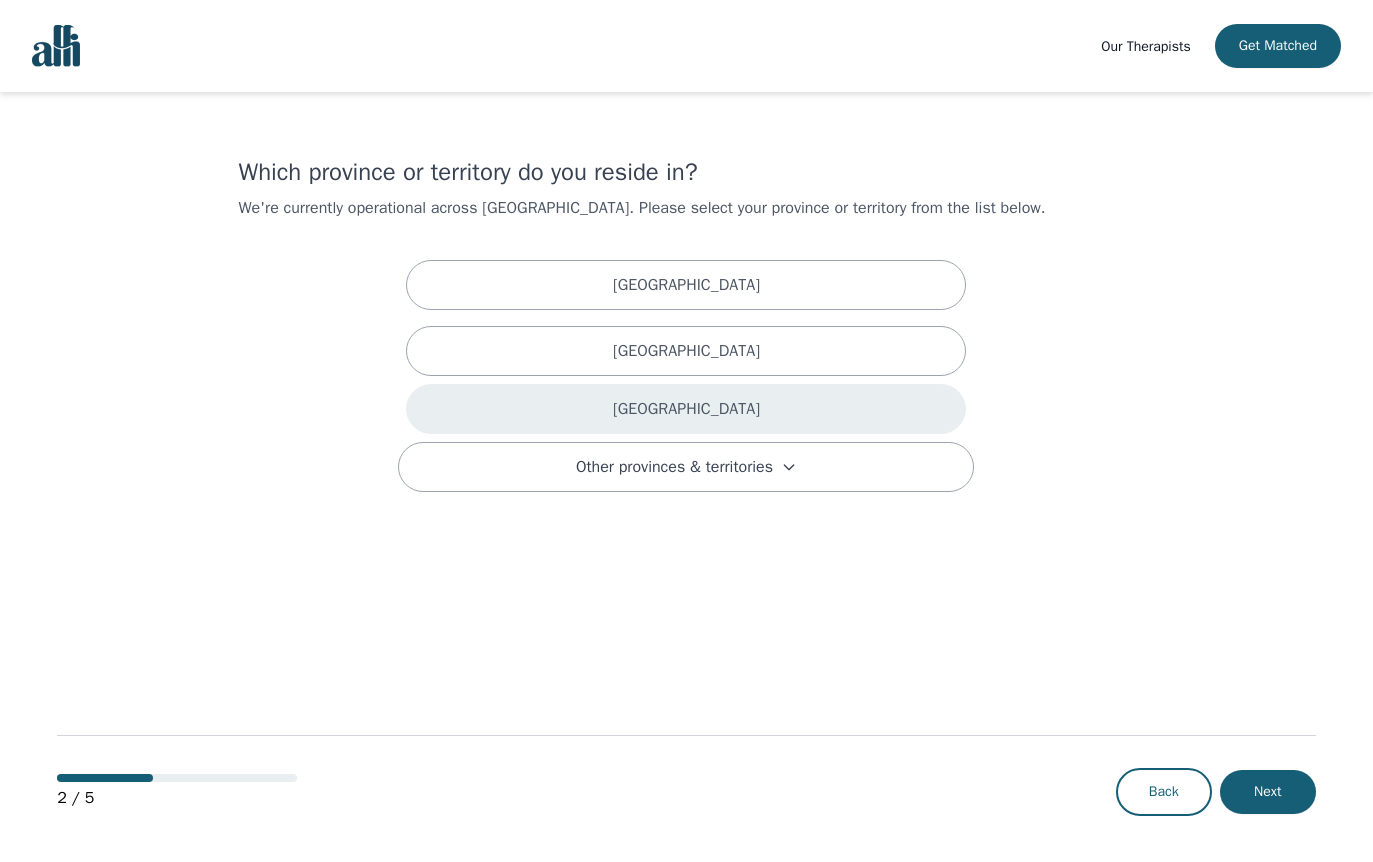 click on "Ontario" at bounding box center (686, 409) 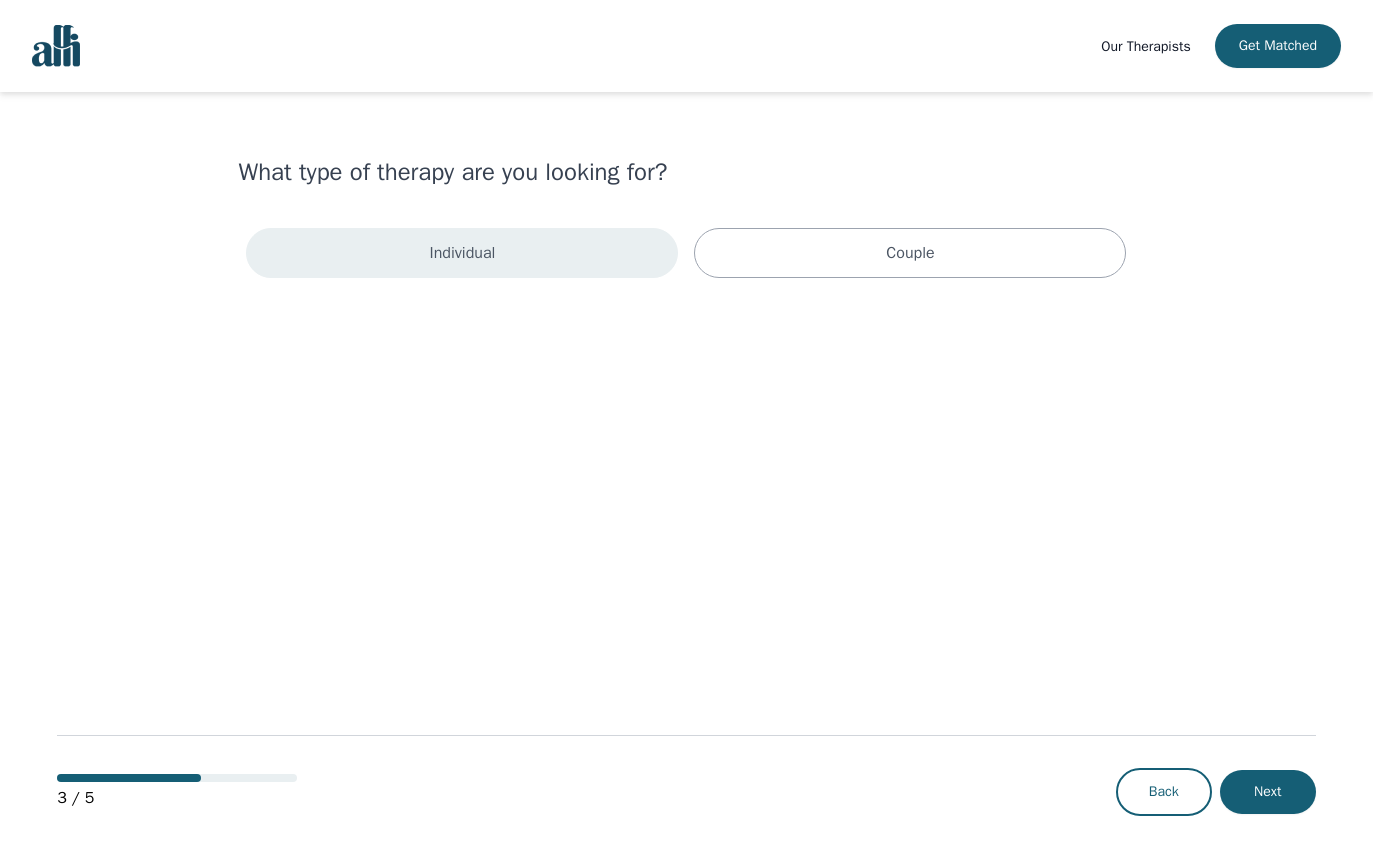 click on "Individual" at bounding box center (462, 253) 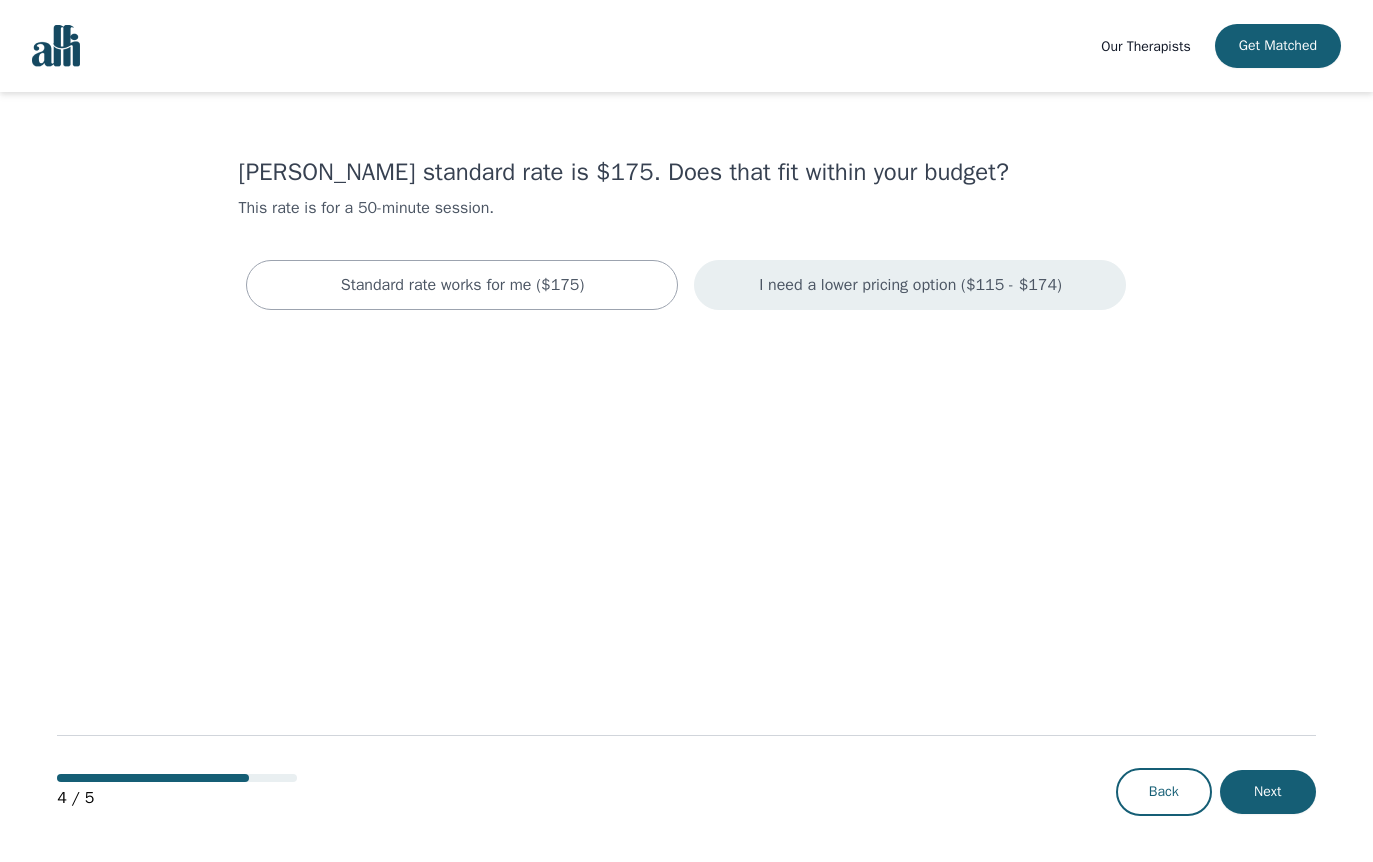 click on "I need a lower pricing option ($115 - $174)" at bounding box center [910, 285] 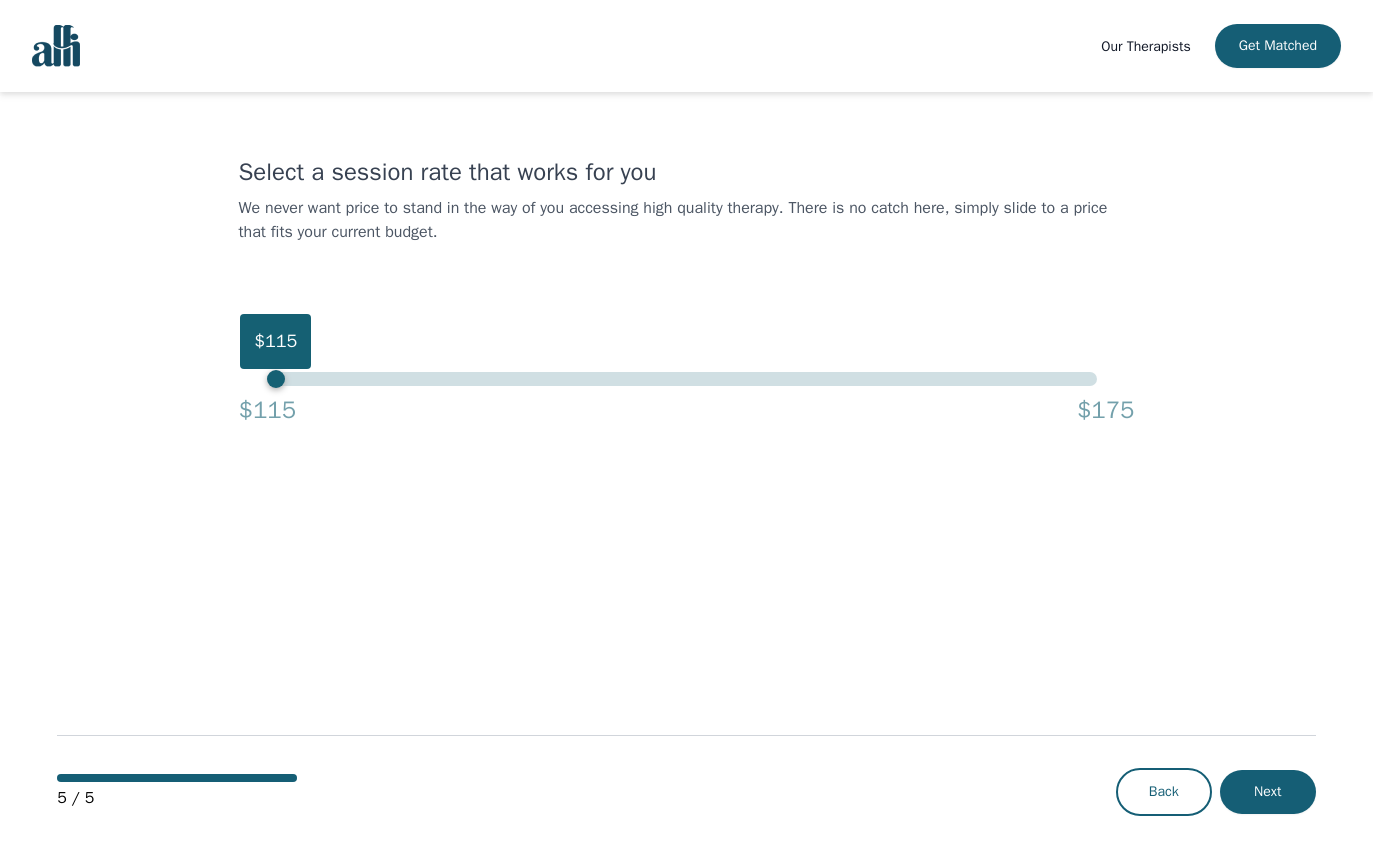 drag, startPoint x: 1091, startPoint y: 375, endPoint x: -93, endPoint y: 385, distance: 1184.0422 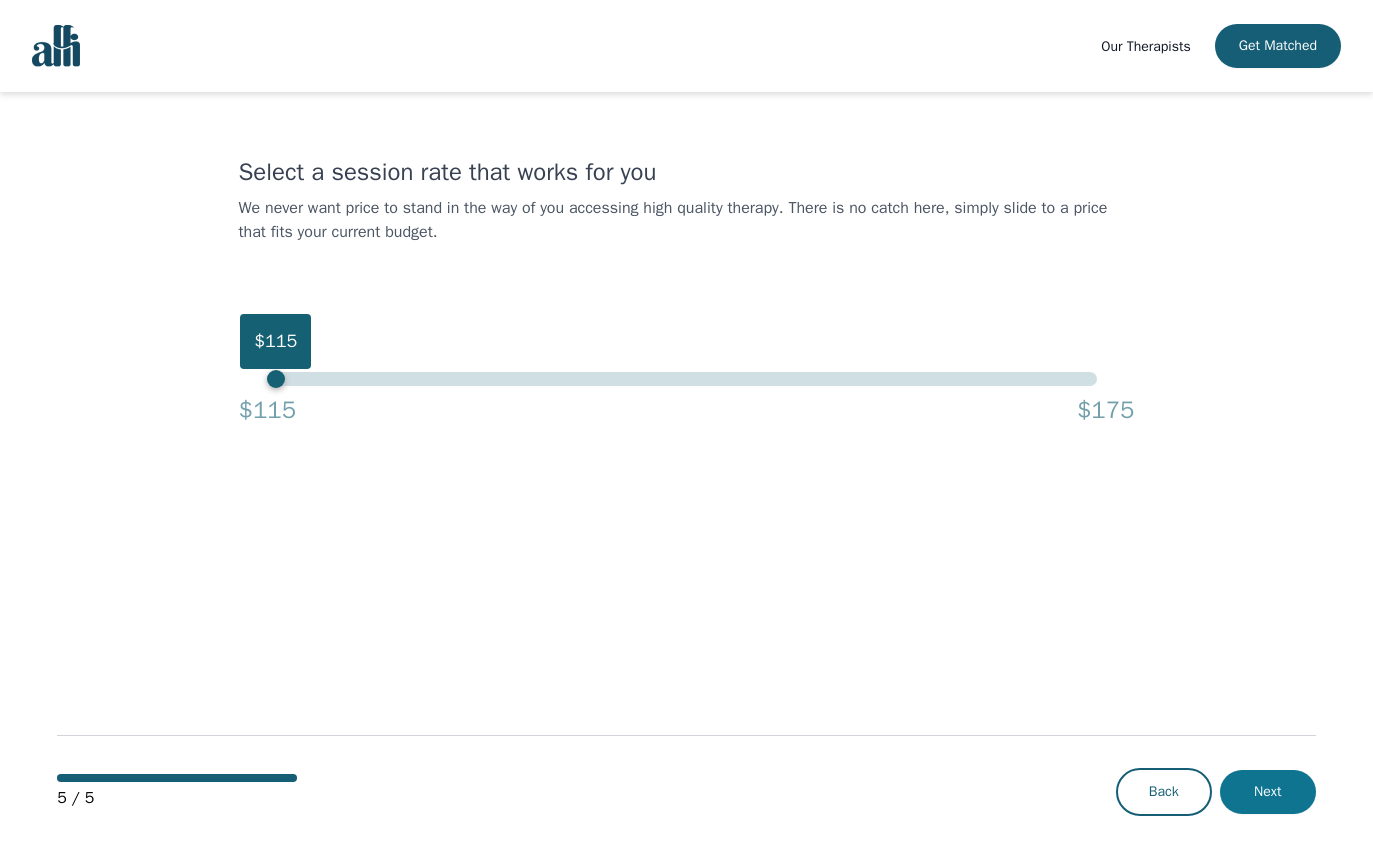 click on "Next" at bounding box center [1268, 792] 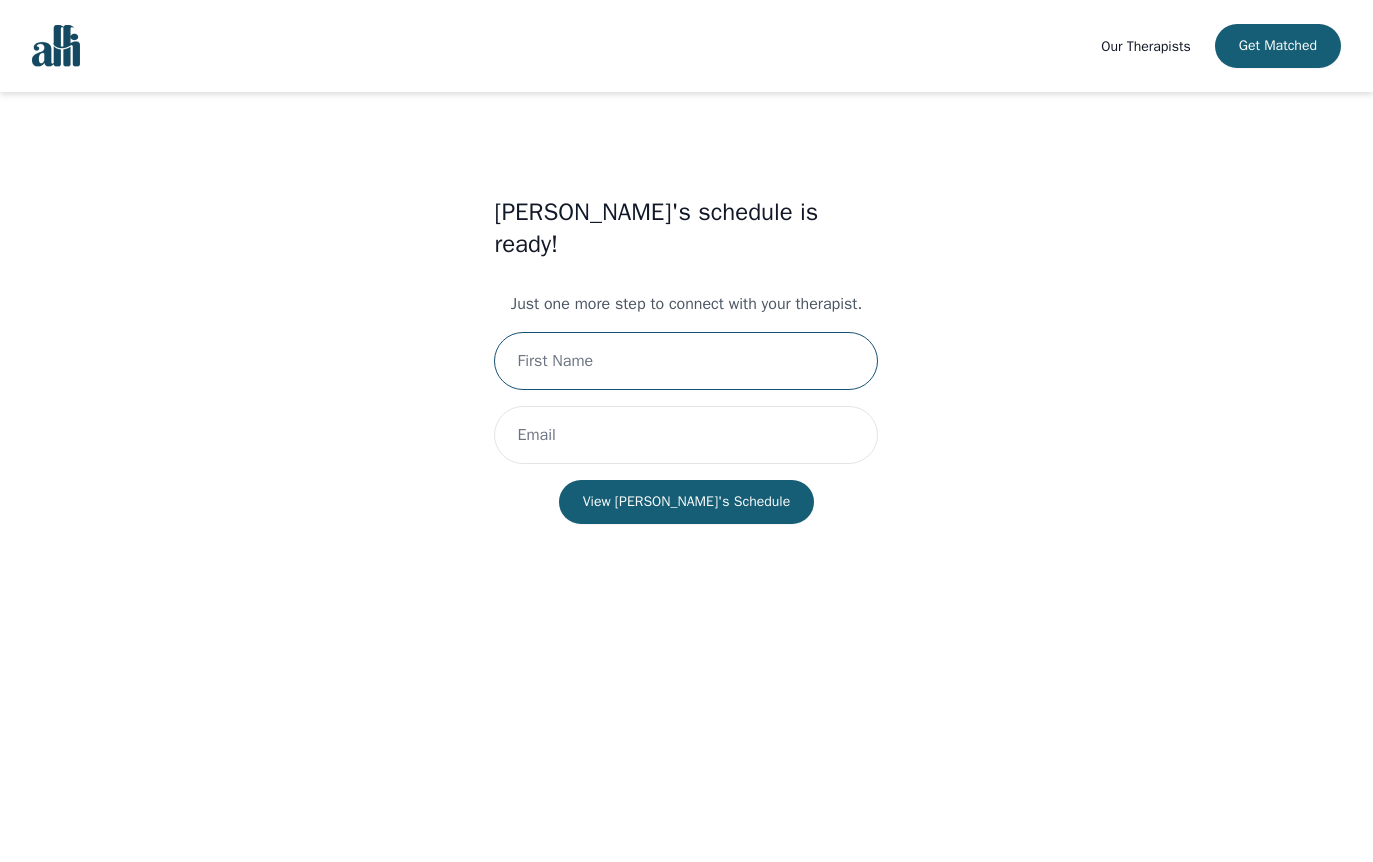click at bounding box center (686, 361) 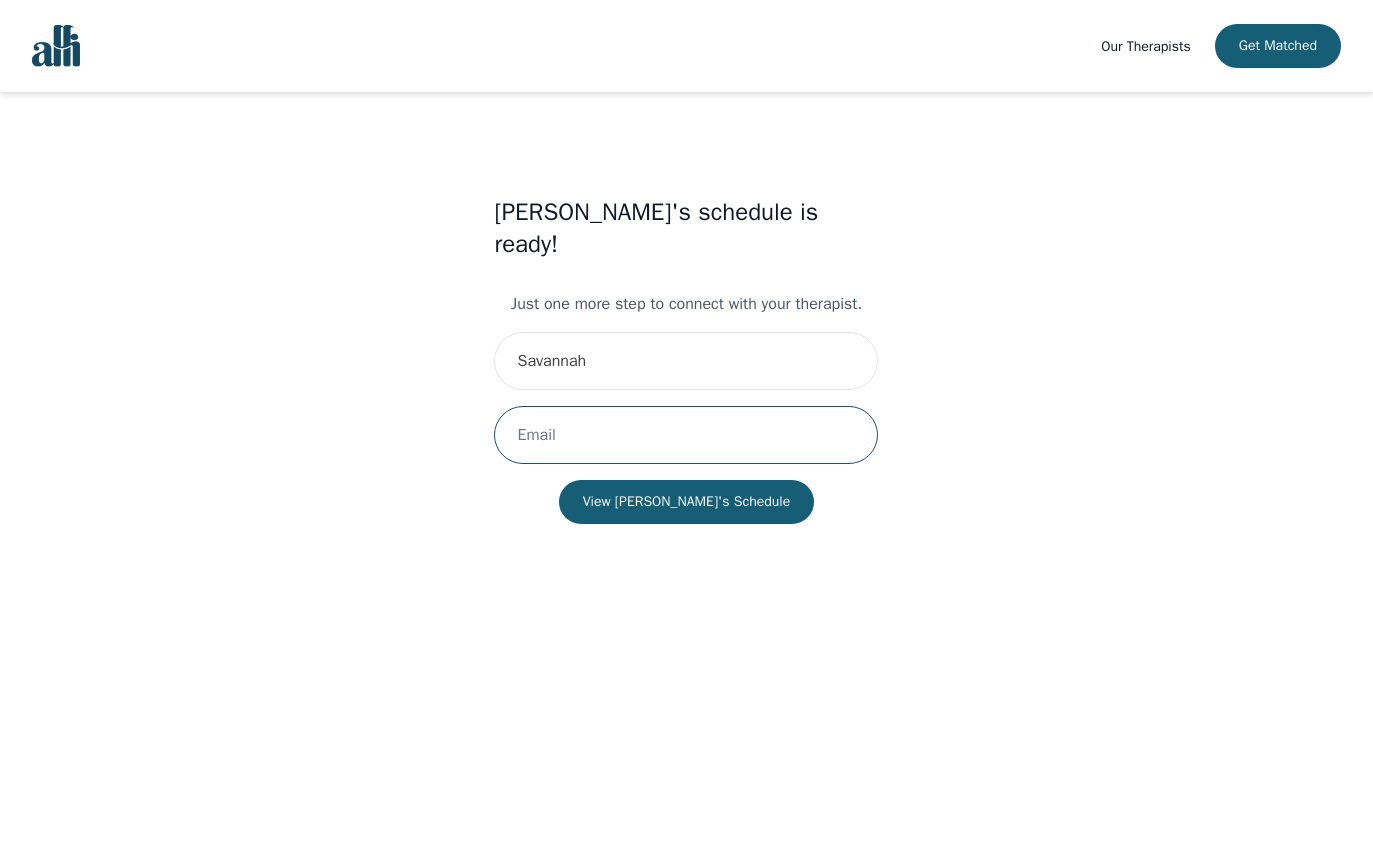 drag, startPoint x: 666, startPoint y: 410, endPoint x: 677, endPoint y: 426, distance: 19.416489 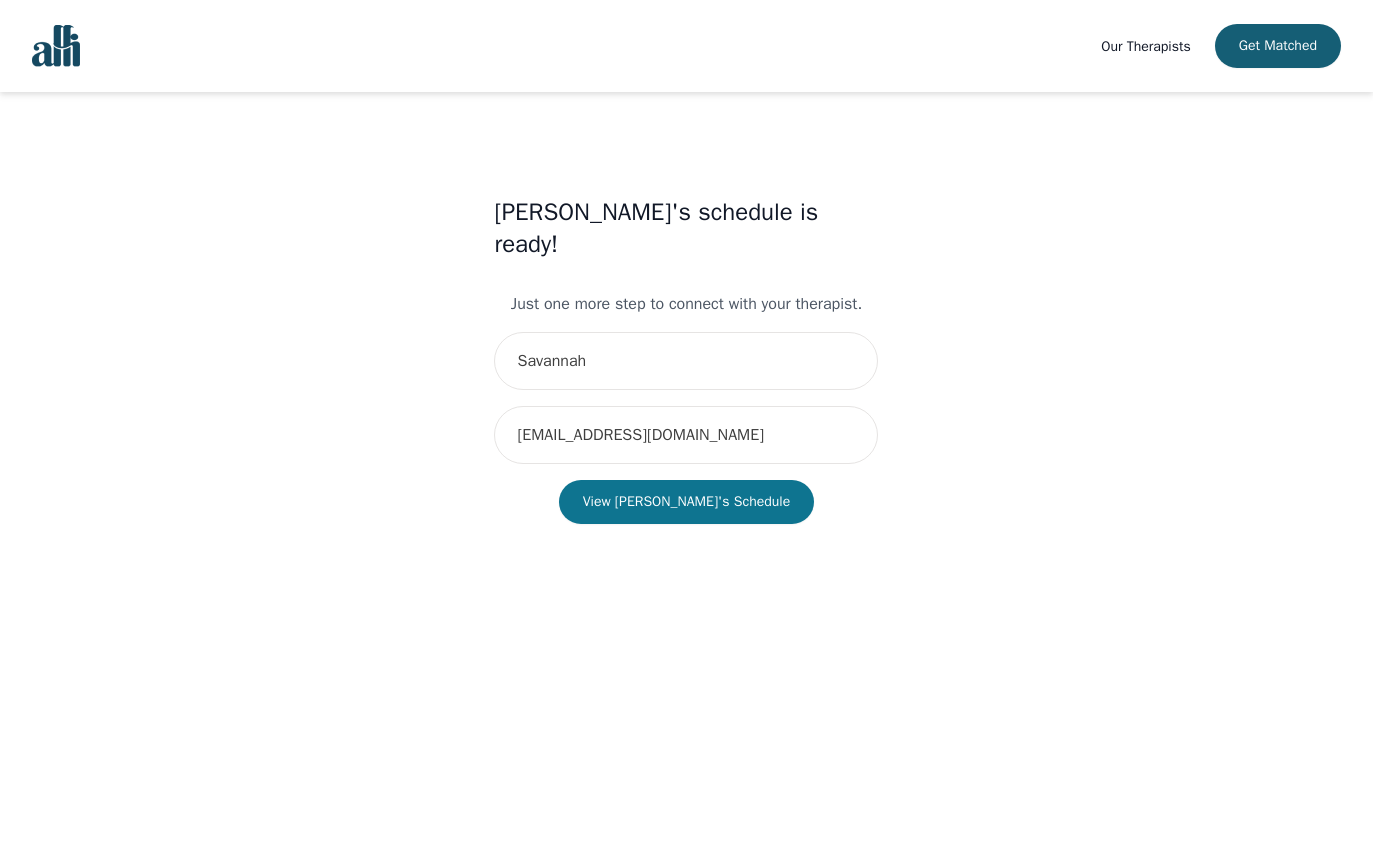 click on "View Danielle's Schedule" at bounding box center [687, 502] 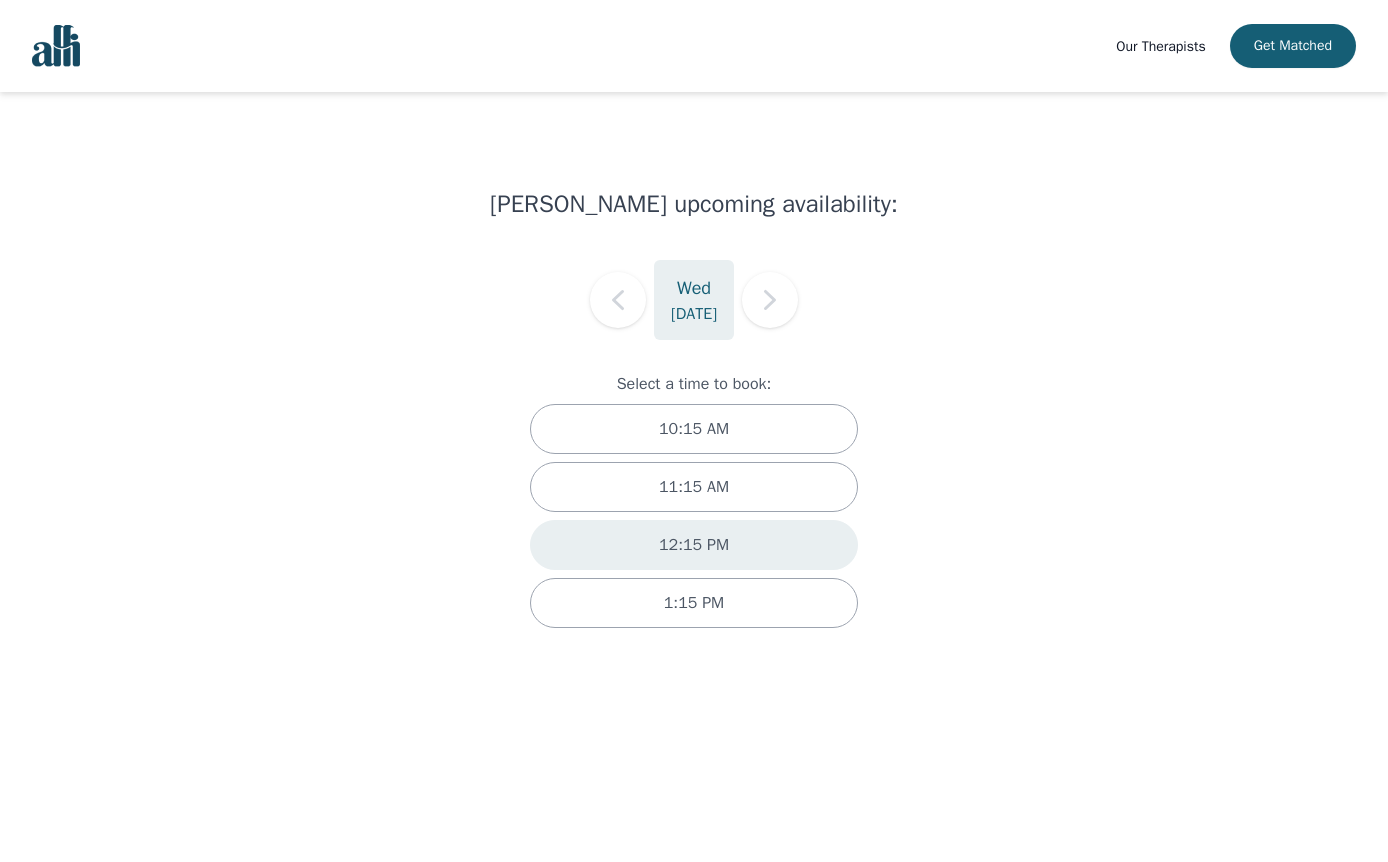 click on "12:15 PM" at bounding box center (694, 545) 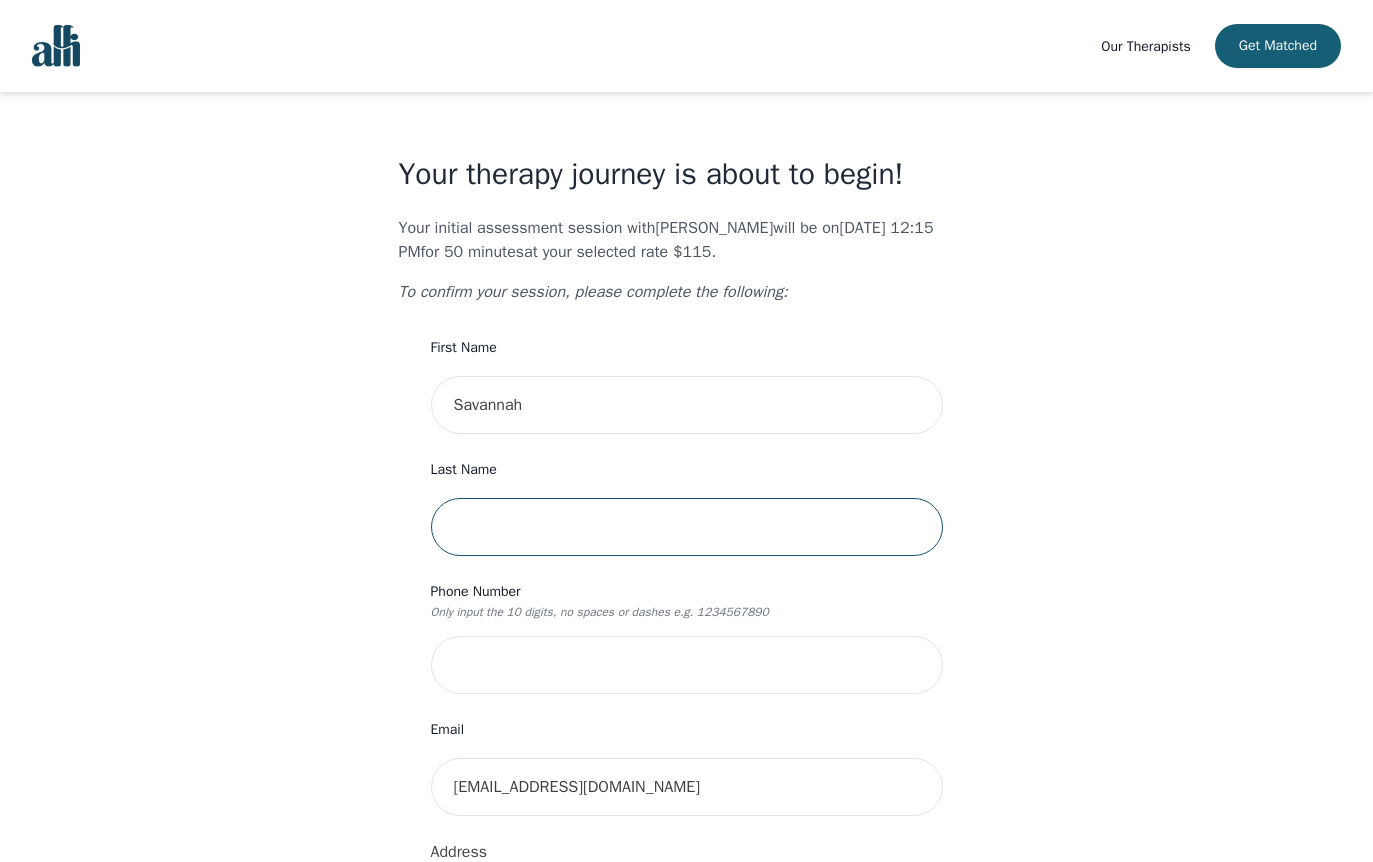 click at bounding box center [687, 527] 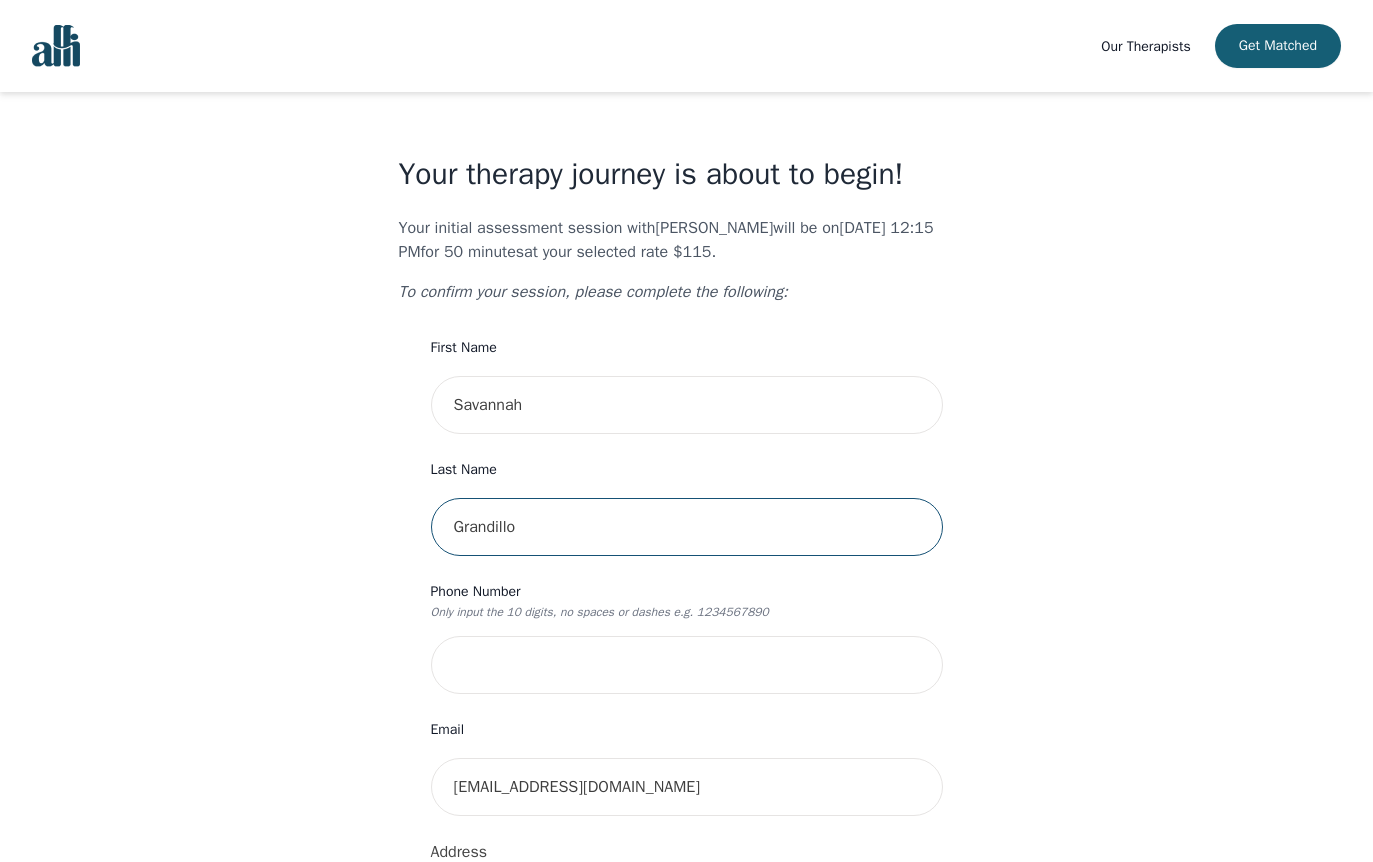 type on "Grandillo" 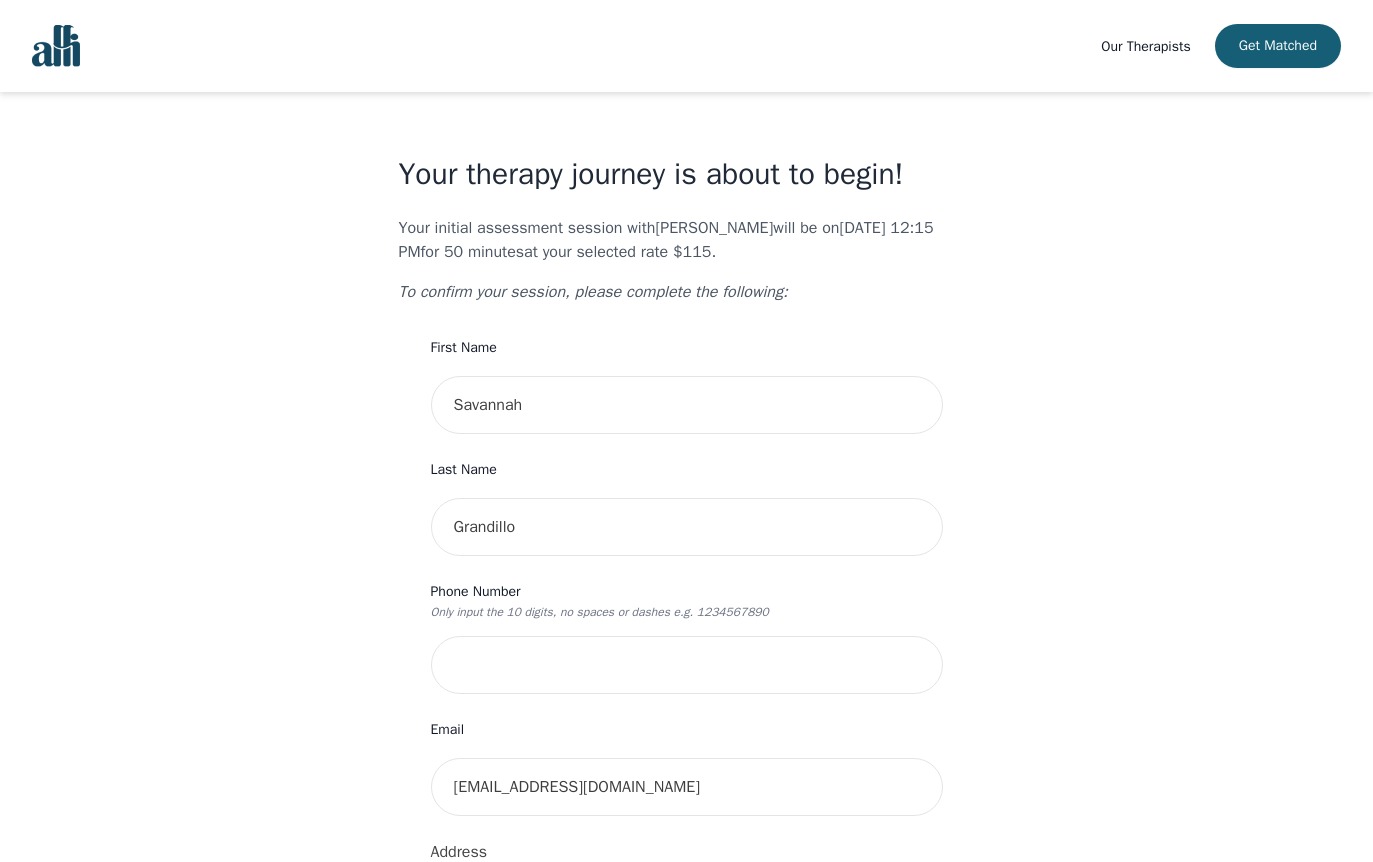 click on "Your therapy journey is about to begin! Your initial assessment session with   Danielle Djelic  will be on  2025-07-09 @ 12:15 PM  for 50 minutes  at your selected rate $115. To confirm your session, please complete the following: First Name Savannah Last Name Grandillo Phone Number Only input the 10 digits, no spaces or dashes e.g. 1234567890 Email savpinto14@gmail.com Address Unit Number (Optional) Emergency Contact Name Emergency Contact Phone Number I have a promo code I have read and accept the  consent to counselling and psychotherapy services I have read and accept  Alli's Terms of Services I understand that I will be charged the full session rate if I cancel within 24 hours of my scheduled appointment or if I miss it all together. (*Note: This does not apply to your very first session with Alli. You may cancel your first session at any time without incurring fees). Submit" at bounding box center (686, 947) 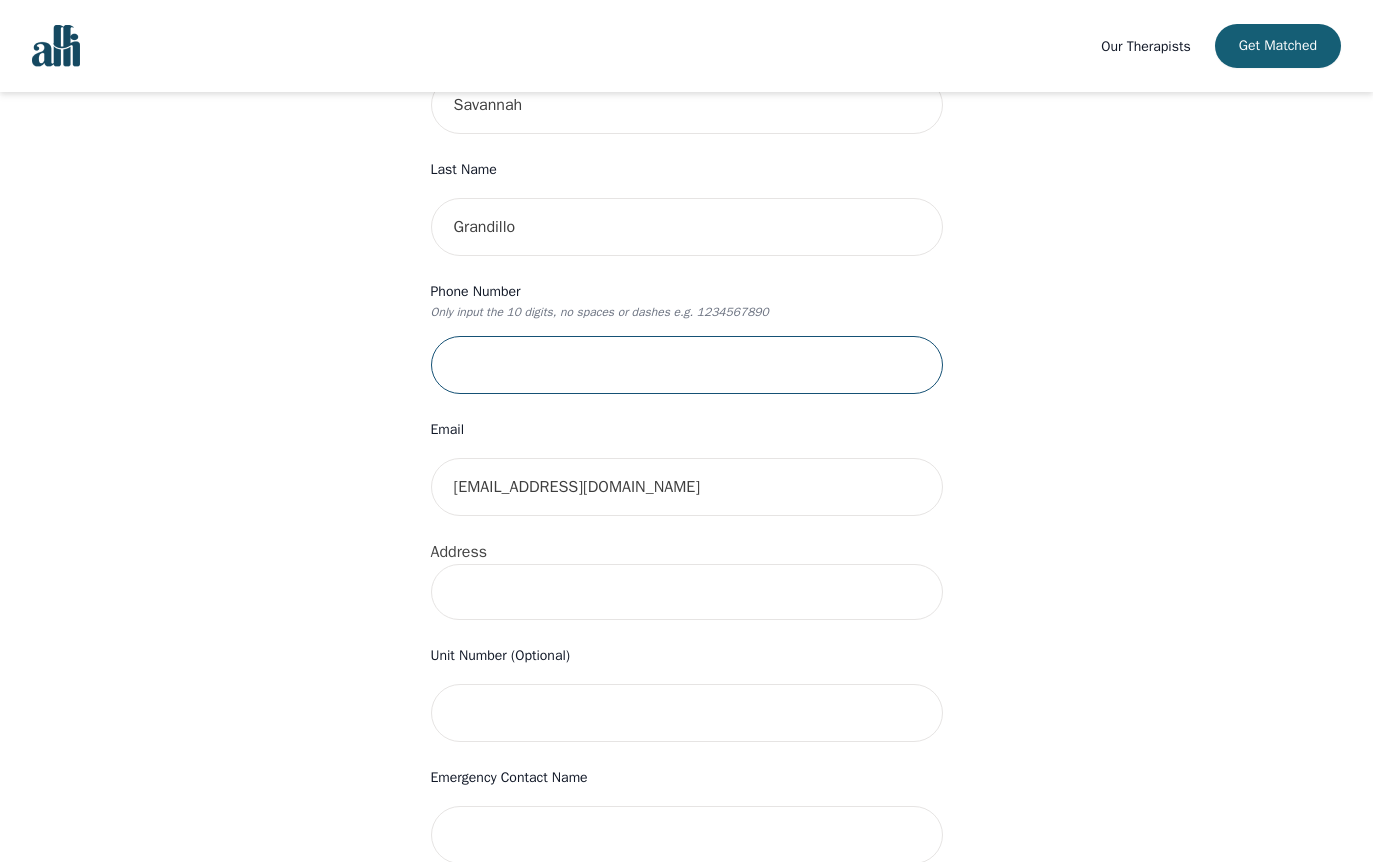 click at bounding box center [687, 365] 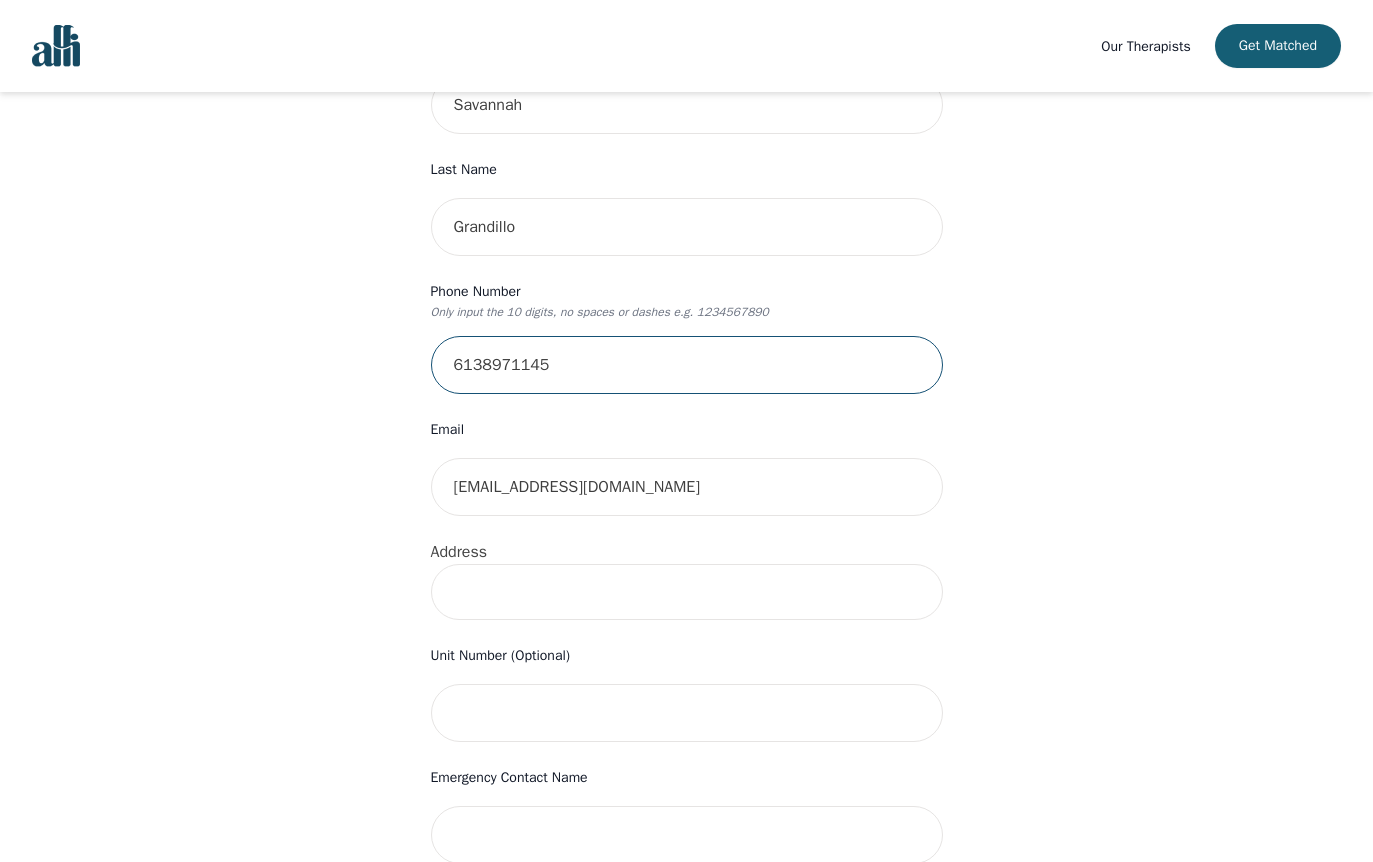 type on "6138971145" 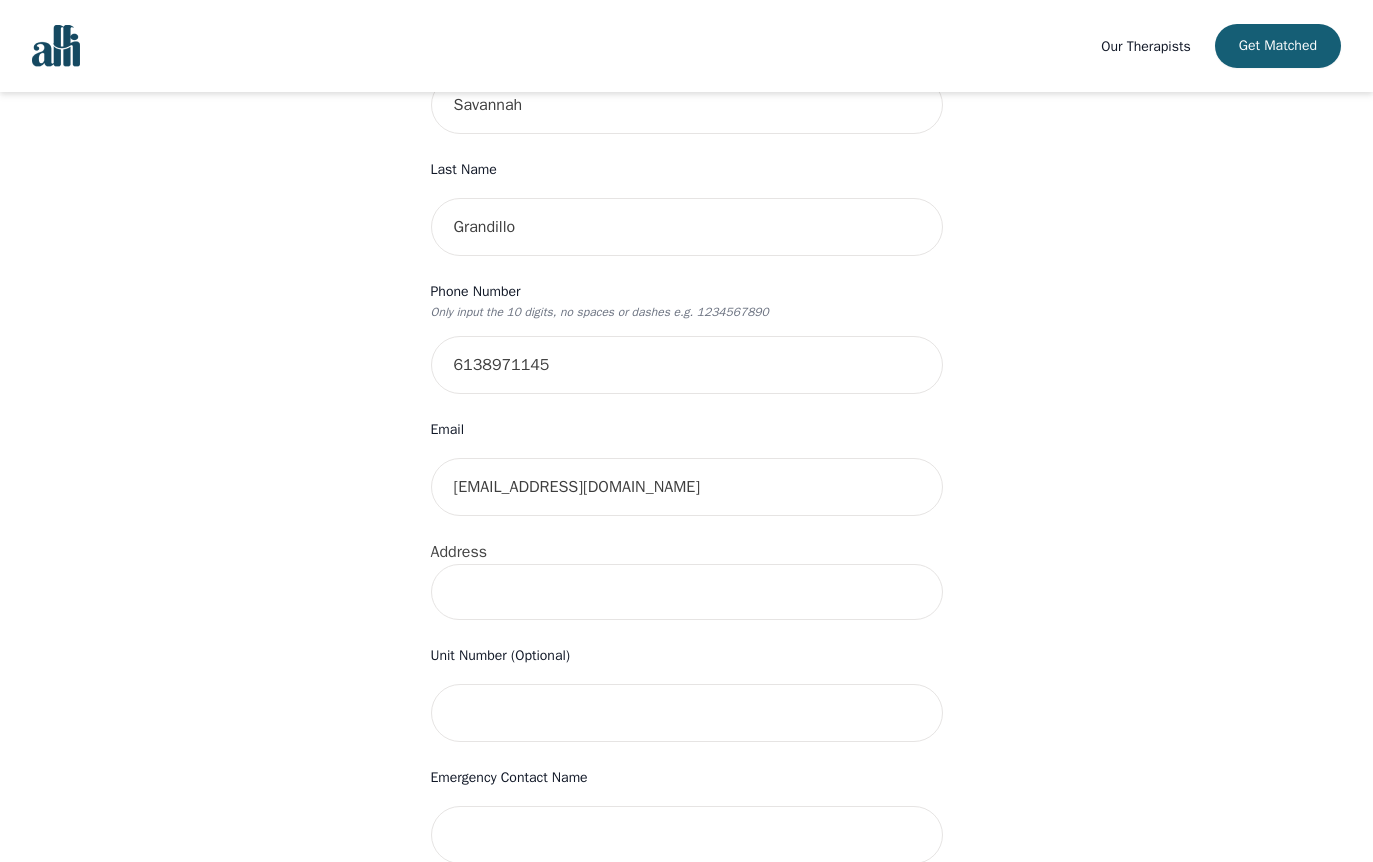 click at bounding box center [687, 592] 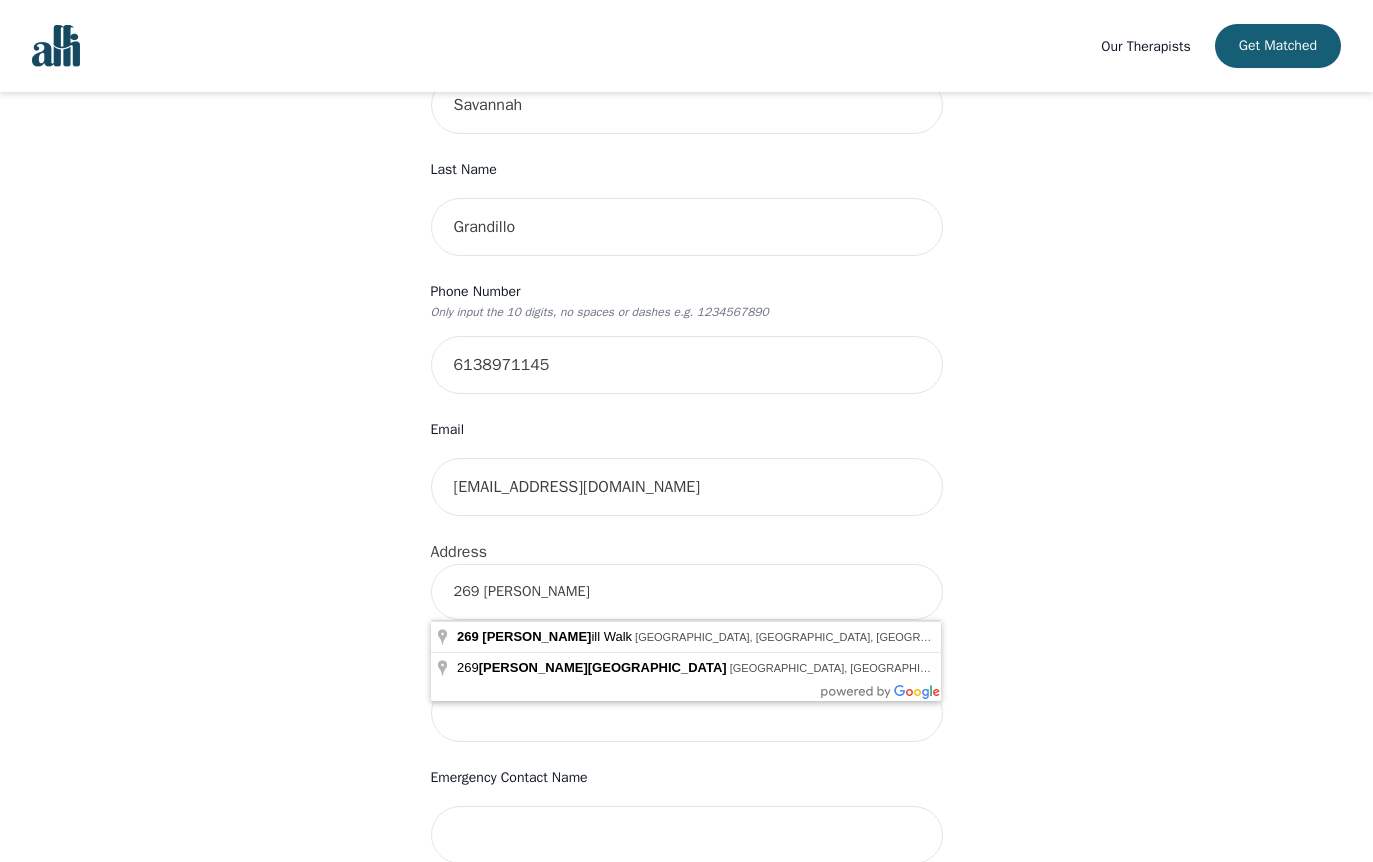 scroll, scrollTop: 400, scrollLeft: 0, axis: vertical 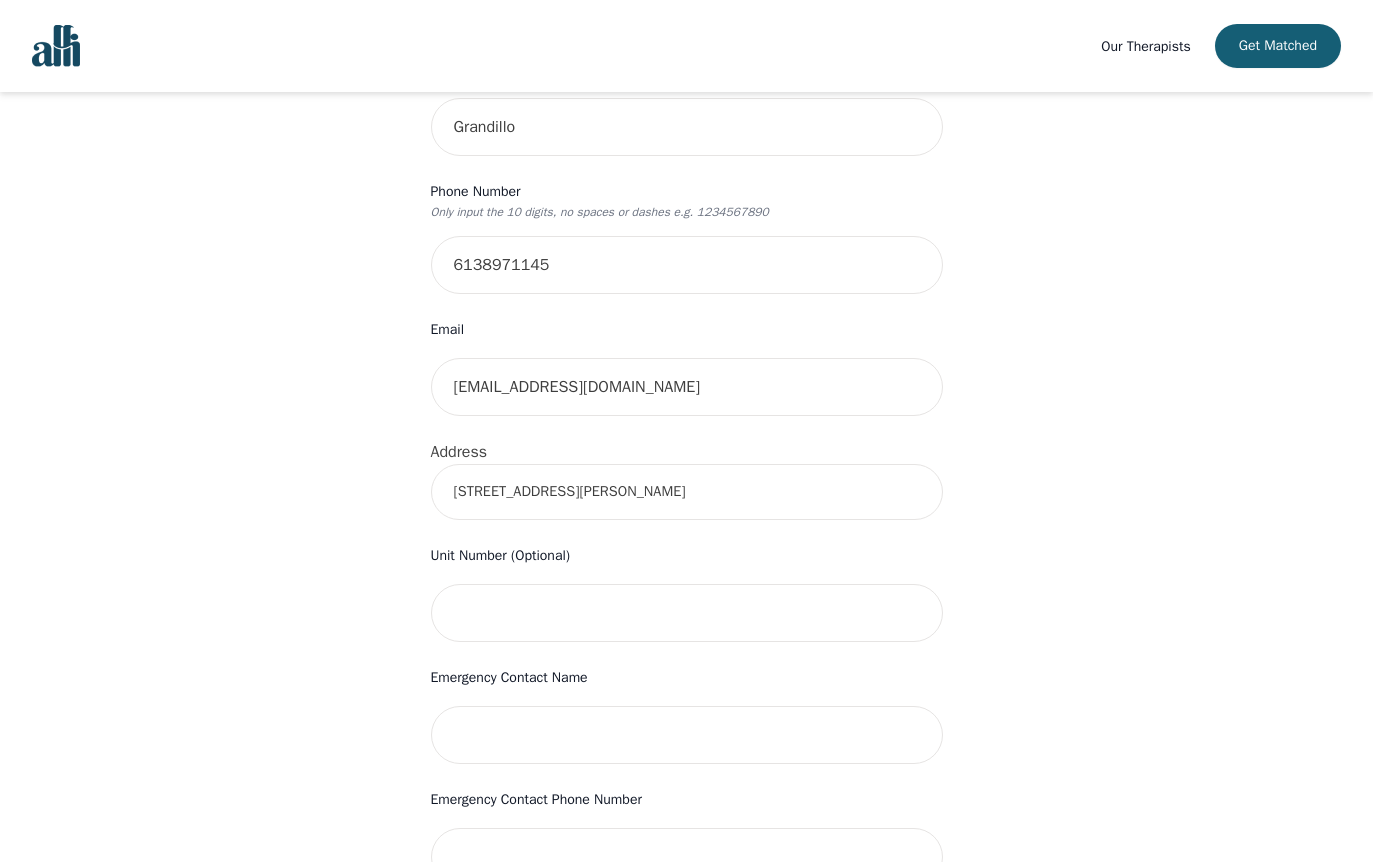 type on "269 Elsie MacGill Walk, Ottawa, ON K2W 0L2, Canada" 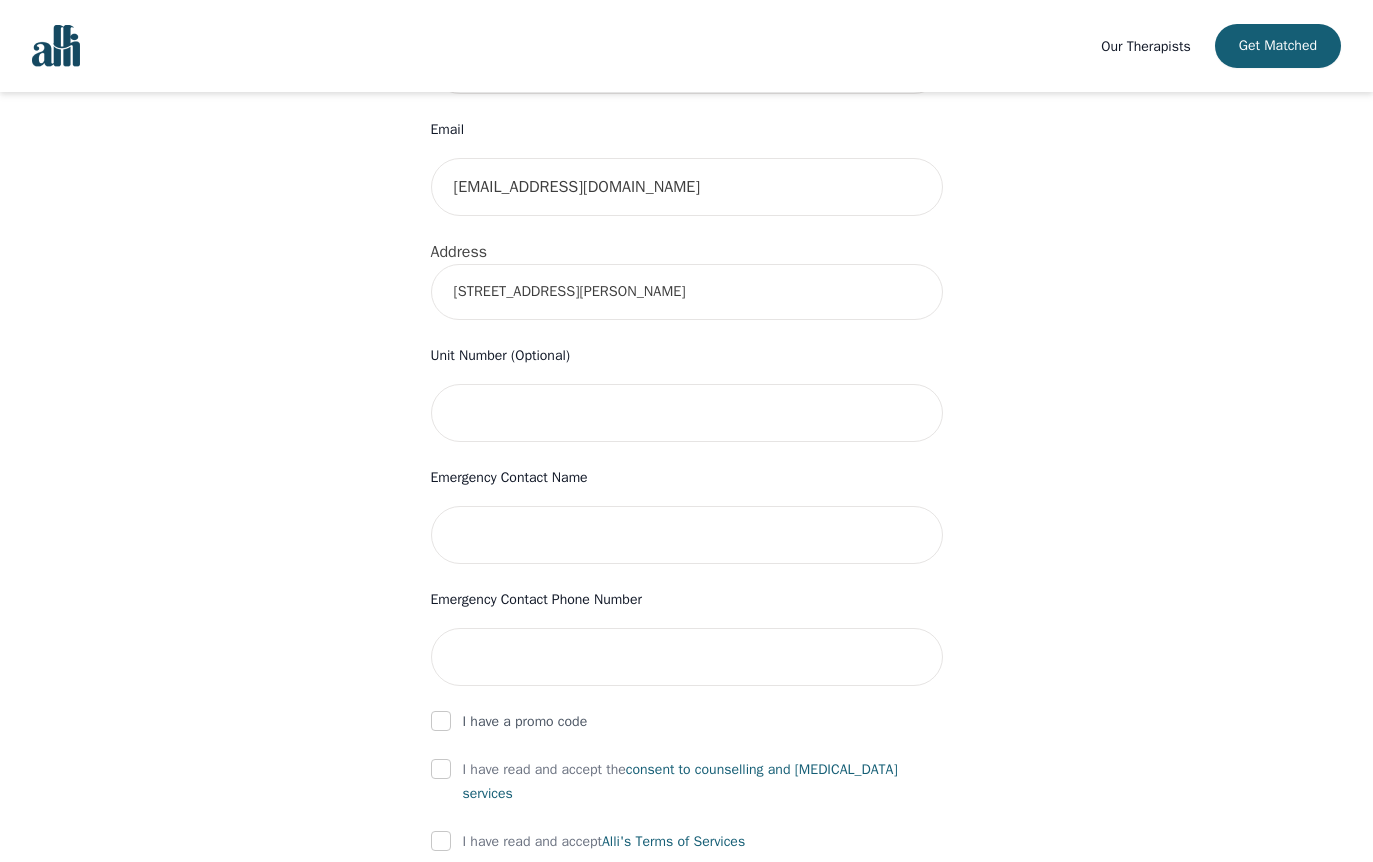 scroll, scrollTop: 700, scrollLeft: 0, axis: vertical 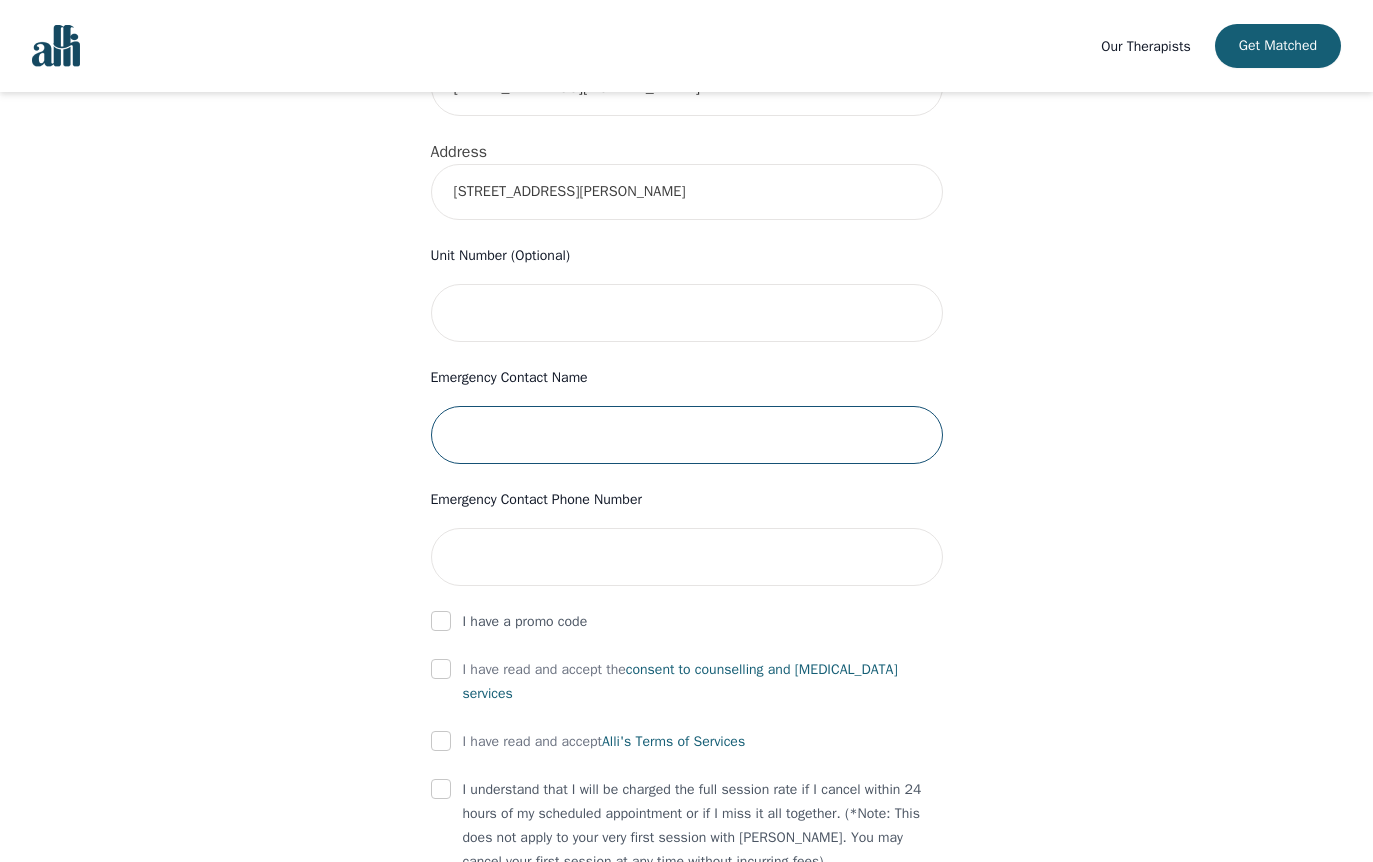 click at bounding box center (687, 435) 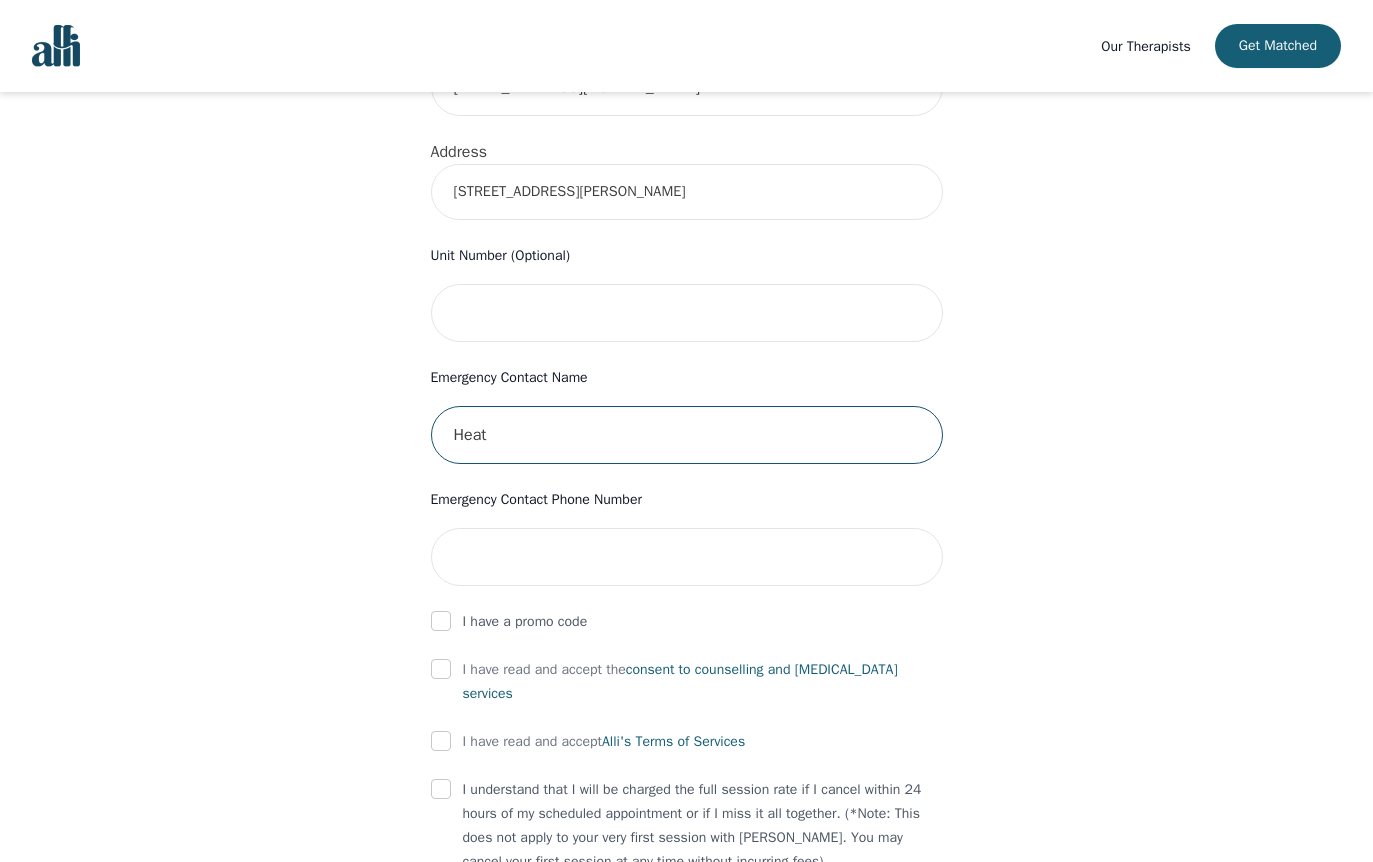 type on "Heather Pinto" 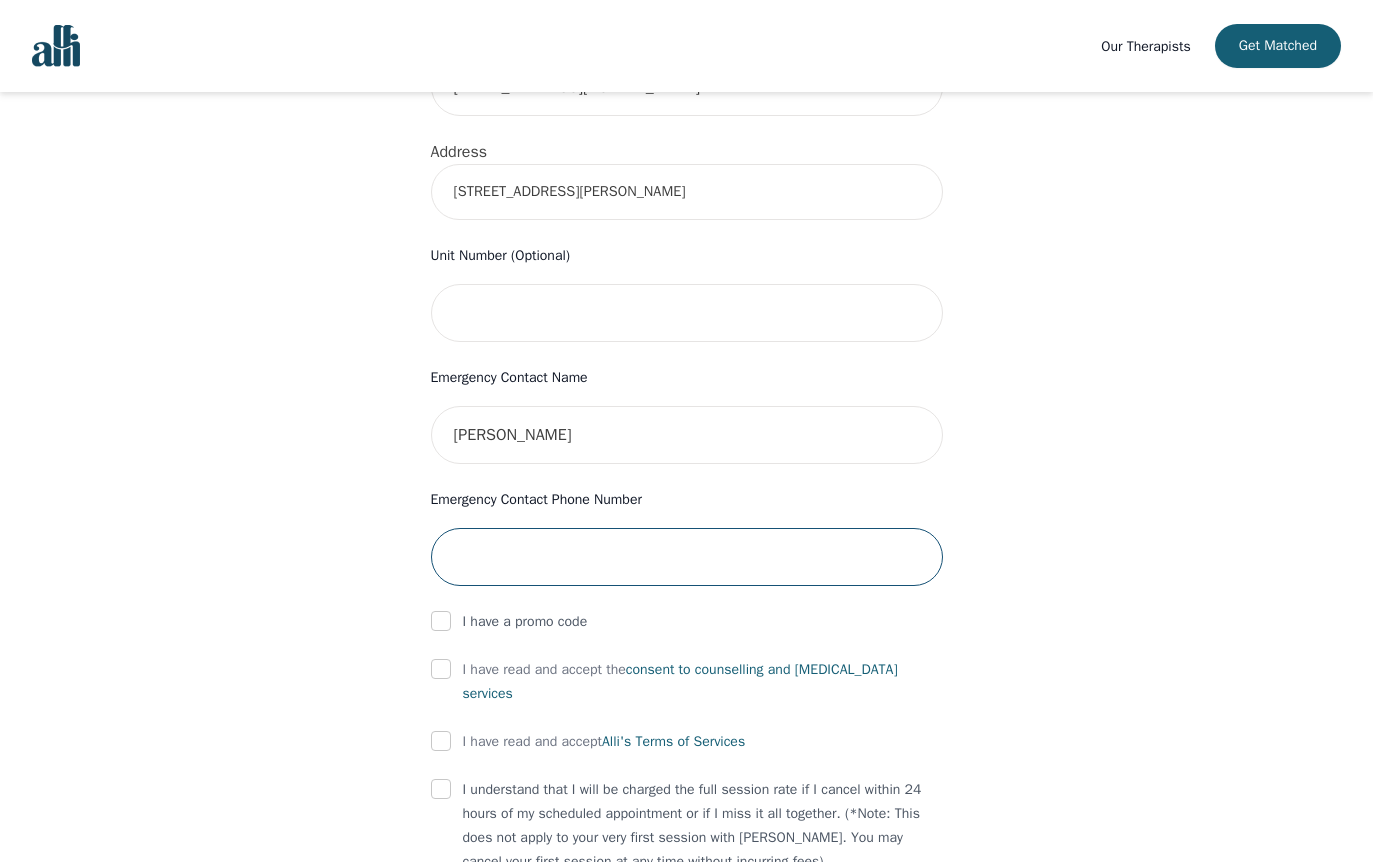 click at bounding box center [687, 557] 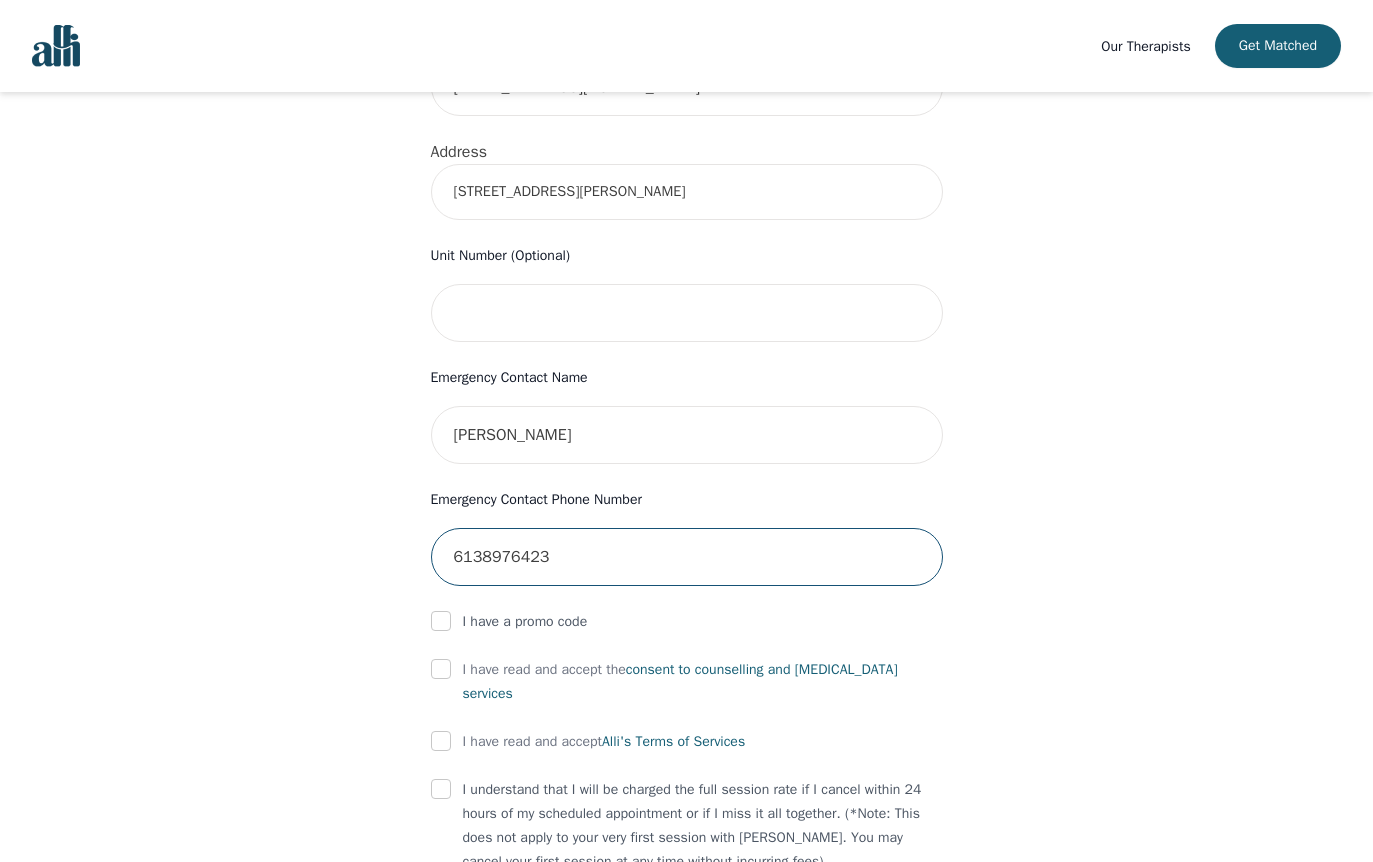 scroll, scrollTop: 916, scrollLeft: 0, axis: vertical 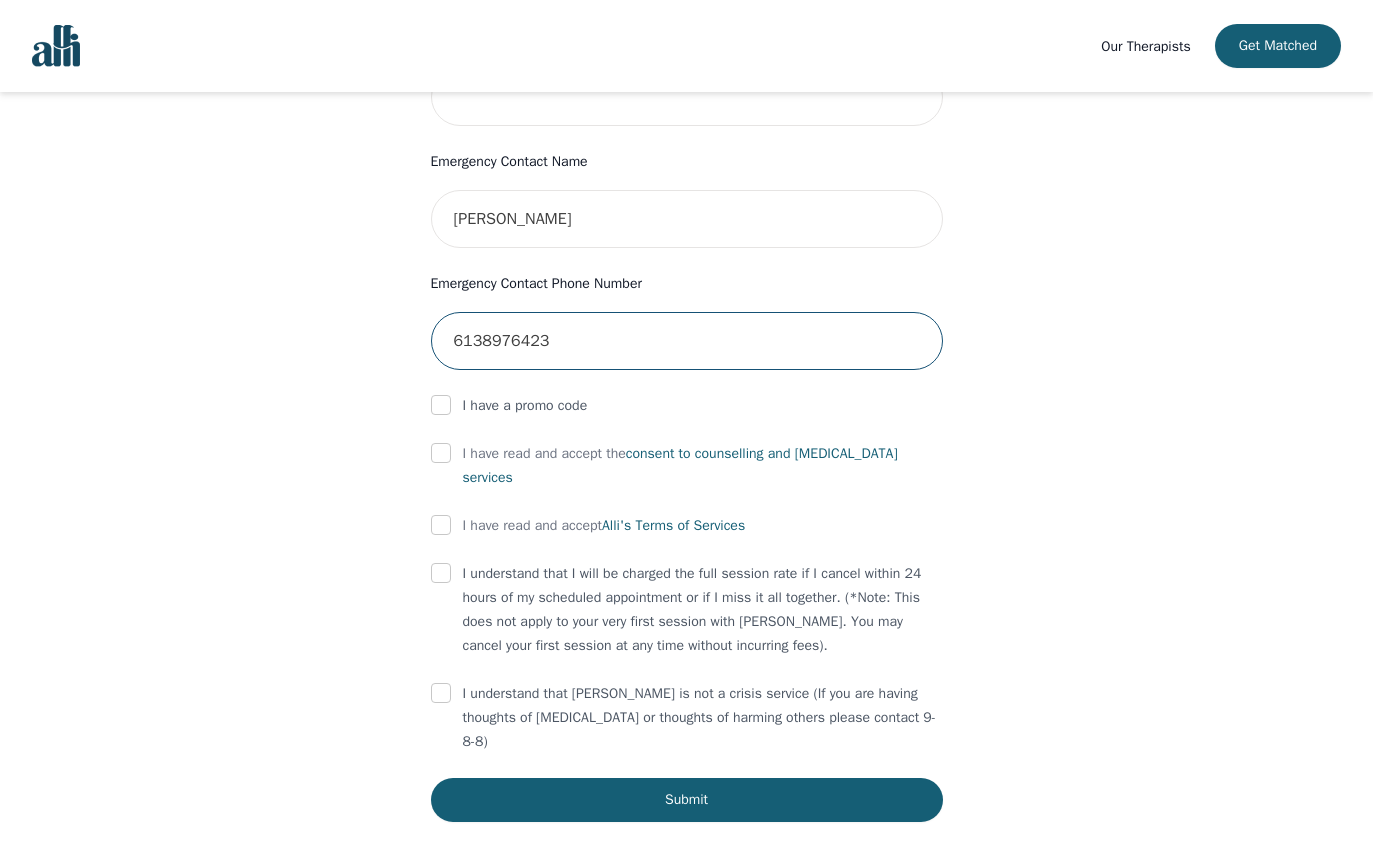 type on "6138976423" 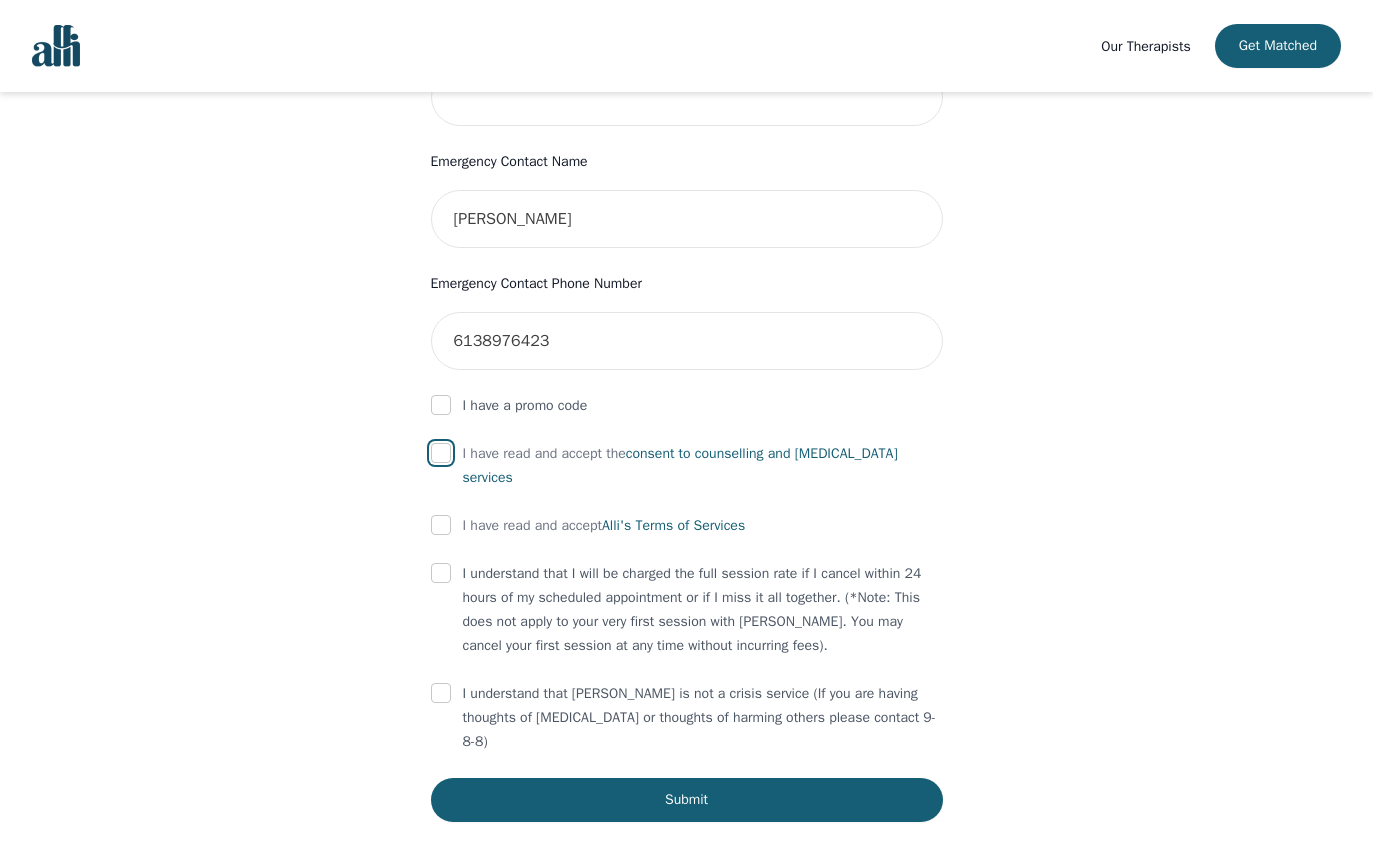 click at bounding box center (441, 453) 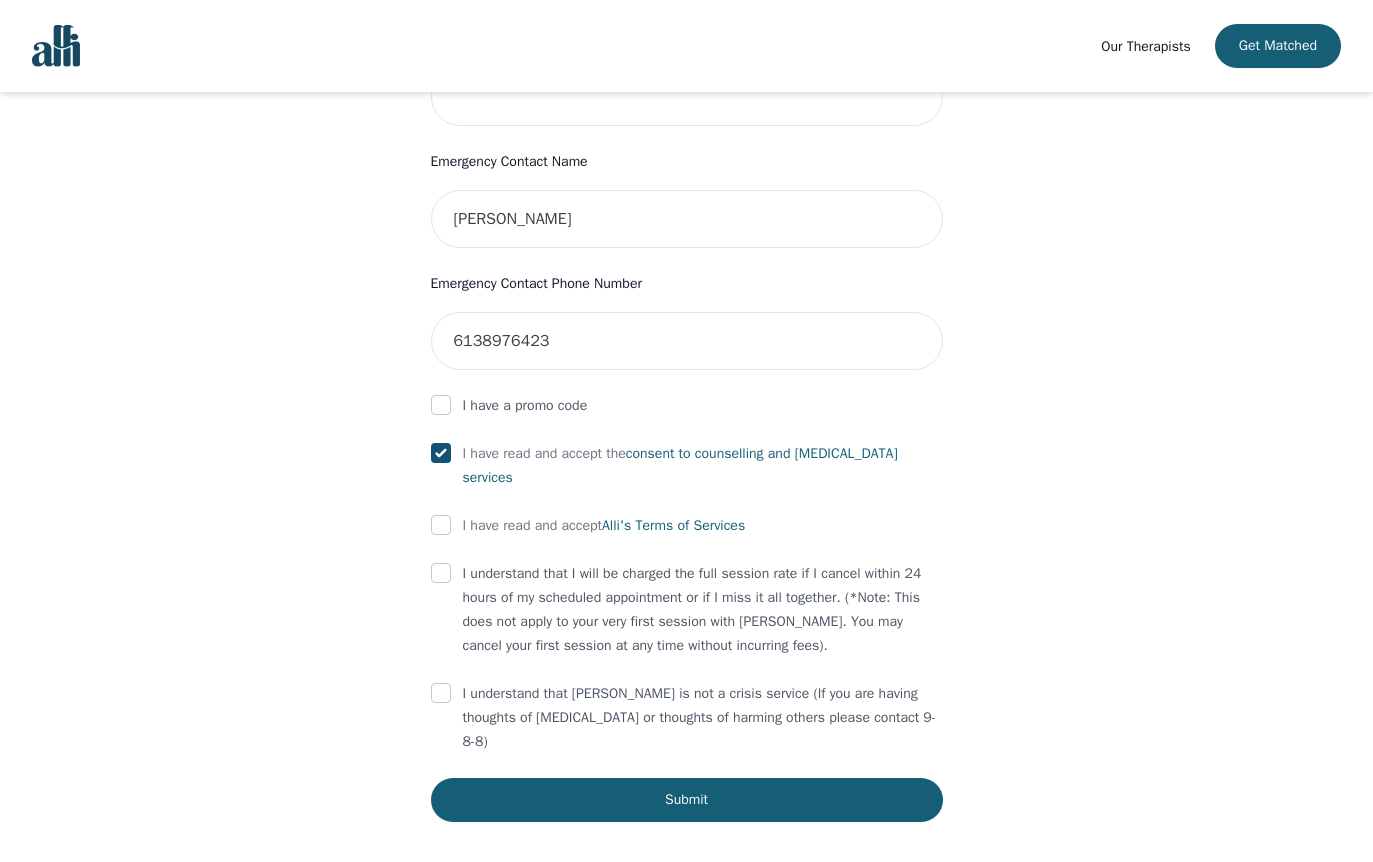 checkbox on "true" 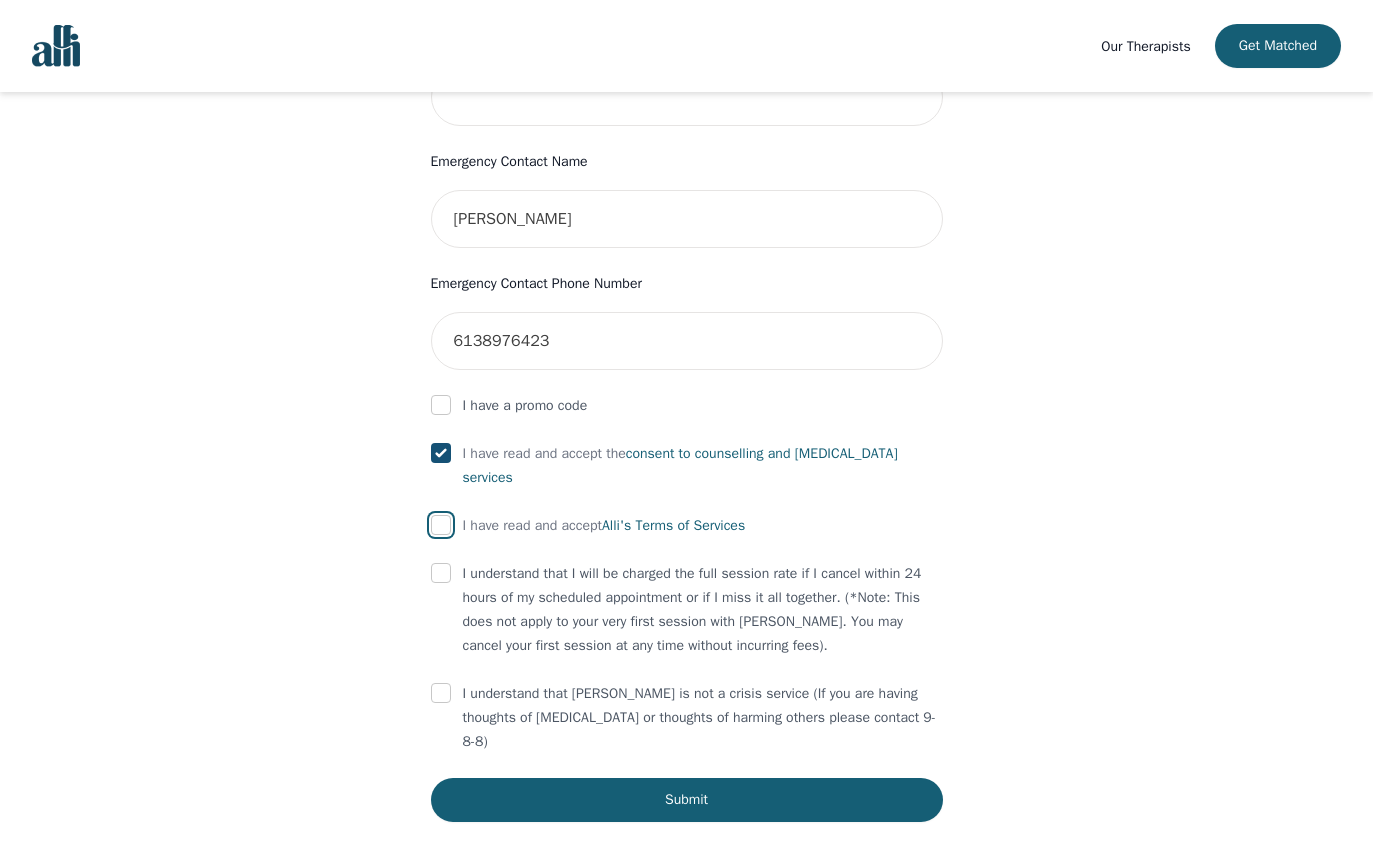 drag, startPoint x: 440, startPoint y: 521, endPoint x: 449, endPoint y: 587, distance: 66.61081 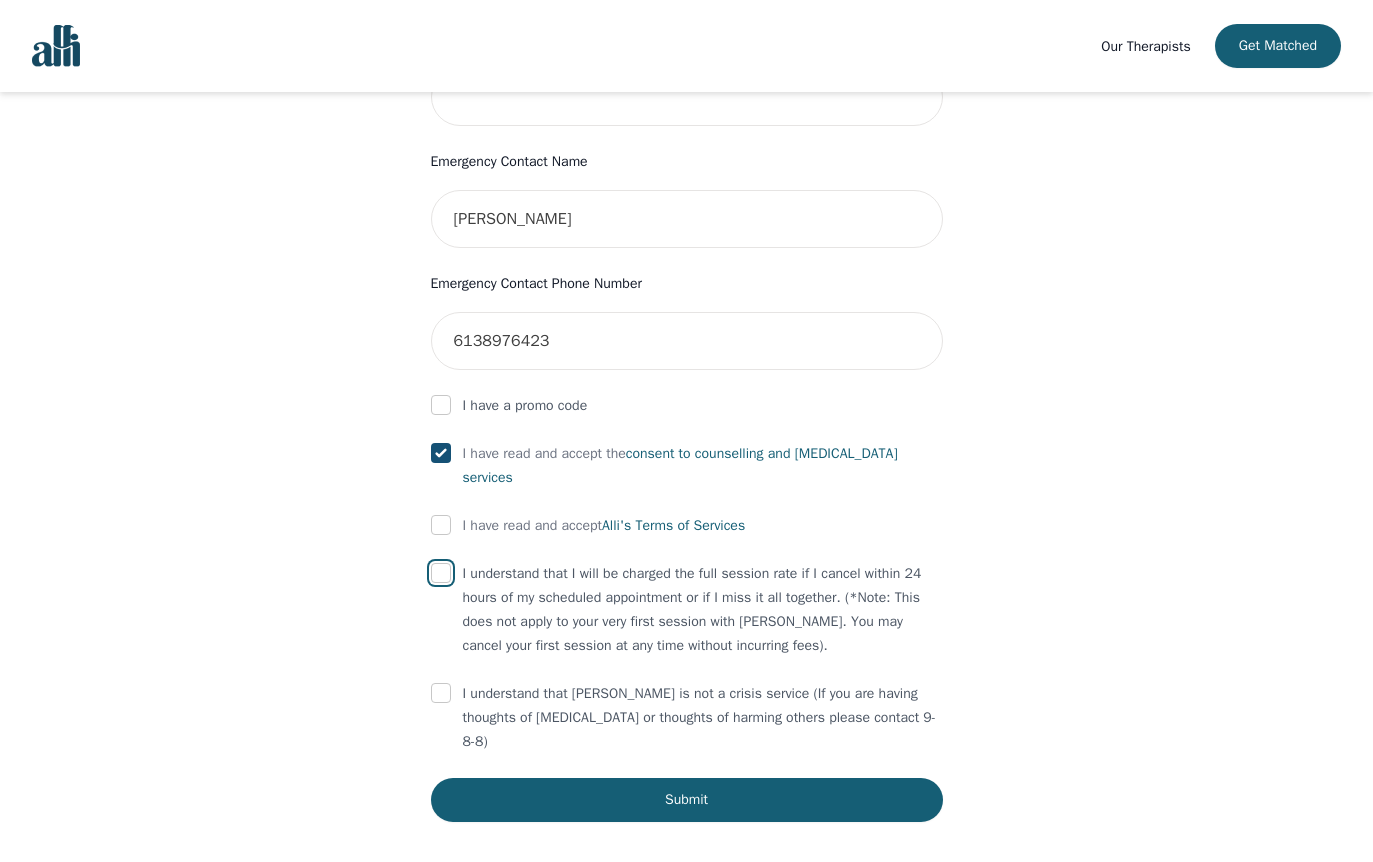drag, startPoint x: 439, startPoint y: 570, endPoint x: 443, endPoint y: 650, distance: 80.09994 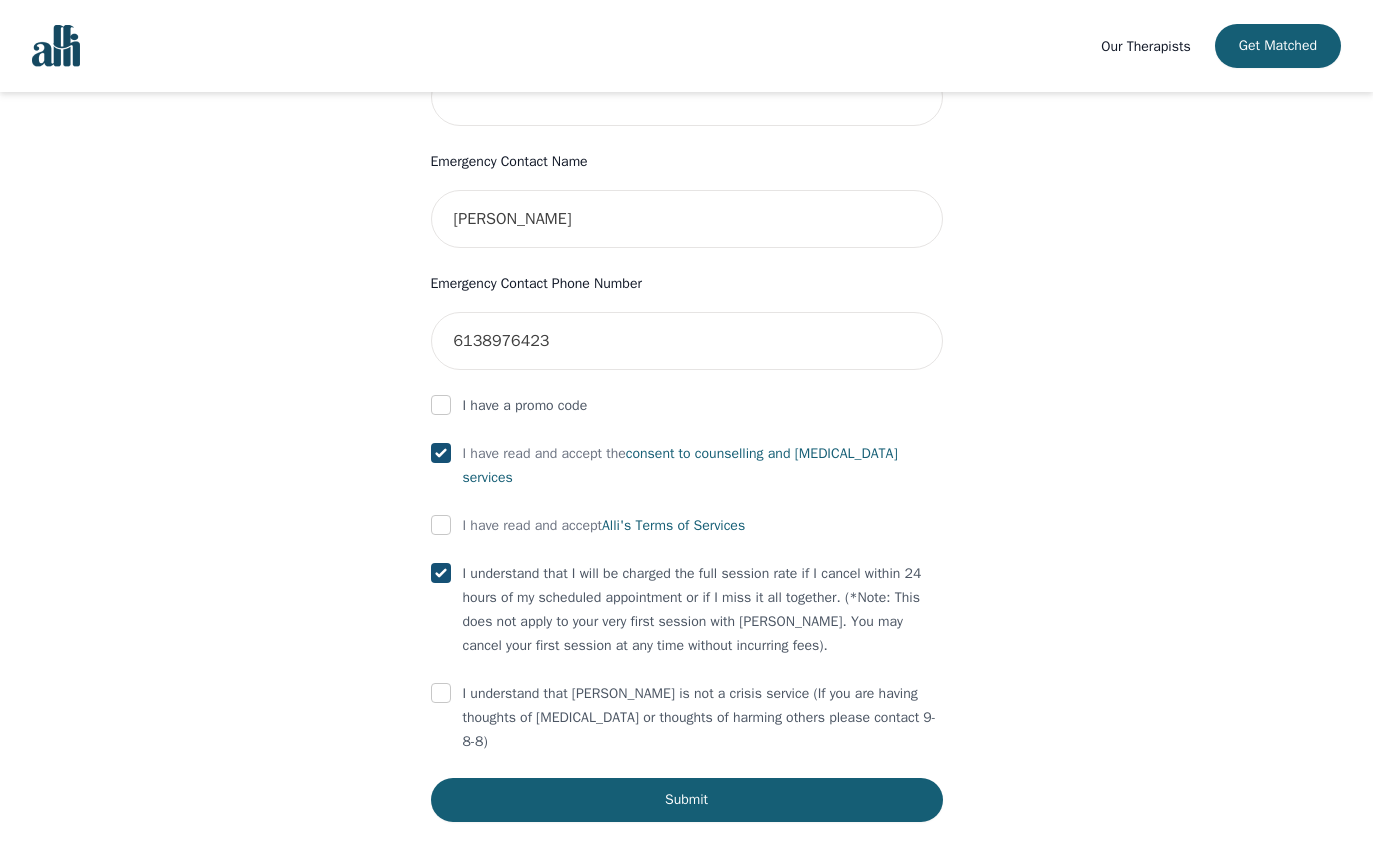 checkbox on "true" 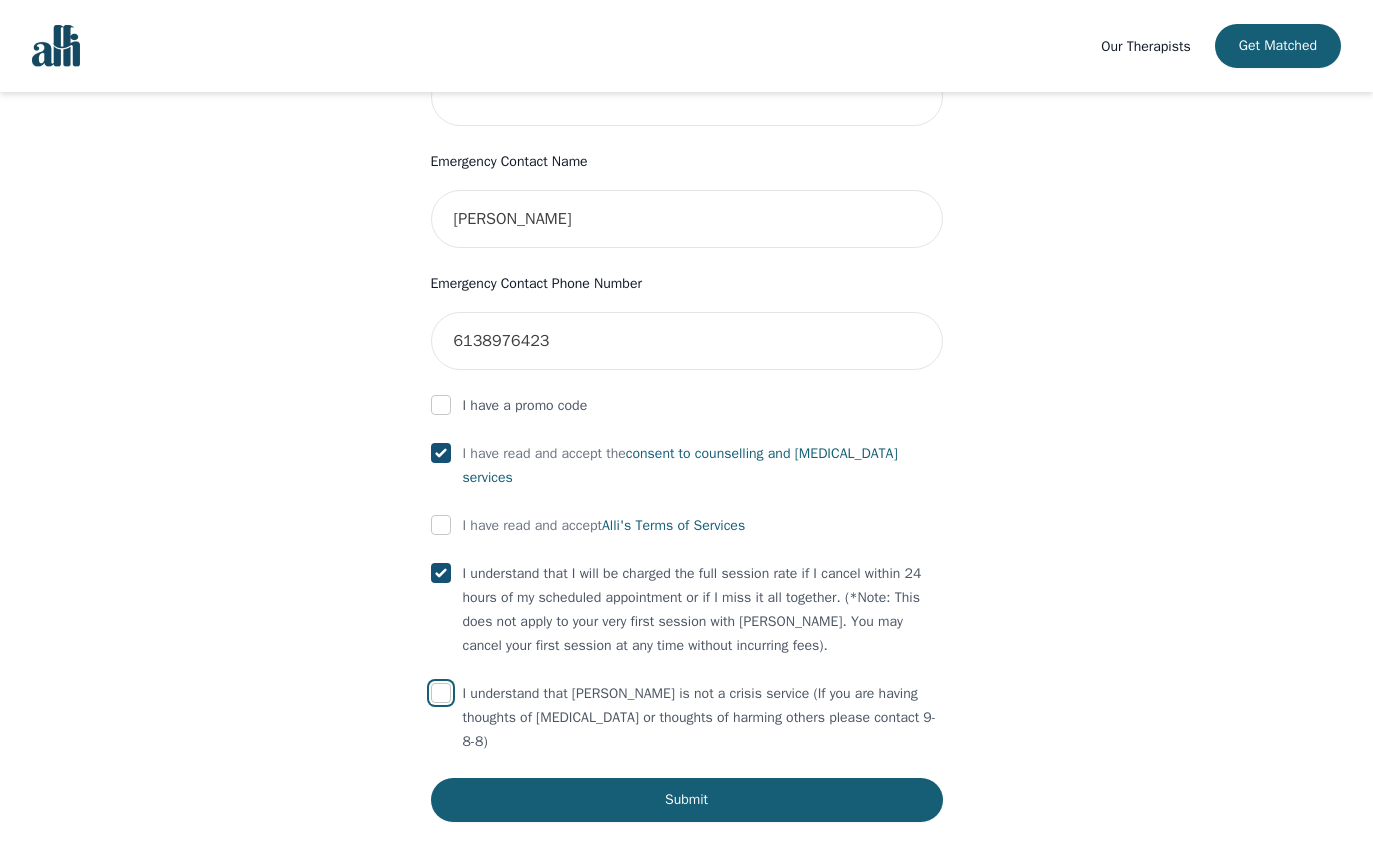 drag, startPoint x: 434, startPoint y: 686, endPoint x: 460, endPoint y: 709, distance: 34.713108 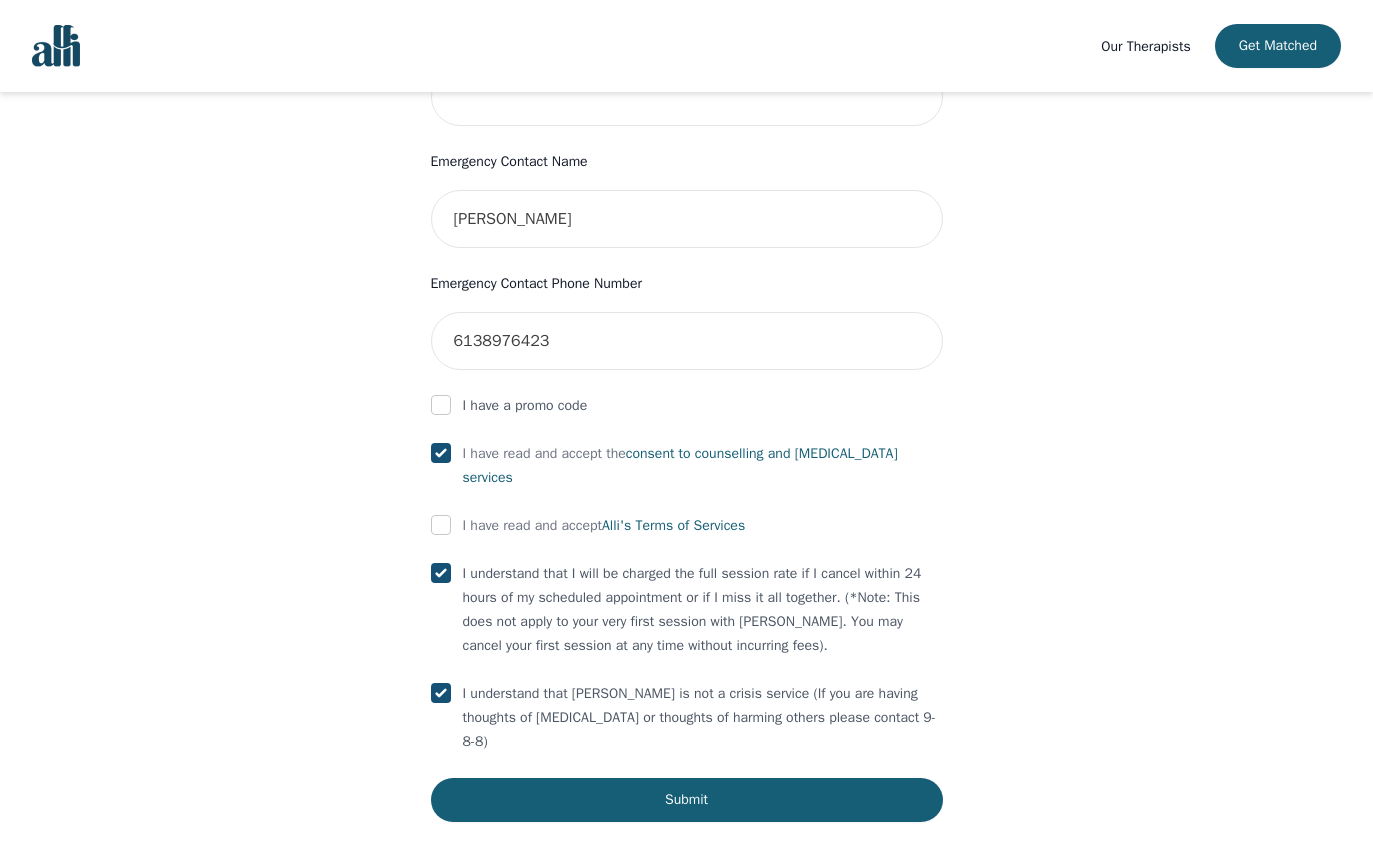 drag, startPoint x: 659, startPoint y: 808, endPoint x: 671, endPoint y: 801, distance: 13.892444 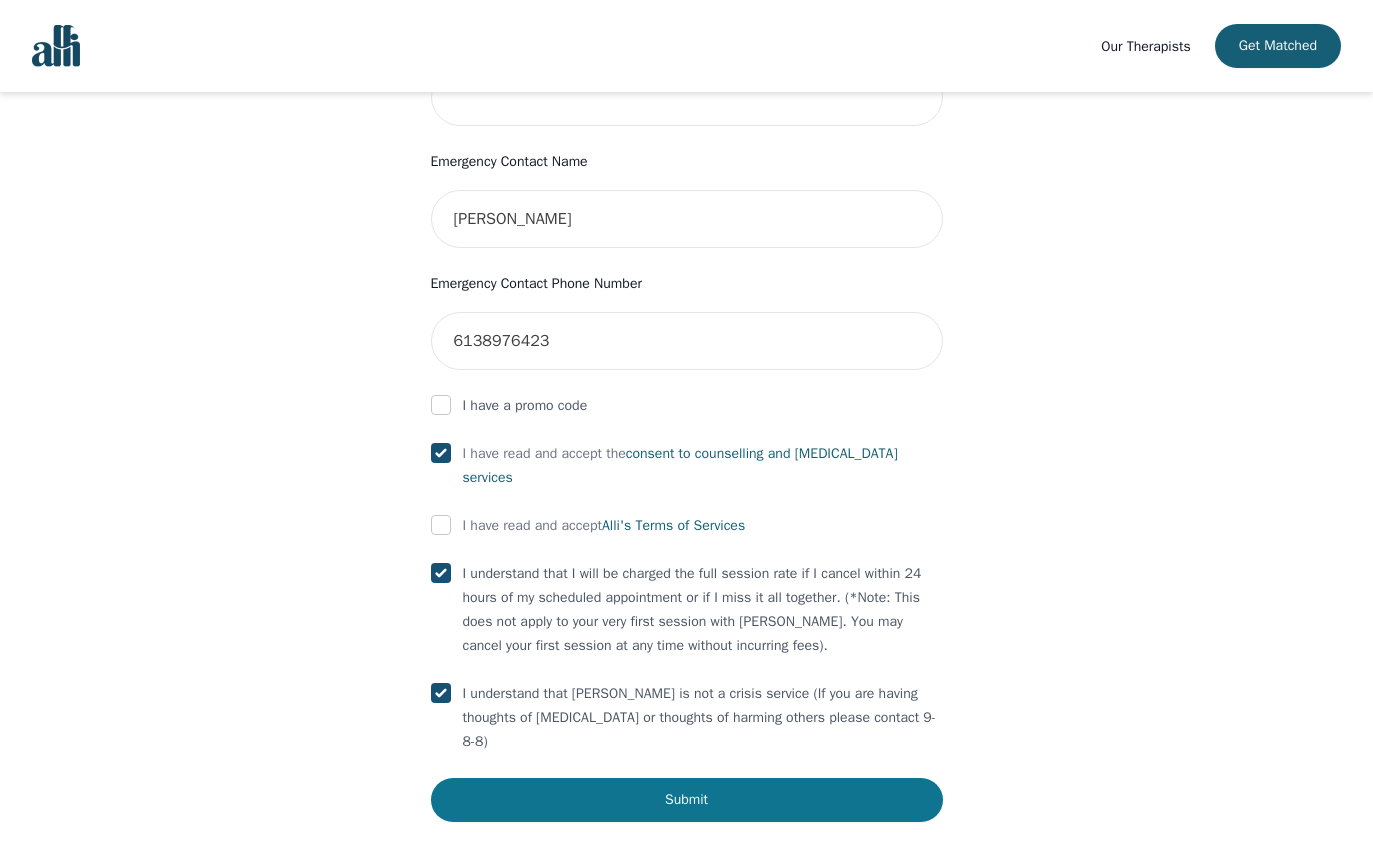 click on "Submit" at bounding box center [687, 800] 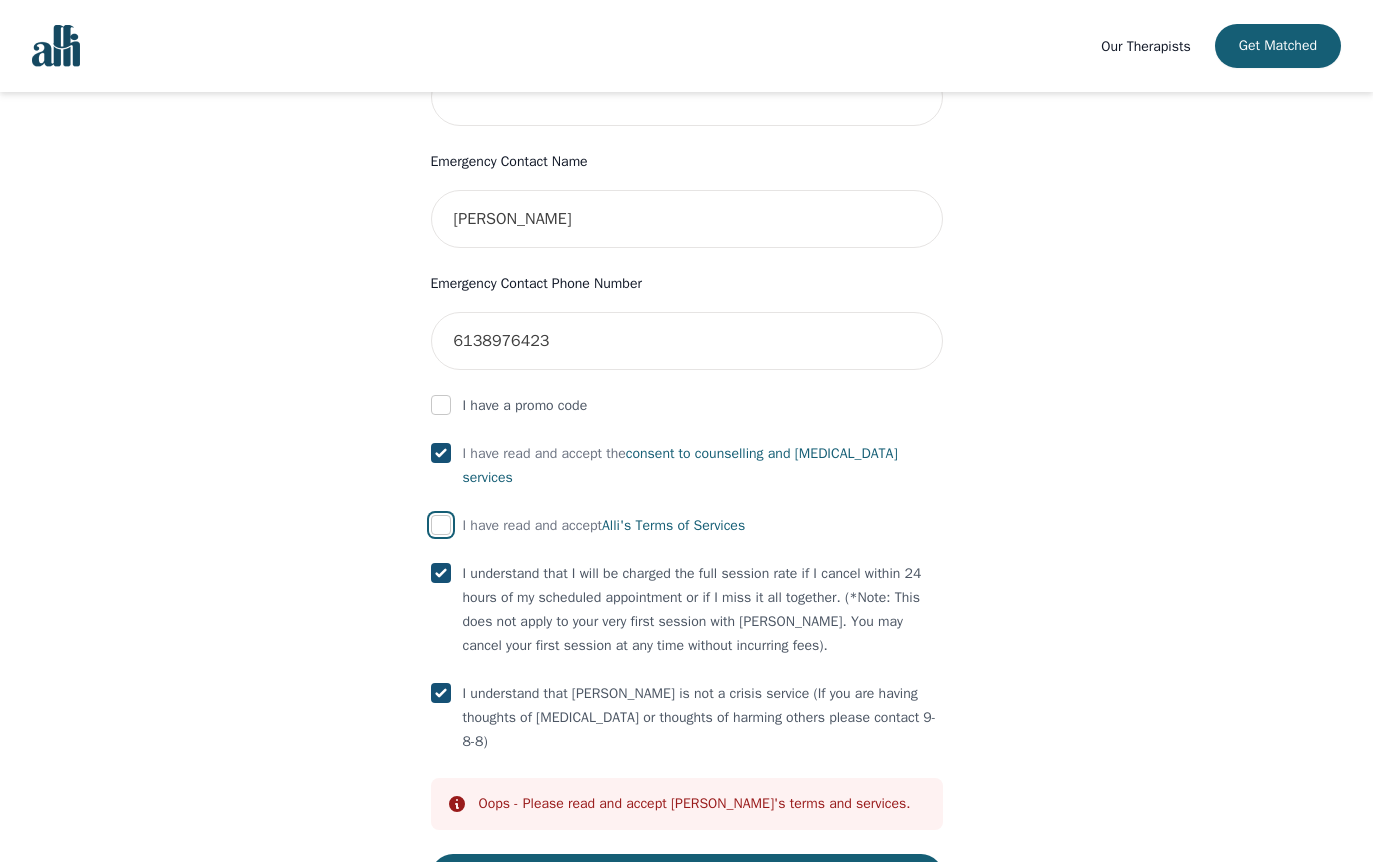 drag, startPoint x: 445, startPoint y: 523, endPoint x: 530, endPoint y: 661, distance: 162.07715 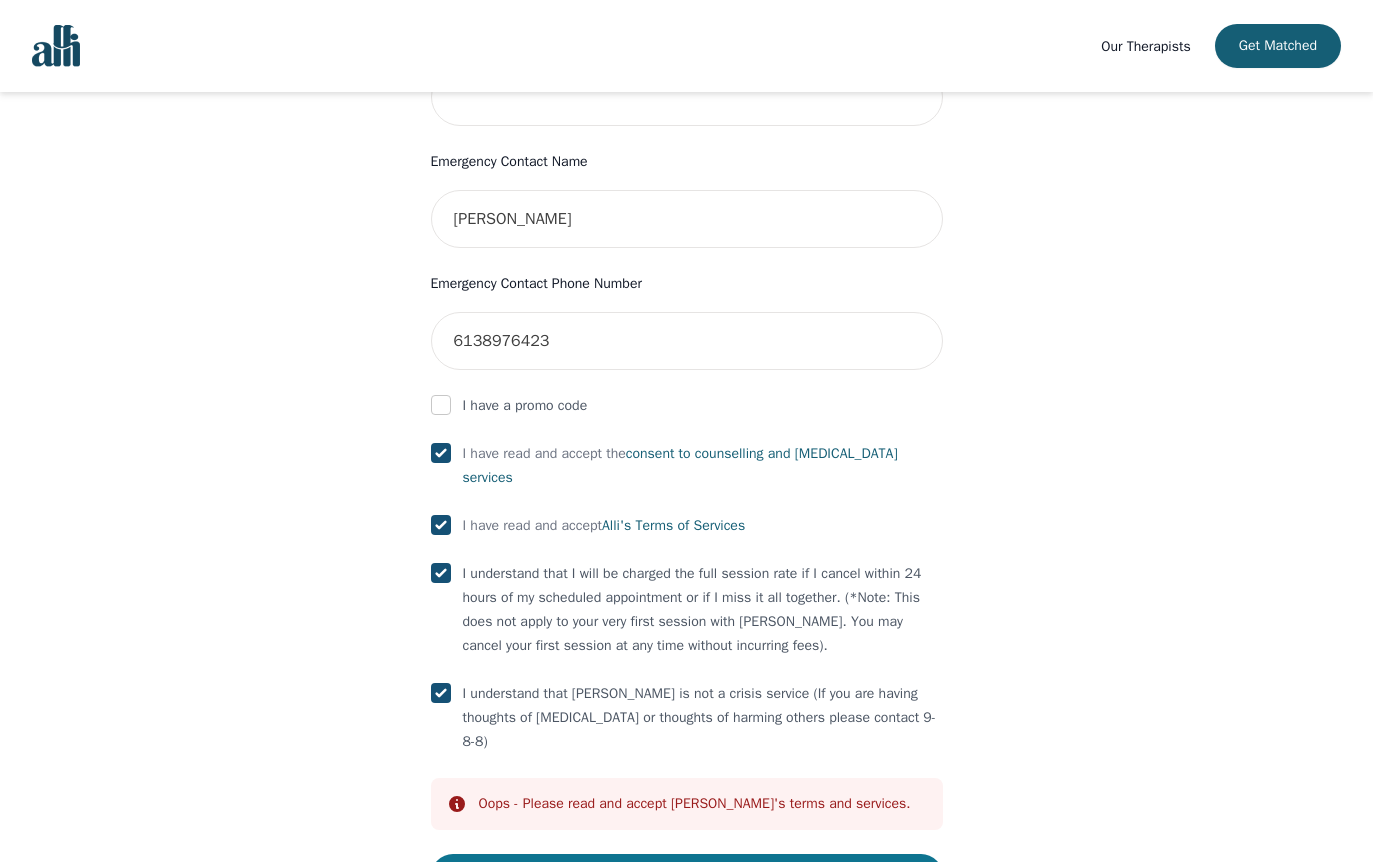 click on "Submit" at bounding box center [687, 876] 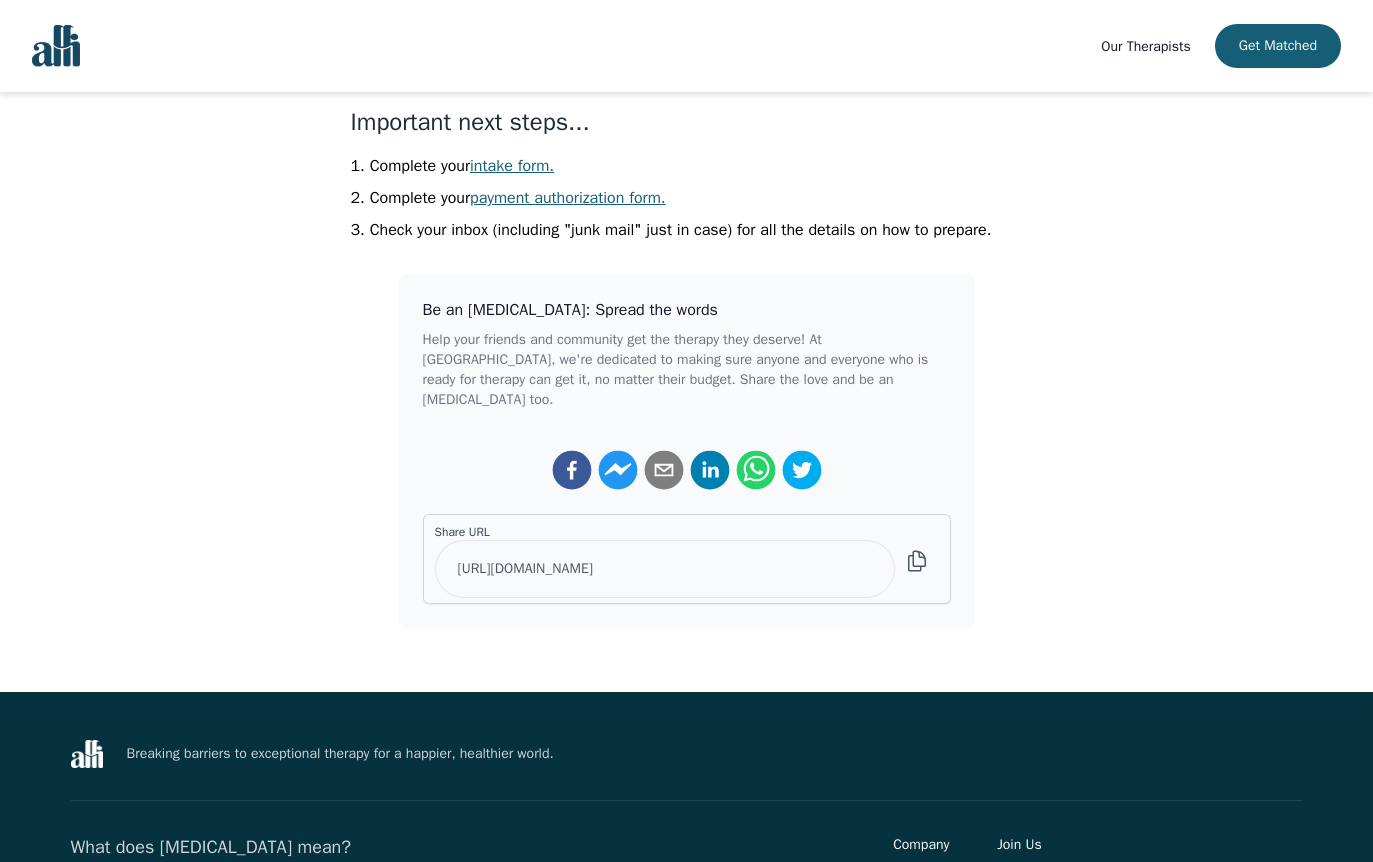 scroll, scrollTop: 0, scrollLeft: 0, axis: both 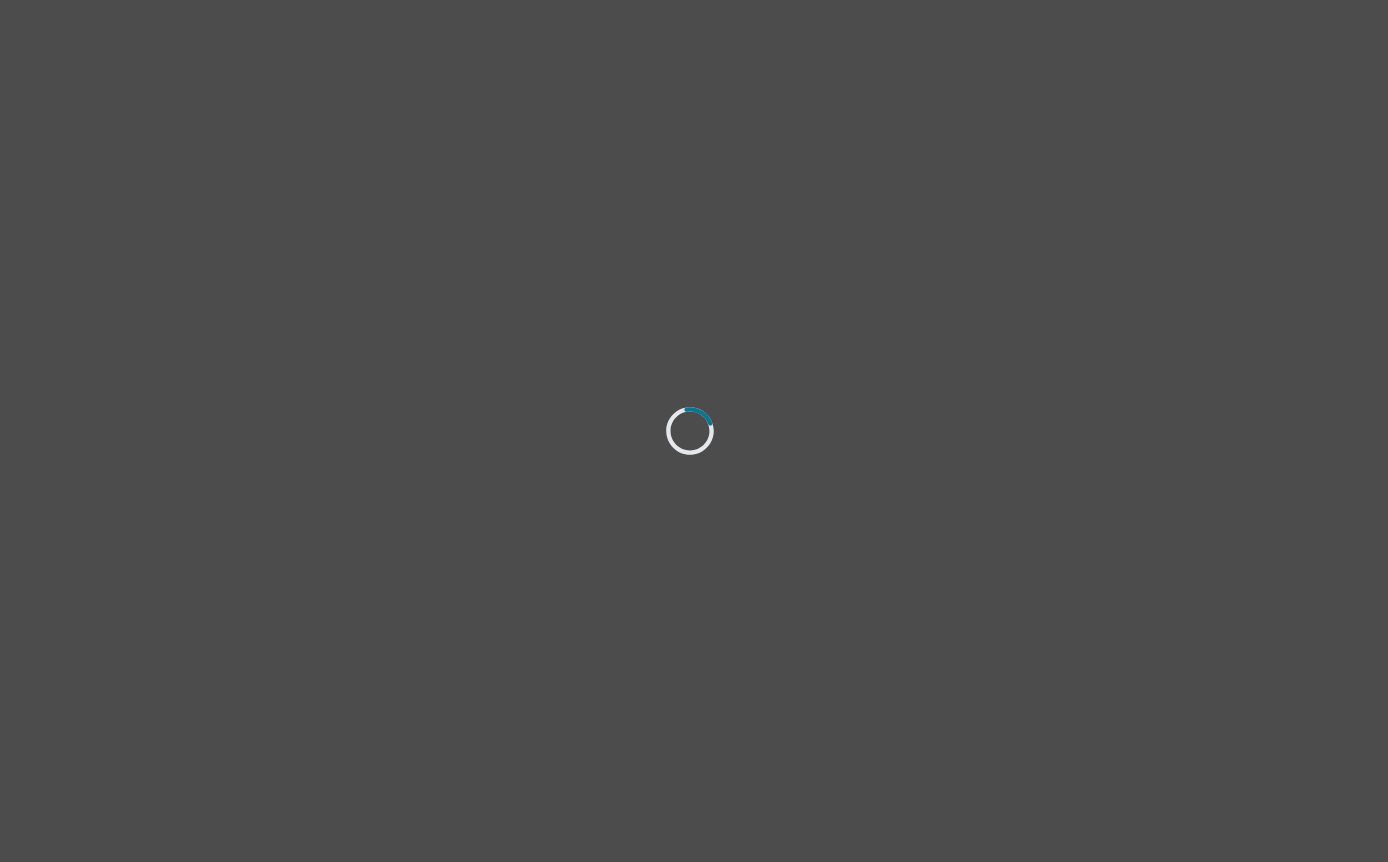 select on "[DEMOGRAPHIC_DATA]" 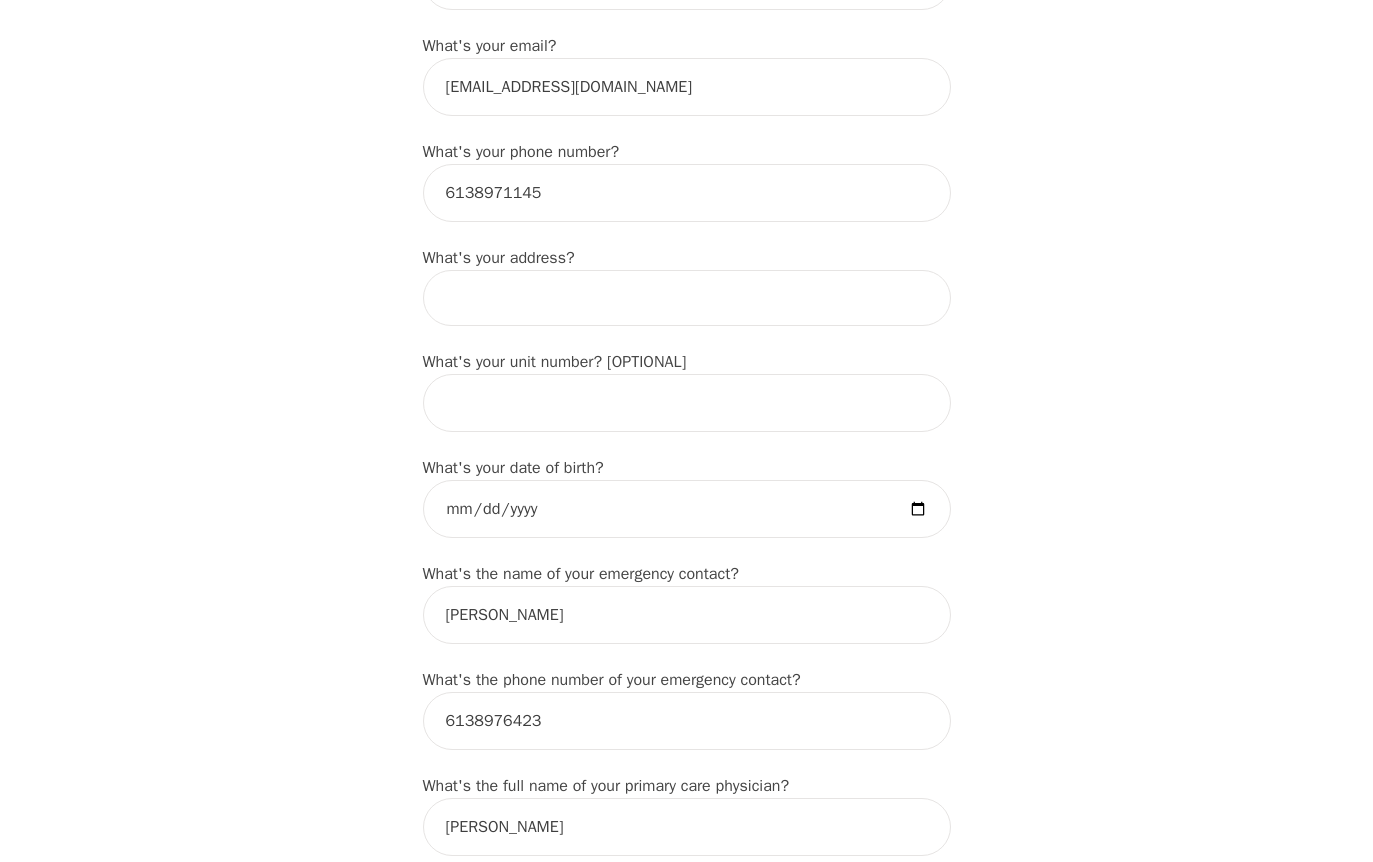 scroll, scrollTop: 700, scrollLeft: 0, axis: vertical 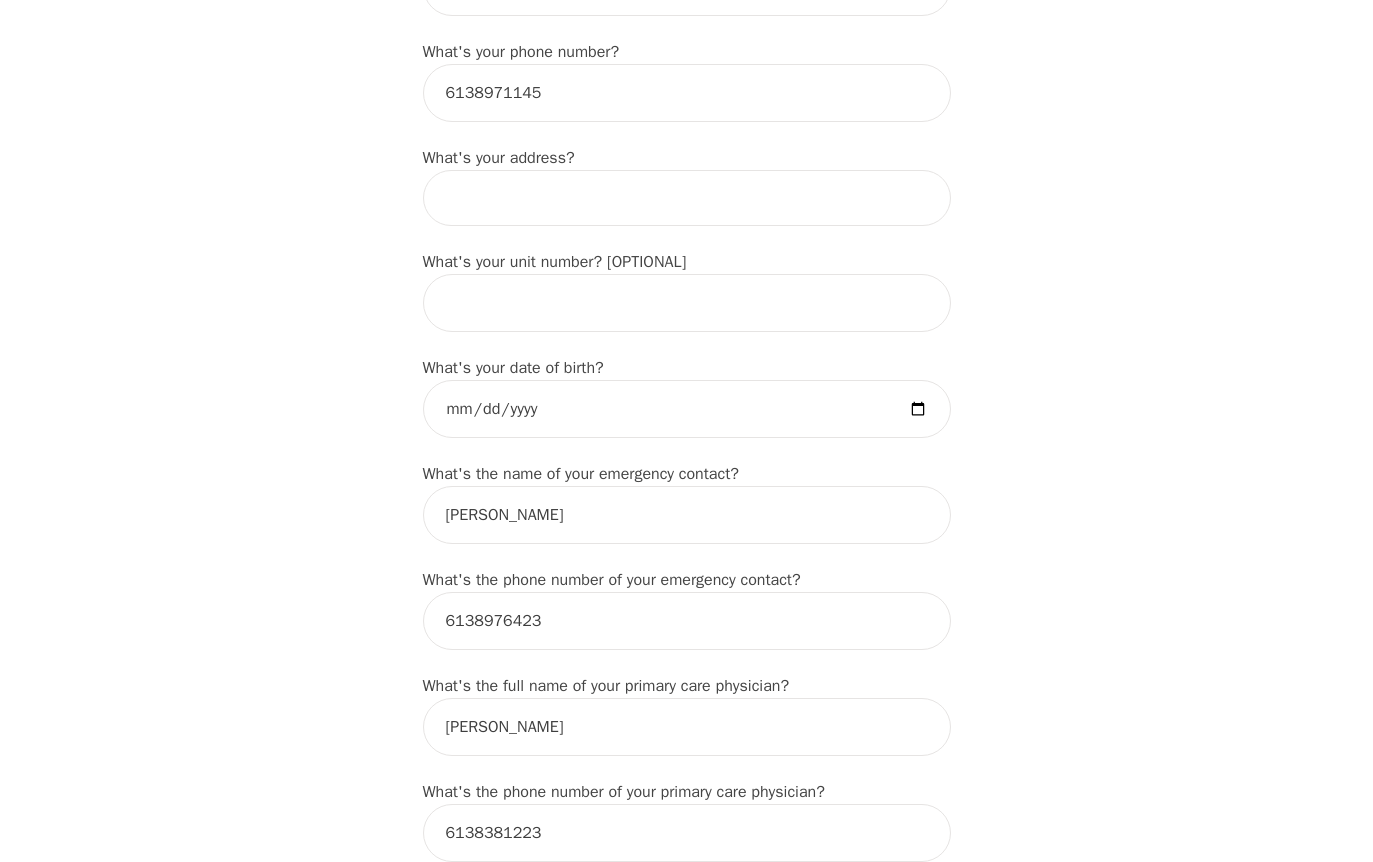click at bounding box center [687, 198] 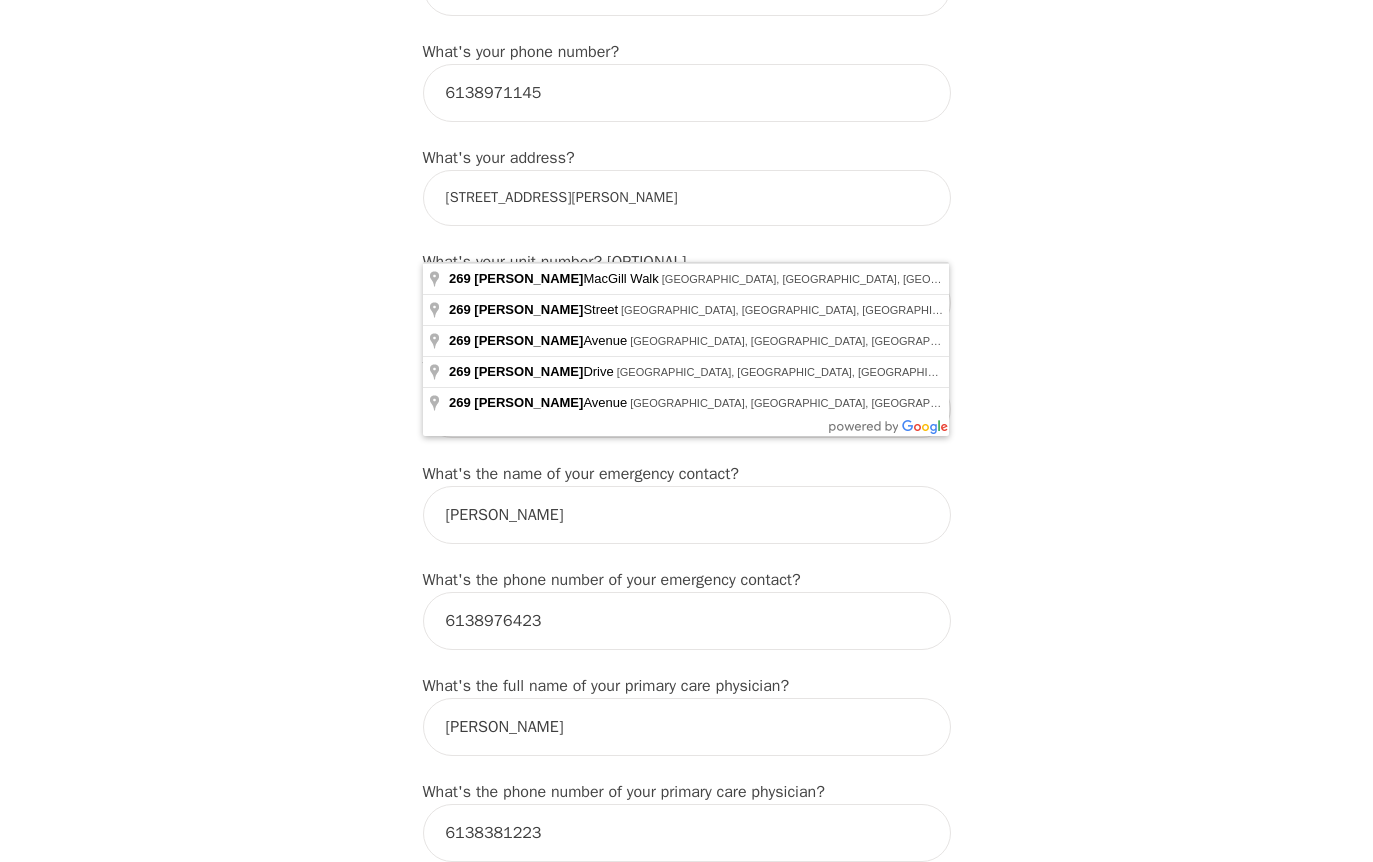 type on "[STREET_ADDRESS][PERSON_NAME]" 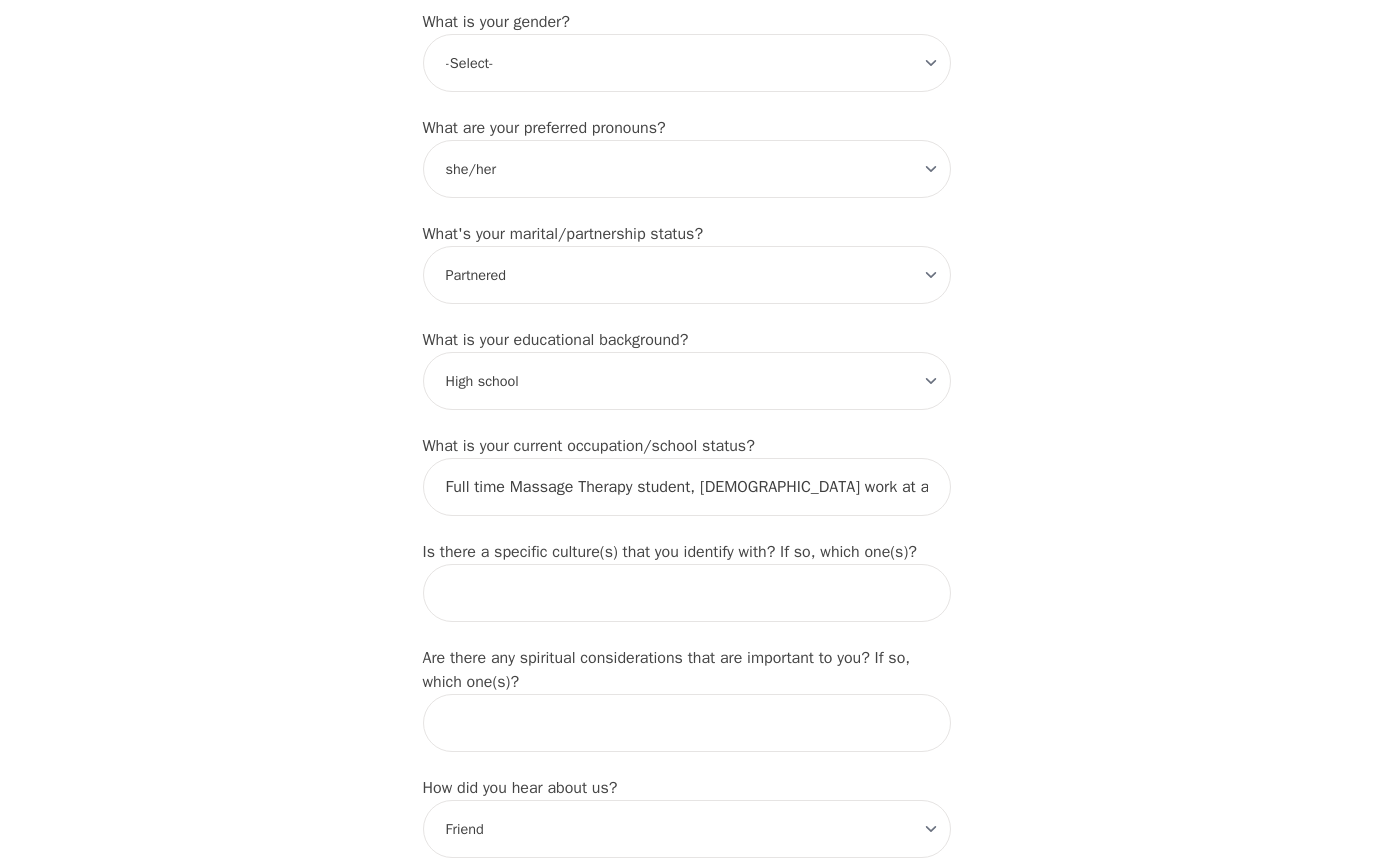 scroll, scrollTop: 1800, scrollLeft: 0, axis: vertical 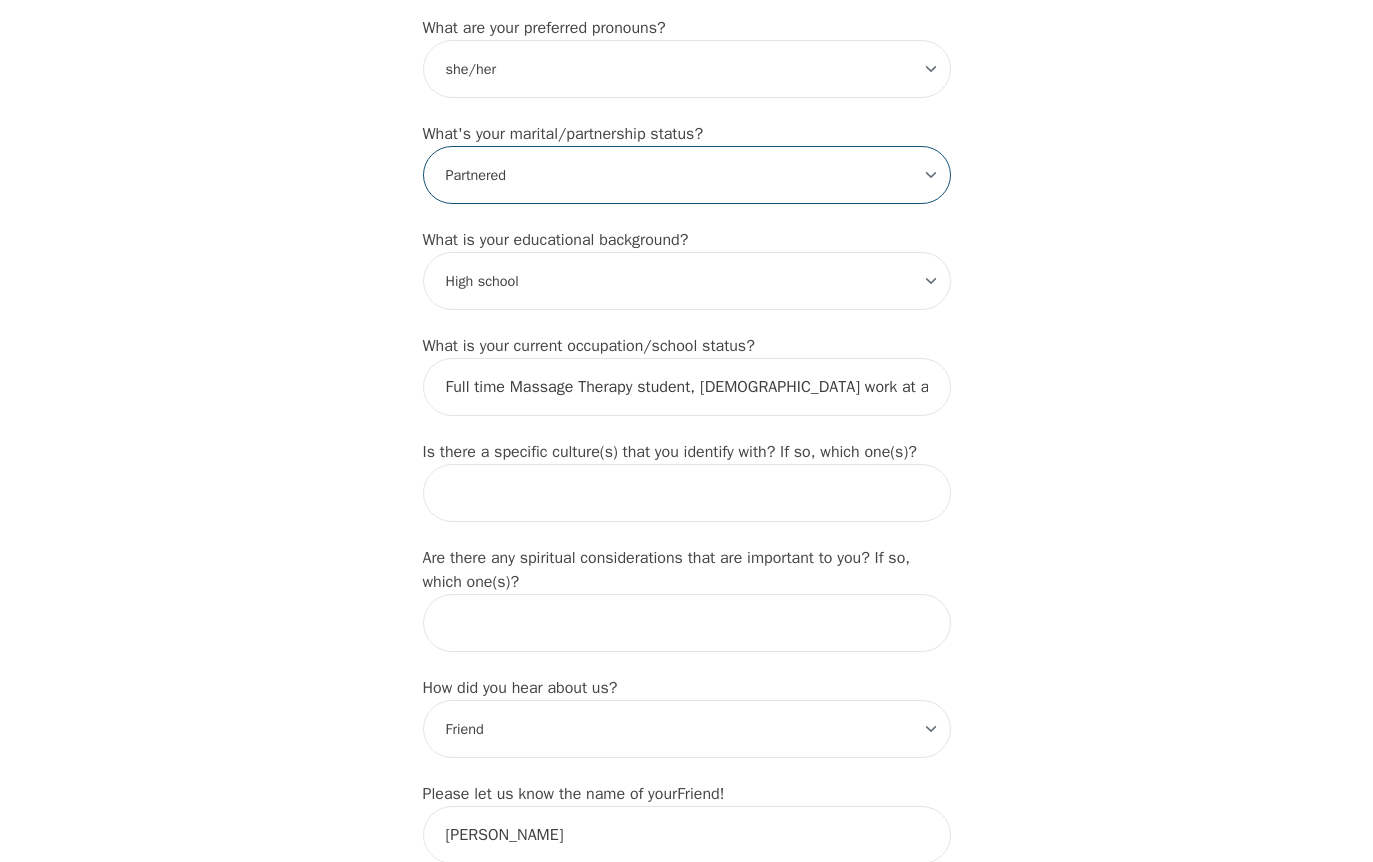 click on "-Select- Single Partnered Married Common Law Widowed Separated Divorced" at bounding box center [687, 175] 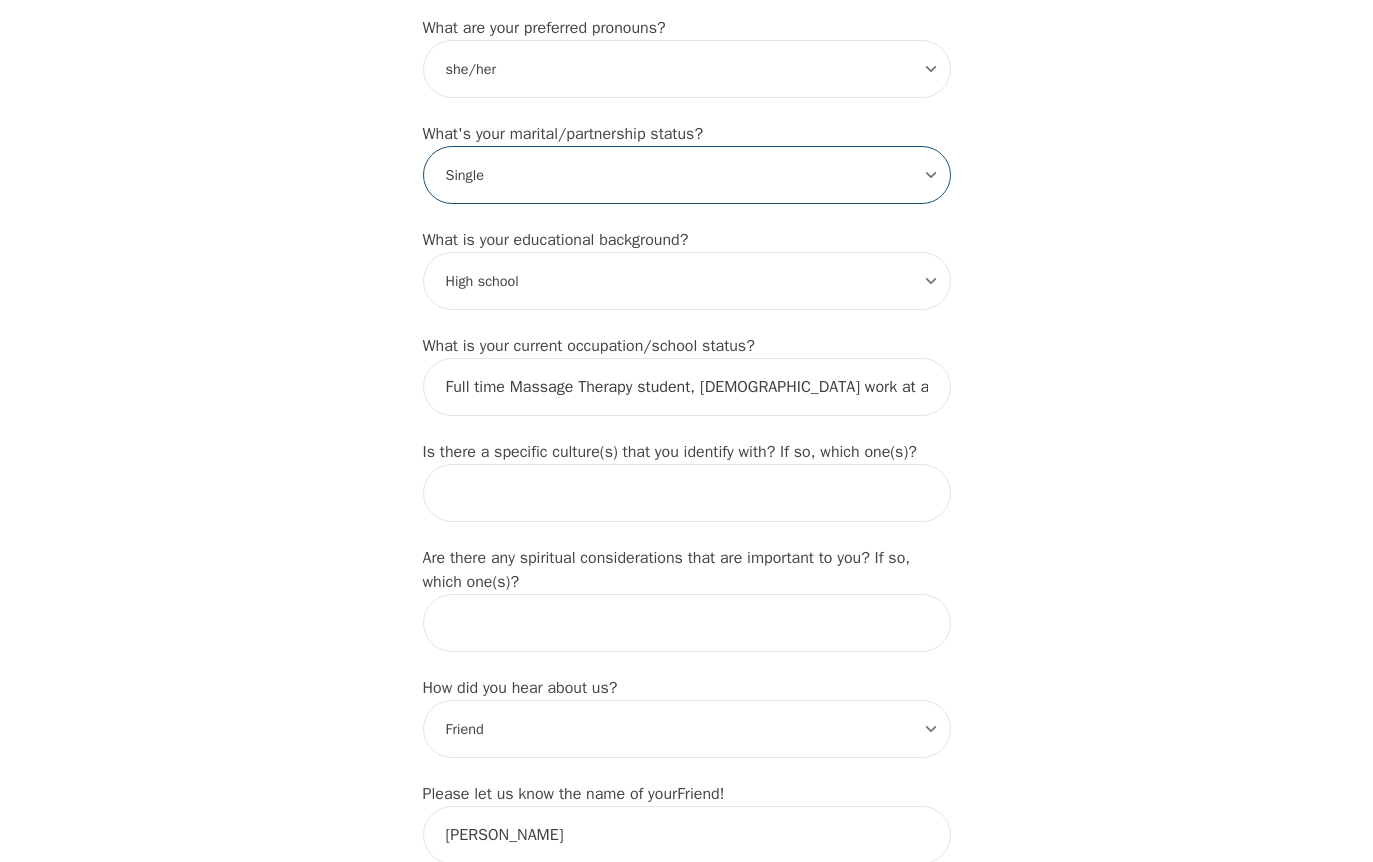 click on "-Select- Single Partnered Married Common Law Widowed Separated Divorced" at bounding box center (687, 175) 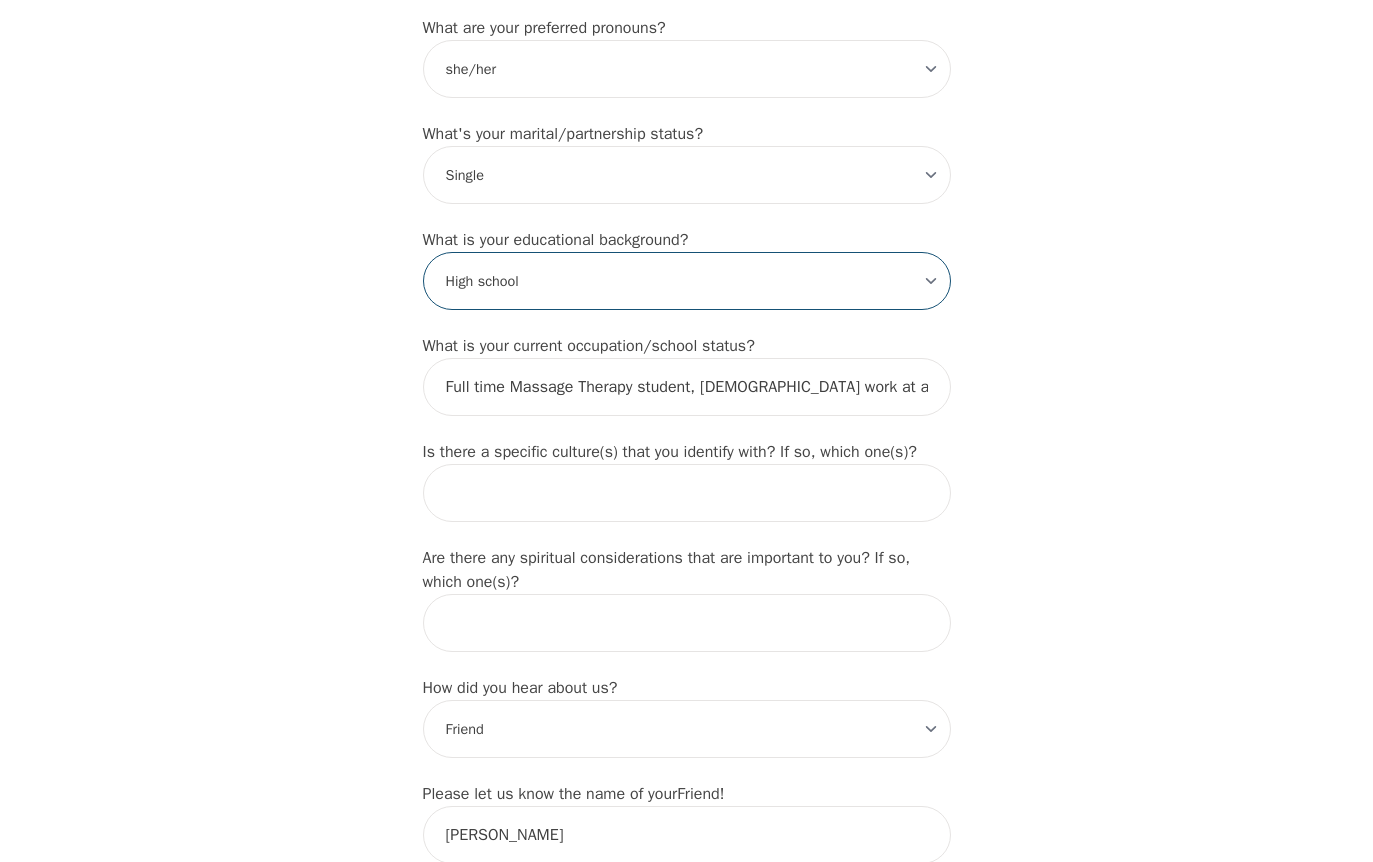 click on "-Select- Less than high school High school Associate degree Bachelor degree Master's degree Professional degree Doctorial degree" at bounding box center [687, 281] 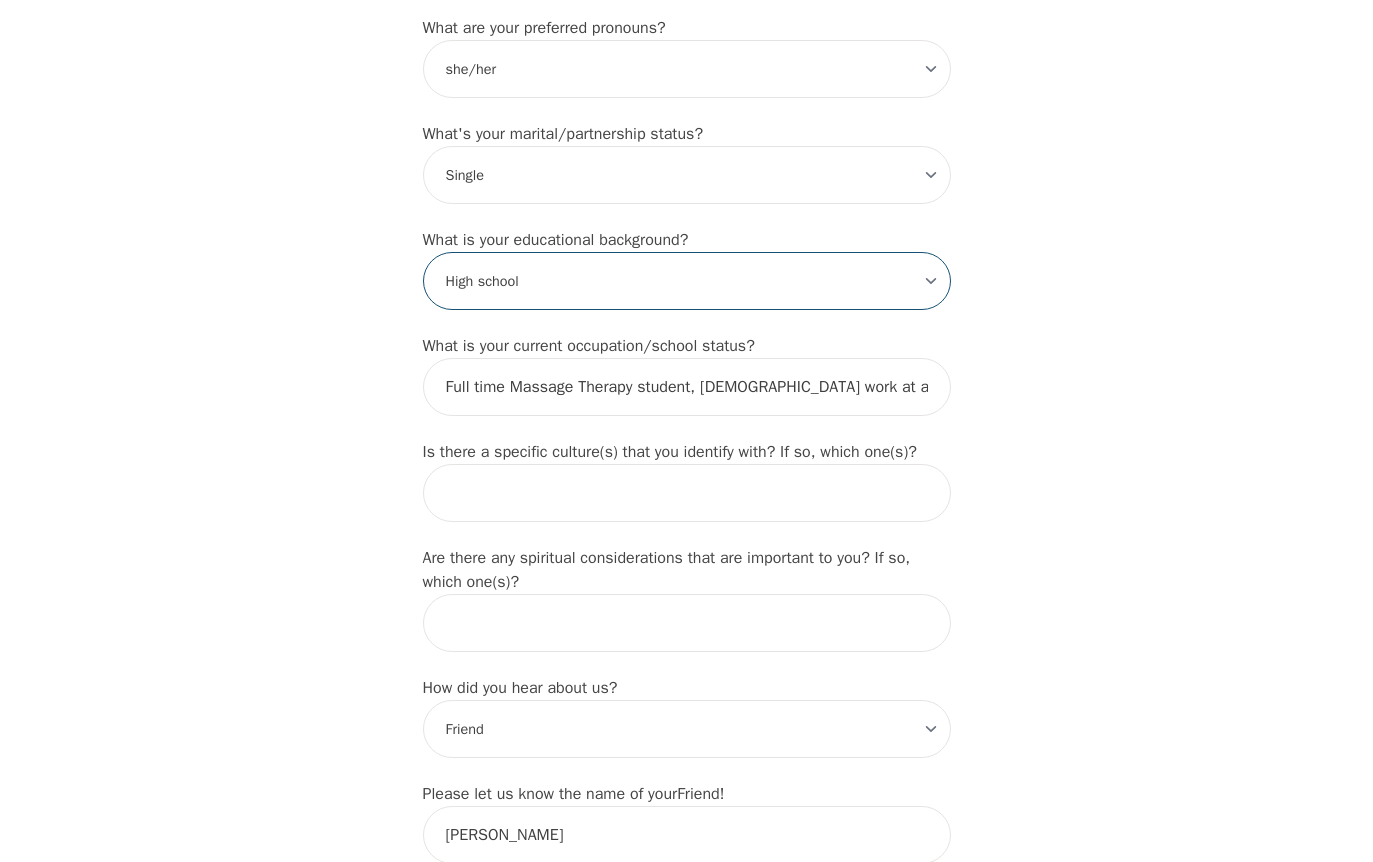 click on "-Select- Less than high school High school Associate degree Bachelor degree Master's degree Professional degree Doctorial degree" at bounding box center [687, 281] 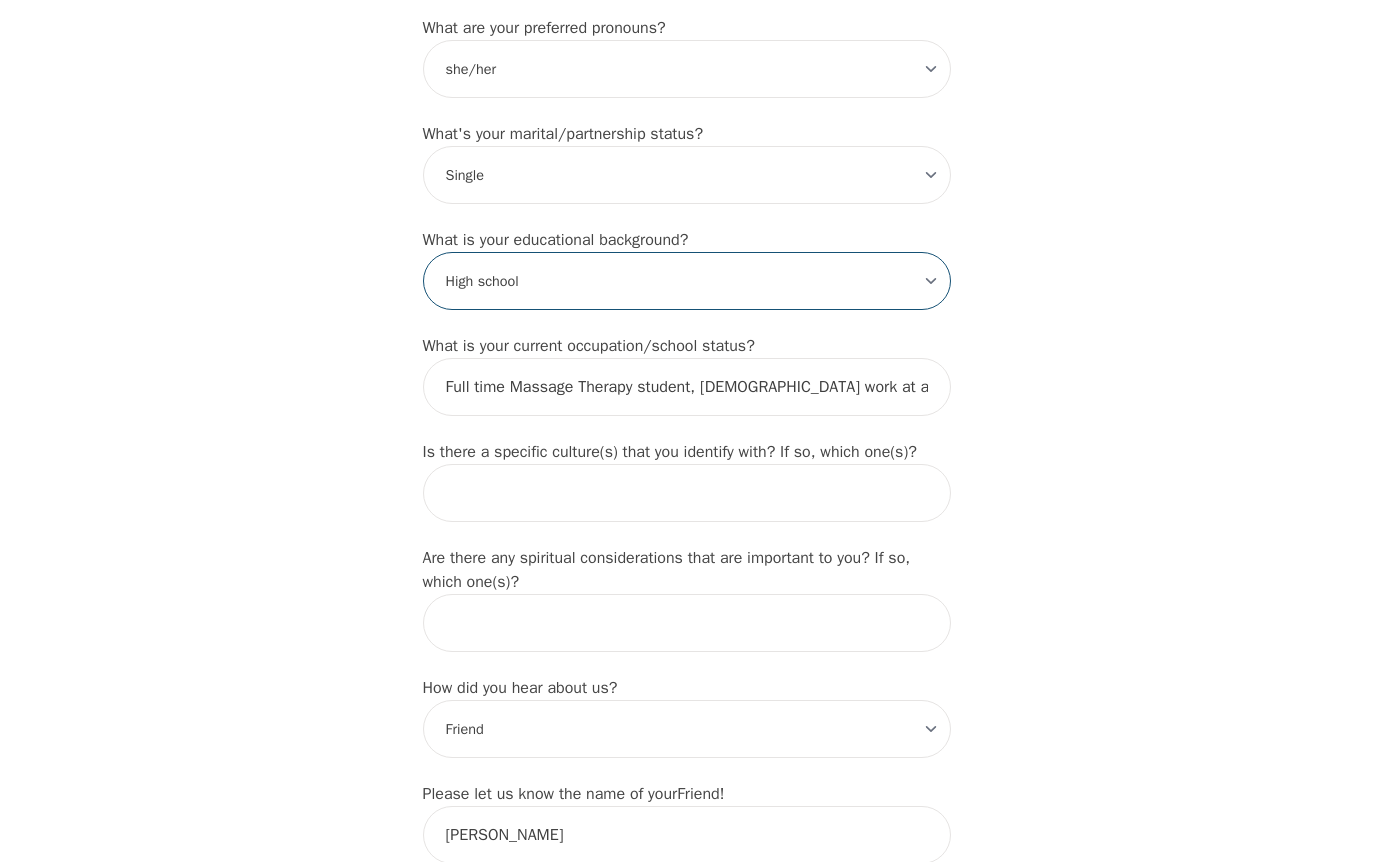 scroll, scrollTop: 1900, scrollLeft: 0, axis: vertical 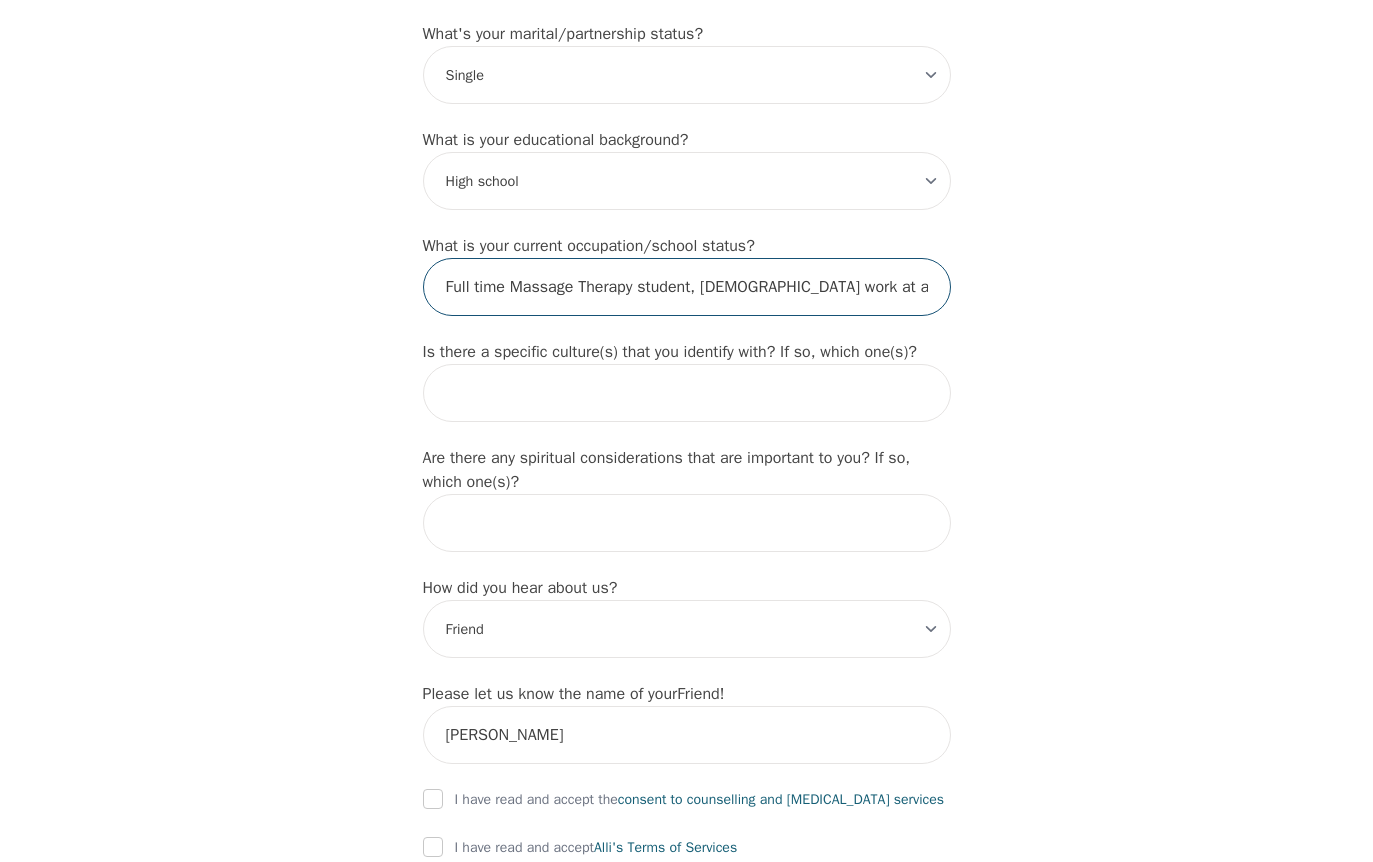 drag, startPoint x: 927, startPoint y: 325, endPoint x: 292, endPoint y: 328, distance: 635.0071 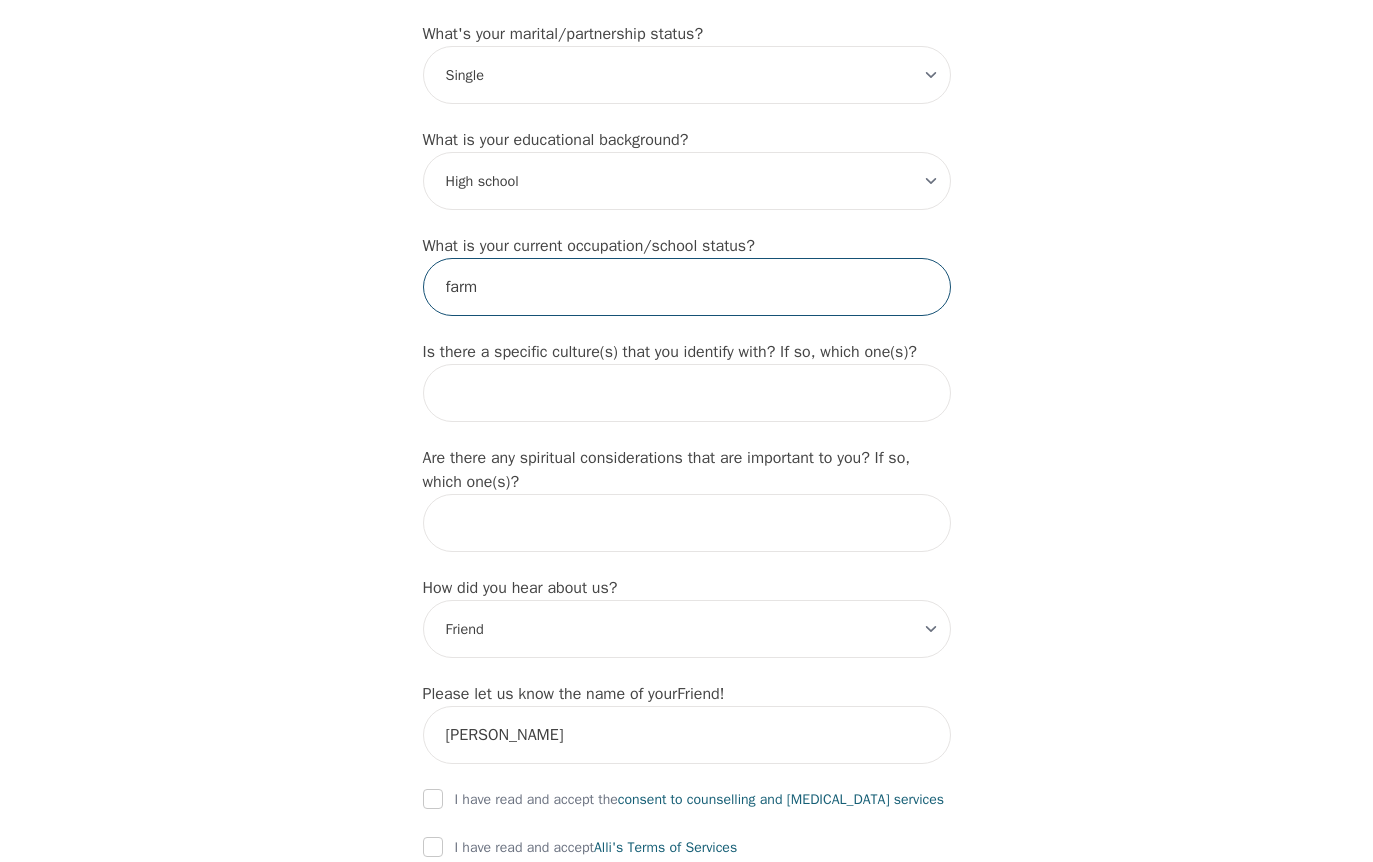 drag, startPoint x: 502, startPoint y: 331, endPoint x: 336, endPoint y: 341, distance: 166.30093 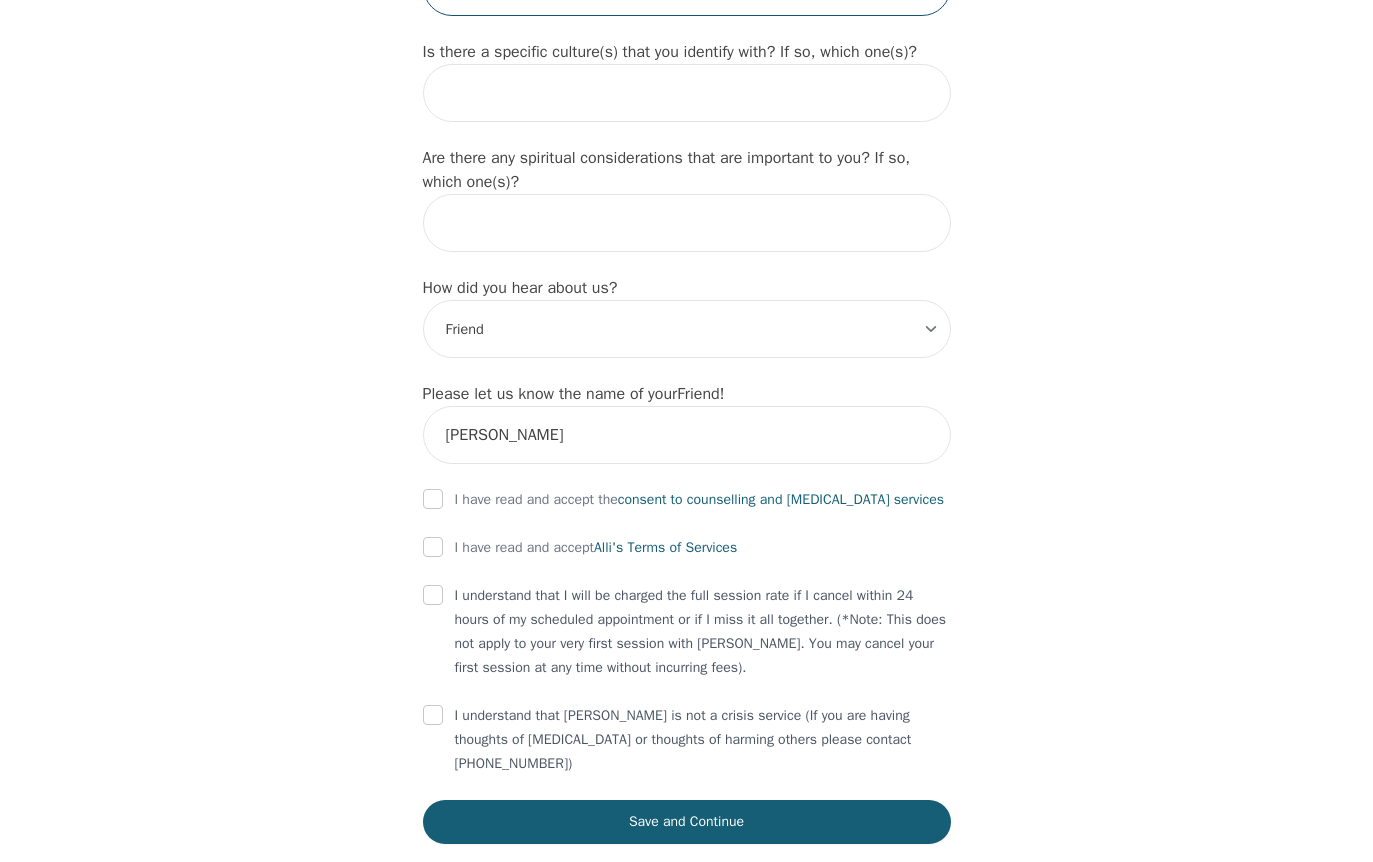 scroll, scrollTop: 2274, scrollLeft: 0, axis: vertical 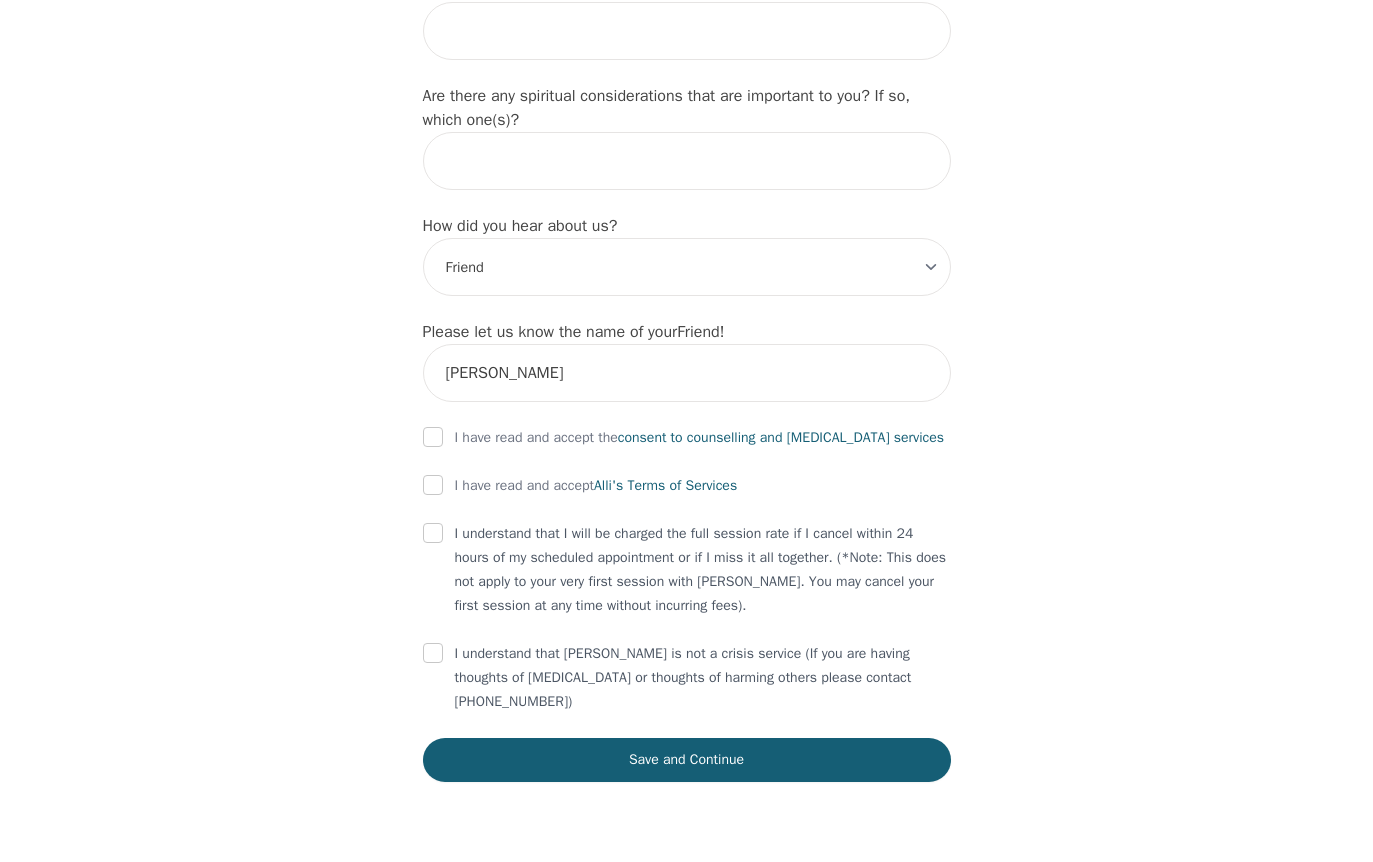 type on "property management and farm work" 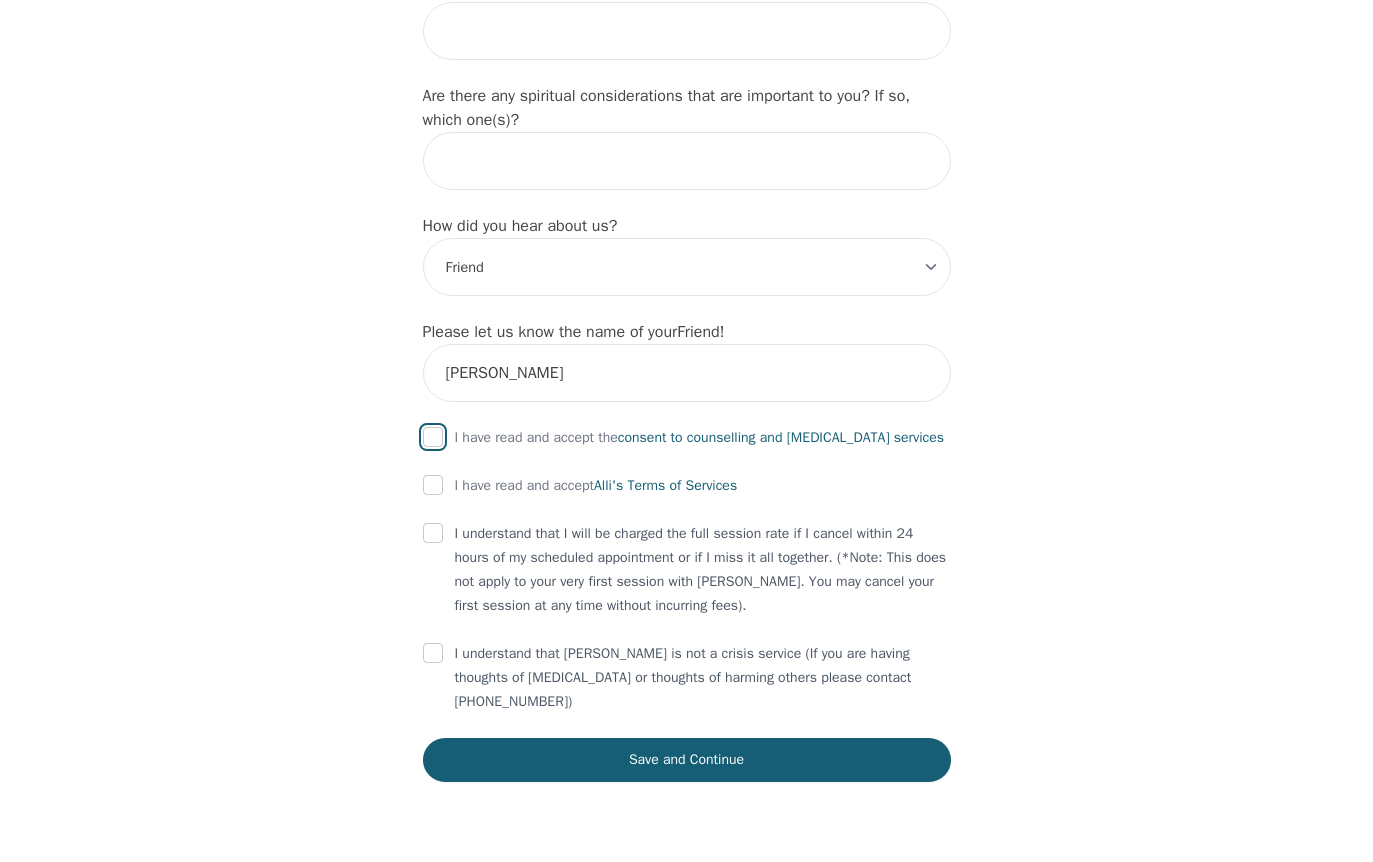 click at bounding box center (433, 437) 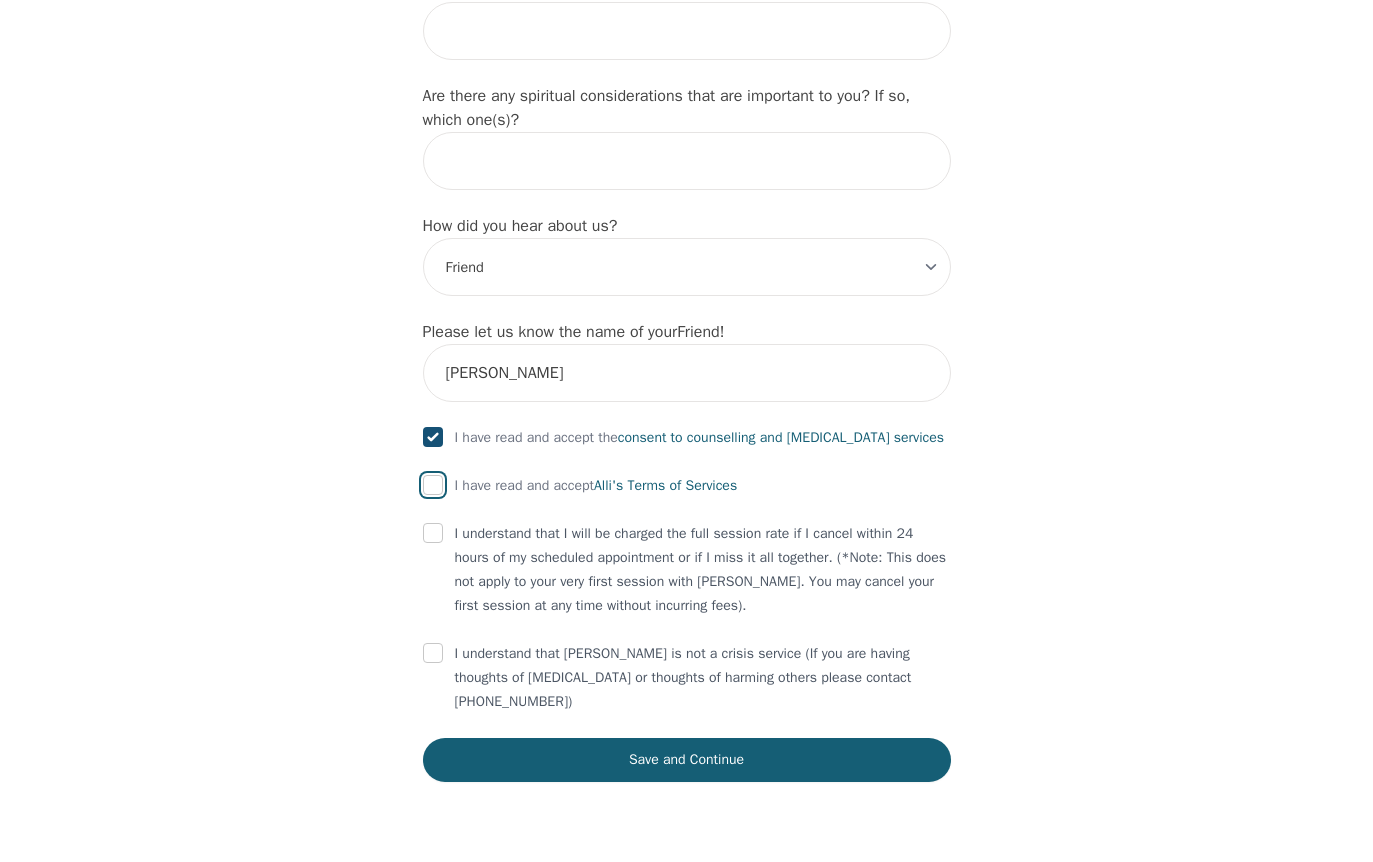 drag, startPoint x: 435, startPoint y: 508, endPoint x: 445, endPoint y: 526, distance: 20.59126 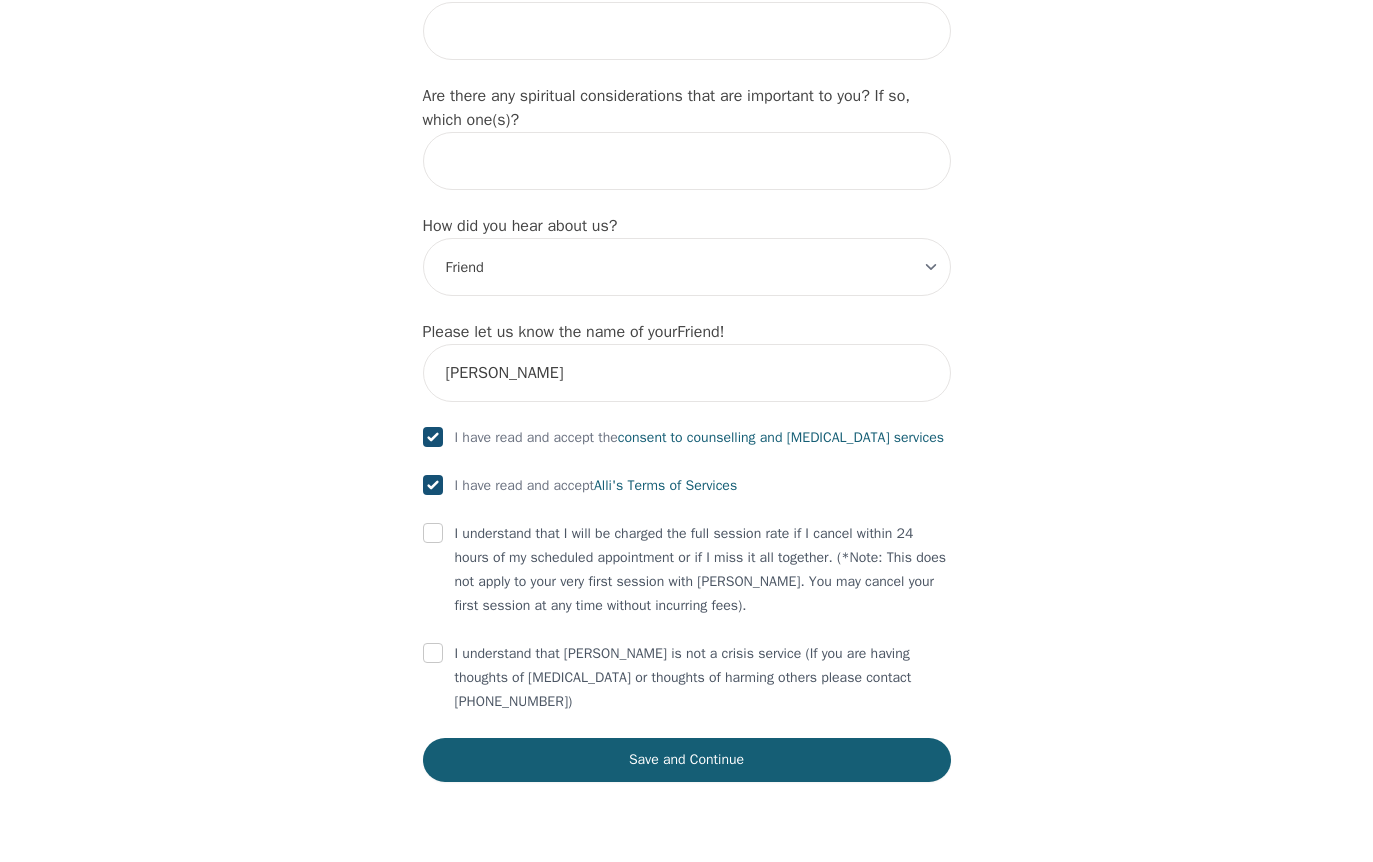 checkbox on "true" 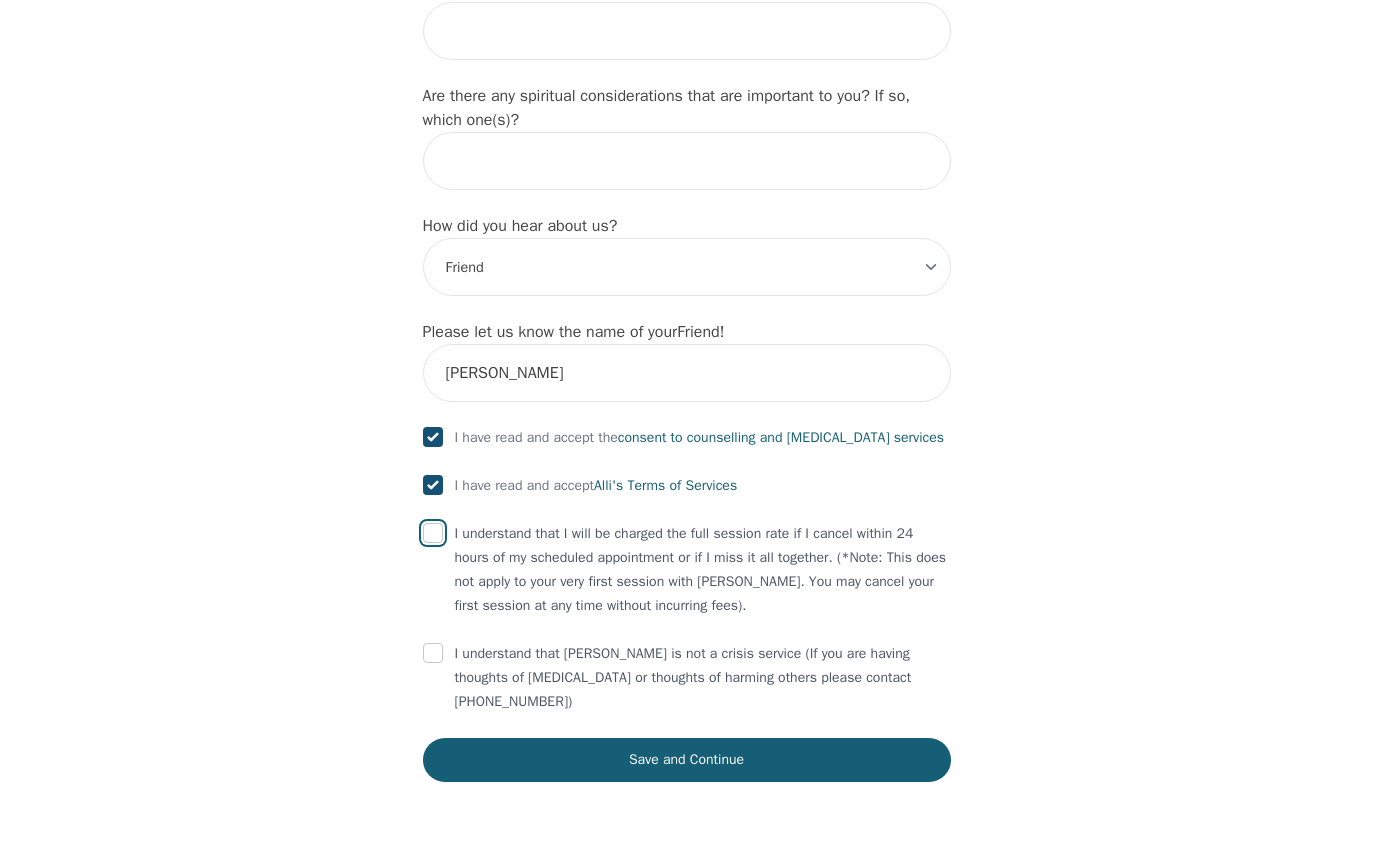 click at bounding box center (433, 533) 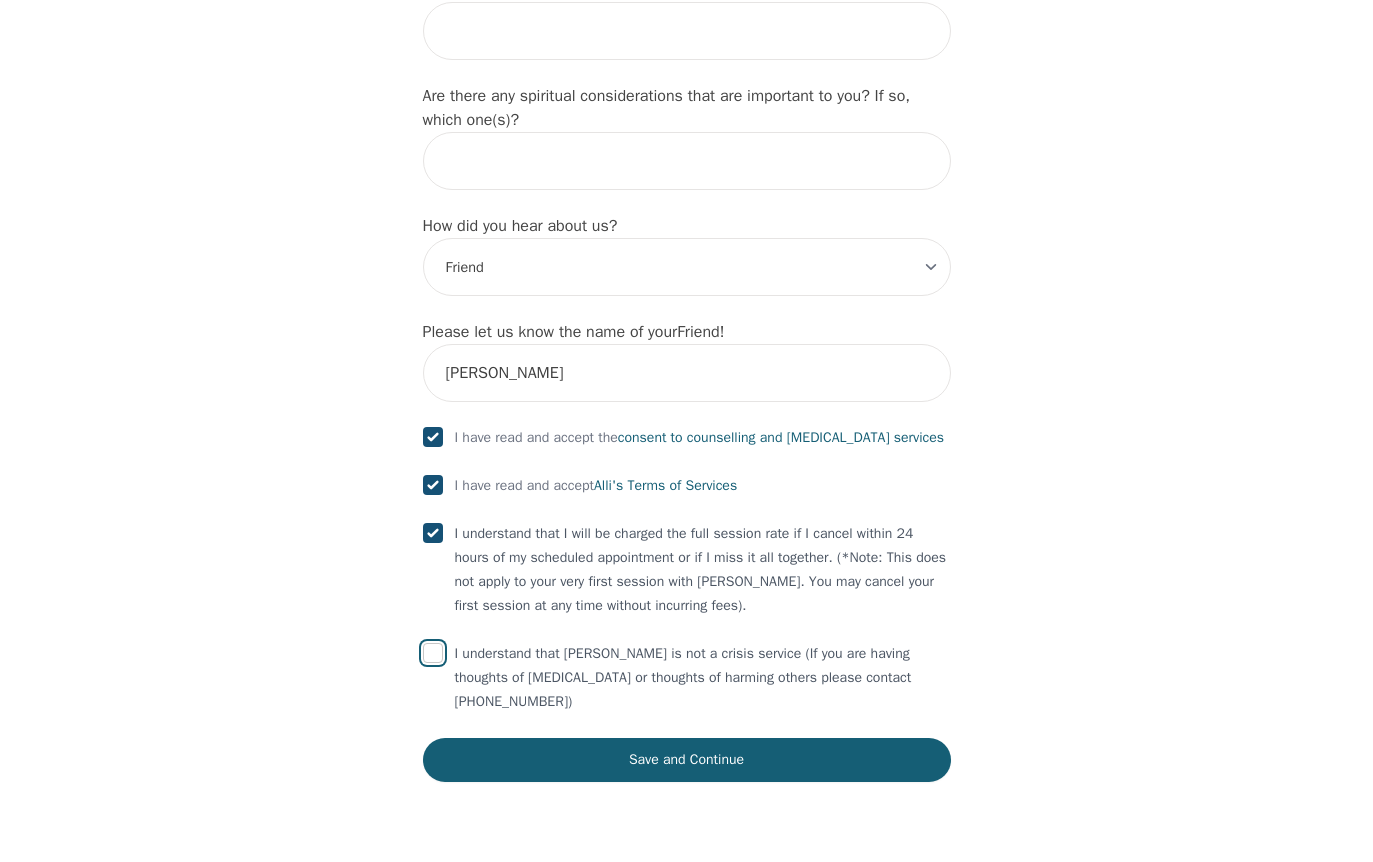 click at bounding box center [433, 653] 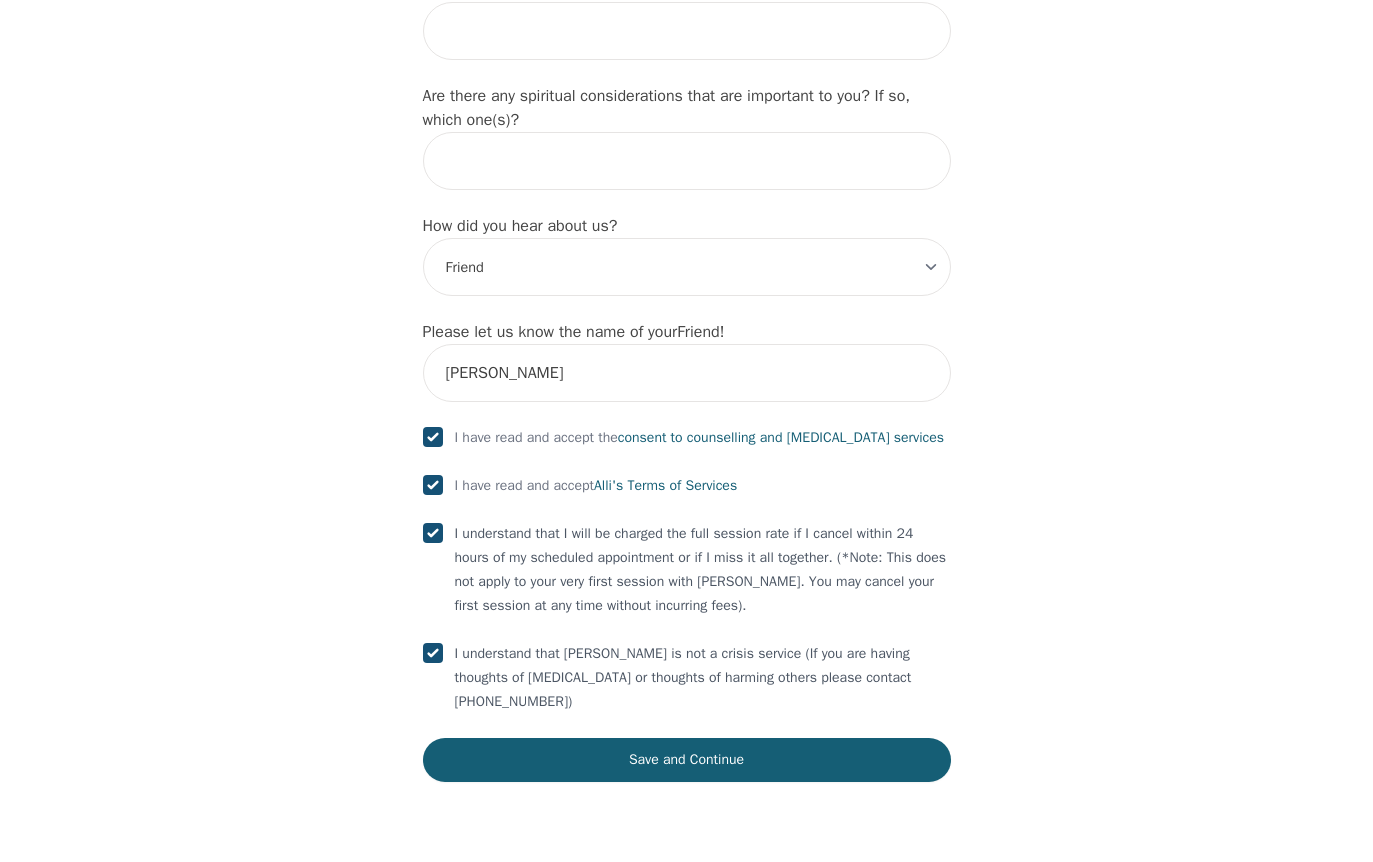 checkbox on "true" 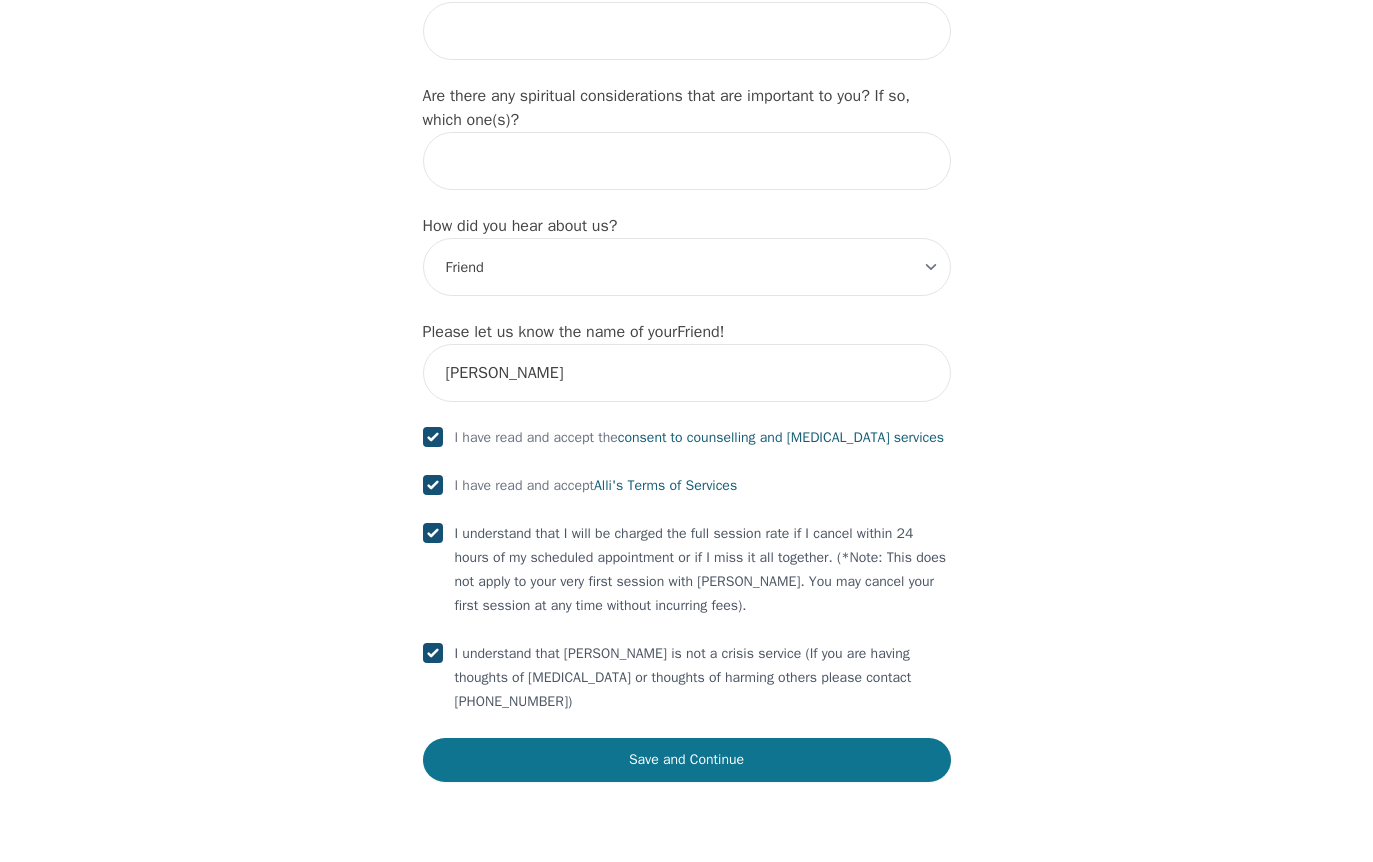 click on "Save and Continue" at bounding box center (687, 760) 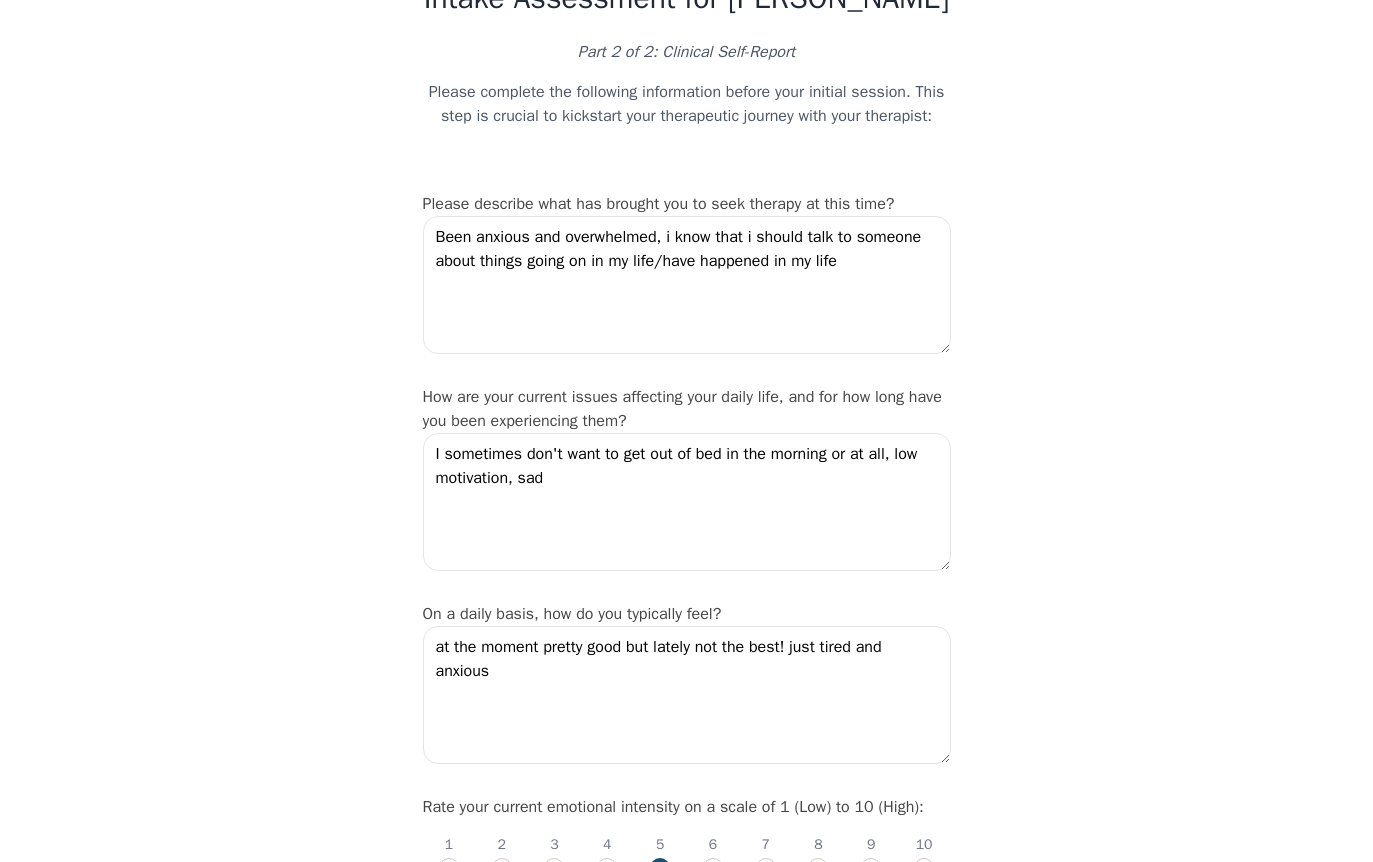 scroll, scrollTop: 200, scrollLeft: 0, axis: vertical 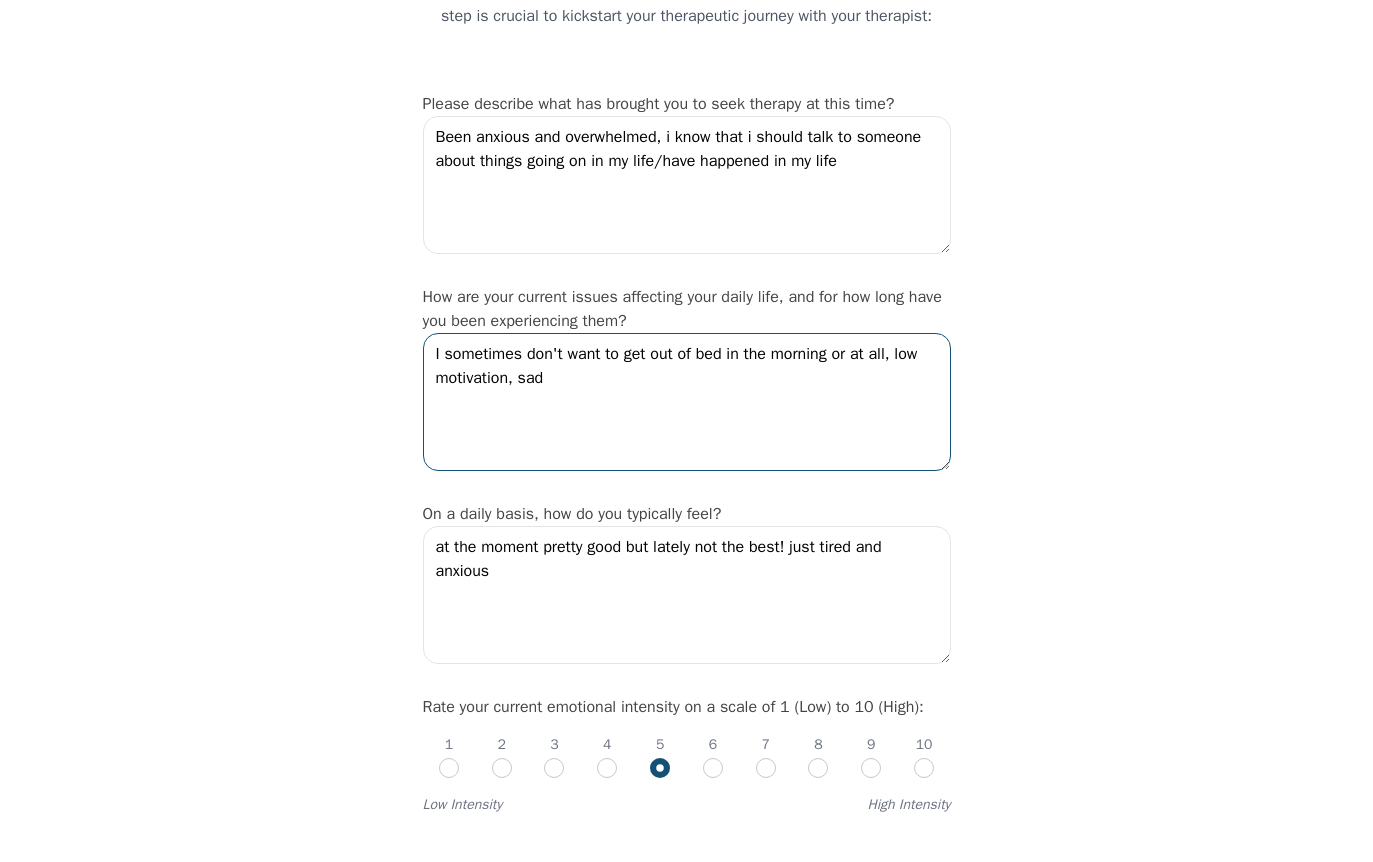 drag, startPoint x: 559, startPoint y: 417, endPoint x: 359, endPoint y: 376, distance: 204.15926 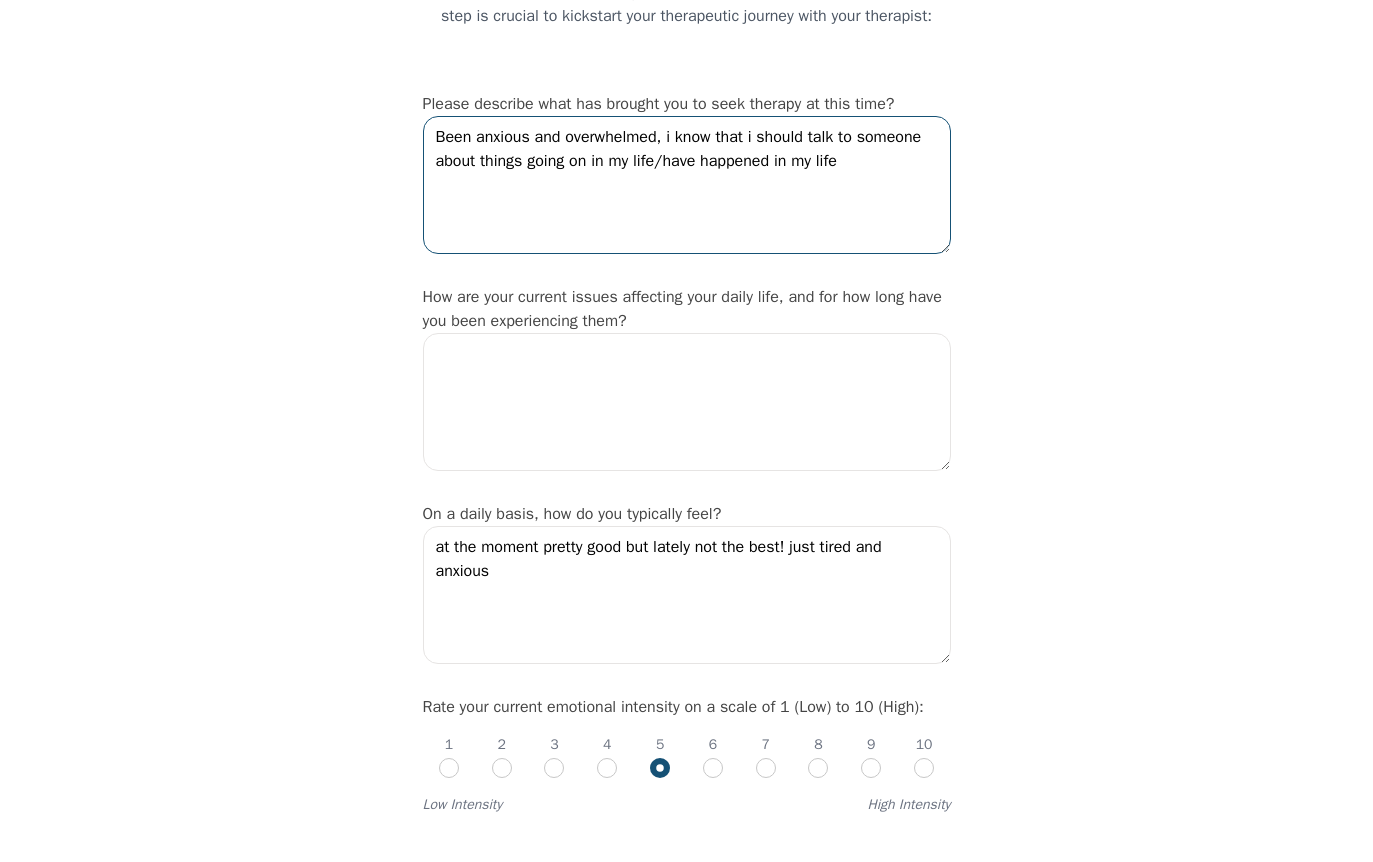 click on "Been anxious and overwhelmed, i know that i should talk to someone about things going on in my life/have happened in my life" at bounding box center (687, 185) 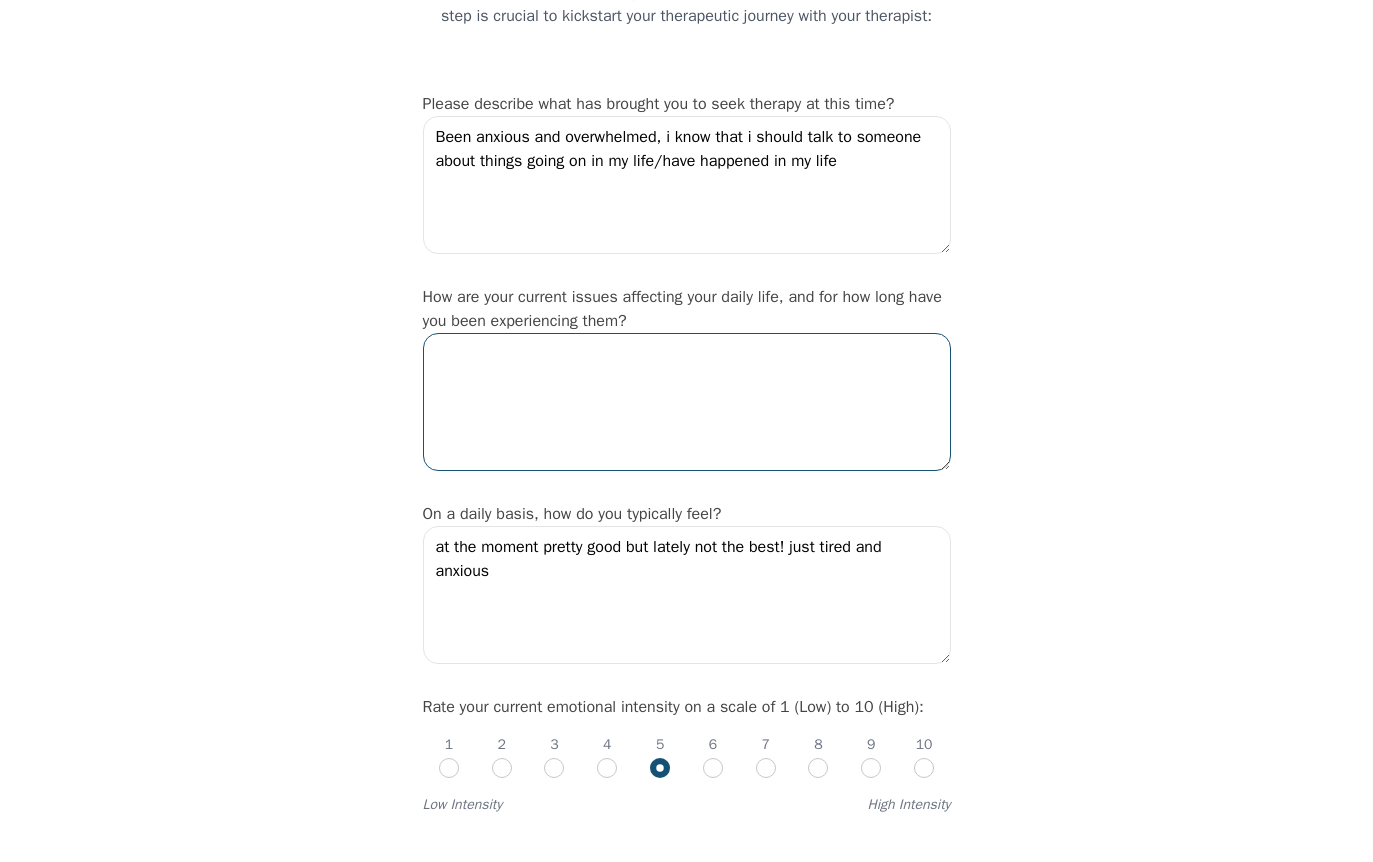 click at bounding box center [687, 402] 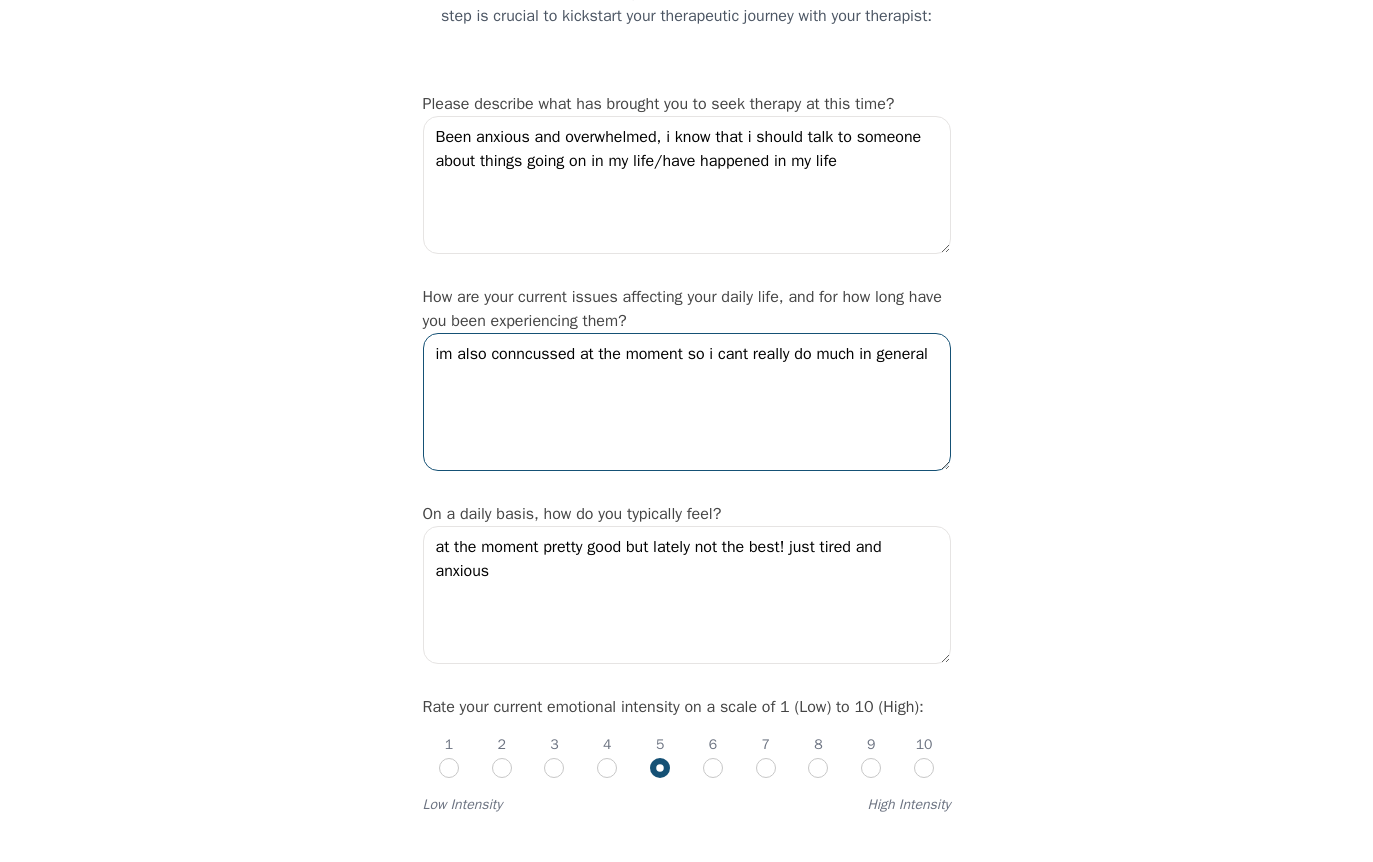 click on "im also conncussed at the moment so i cant really do much in general" at bounding box center [687, 402] 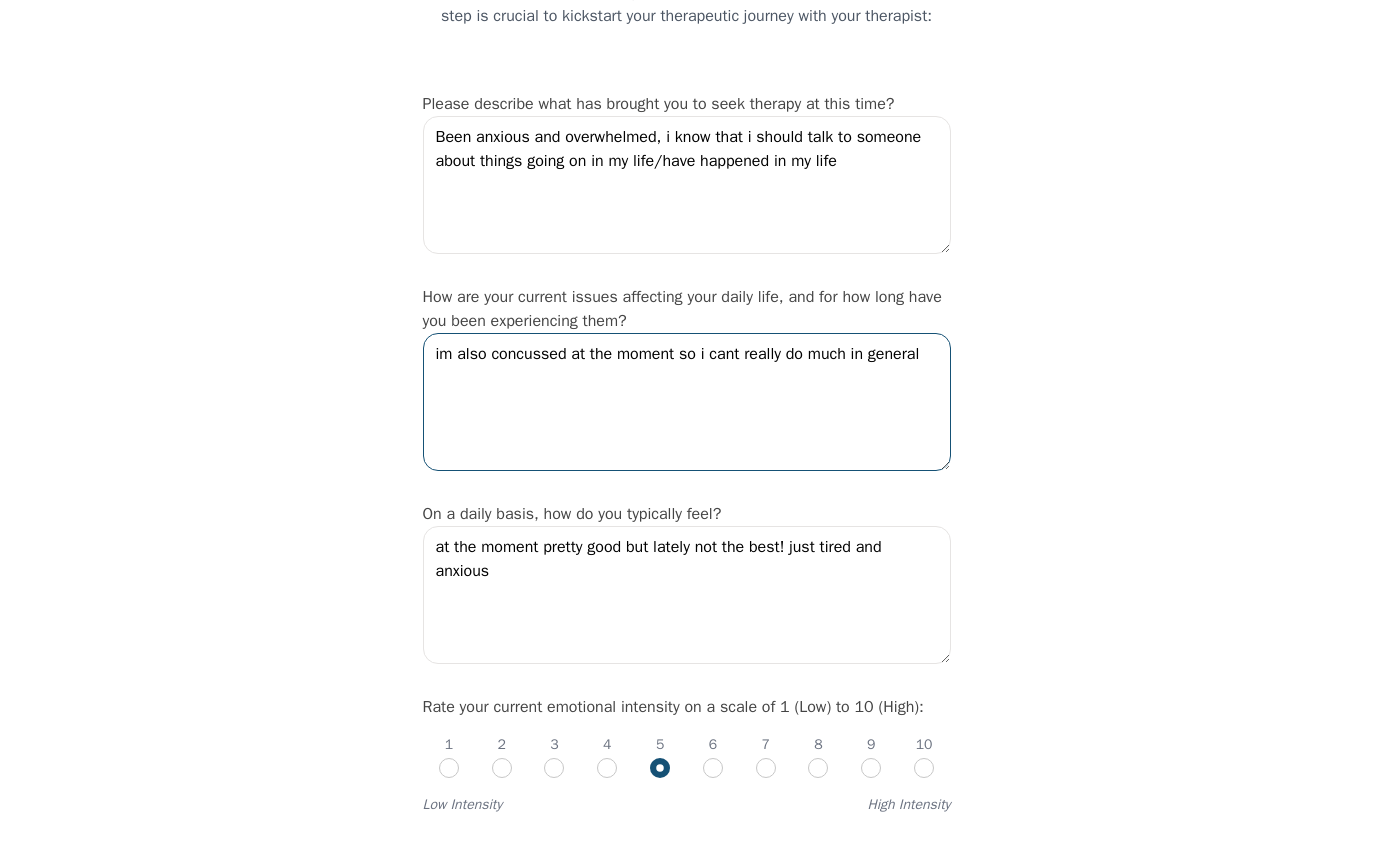 scroll, scrollTop: 300, scrollLeft: 0, axis: vertical 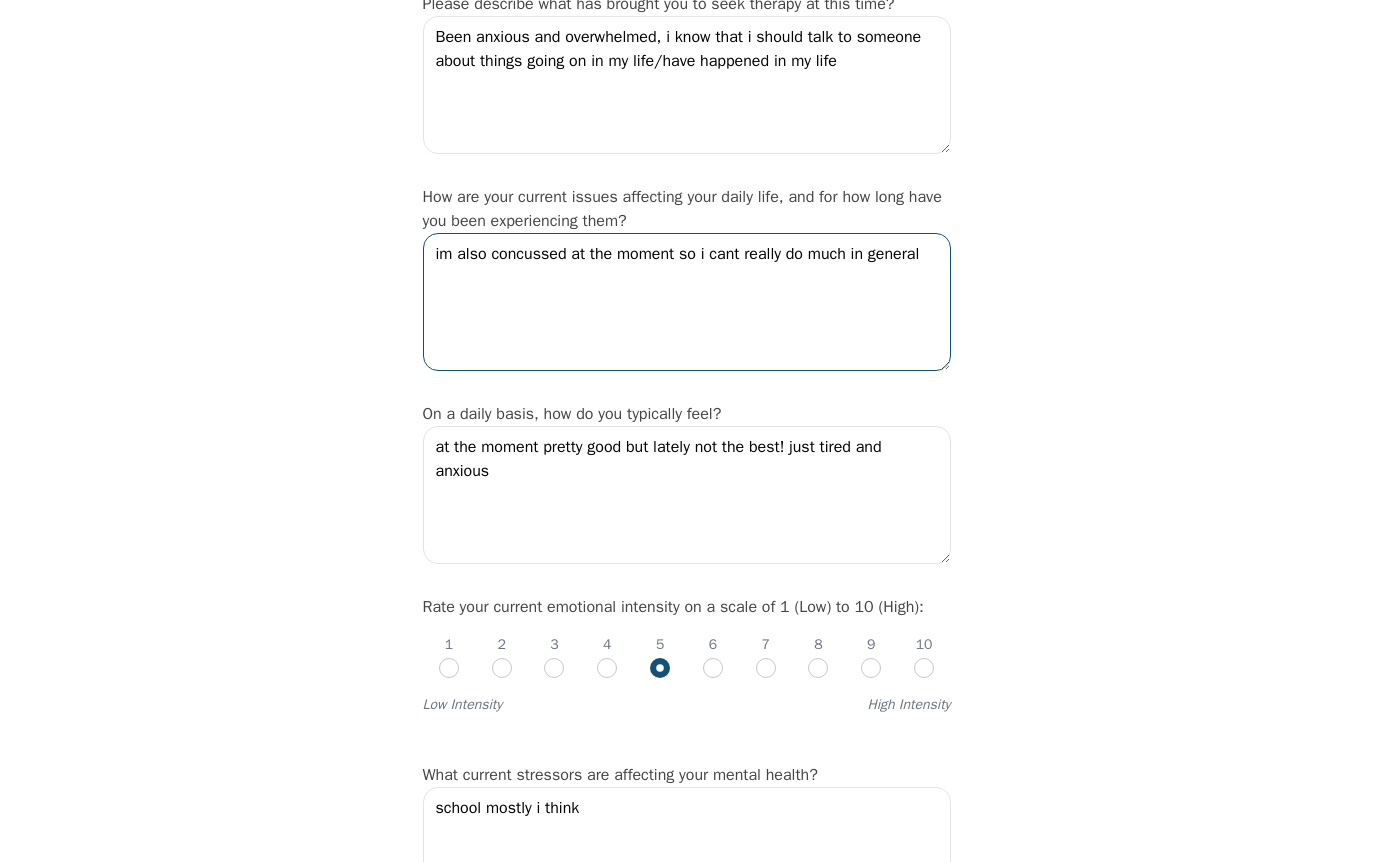 type on "im also concussed at the moment so i cant really do much in general" 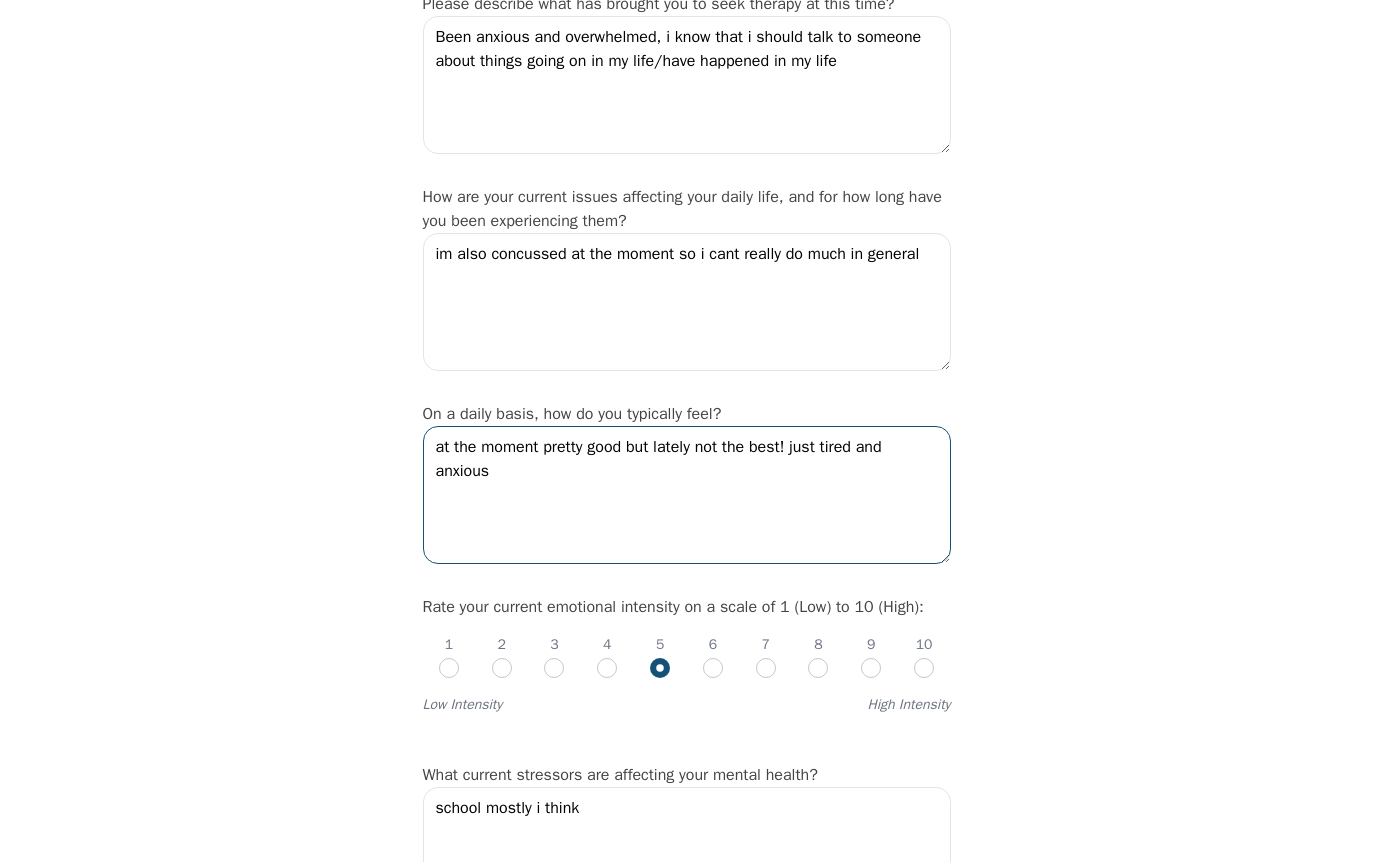 click on "at the moment pretty good but lately not the best! just tired and anxious" at bounding box center (687, 495) 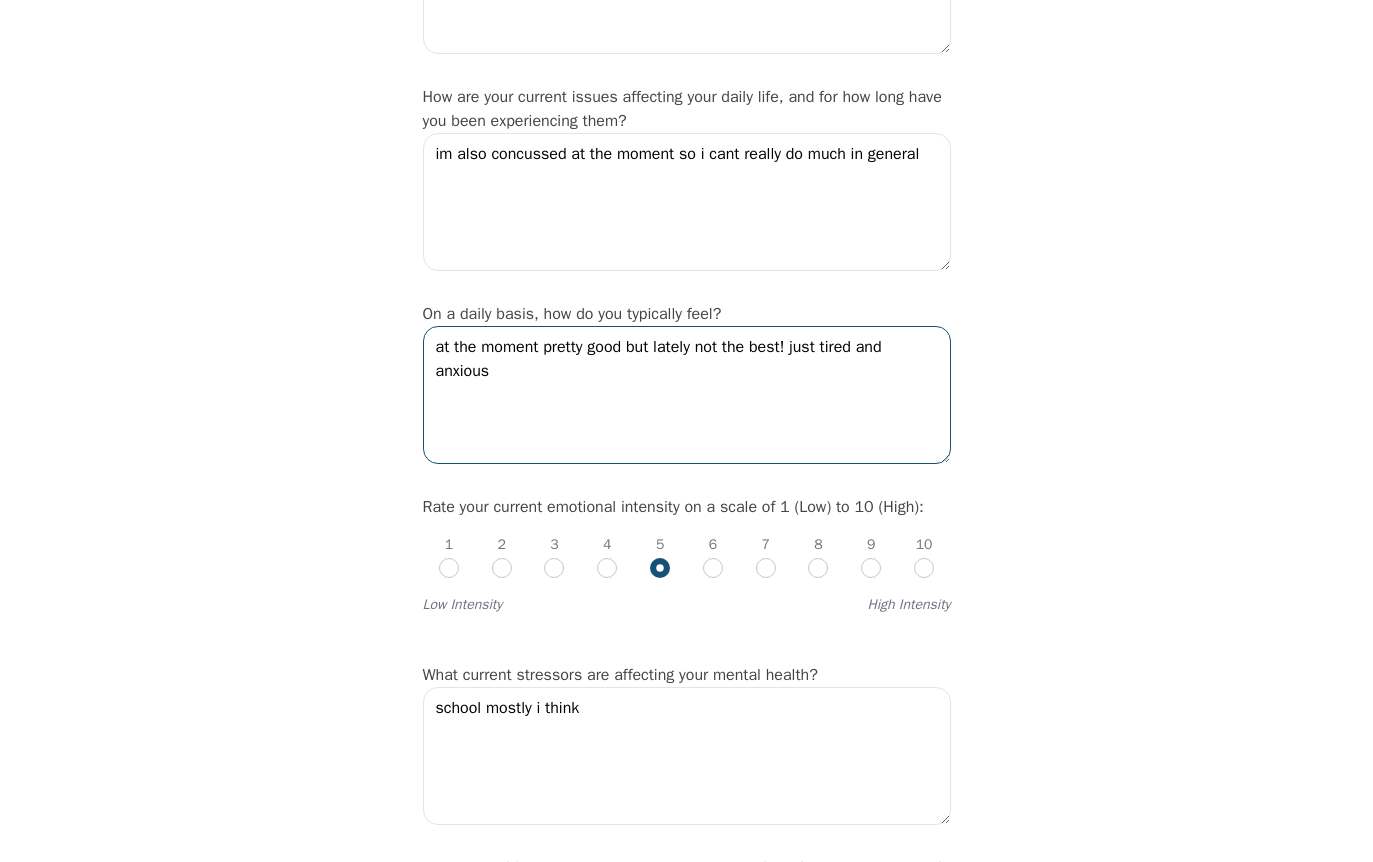 scroll, scrollTop: 500, scrollLeft: 0, axis: vertical 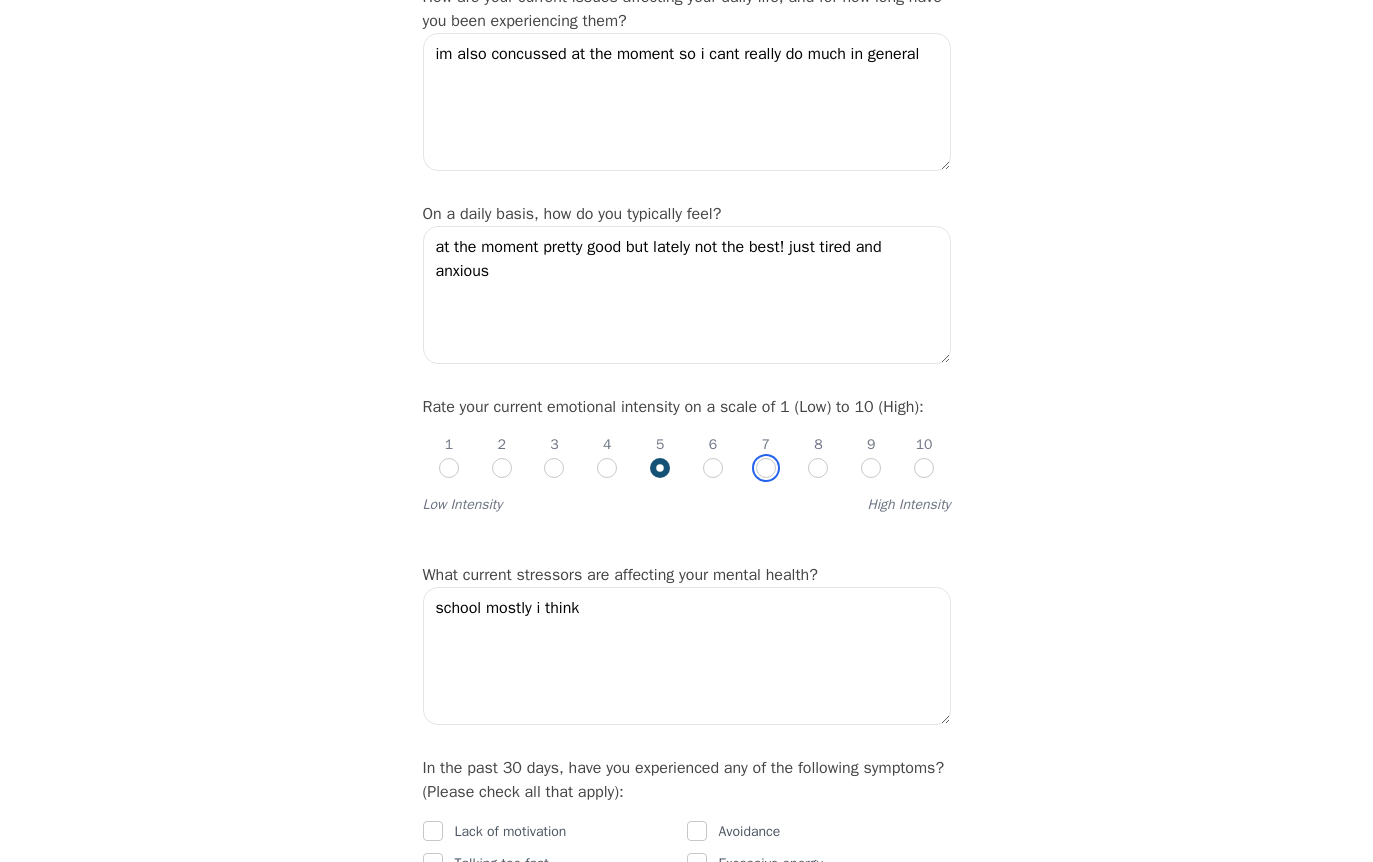 click at bounding box center (766, 468) 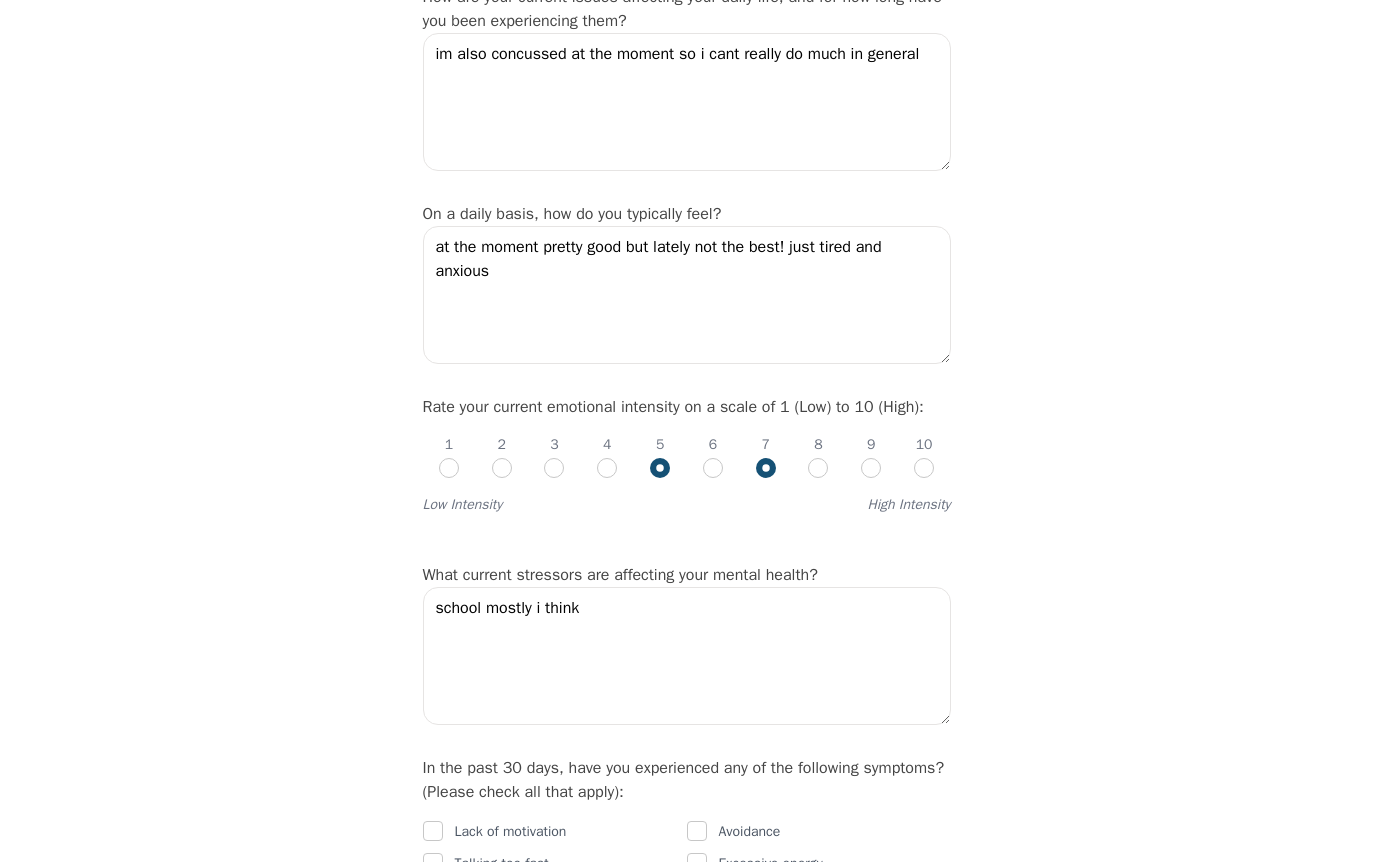 radio on "true" 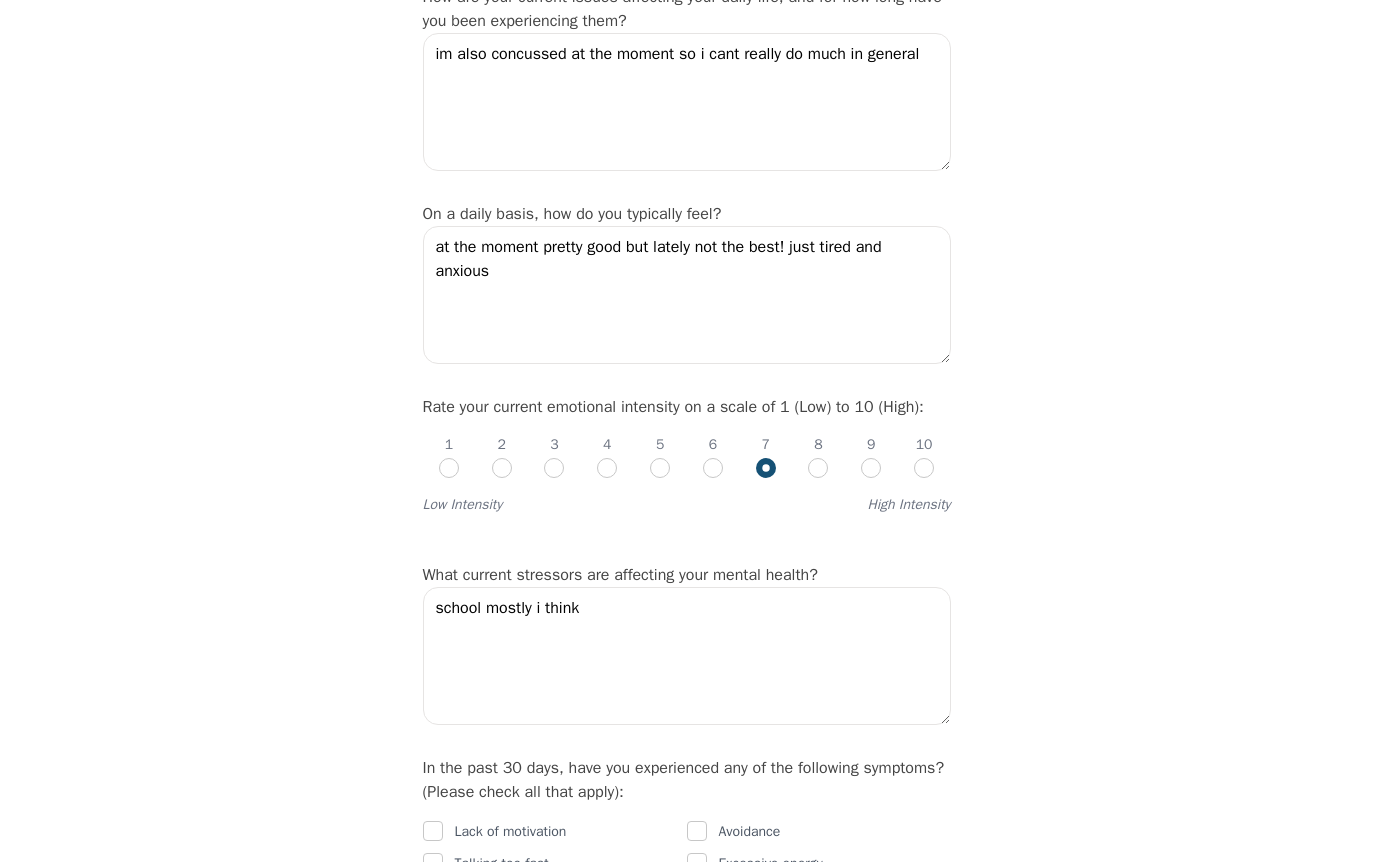 scroll, scrollTop: 800, scrollLeft: 0, axis: vertical 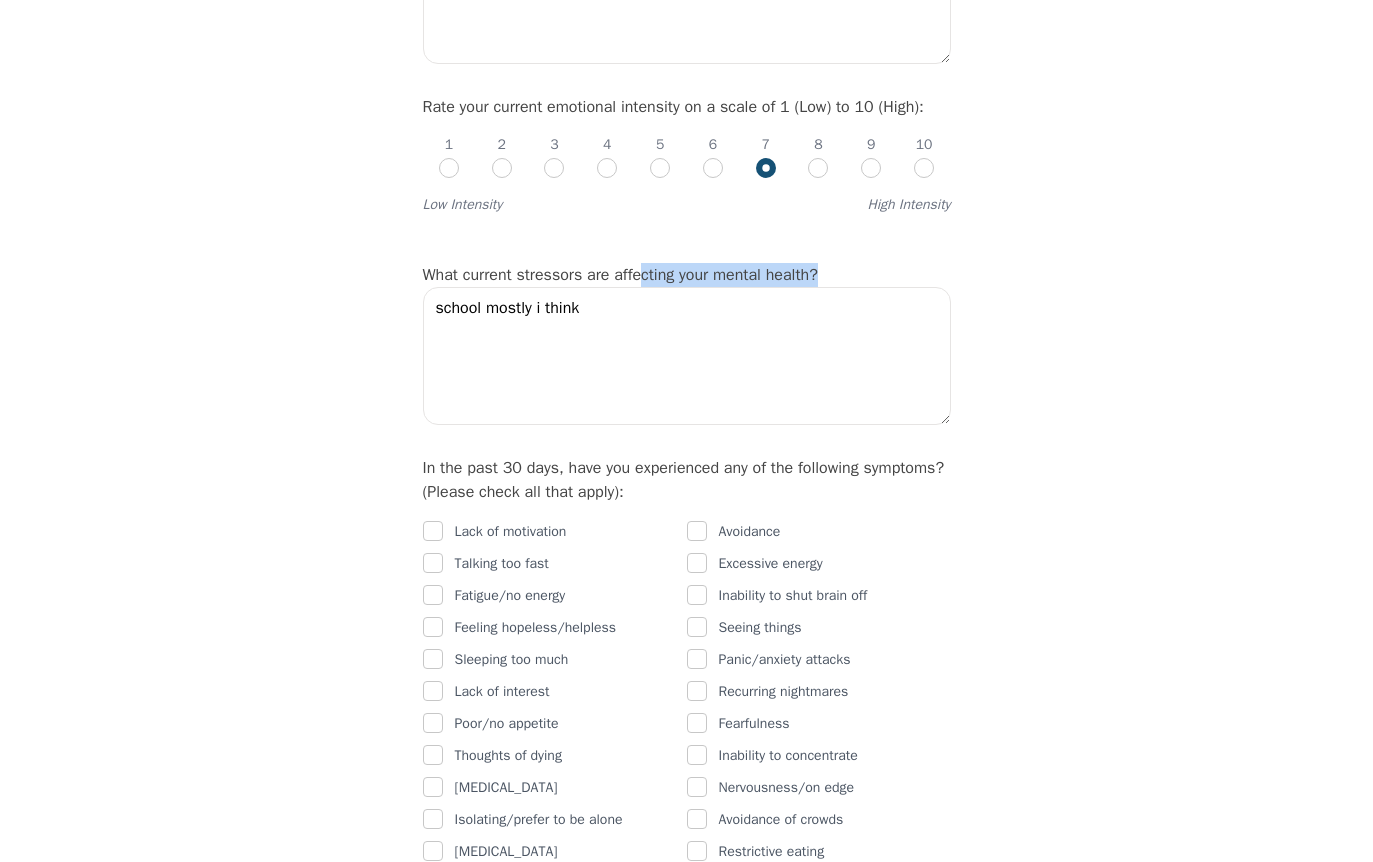 drag, startPoint x: 628, startPoint y: 319, endPoint x: 530, endPoint y: 346, distance: 101.65137 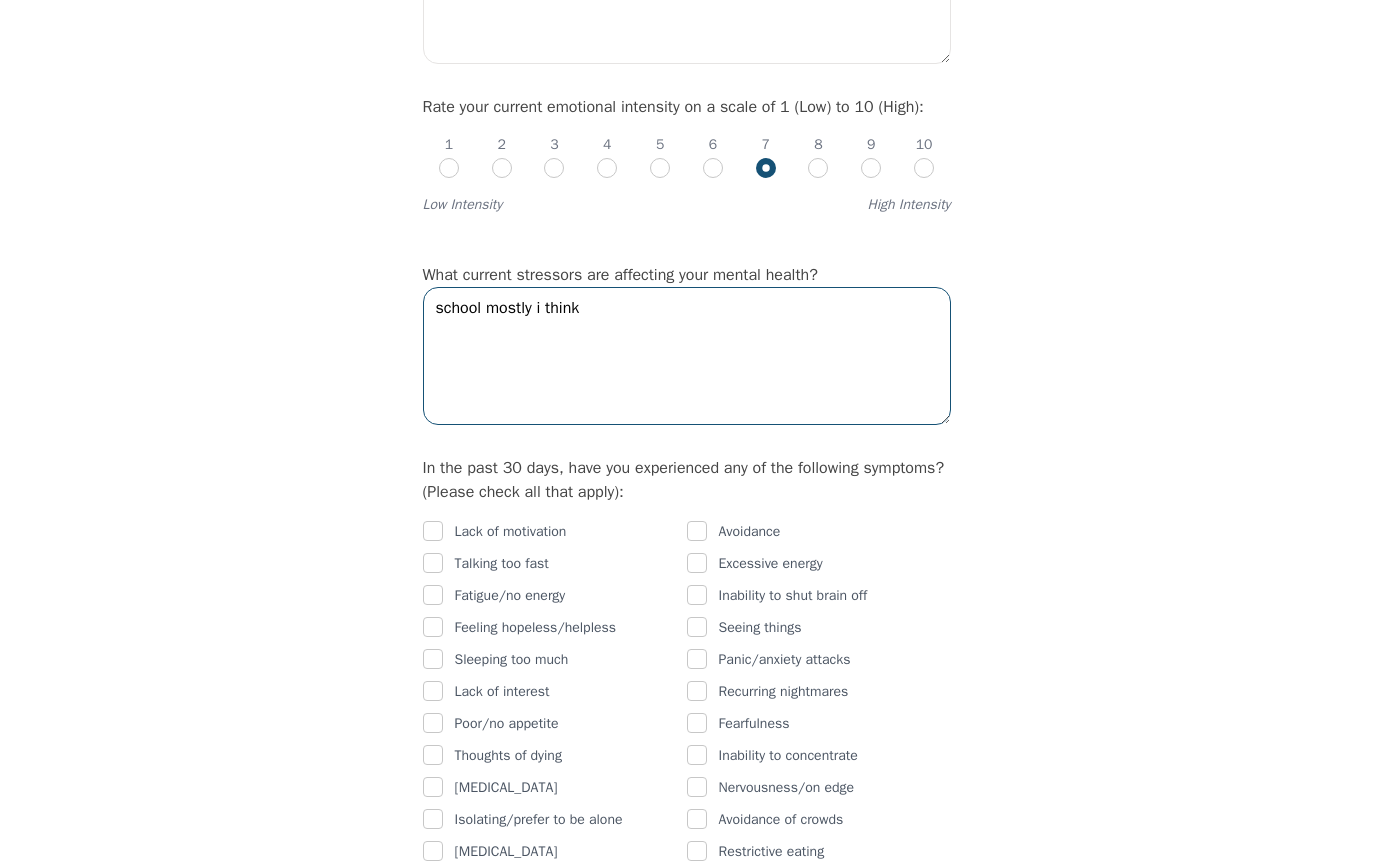 click on "school mostly i think" at bounding box center [687, 356] 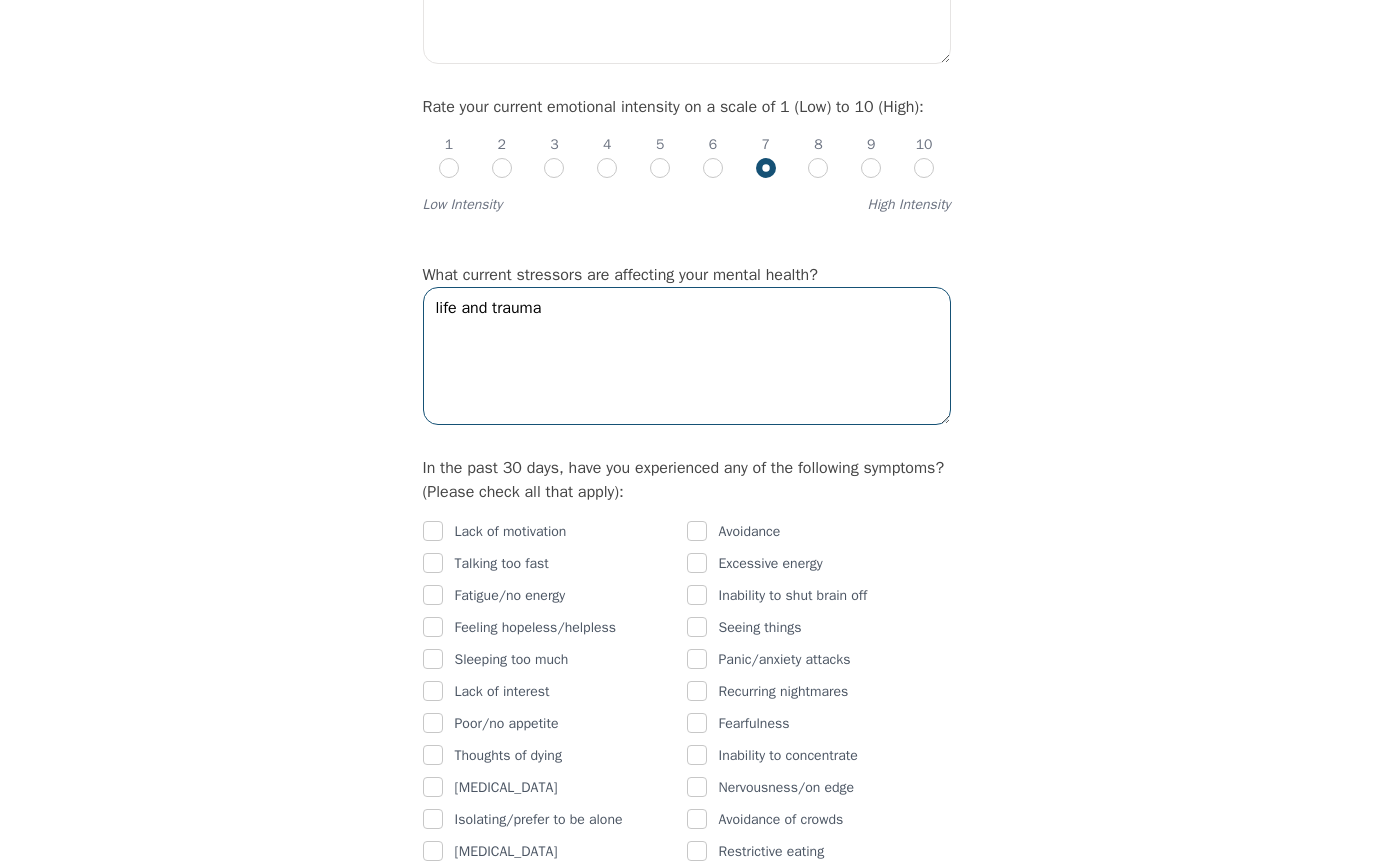 scroll, scrollTop: 1100, scrollLeft: 0, axis: vertical 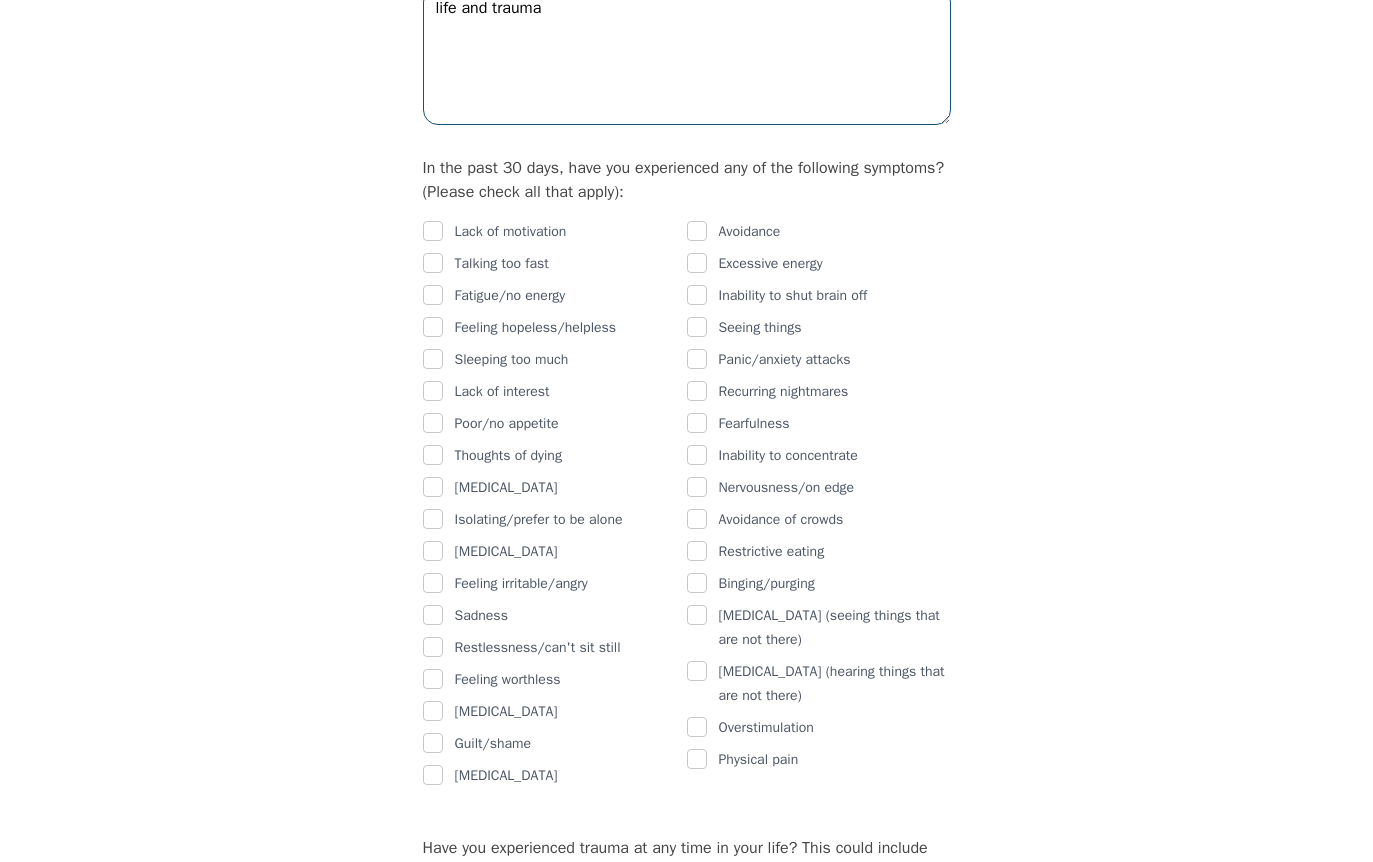 type on "life and trauma" 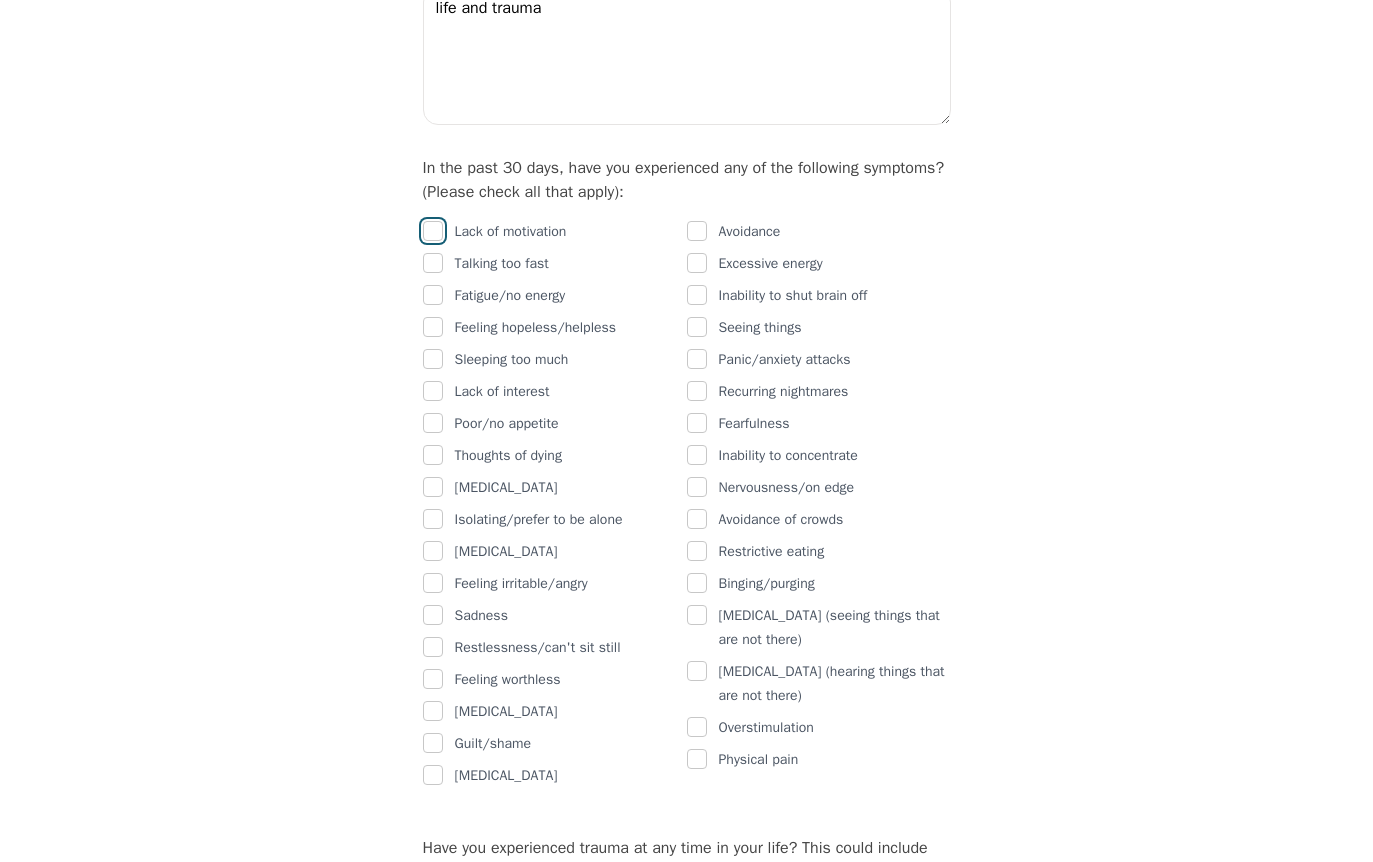 drag, startPoint x: 424, startPoint y: 256, endPoint x: 438, endPoint y: 280, distance: 27.784887 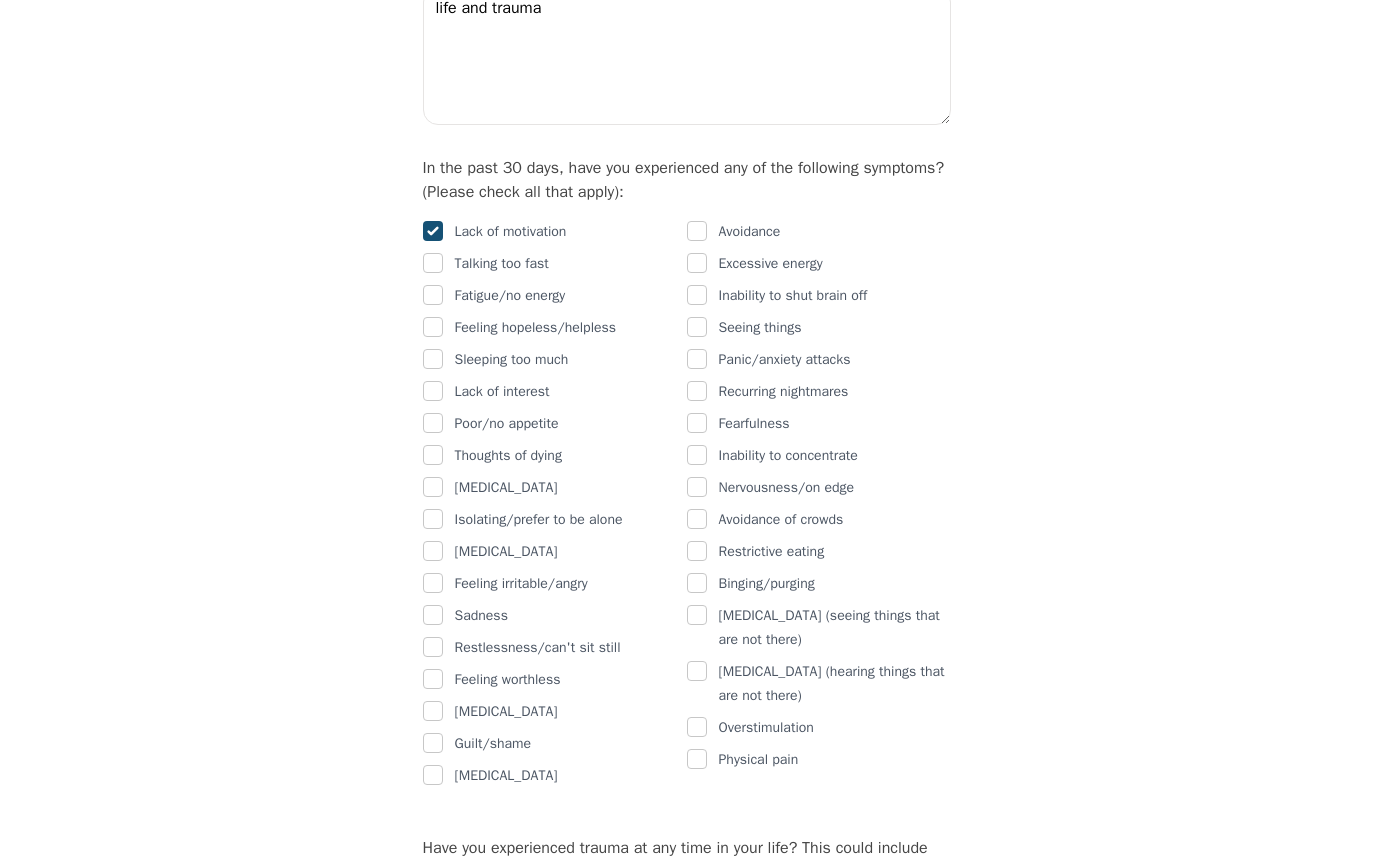 checkbox on "true" 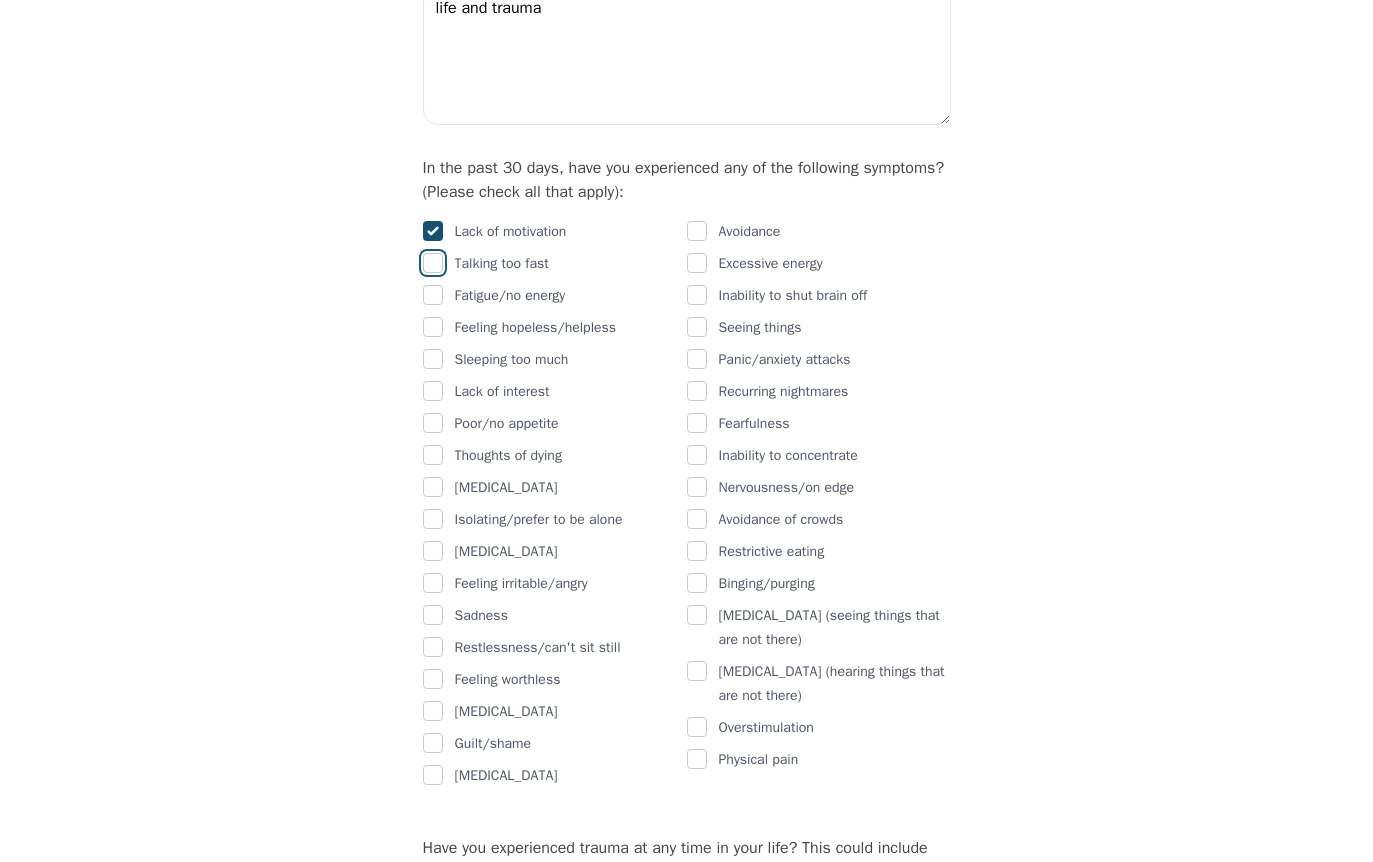 click at bounding box center (433, 263) 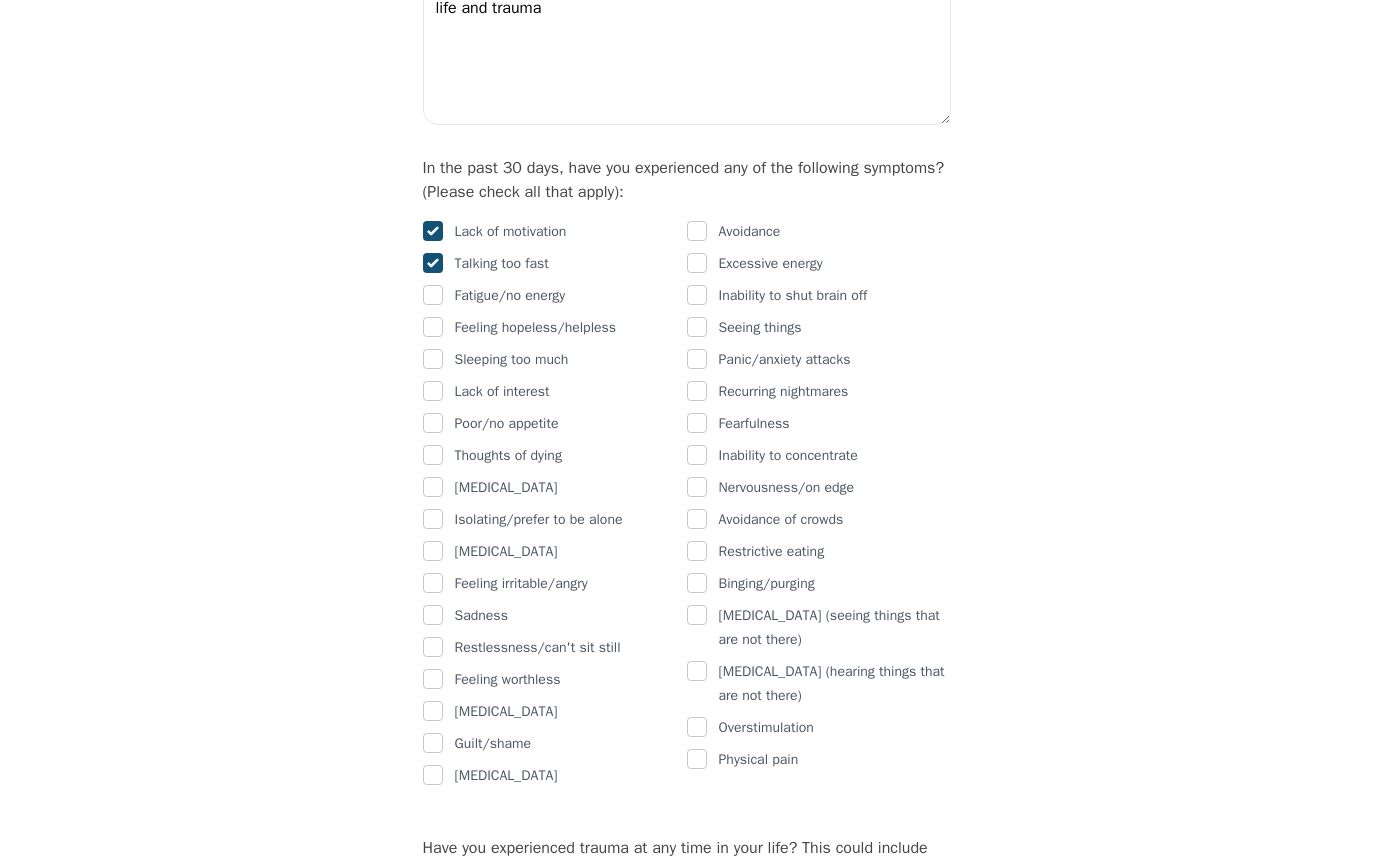 checkbox on "true" 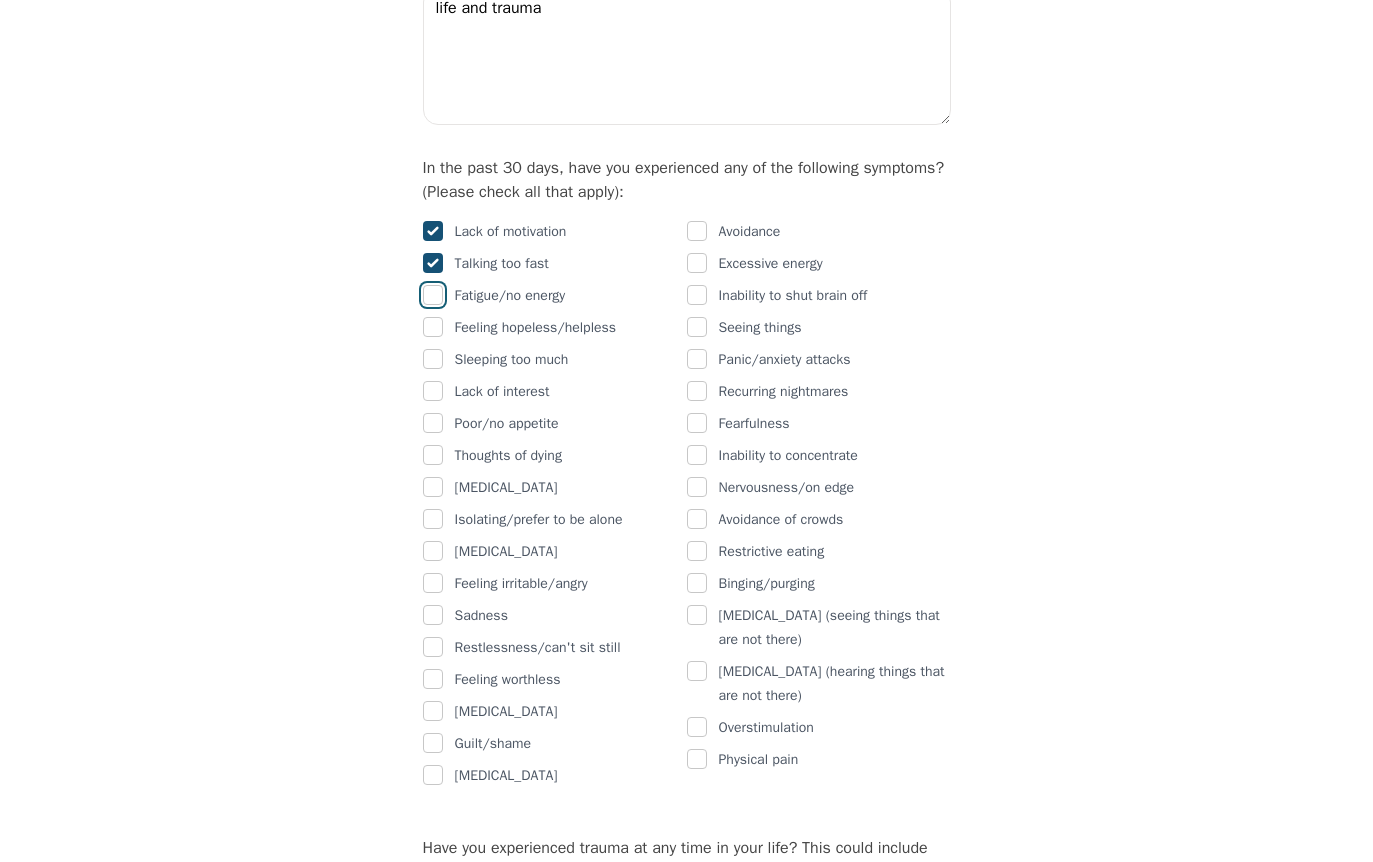 click at bounding box center (433, 295) 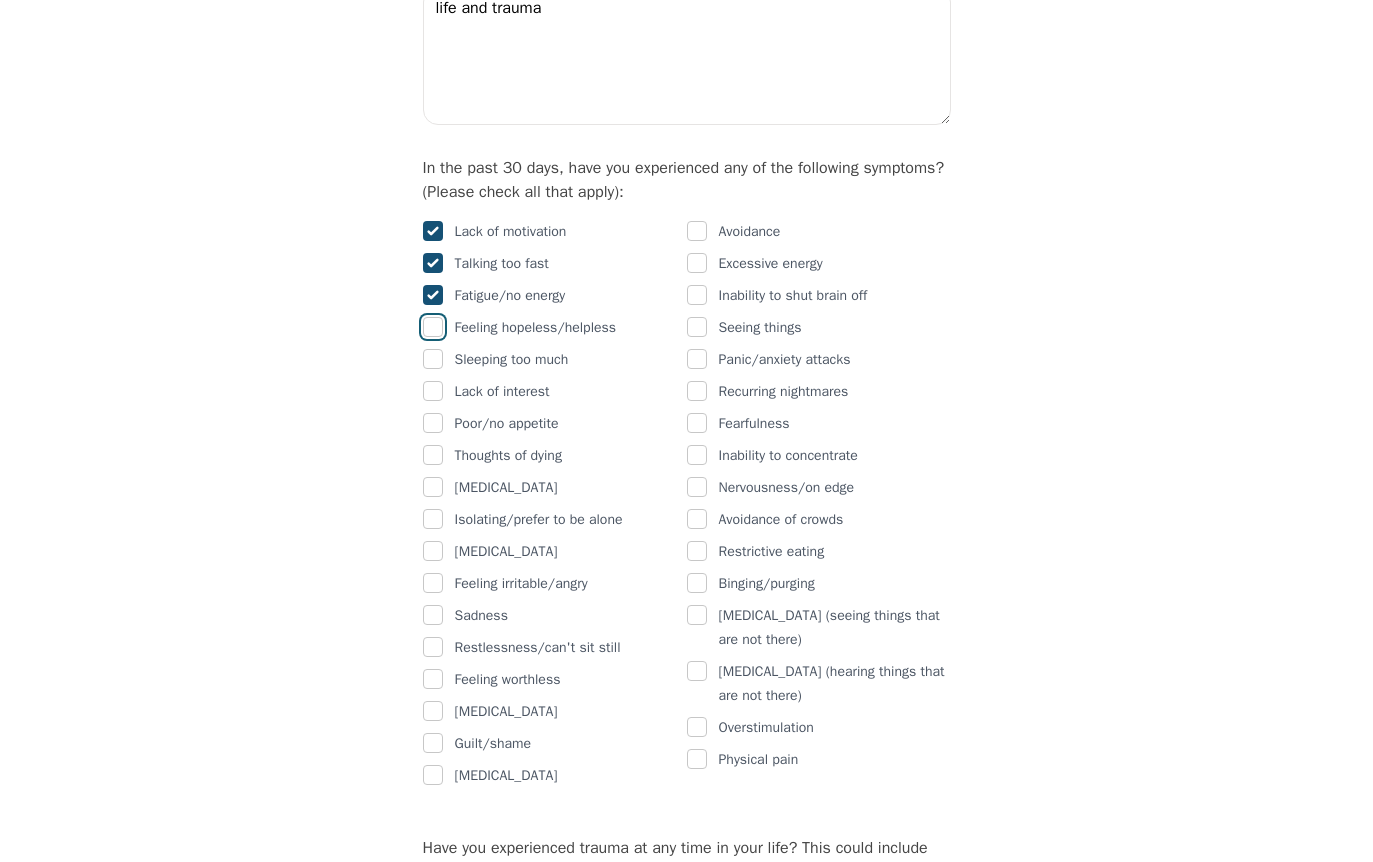 click at bounding box center [433, 327] 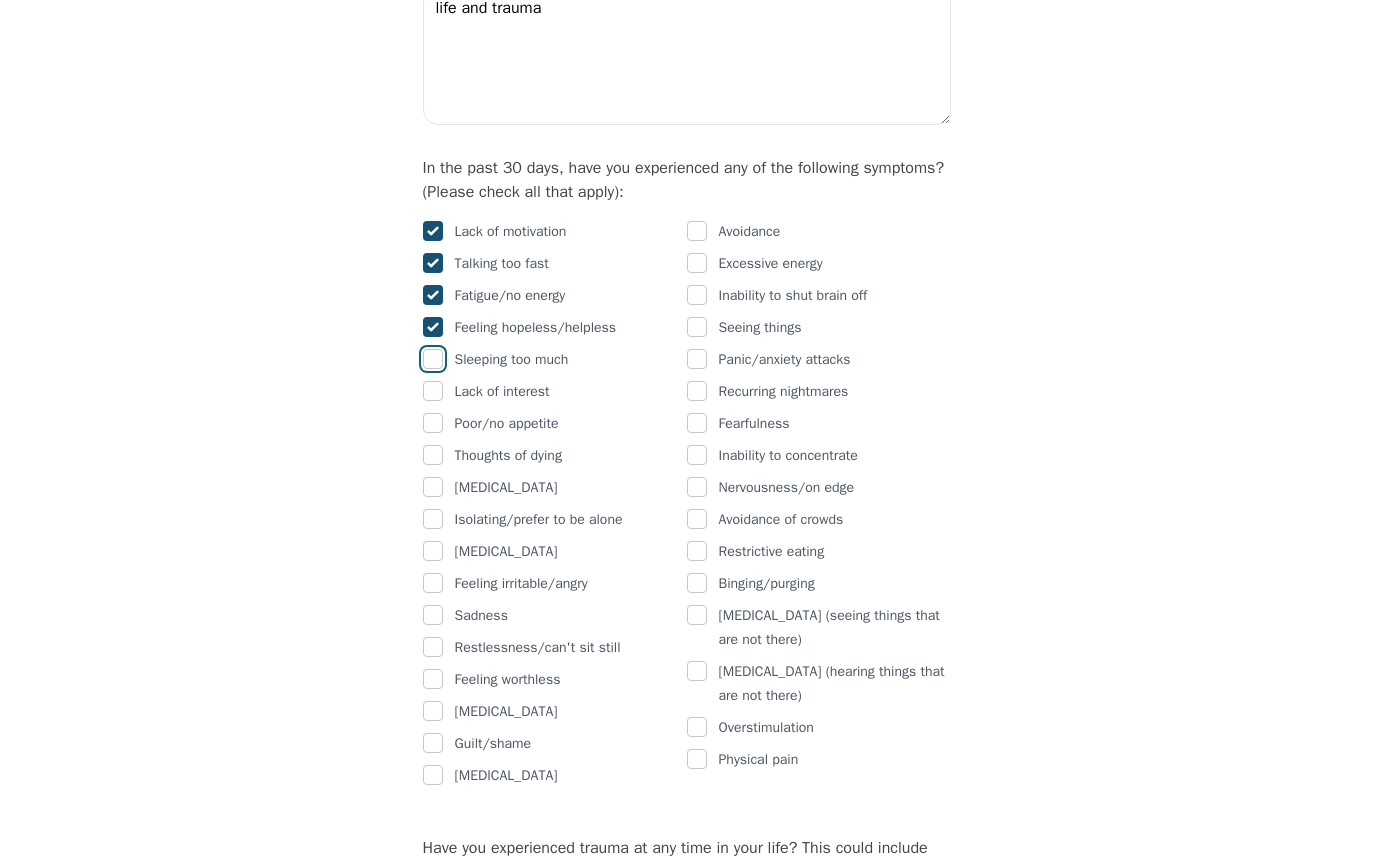 click at bounding box center [433, 359] 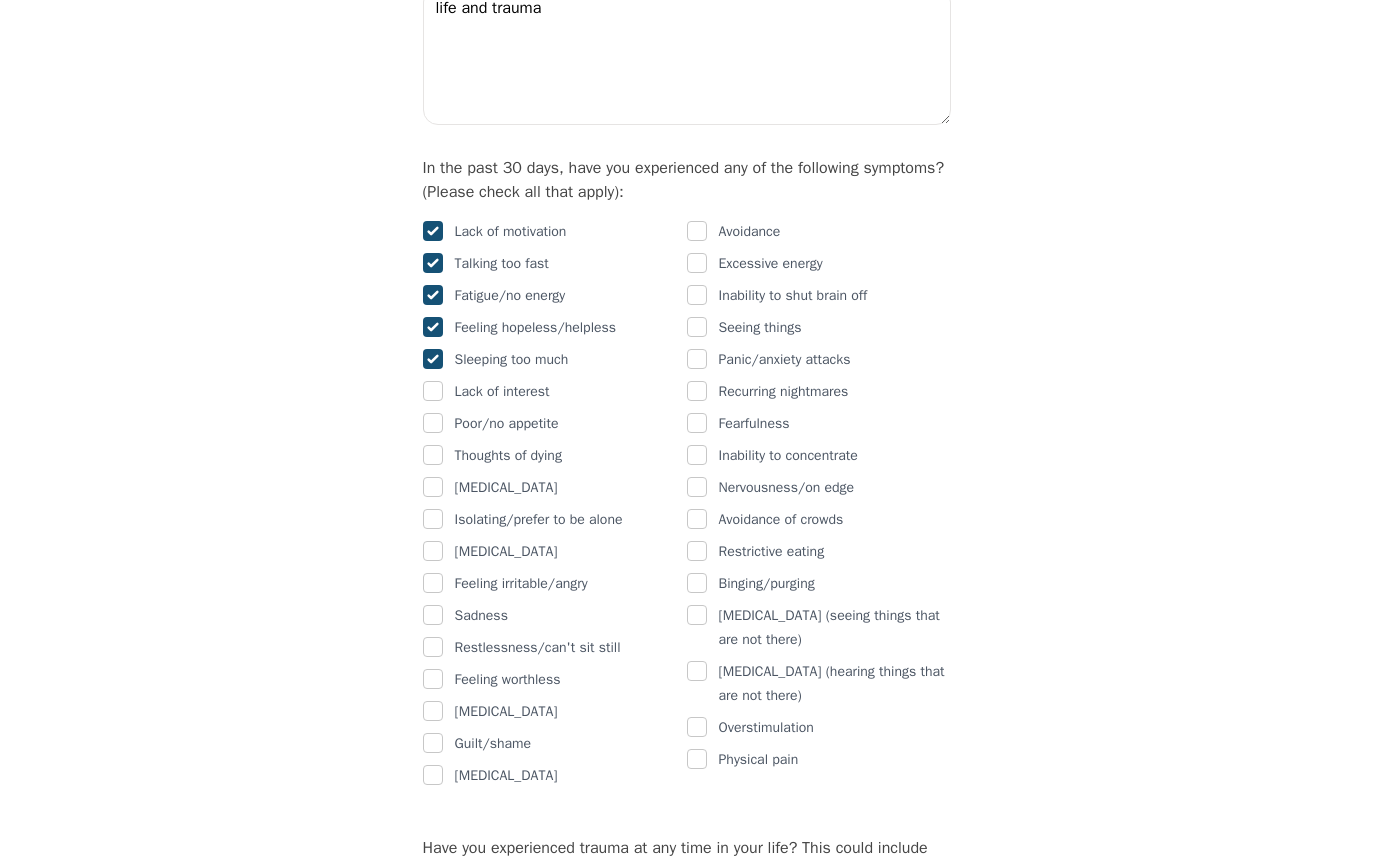 checkbox on "true" 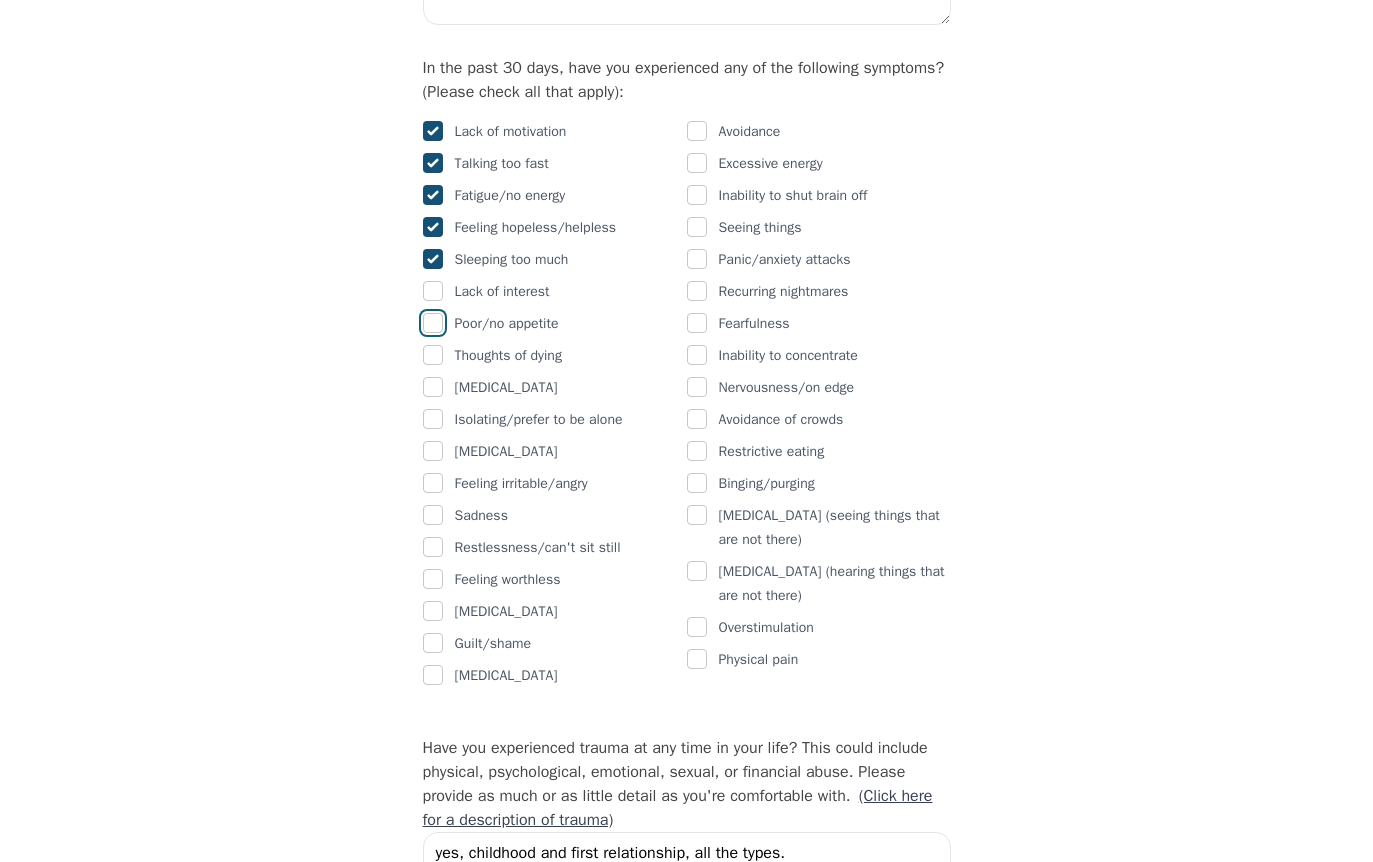 click at bounding box center (433, 323) 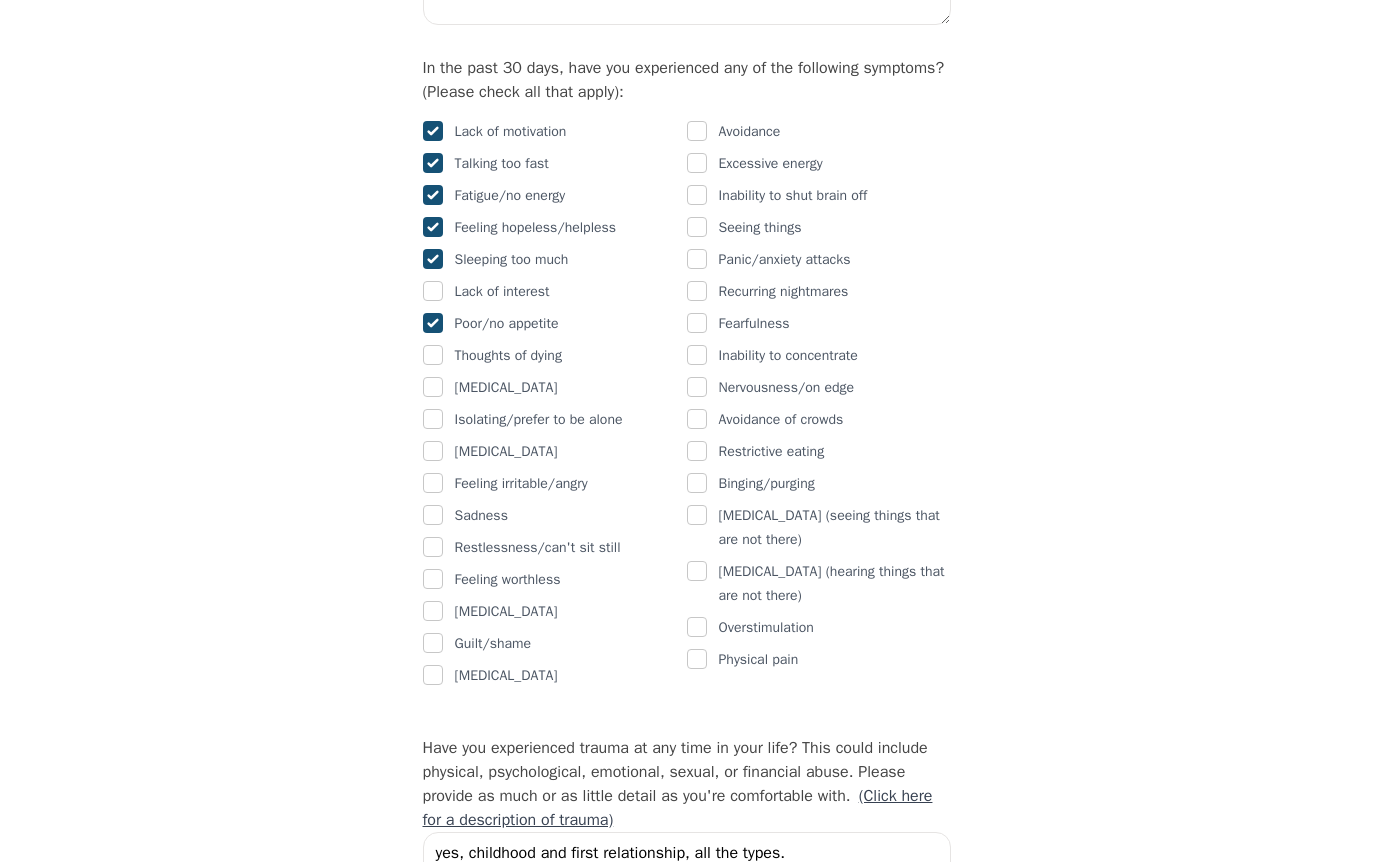 scroll, scrollTop: 1300, scrollLeft: 0, axis: vertical 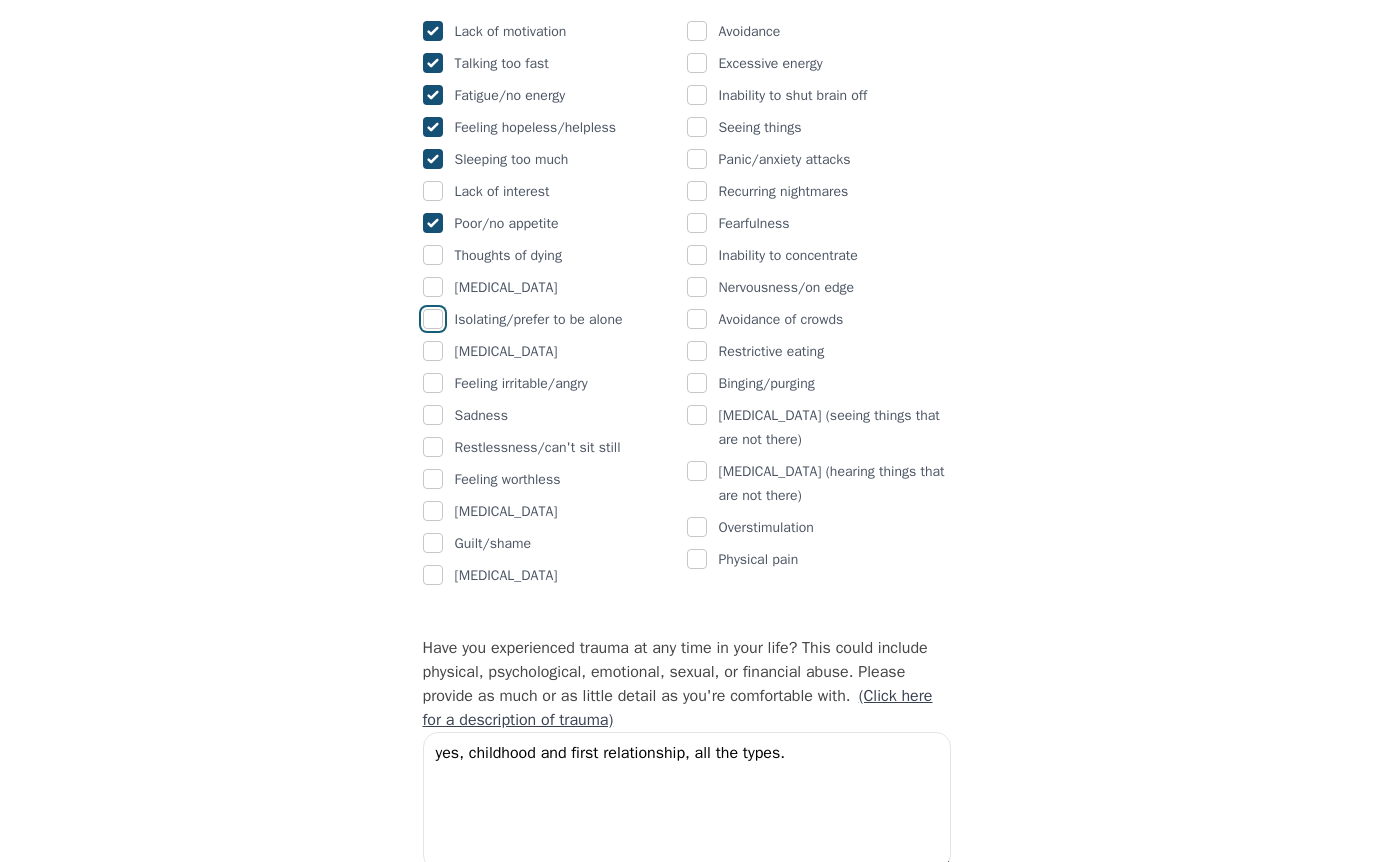 click at bounding box center [433, 319] 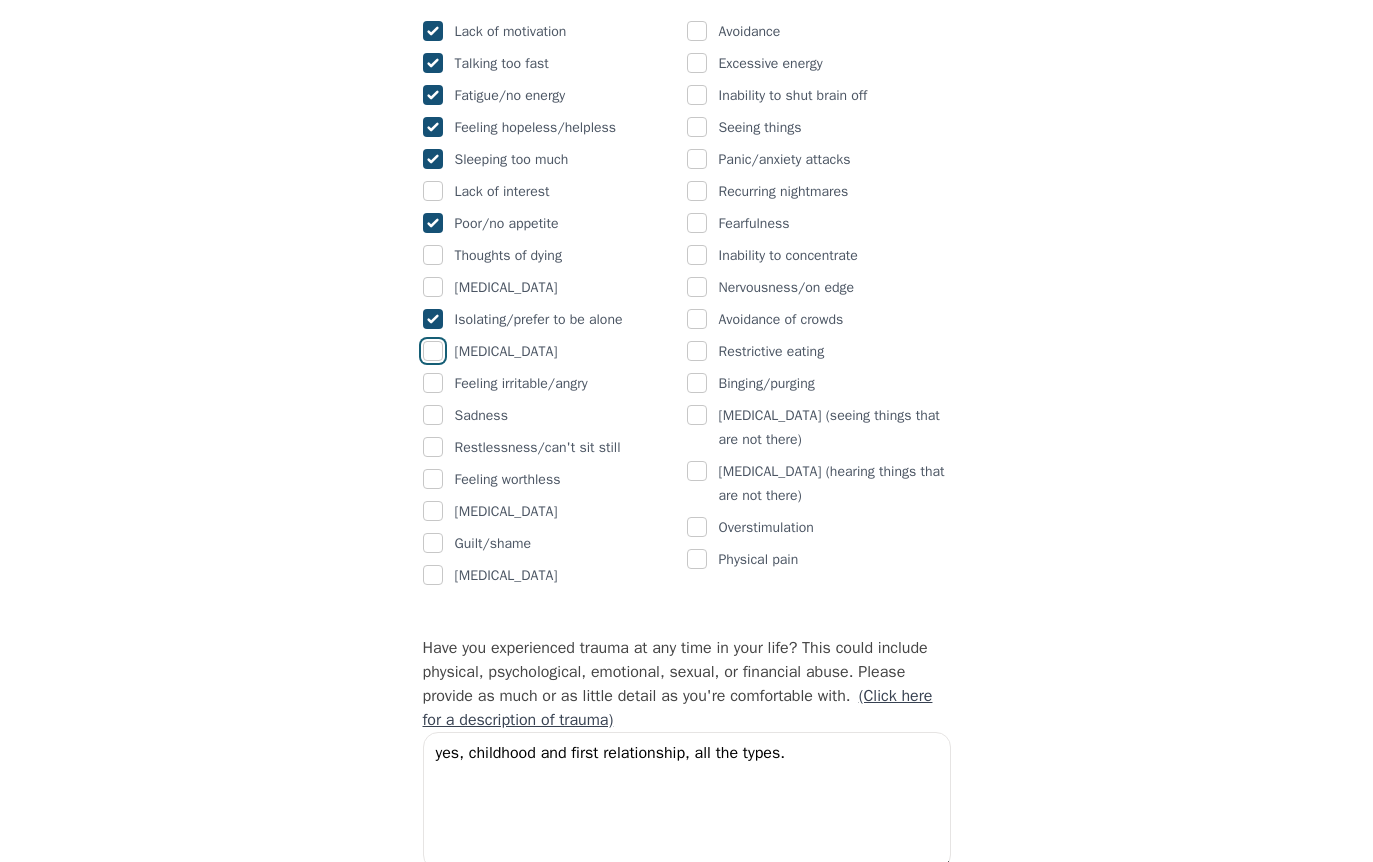click at bounding box center (433, 351) 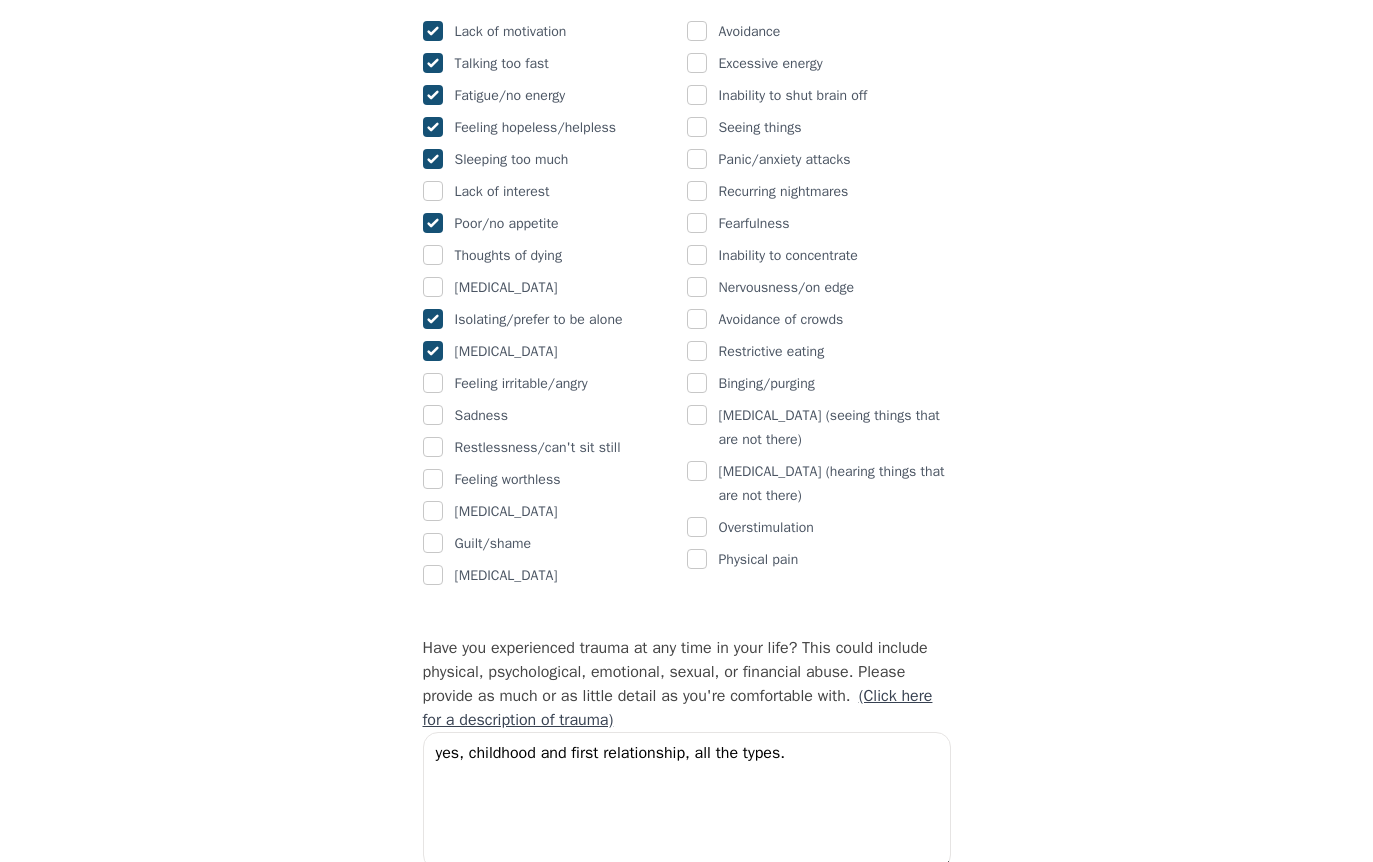 checkbox on "true" 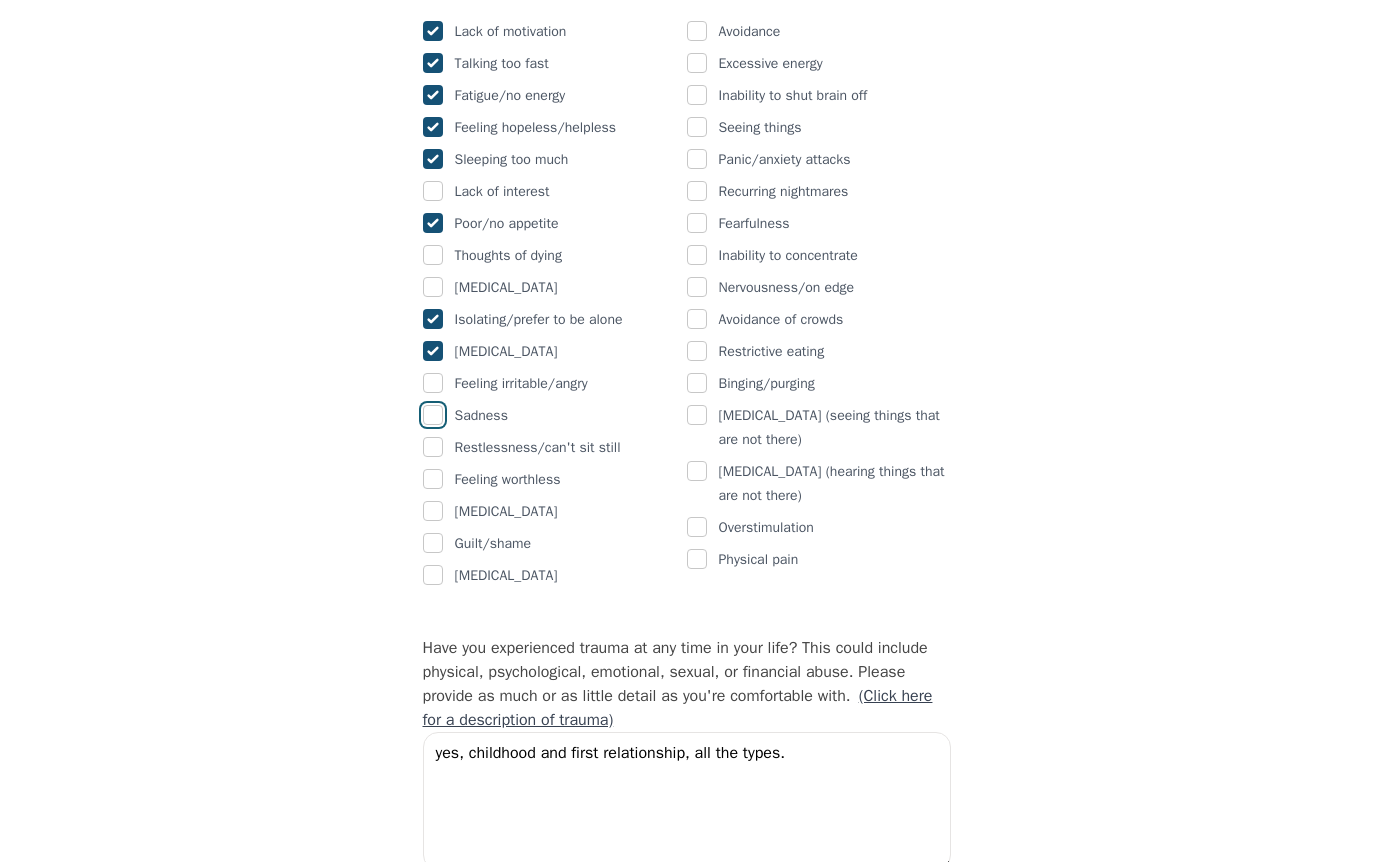 click at bounding box center (433, 415) 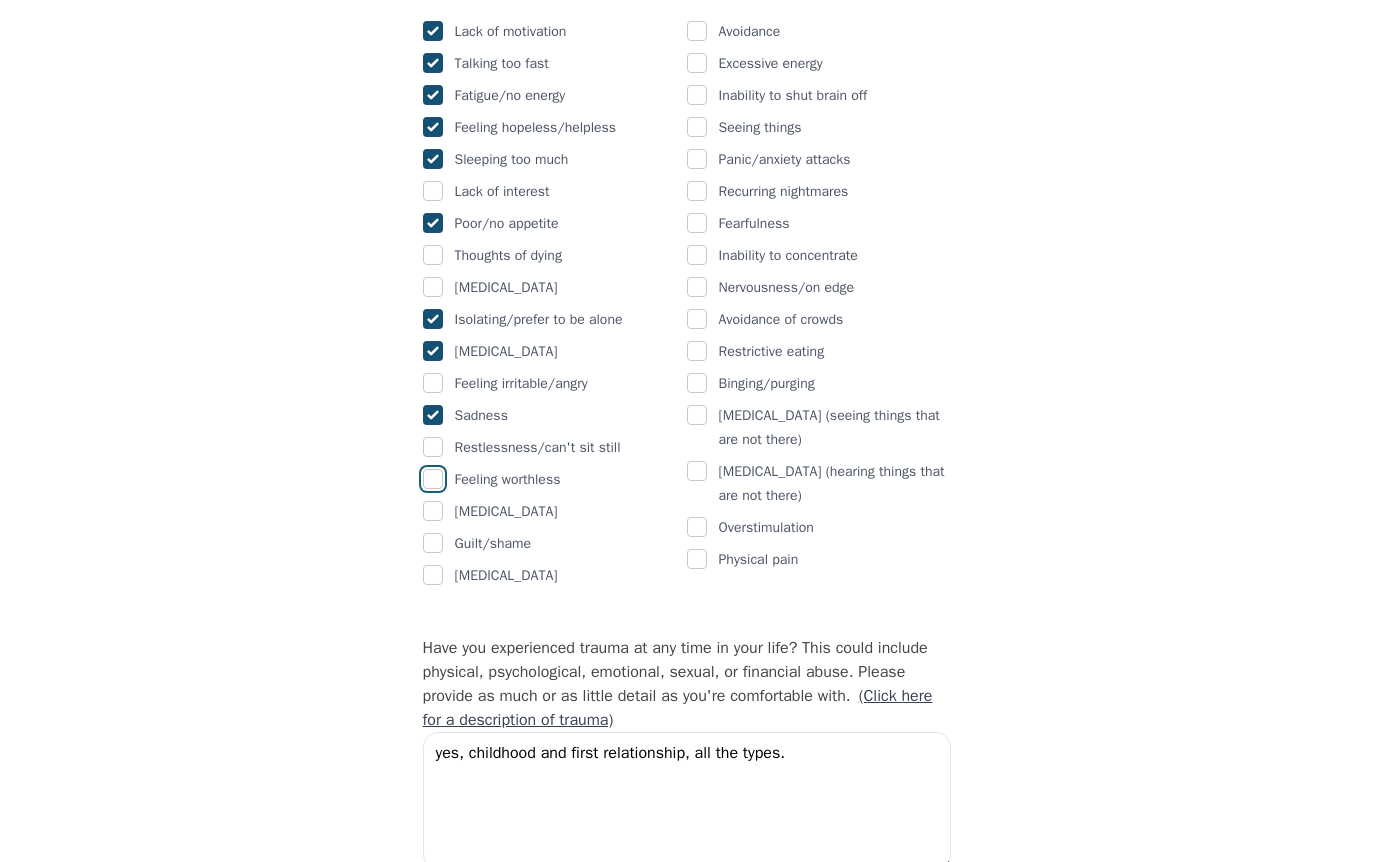 click at bounding box center (433, 479) 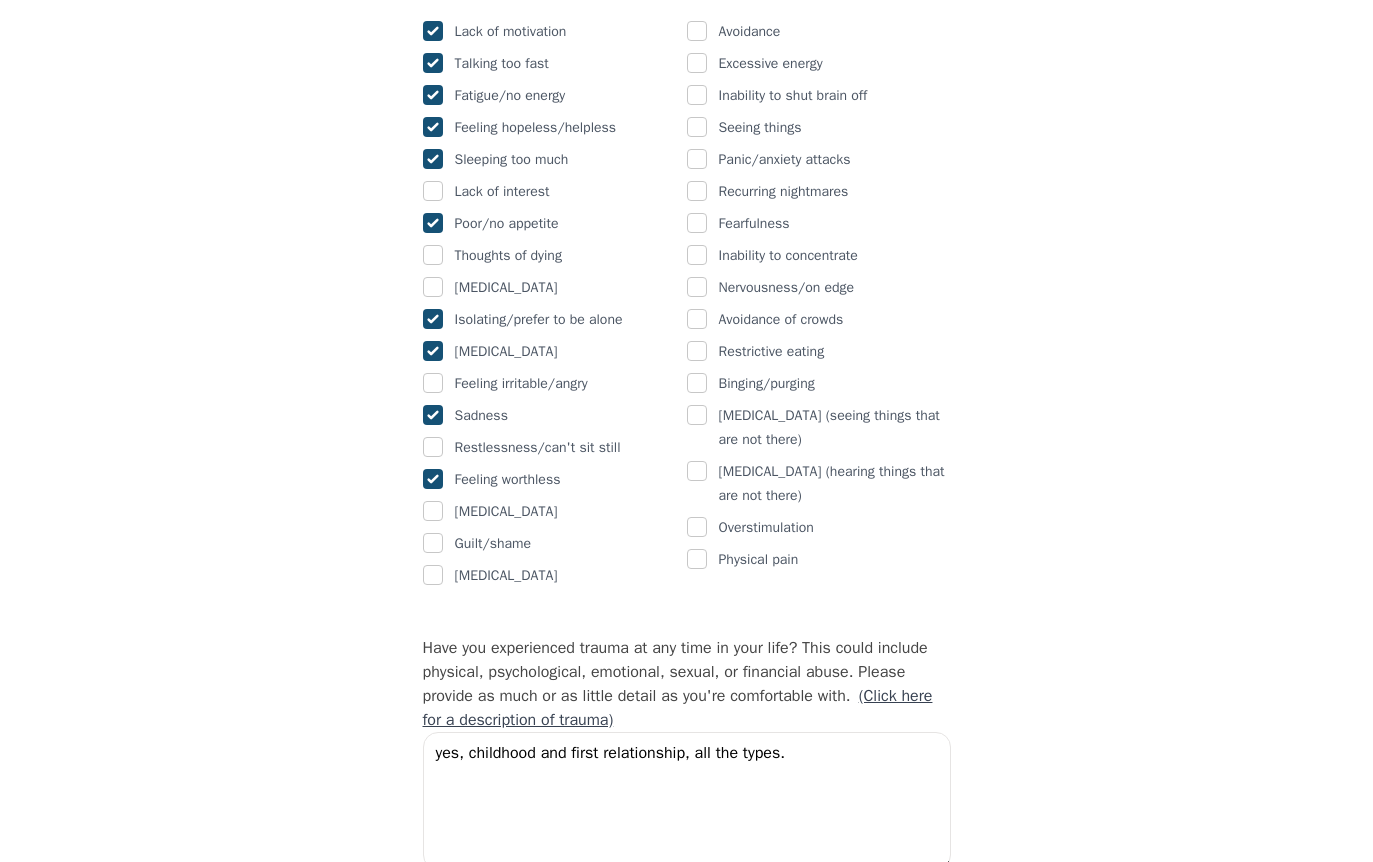checkbox on "true" 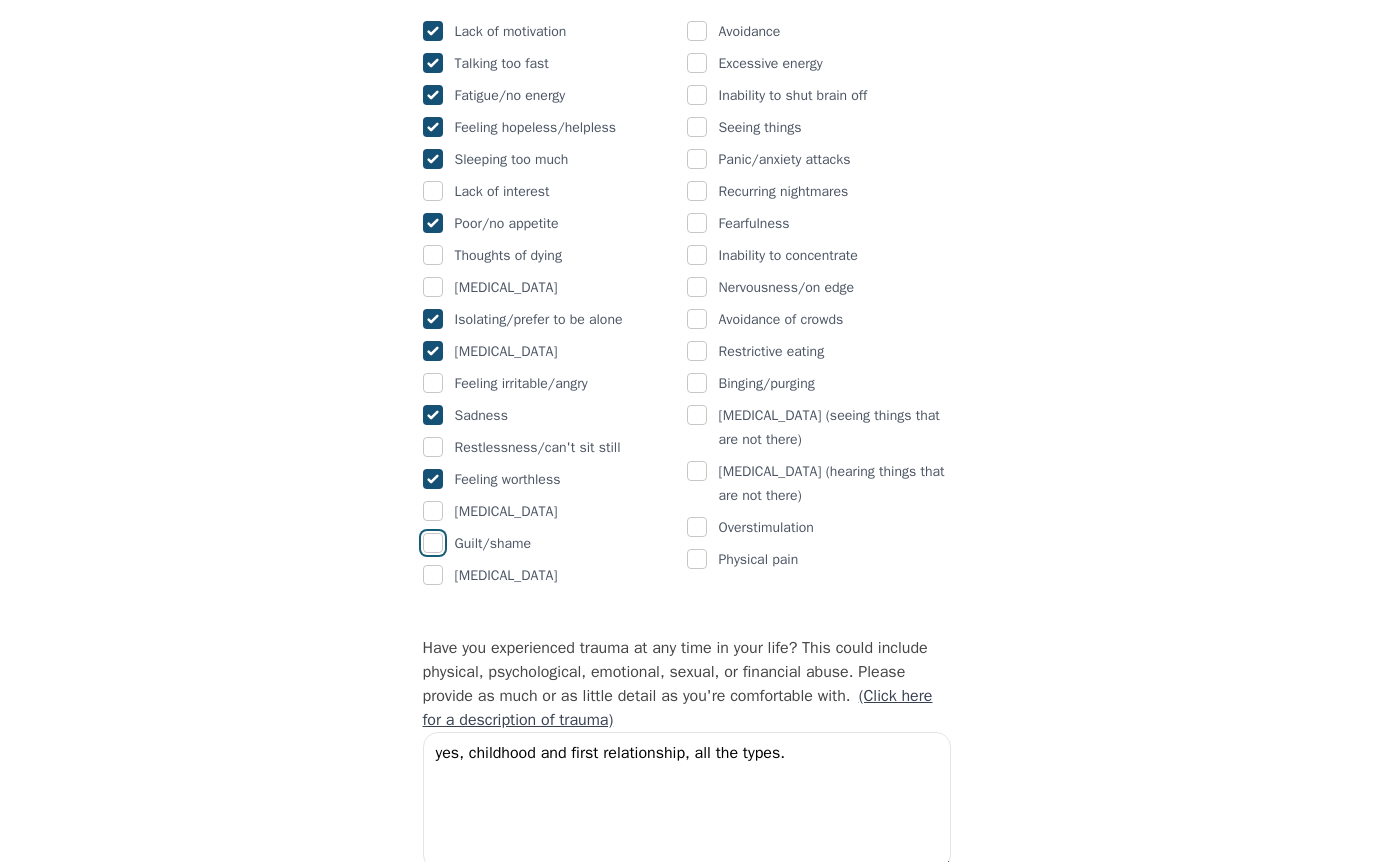 click at bounding box center [433, 543] 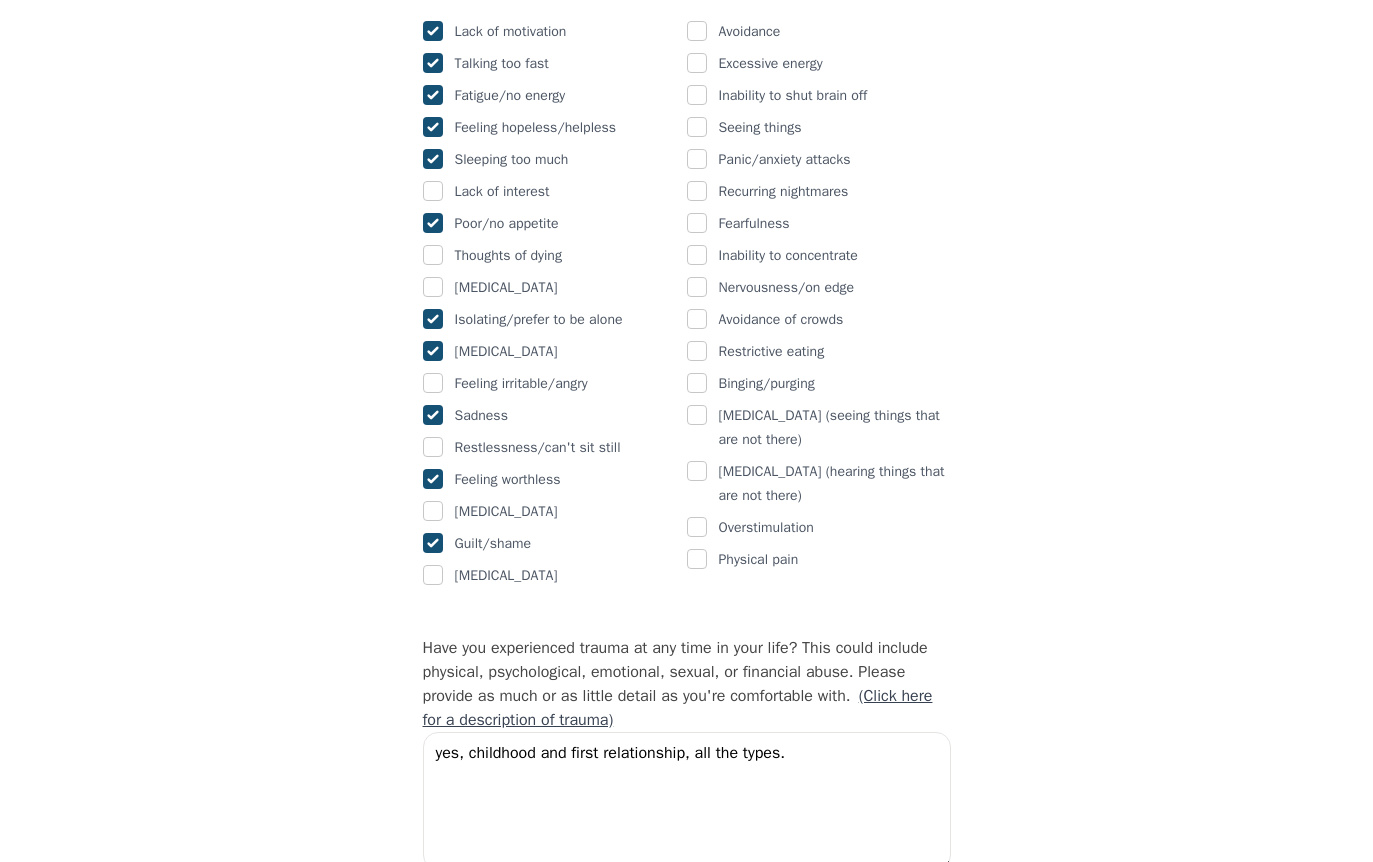 checkbox on "true" 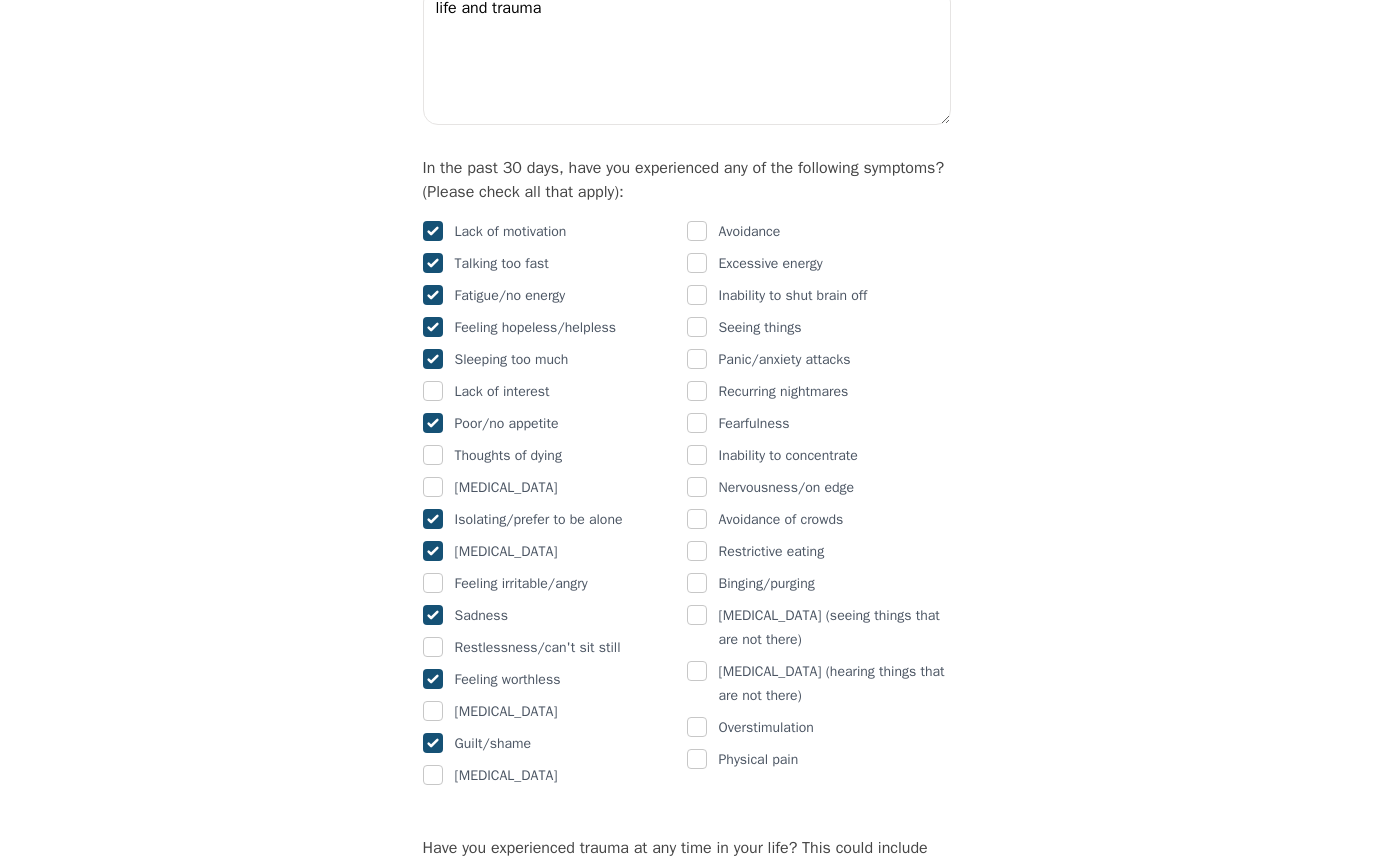 scroll, scrollTop: 1000, scrollLeft: 0, axis: vertical 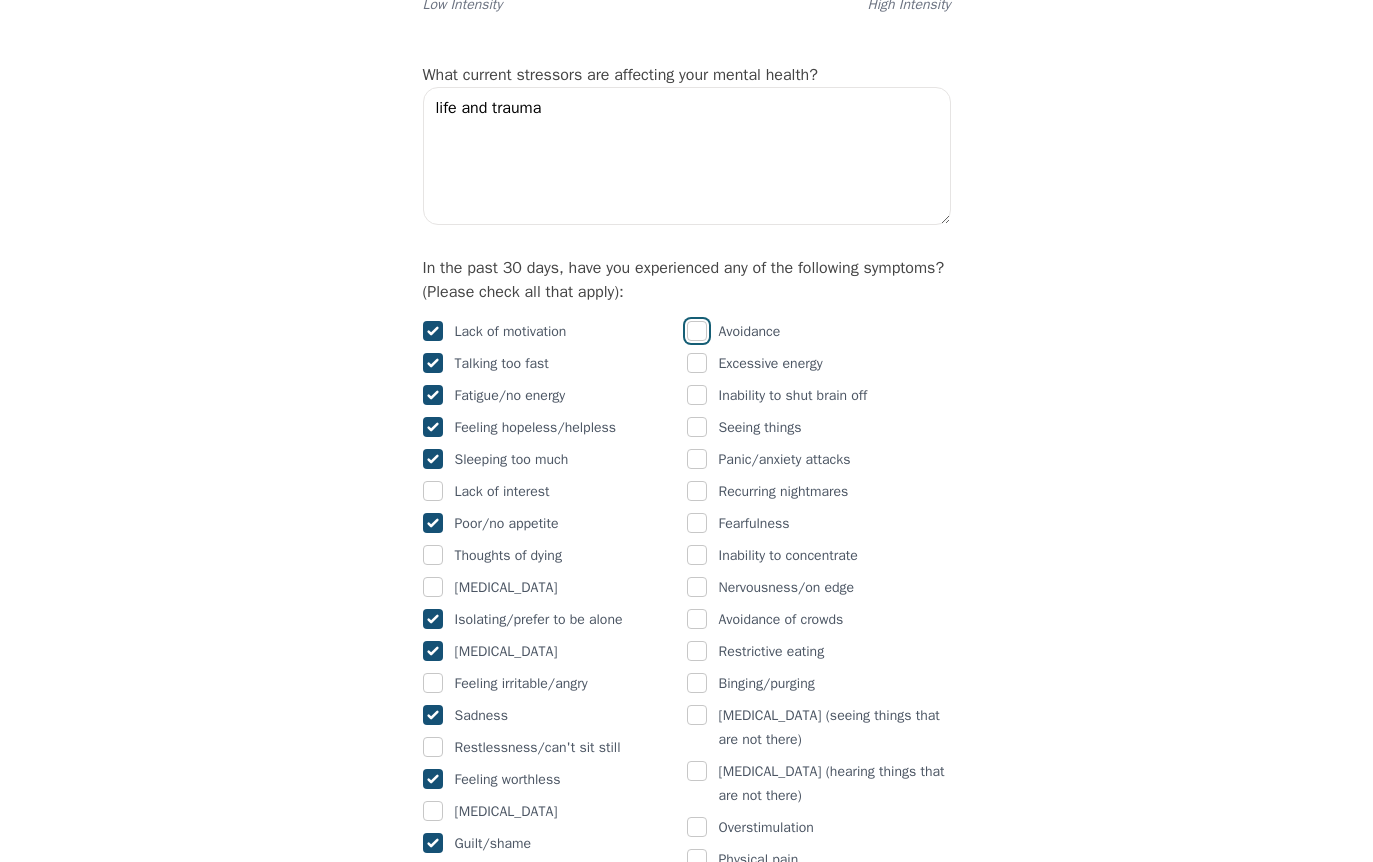 click at bounding box center (697, 331) 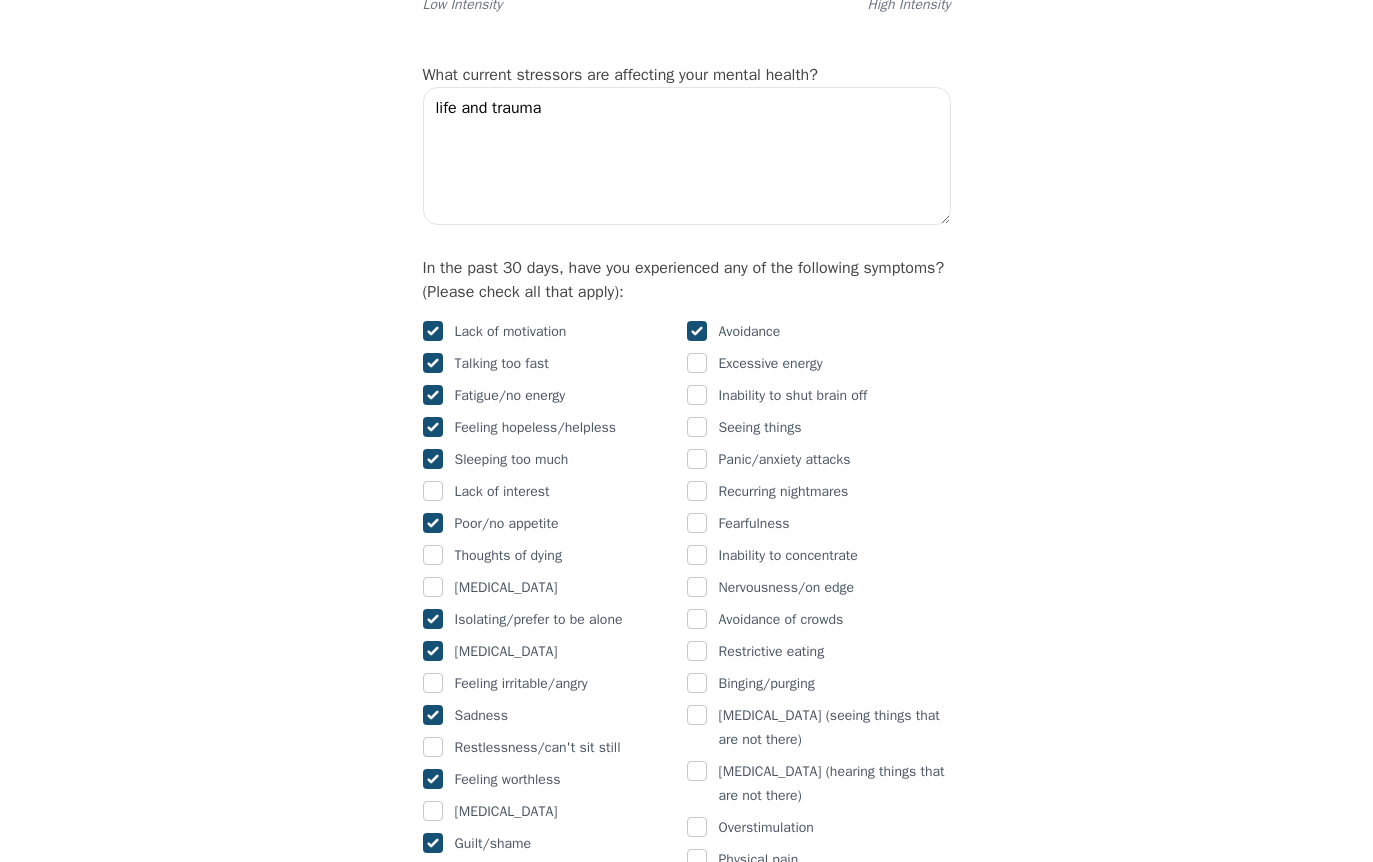 checkbox on "true" 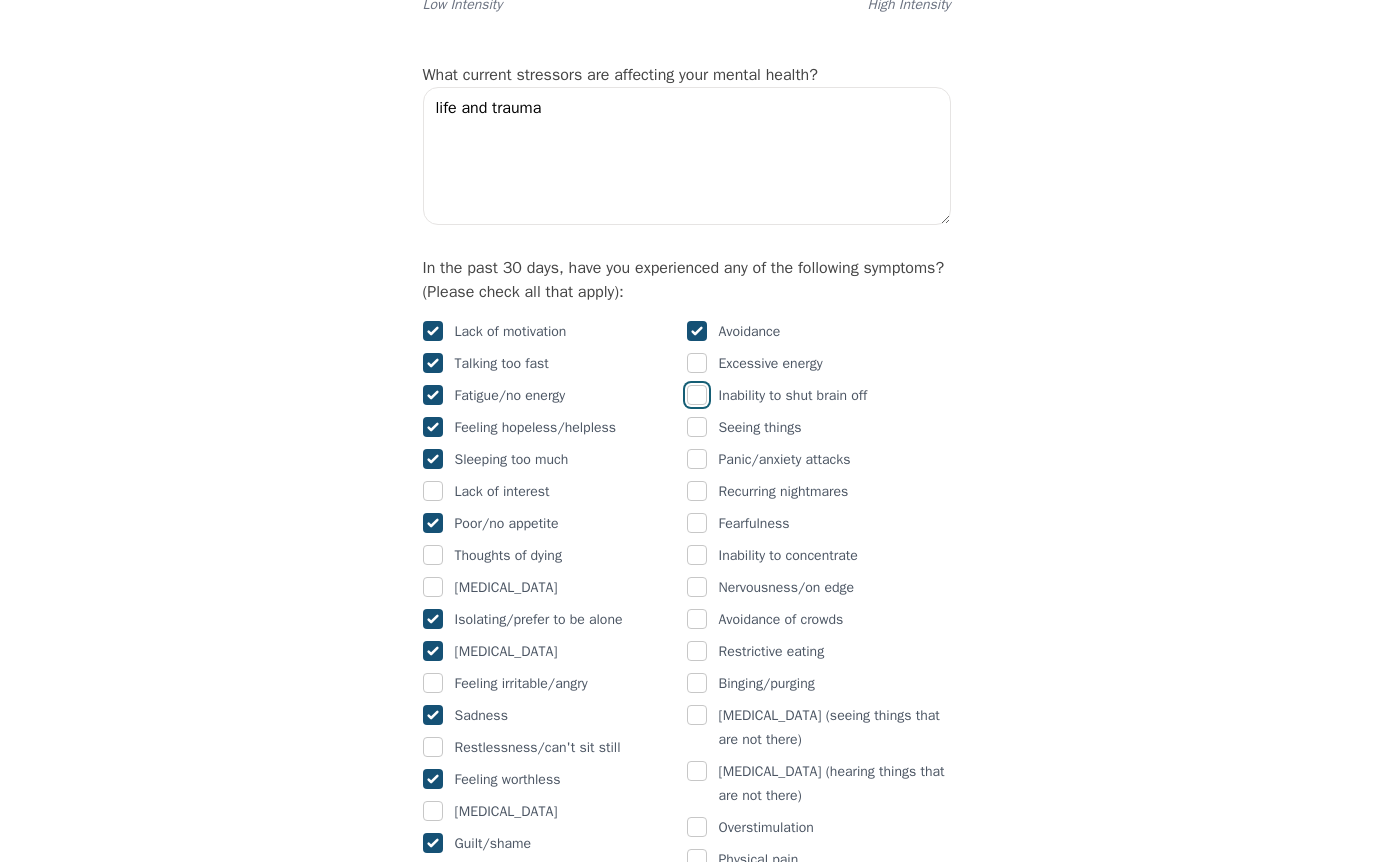 click at bounding box center (697, 395) 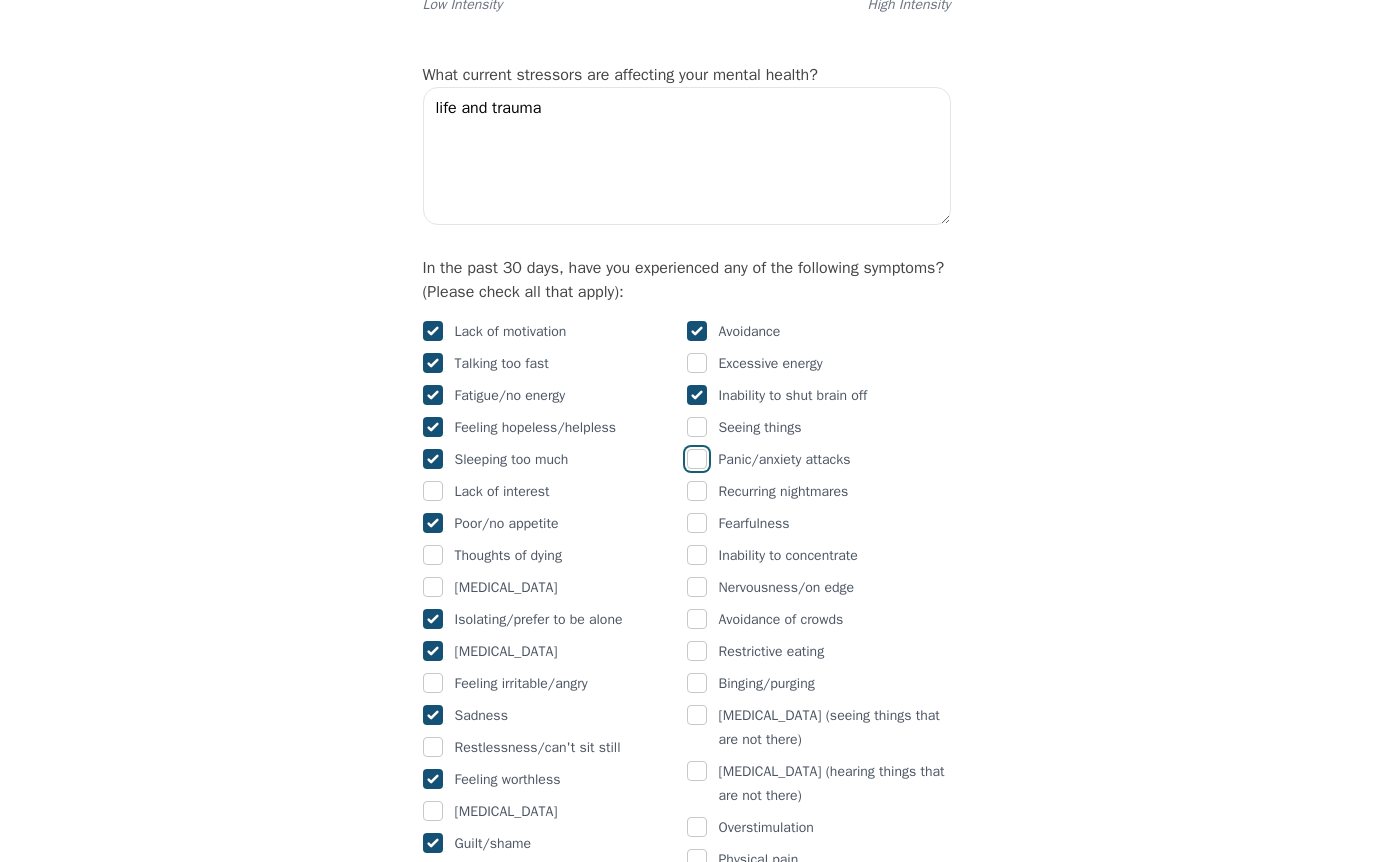 click at bounding box center [697, 459] 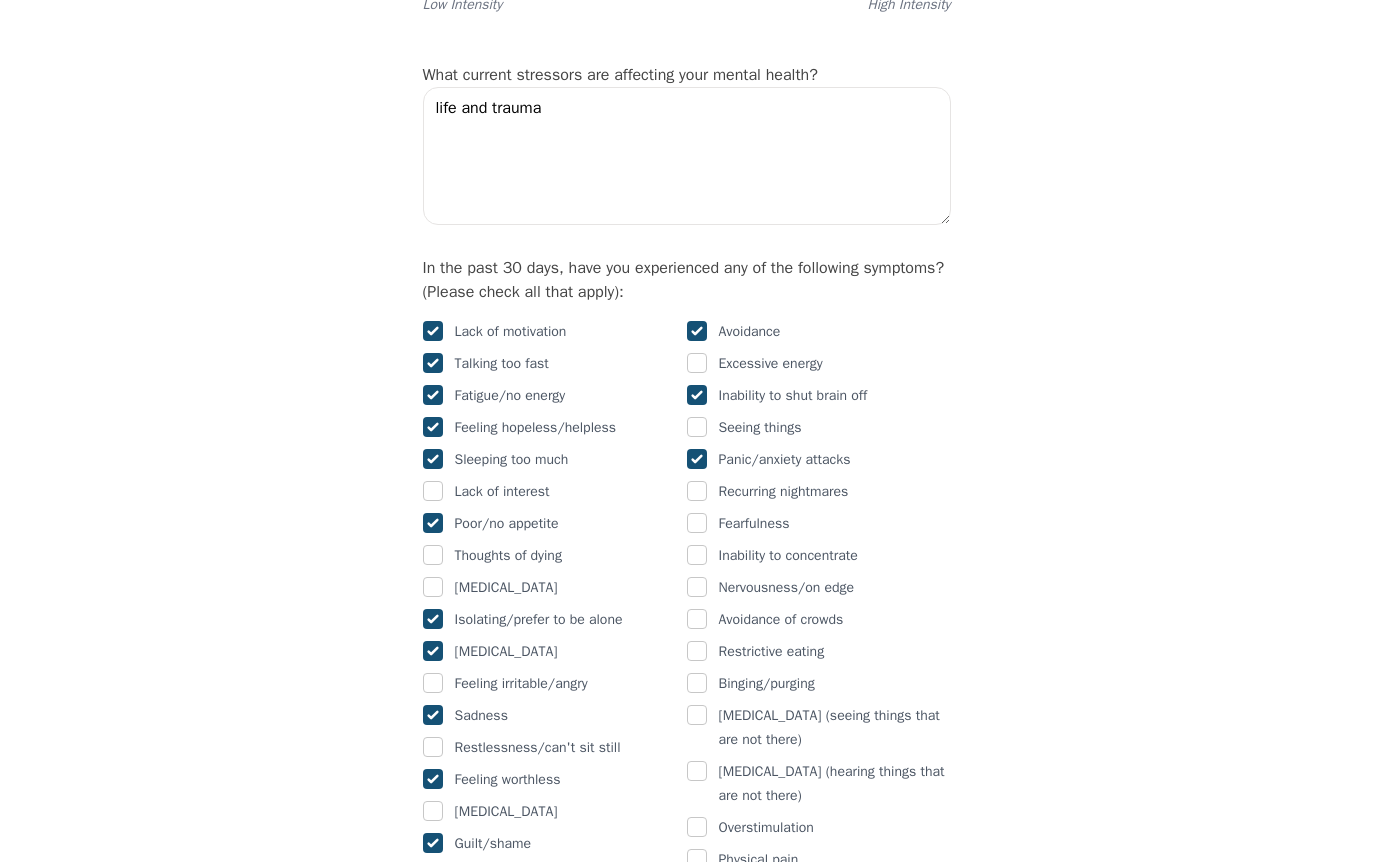 scroll, scrollTop: 1100, scrollLeft: 0, axis: vertical 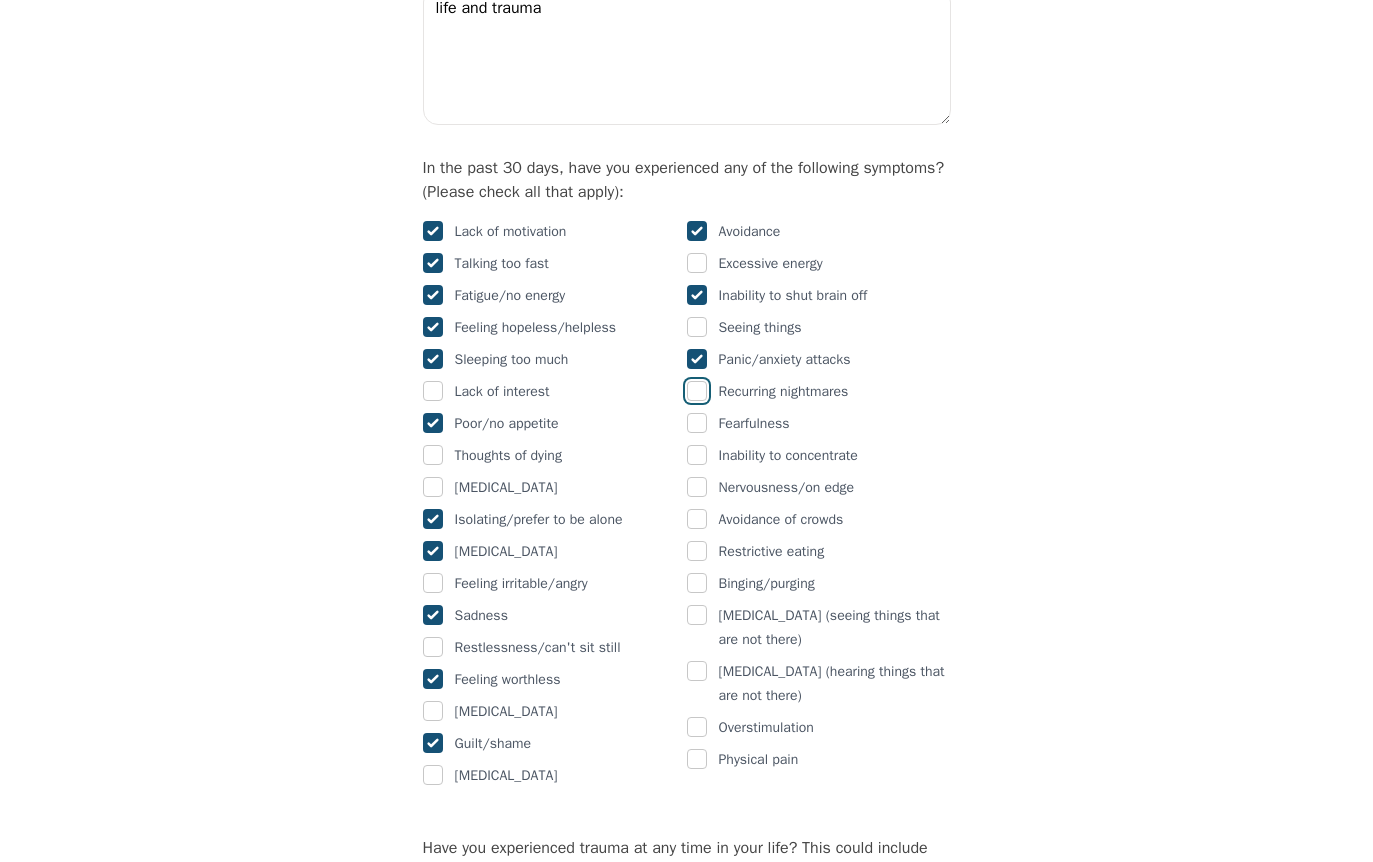 click at bounding box center [697, 391] 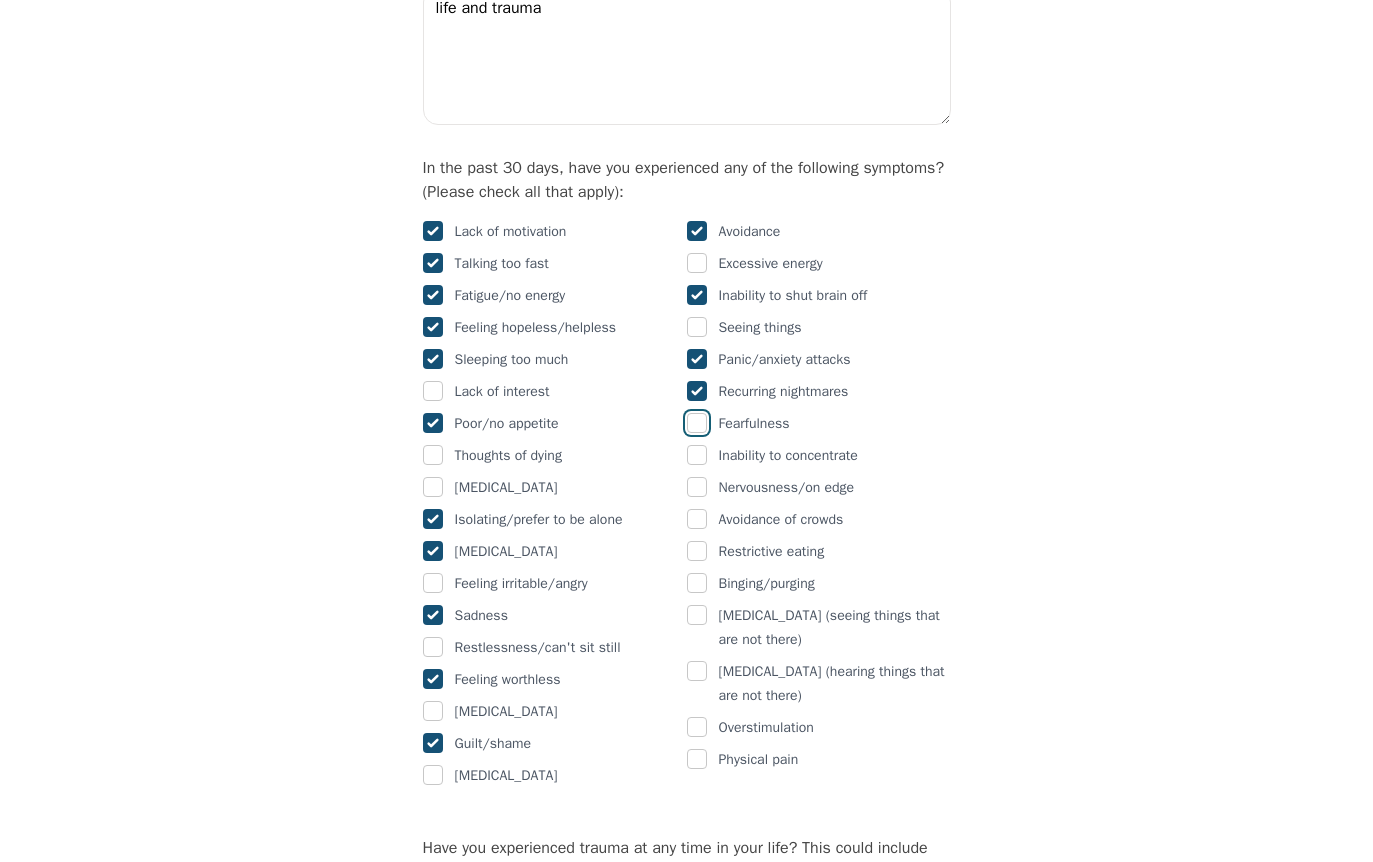 click at bounding box center [697, 423] 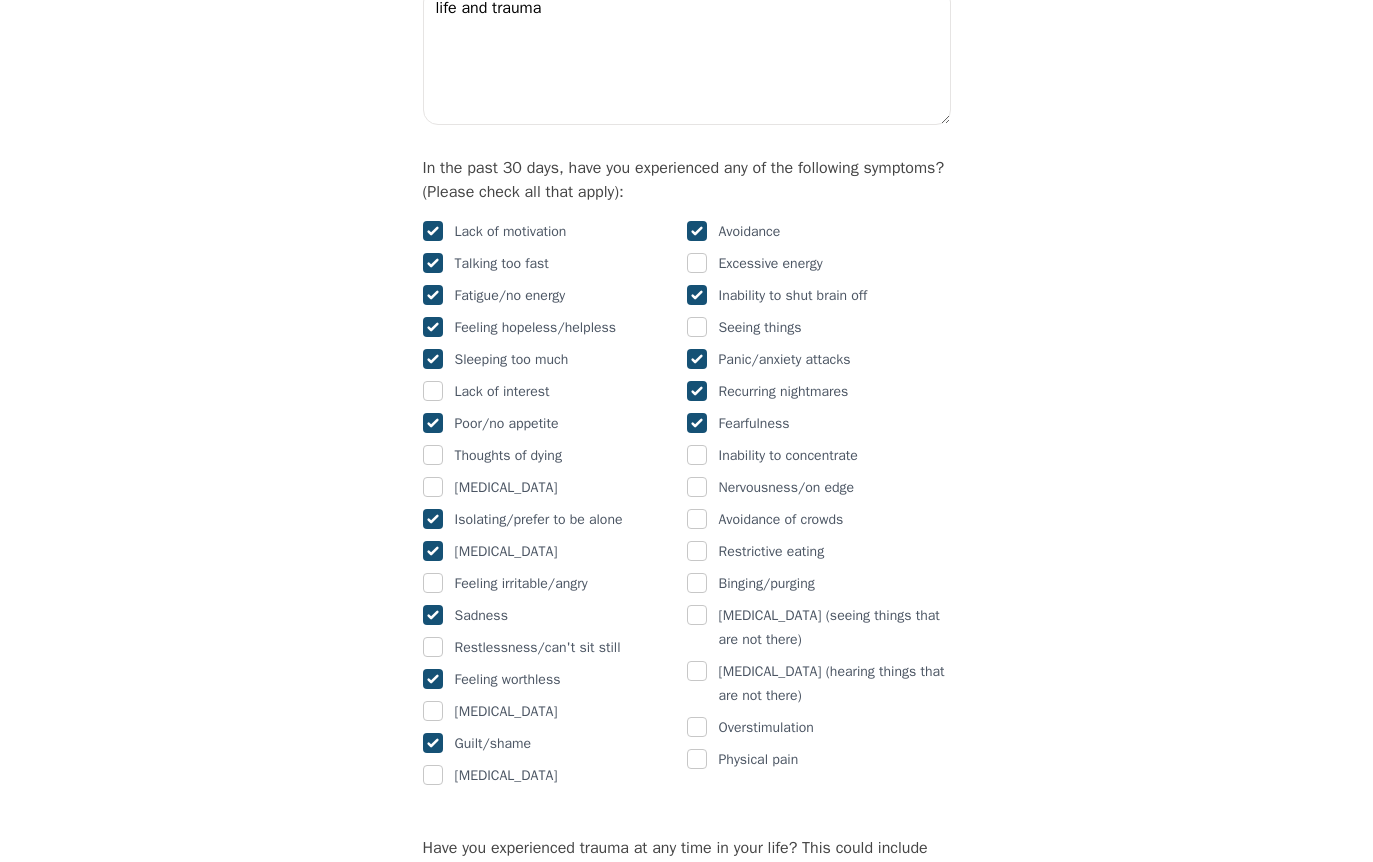 click at bounding box center [697, 423] 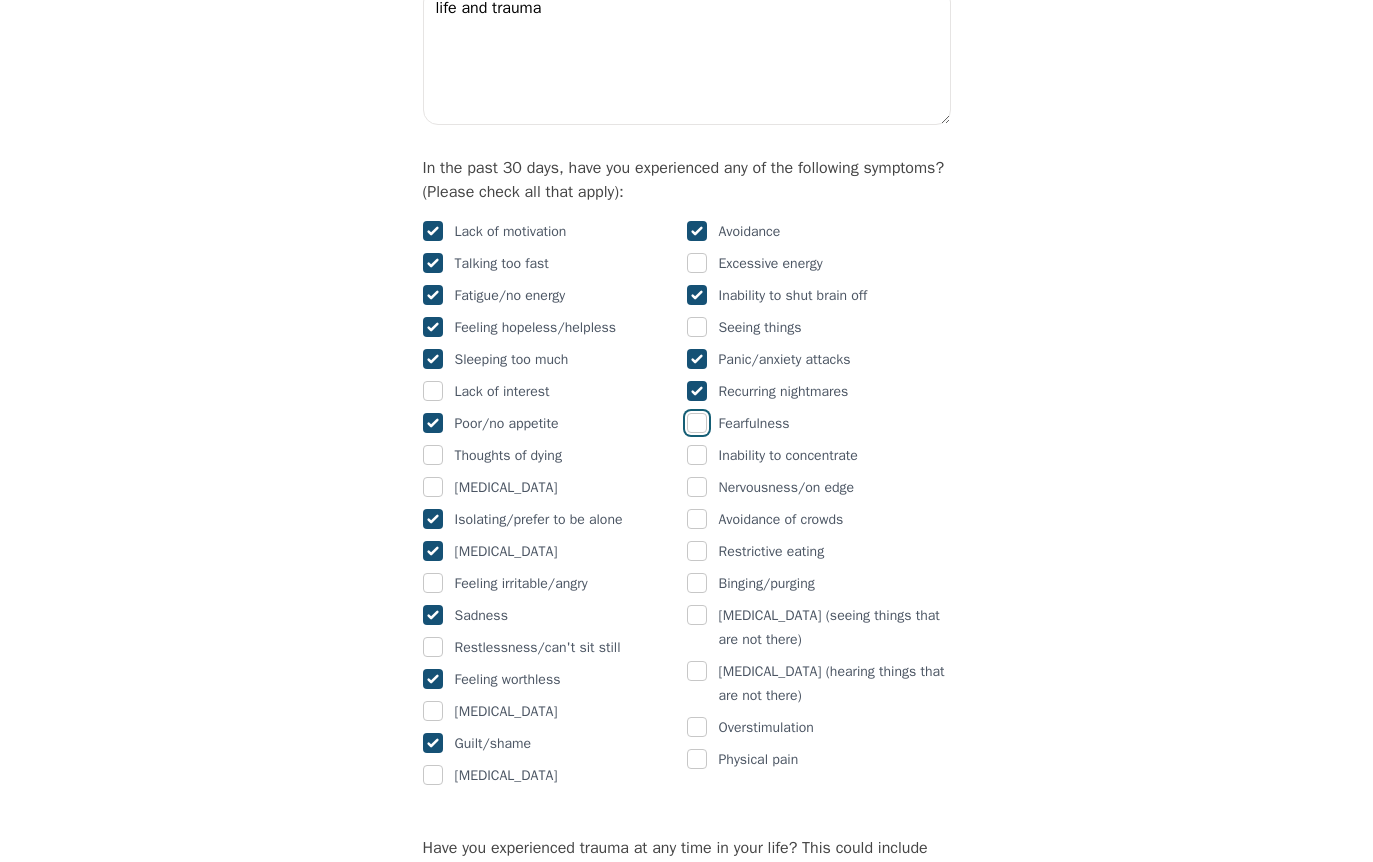 checkbox on "false" 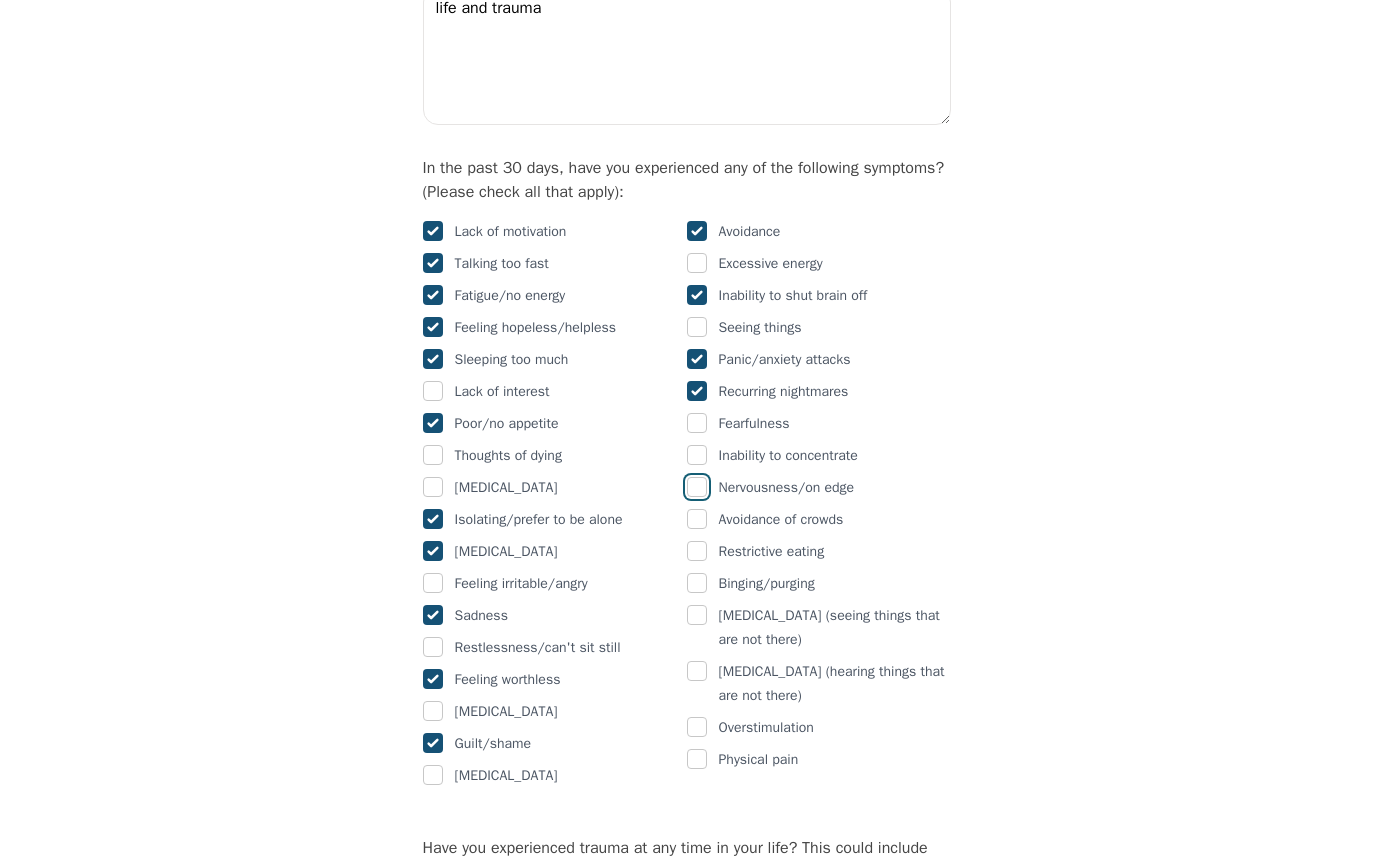 click at bounding box center [697, 487] 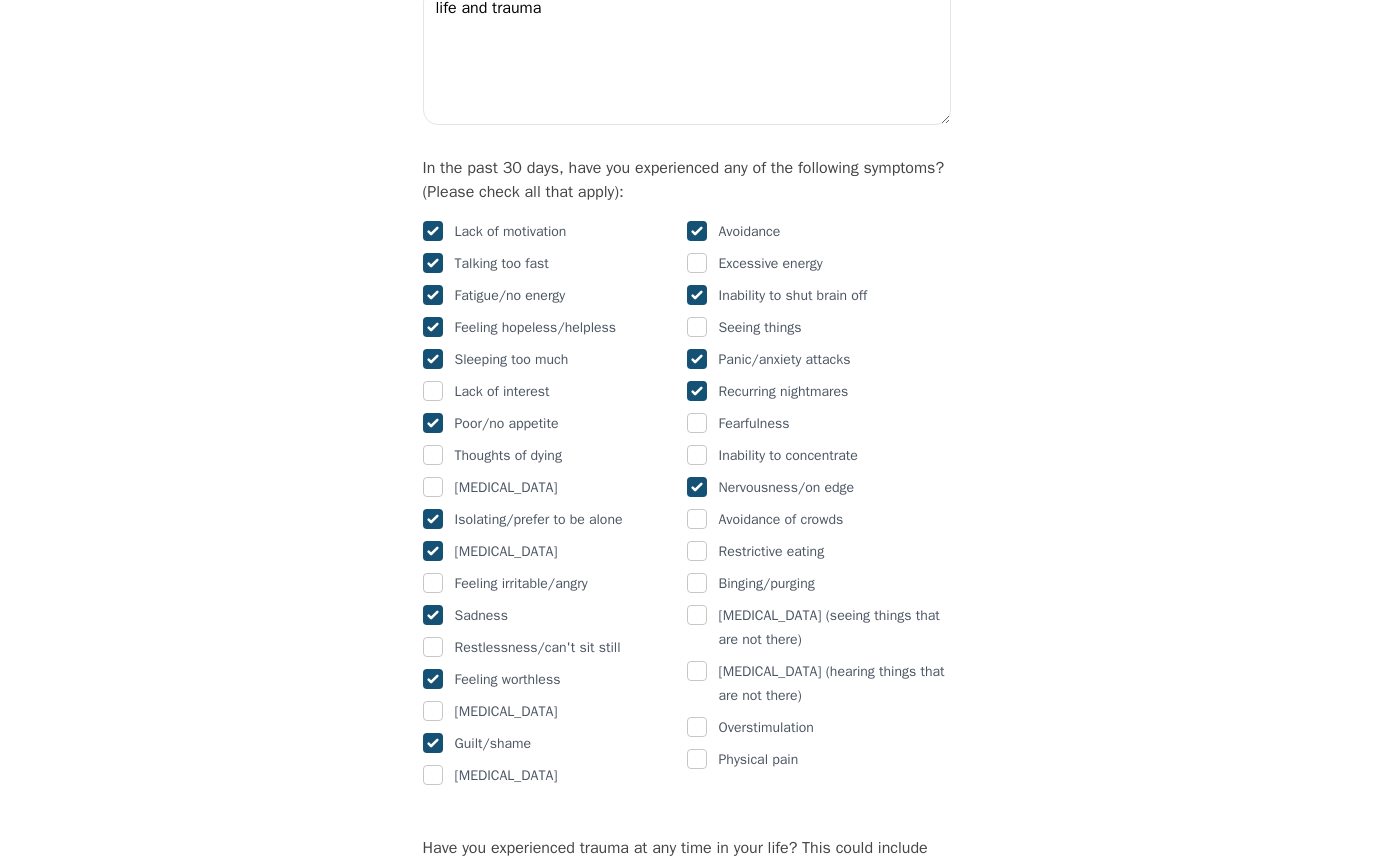 checkbox on "true" 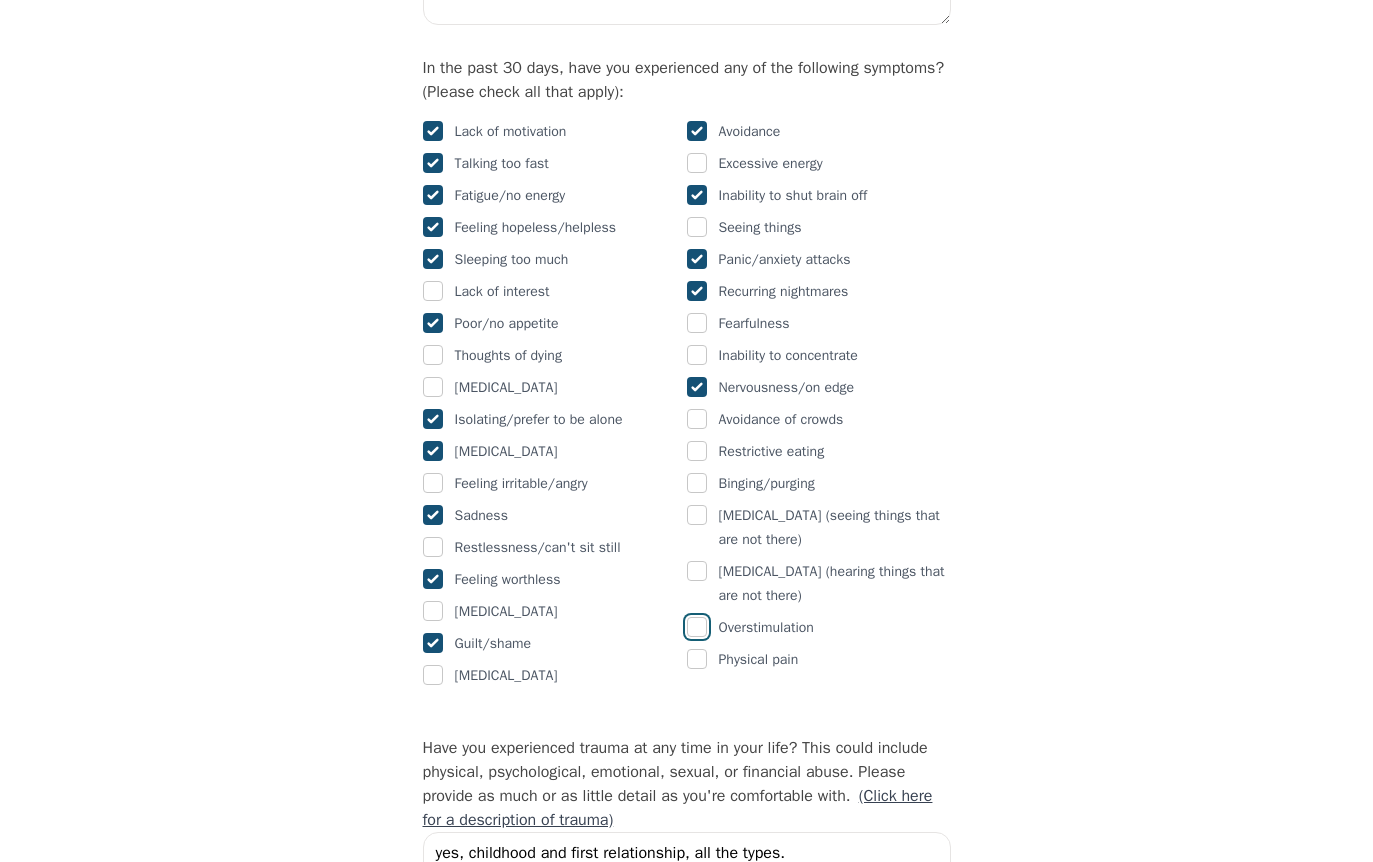 click at bounding box center [697, 627] 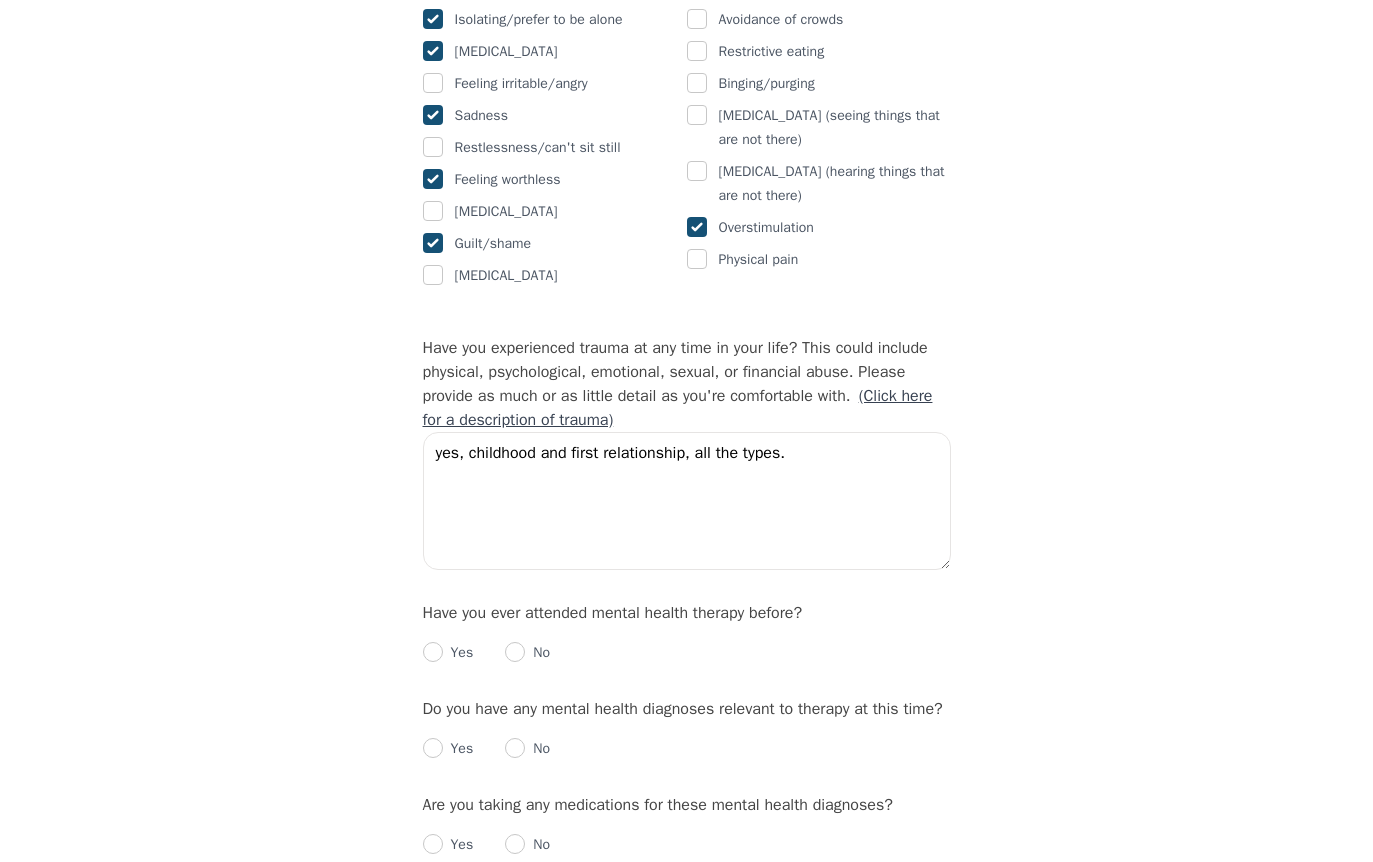 scroll, scrollTop: 1800, scrollLeft: 0, axis: vertical 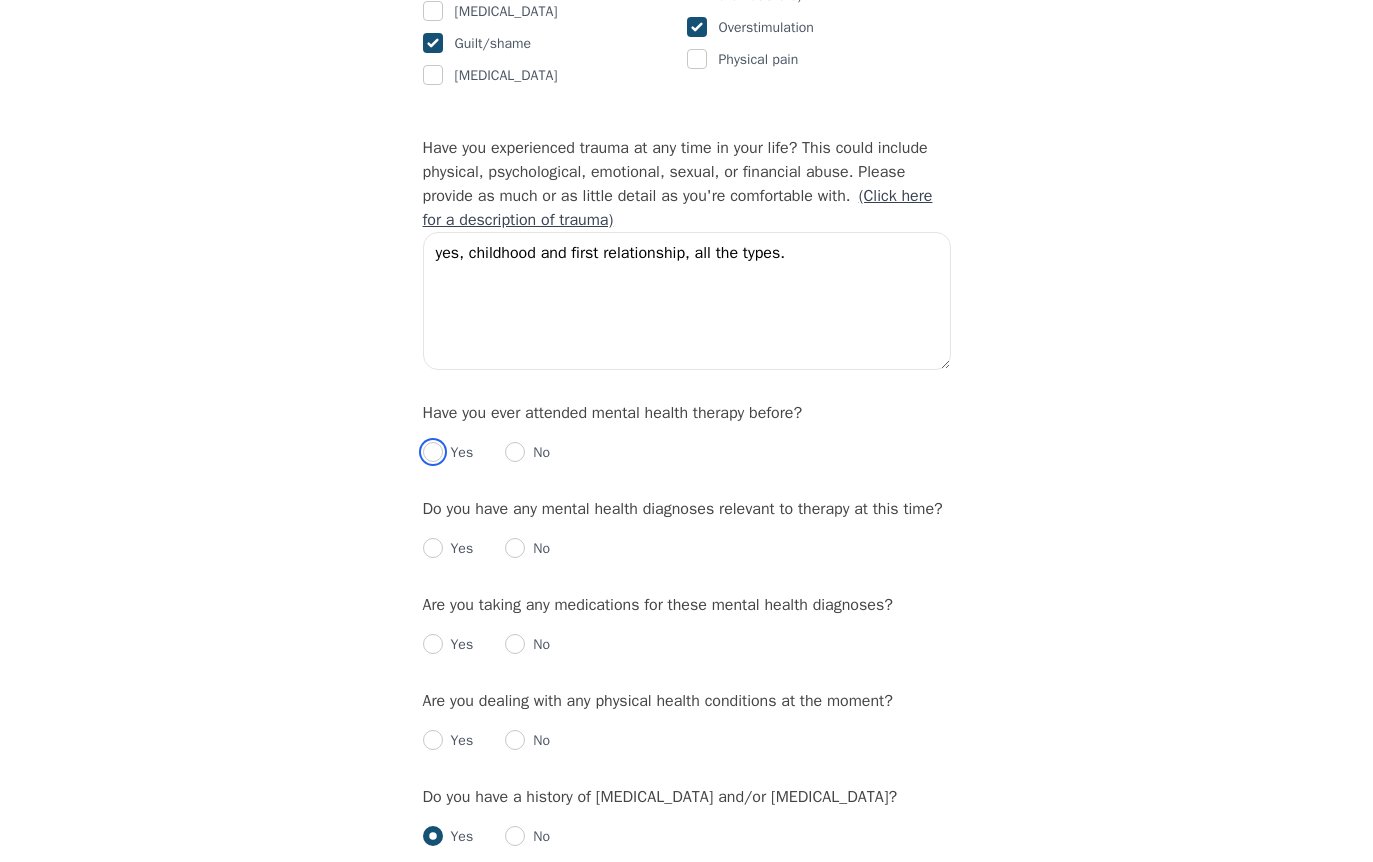 click at bounding box center (433, 452) 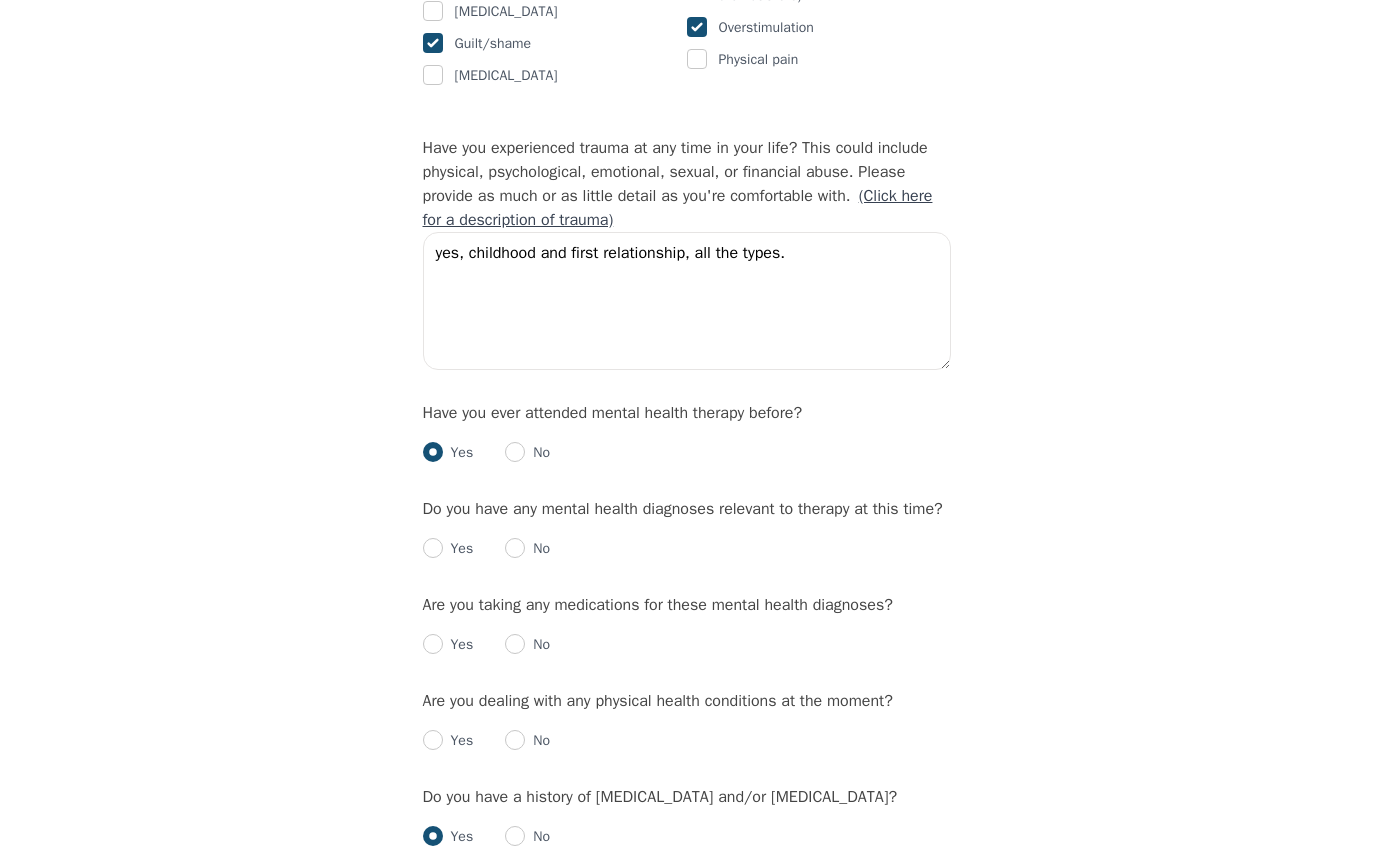 radio on "true" 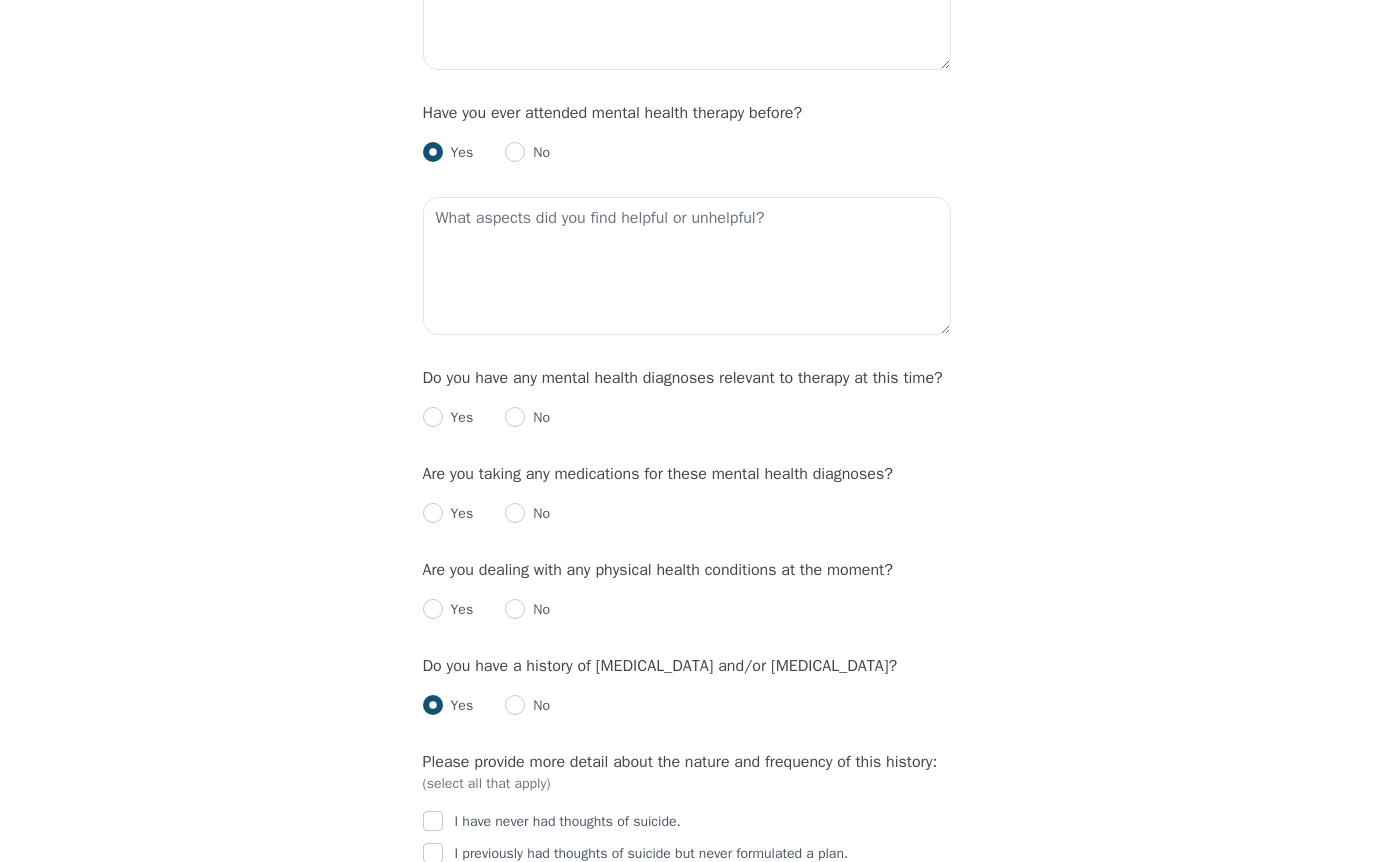 scroll, scrollTop: 2200, scrollLeft: 0, axis: vertical 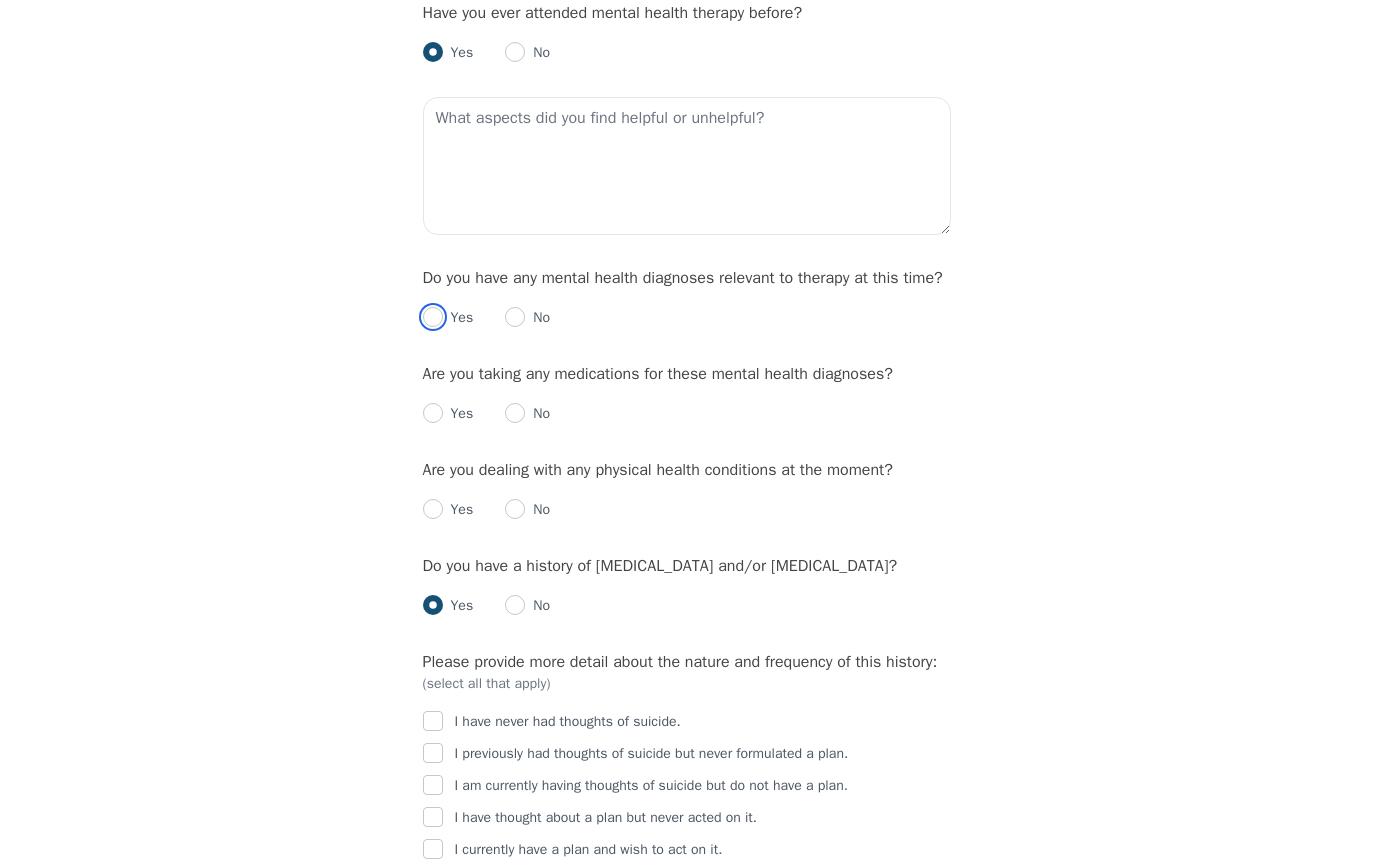 click at bounding box center [433, 317] 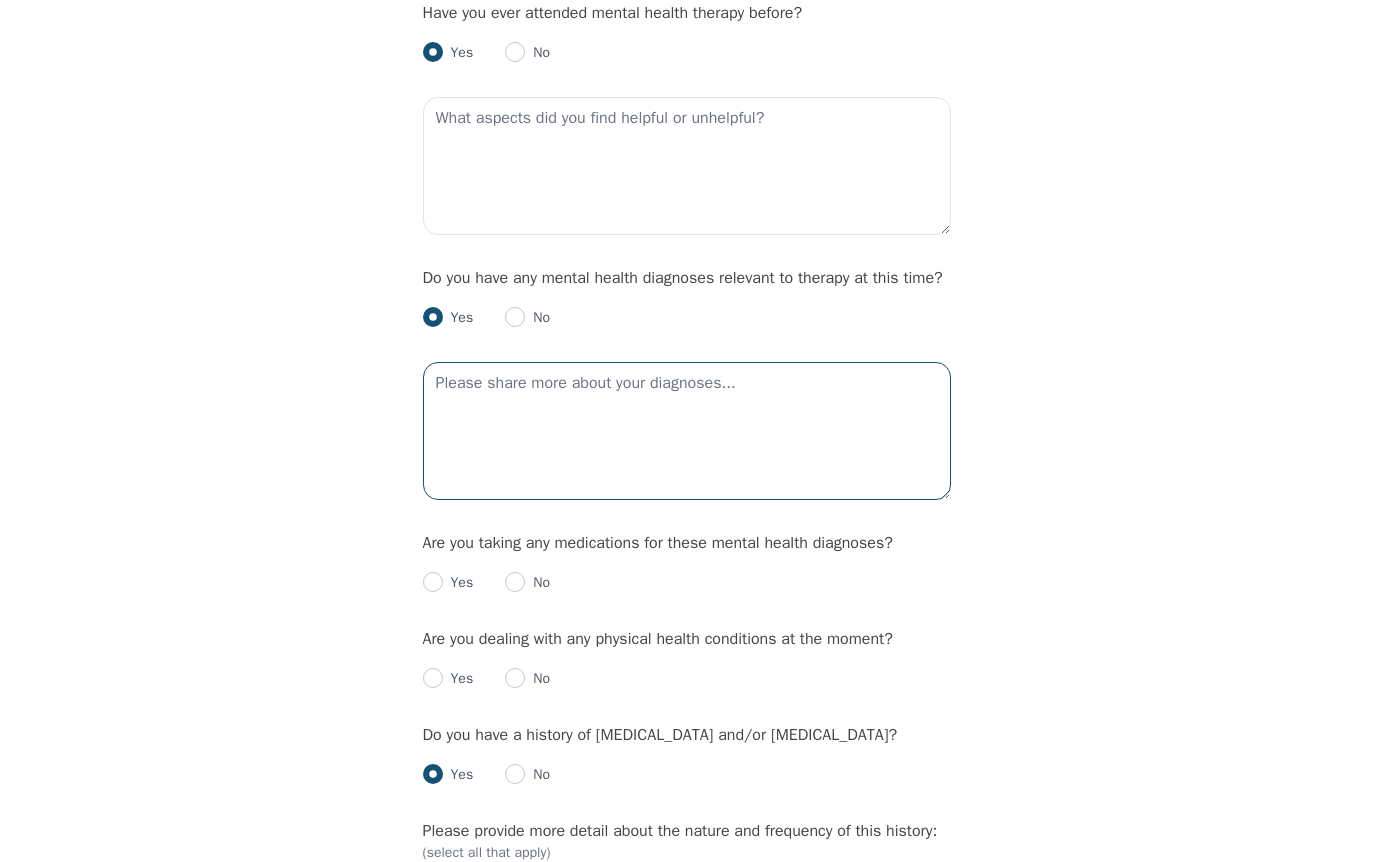 click at bounding box center (687, 431) 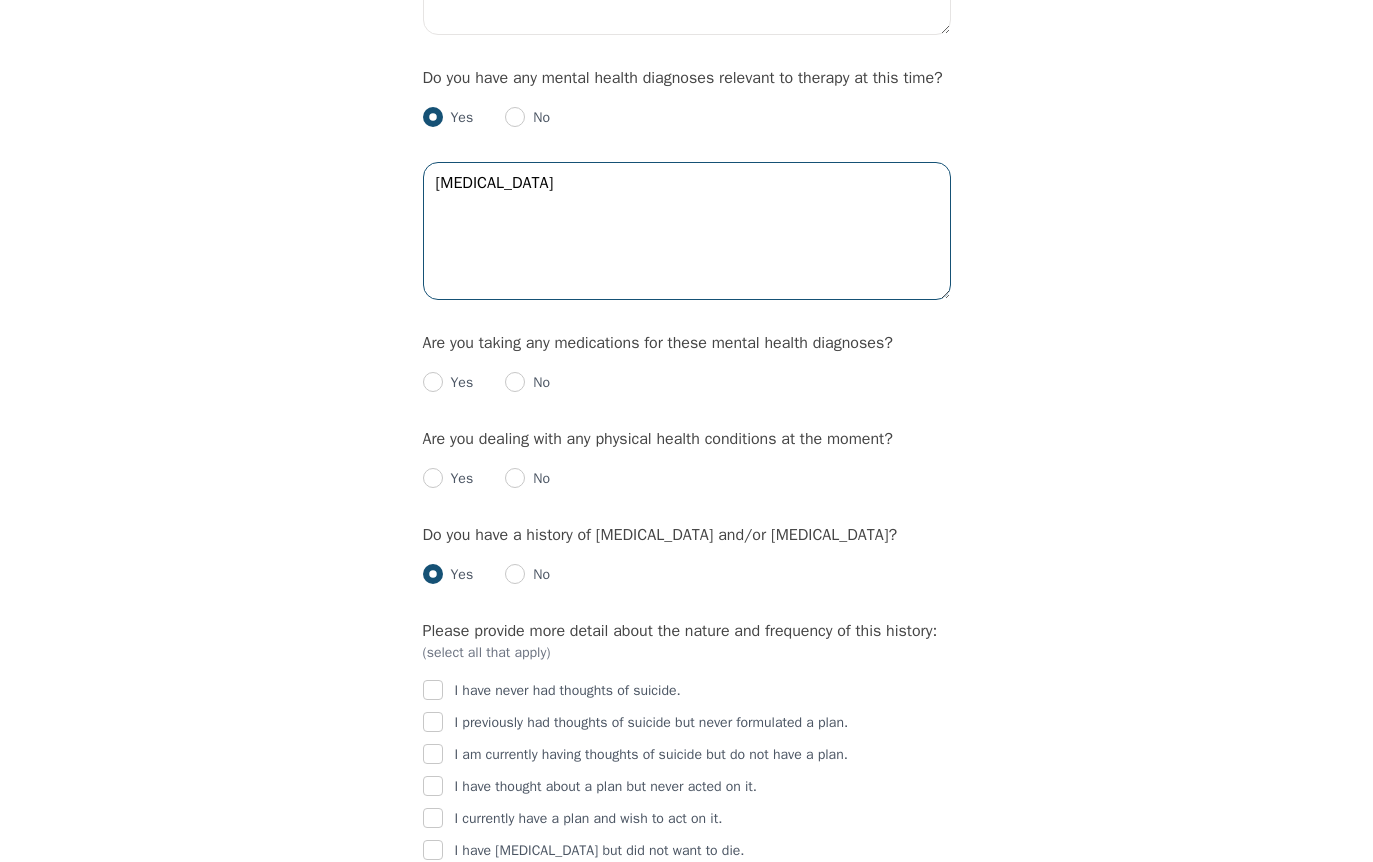 scroll, scrollTop: 2500, scrollLeft: 0, axis: vertical 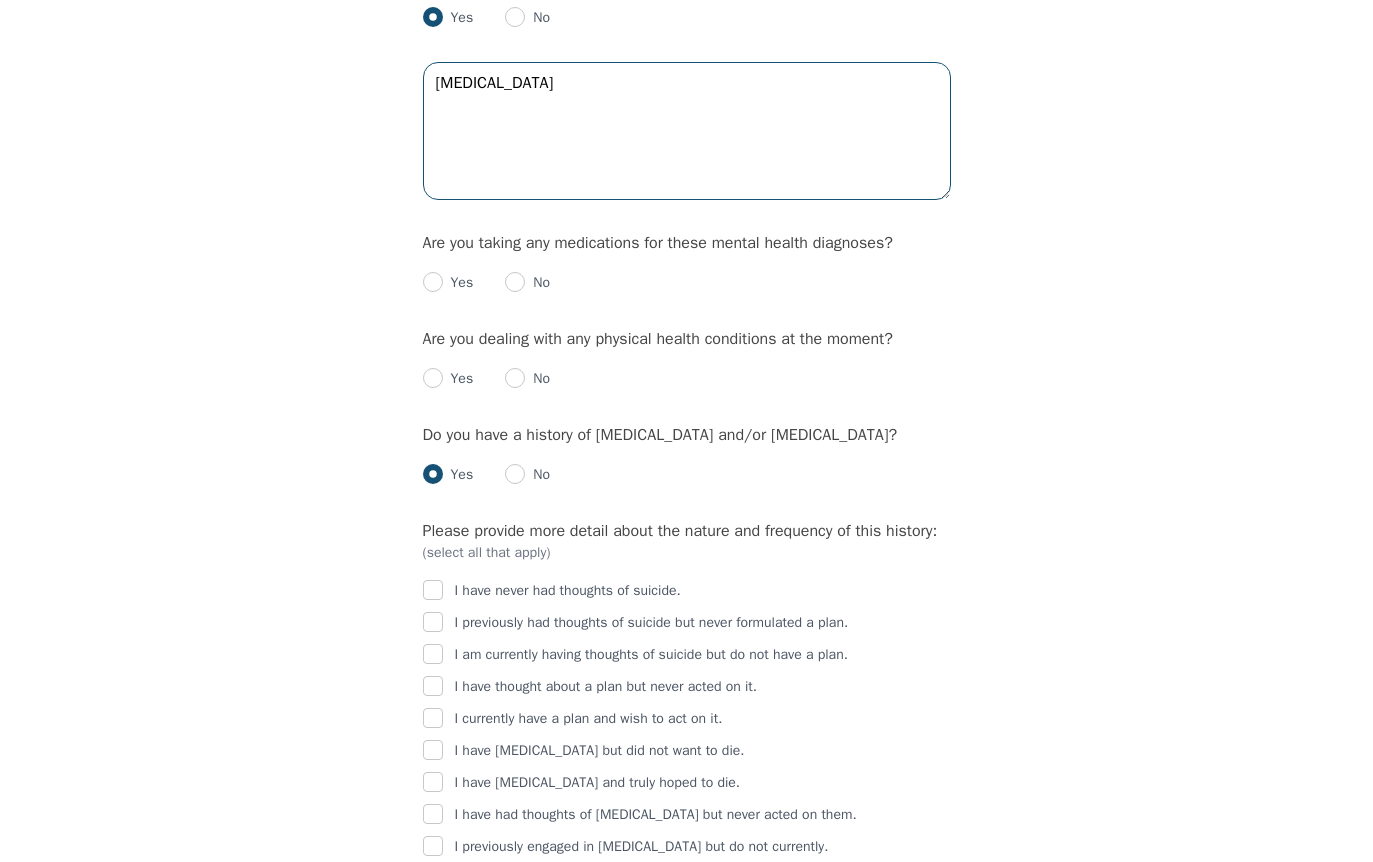 type on "adhd" 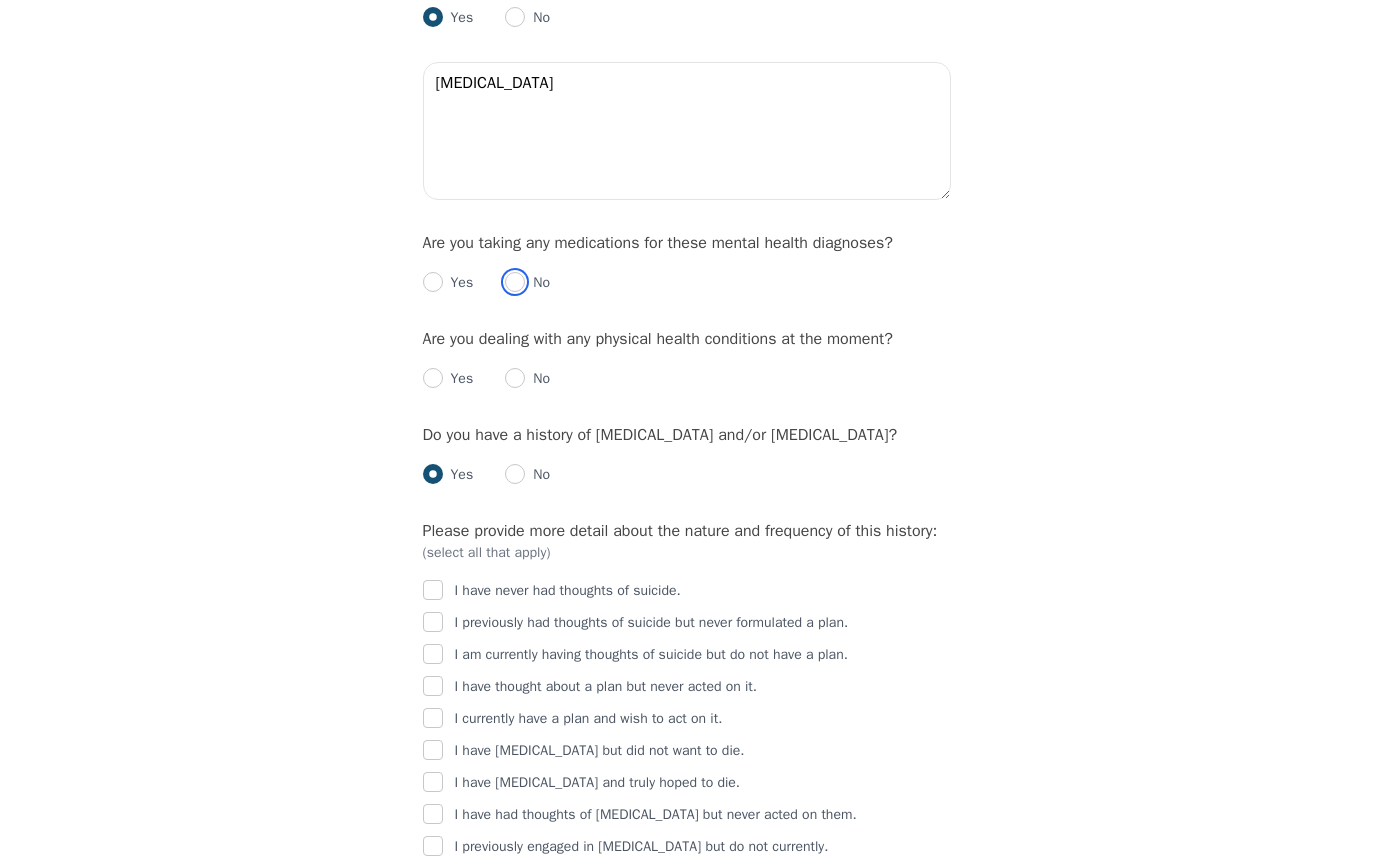 click at bounding box center [515, 282] 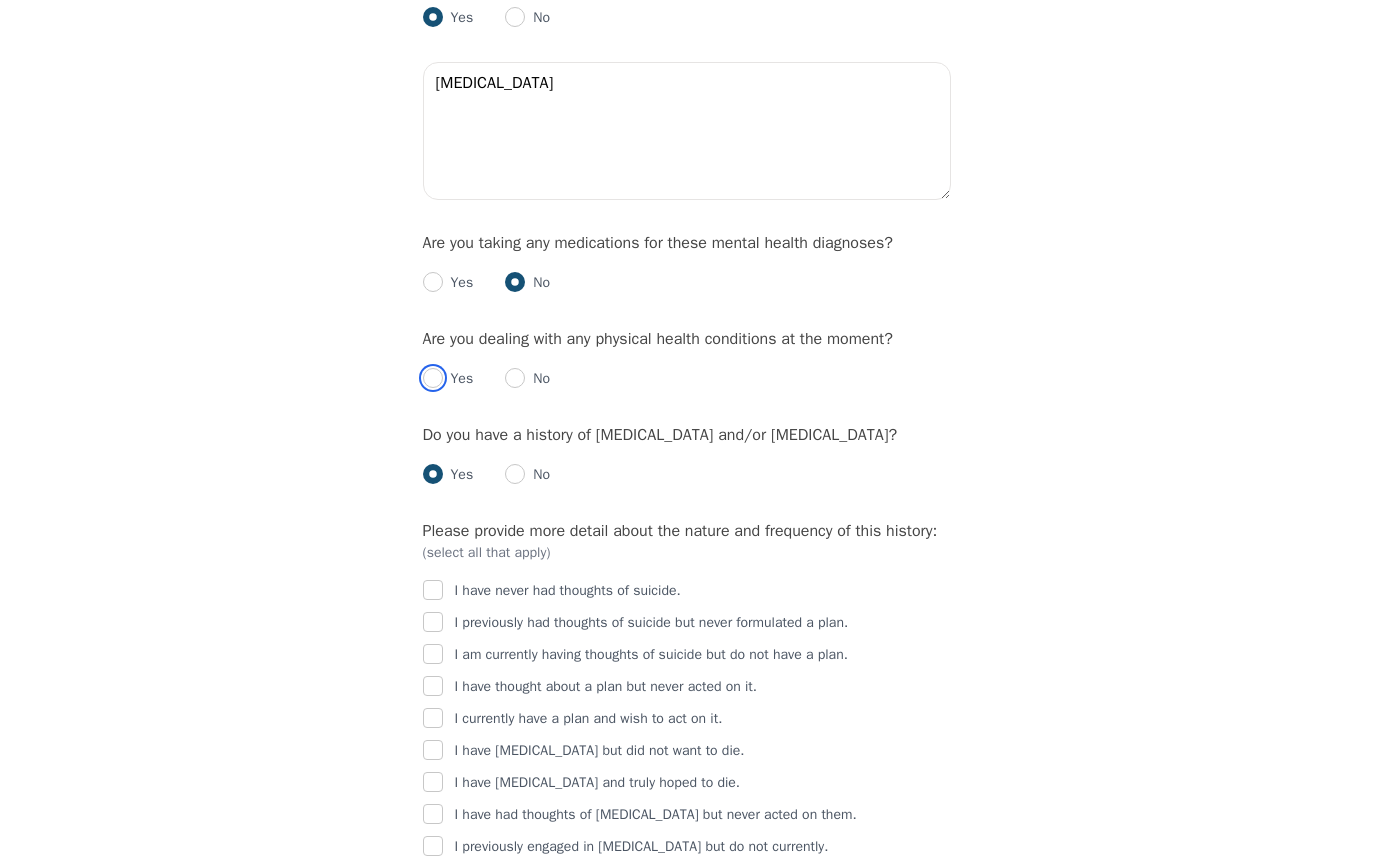 click at bounding box center (433, 378) 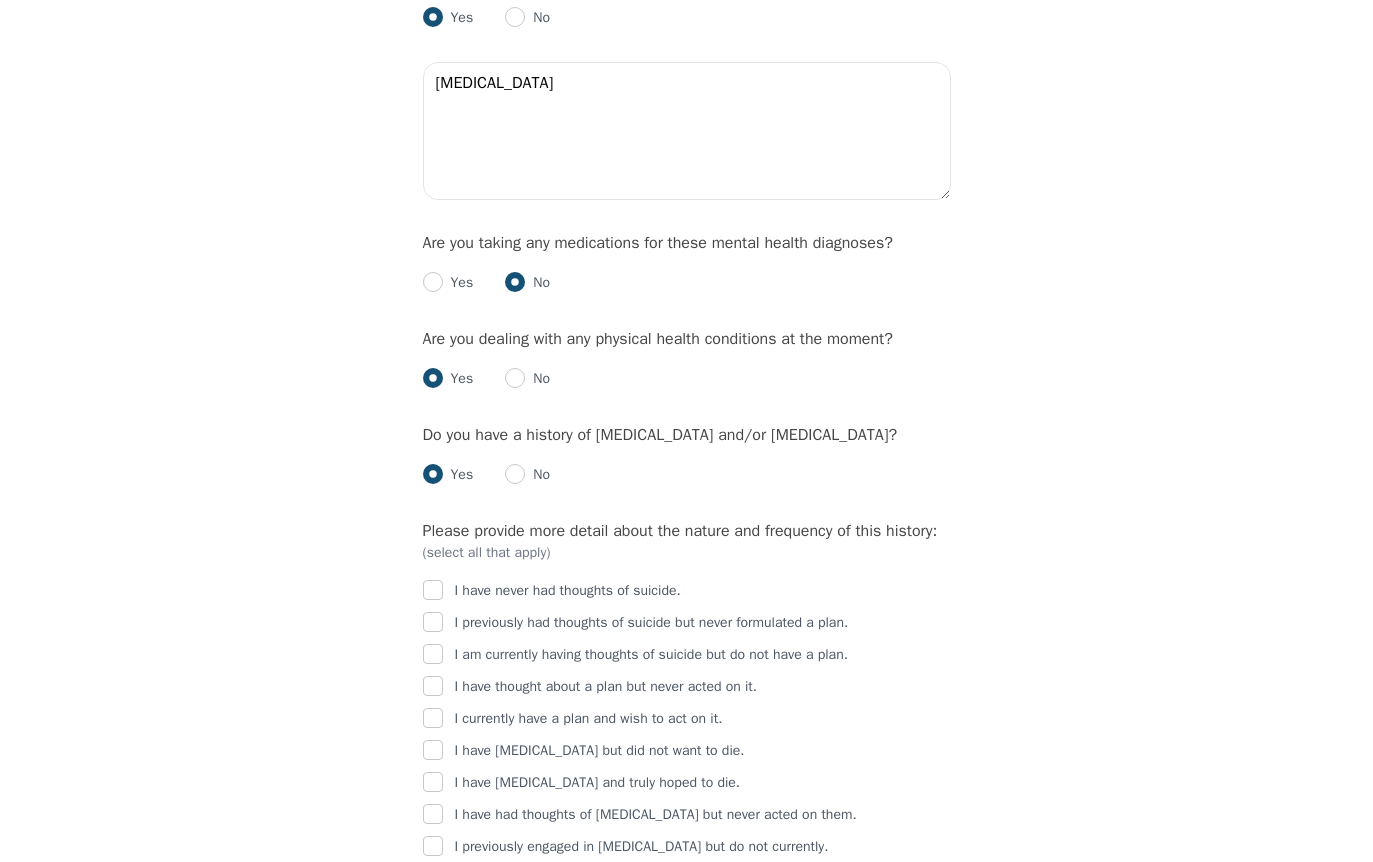 radio on "true" 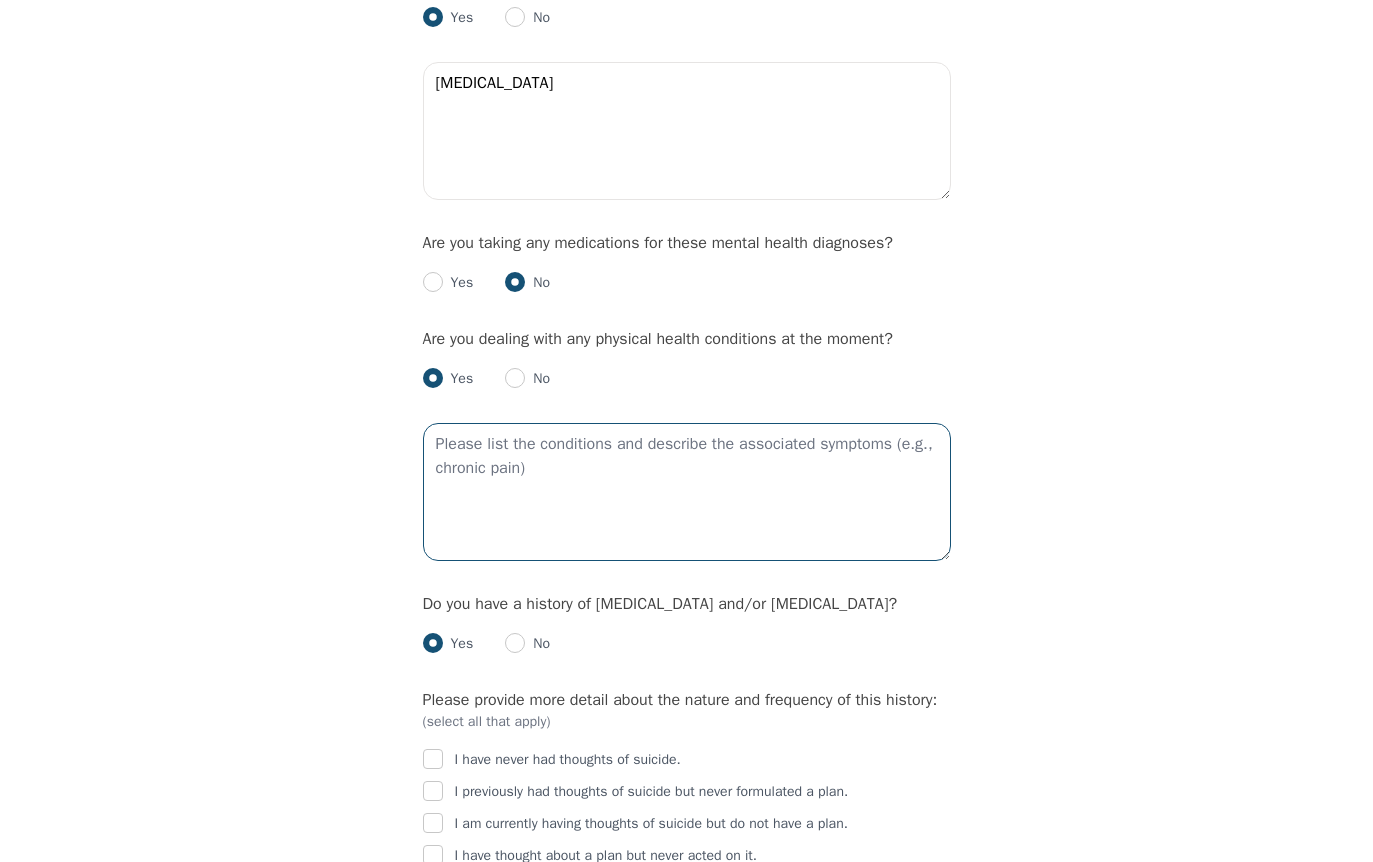 click at bounding box center (687, 492) 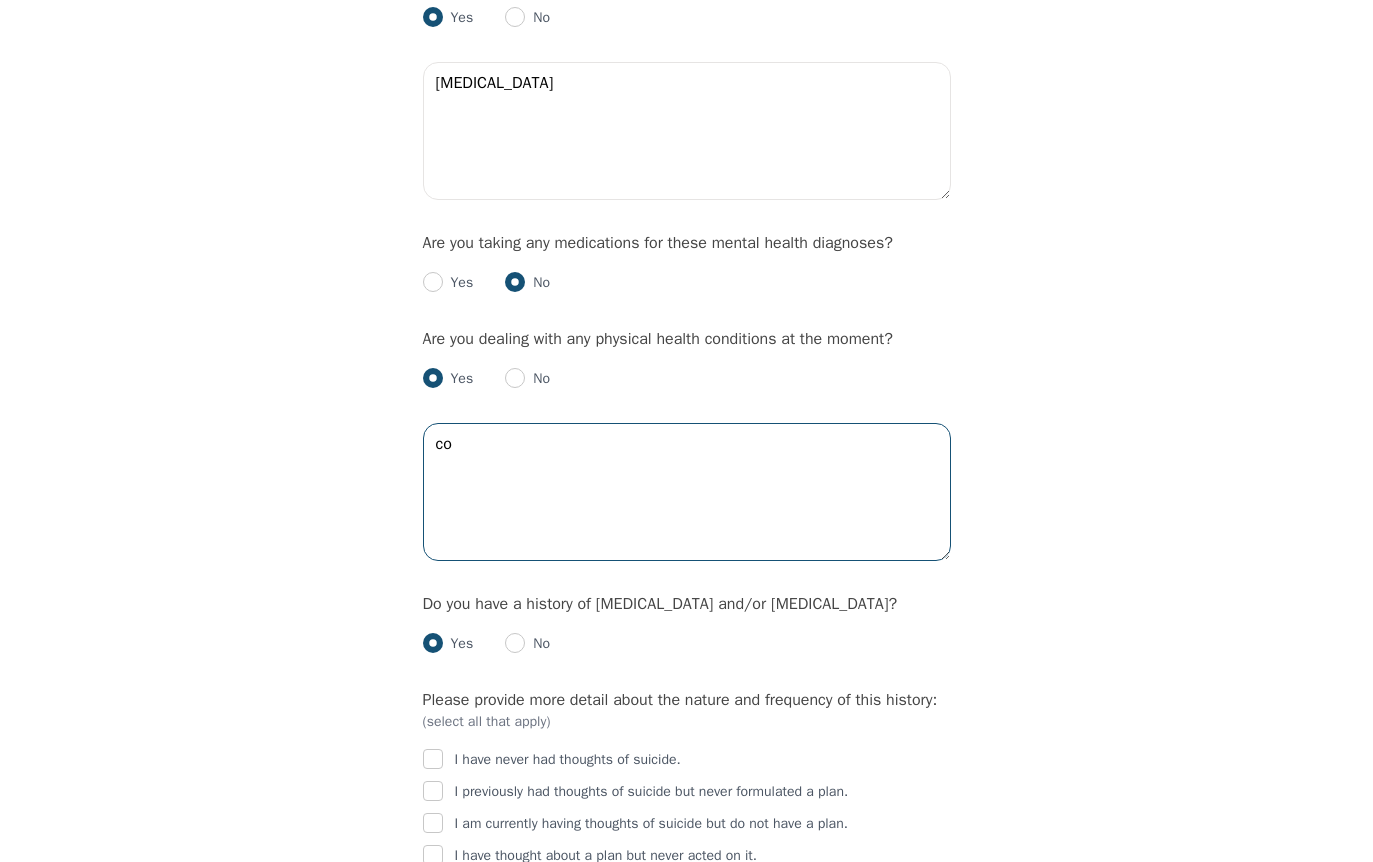 type on "c" 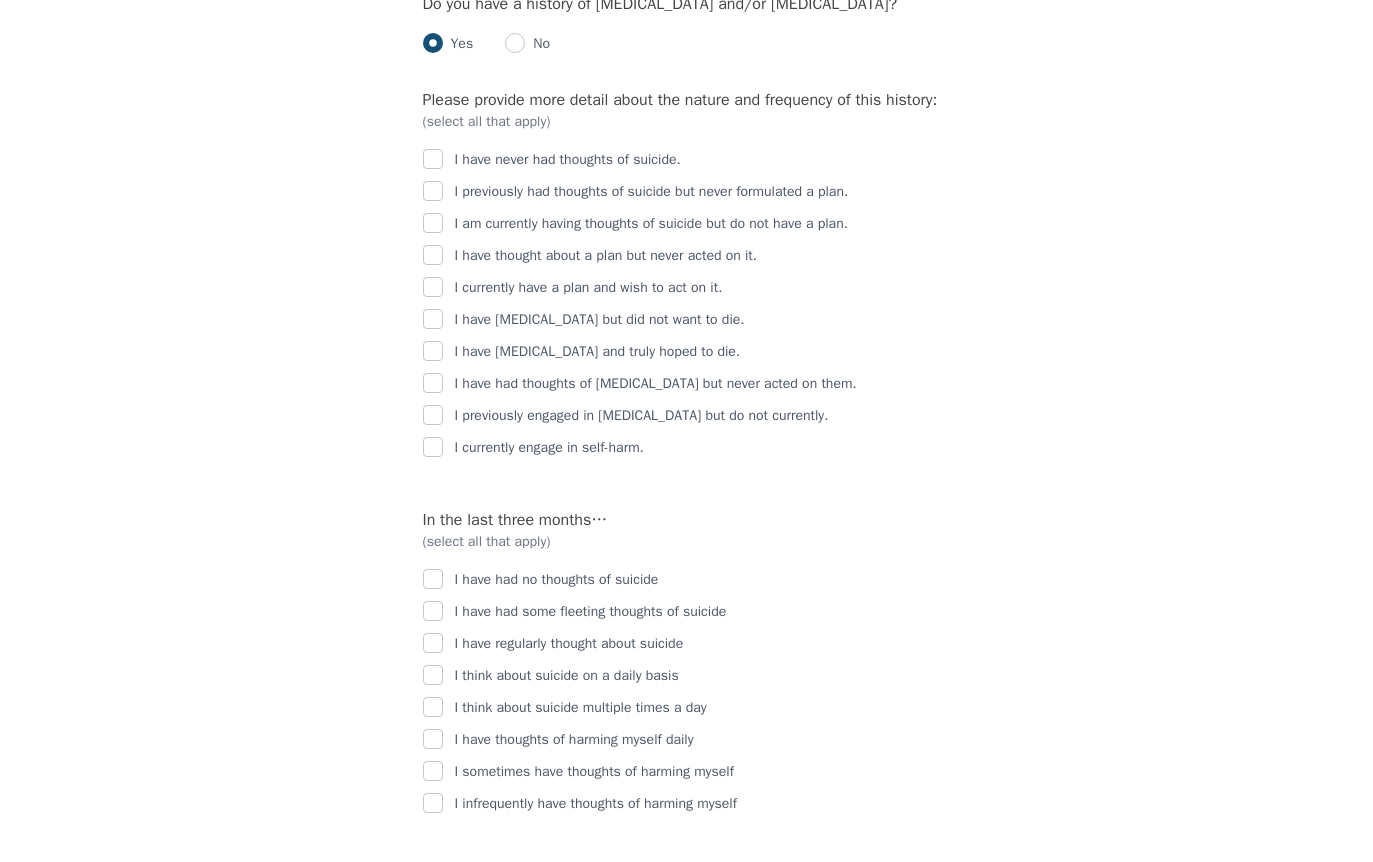 scroll, scrollTop: 3000, scrollLeft: 0, axis: vertical 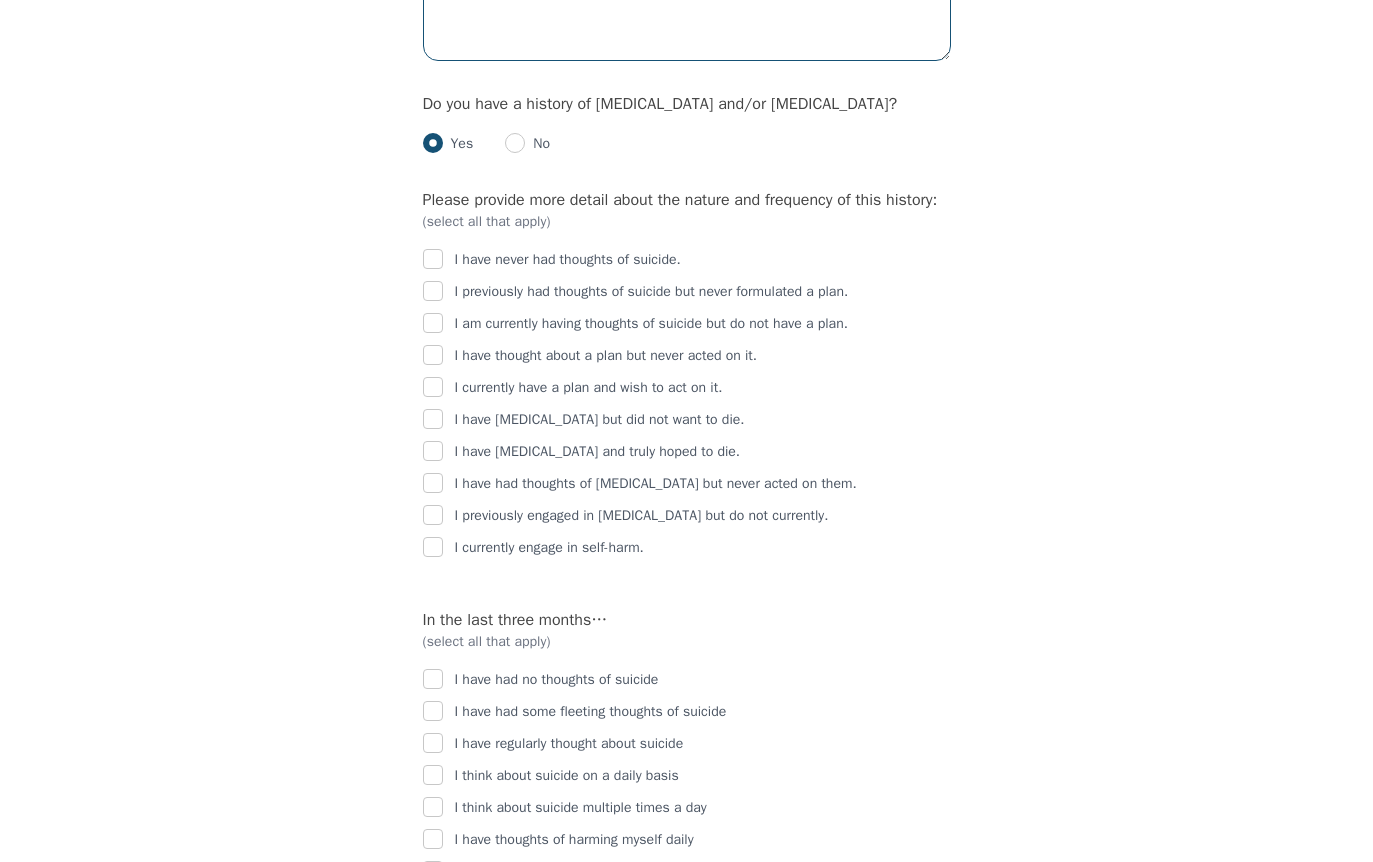 type on "concussion" 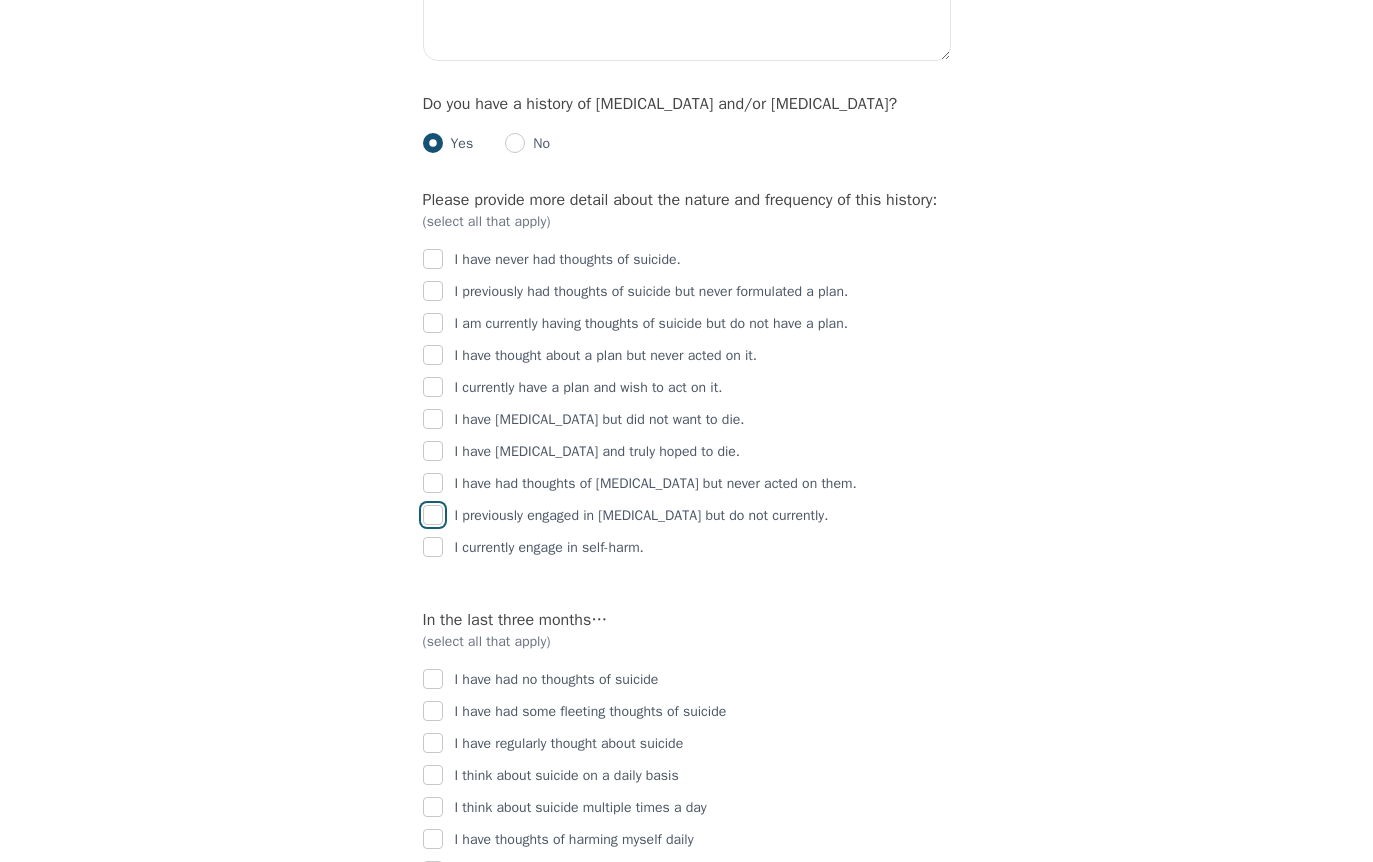 click at bounding box center [433, 515] 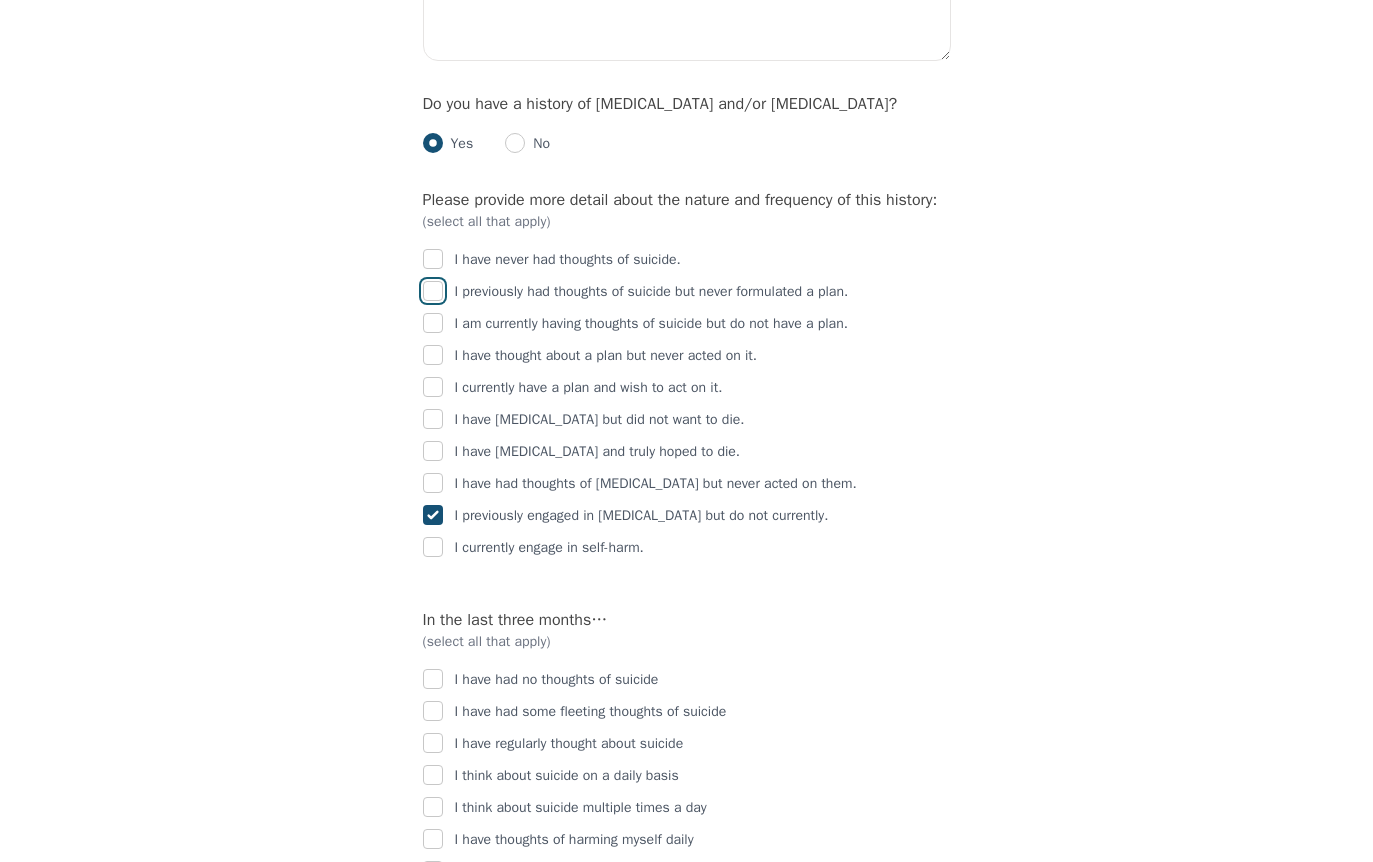 click at bounding box center (433, 291) 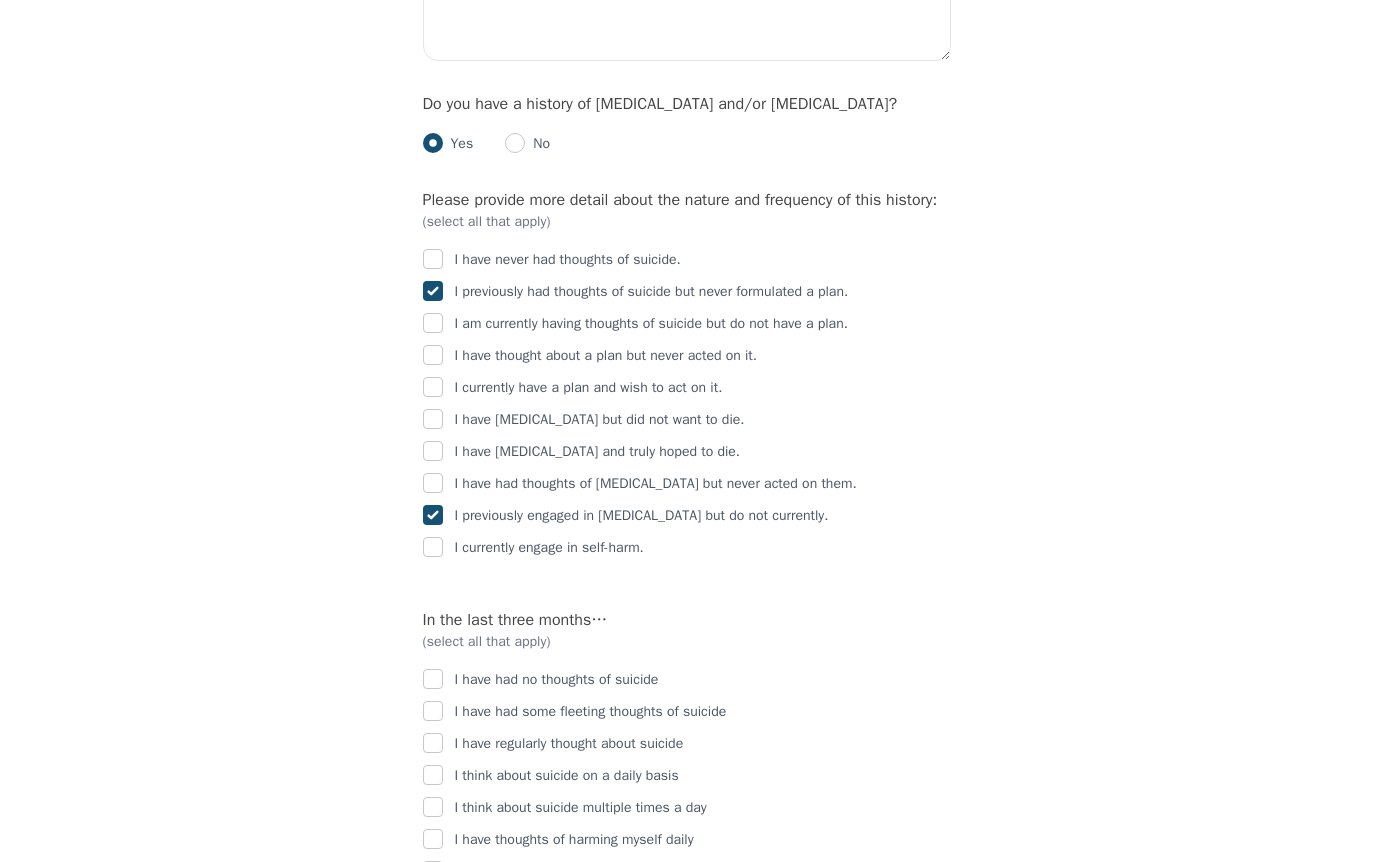 drag, startPoint x: 437, startPoint y: 323, endPoint x: 873, endPoint y: 358, distance: 437.40256 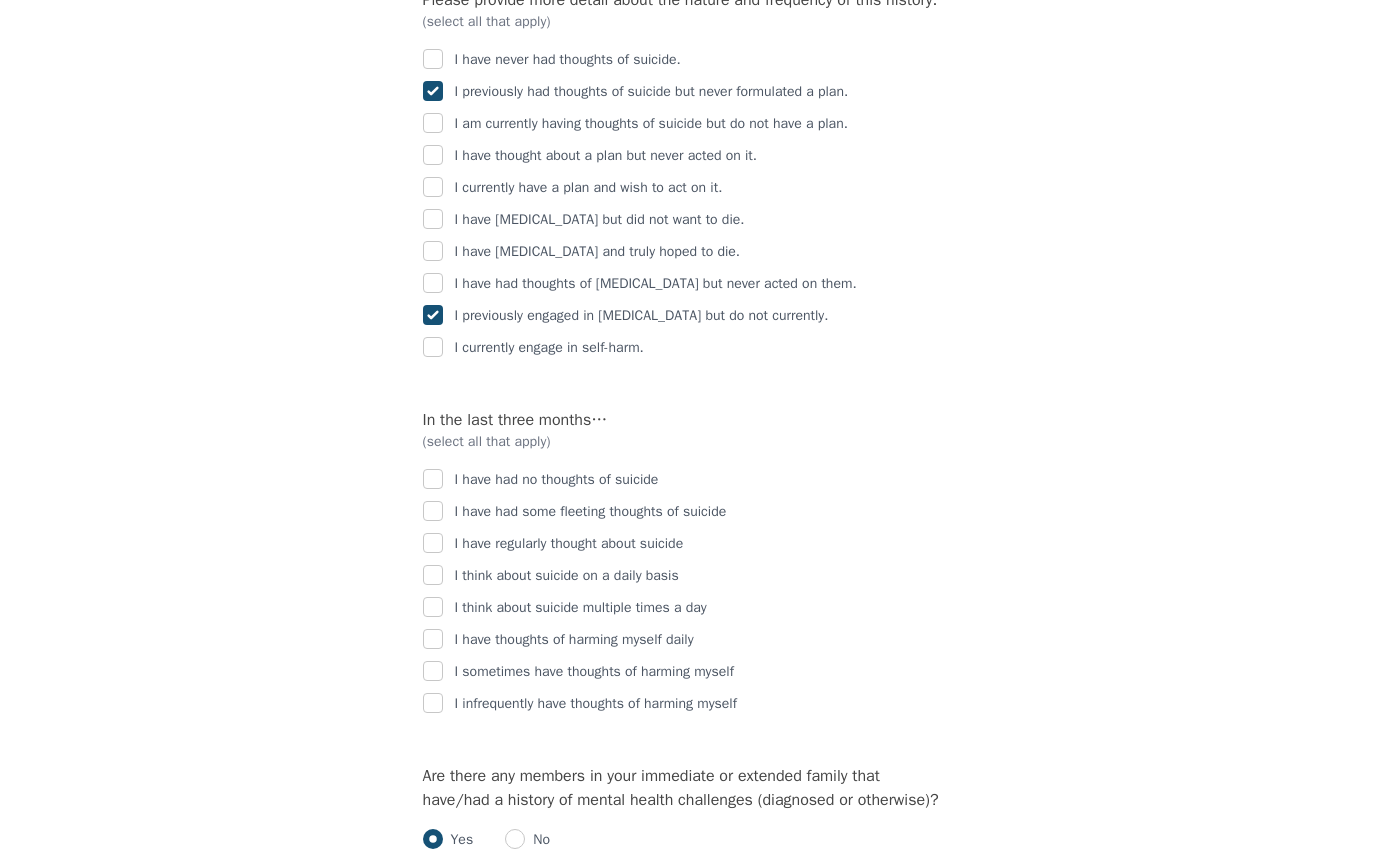 scroll, scrollTop: 3400, scrollLeft: 0, axis: vertical 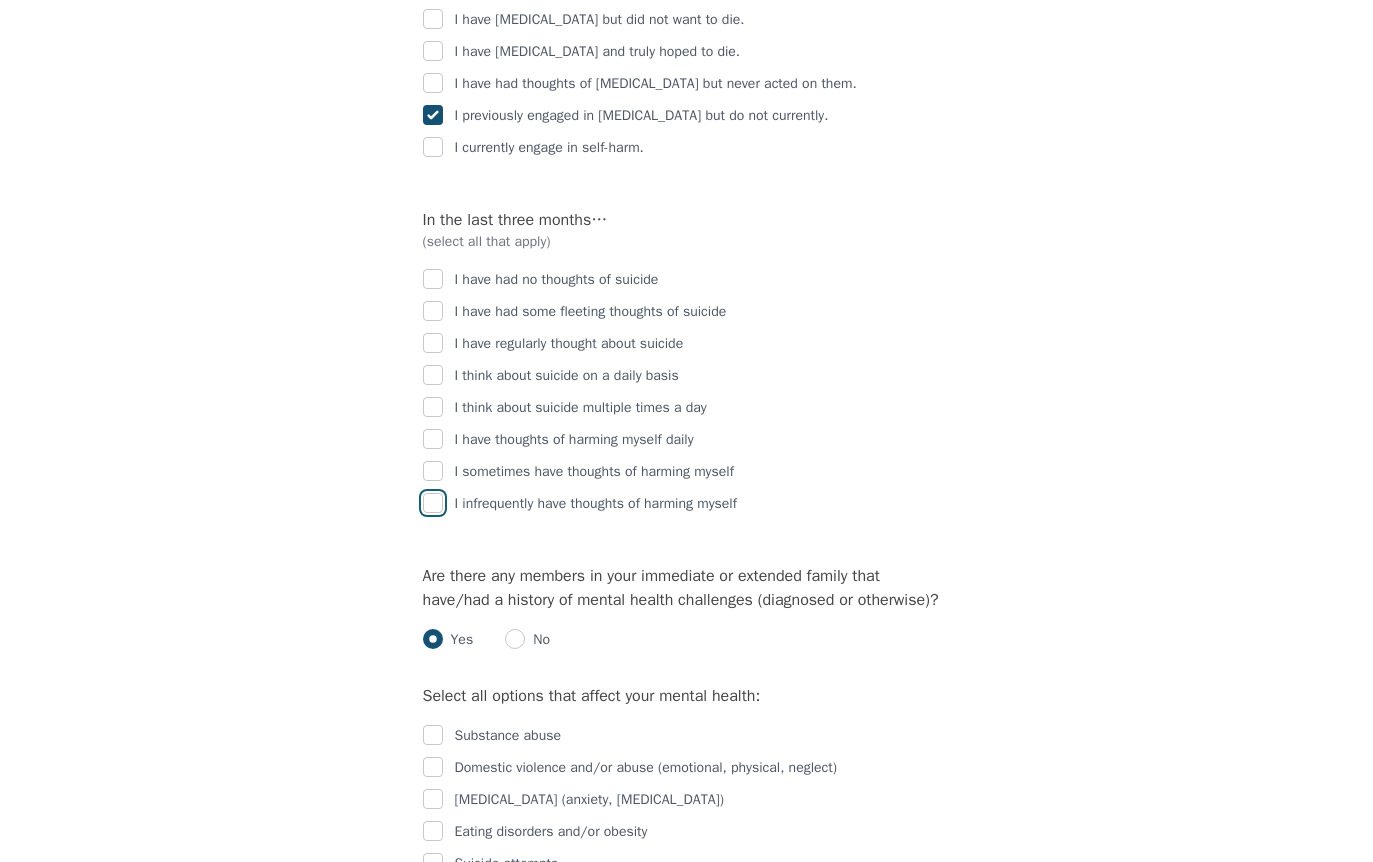 click at bounding box center (433, 503) 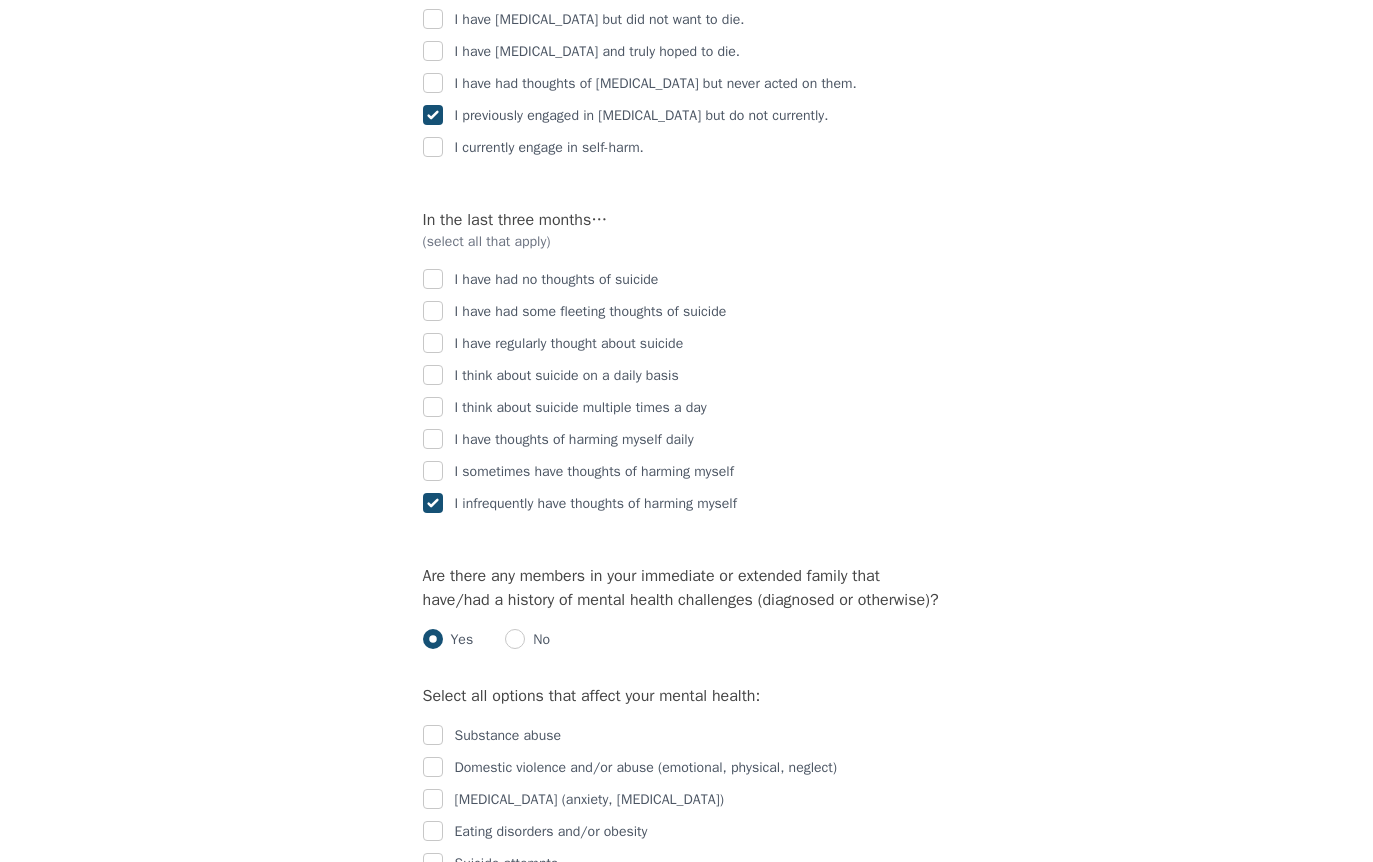 checkbox on "true" 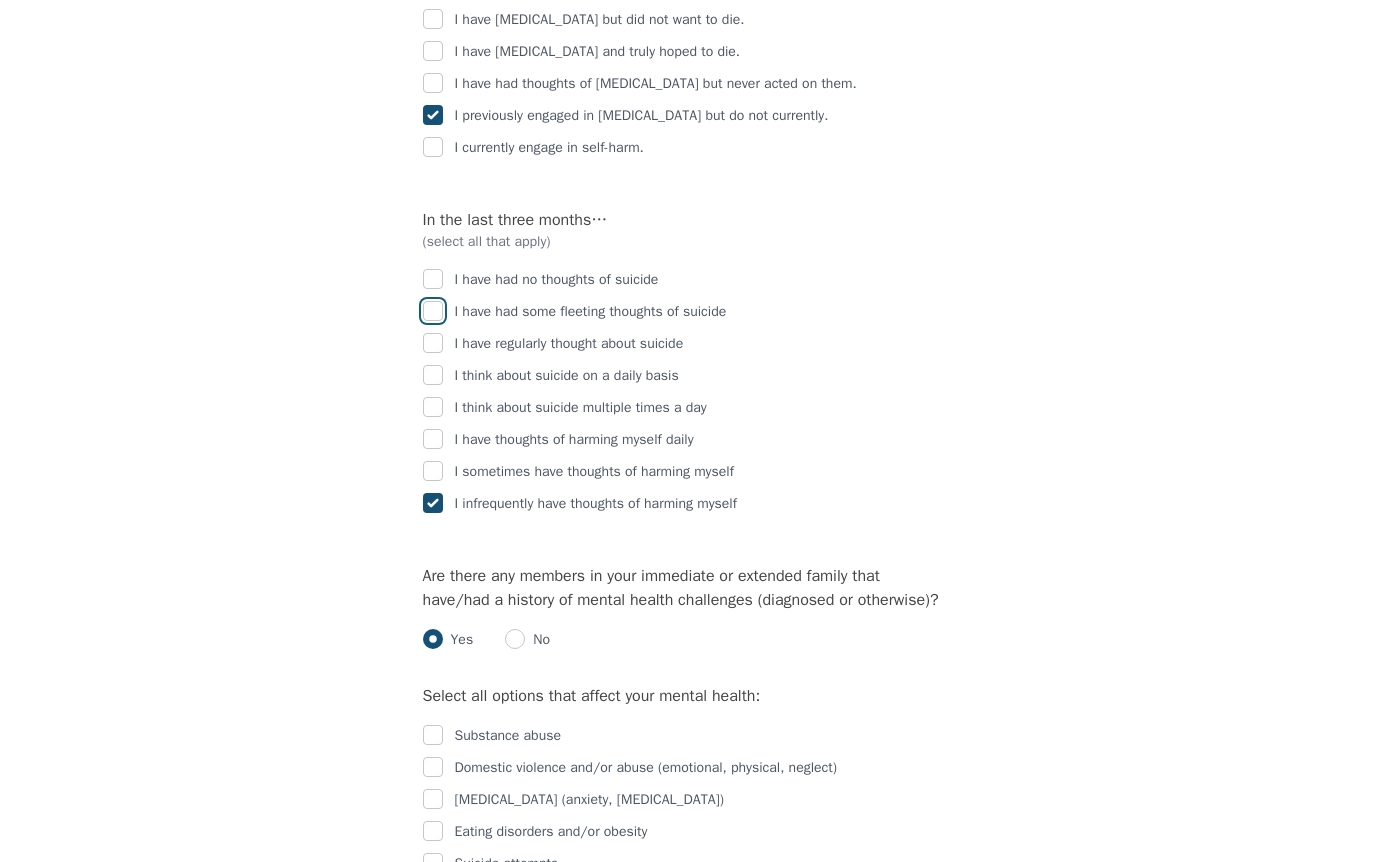 click at bounding box center (433, 311) 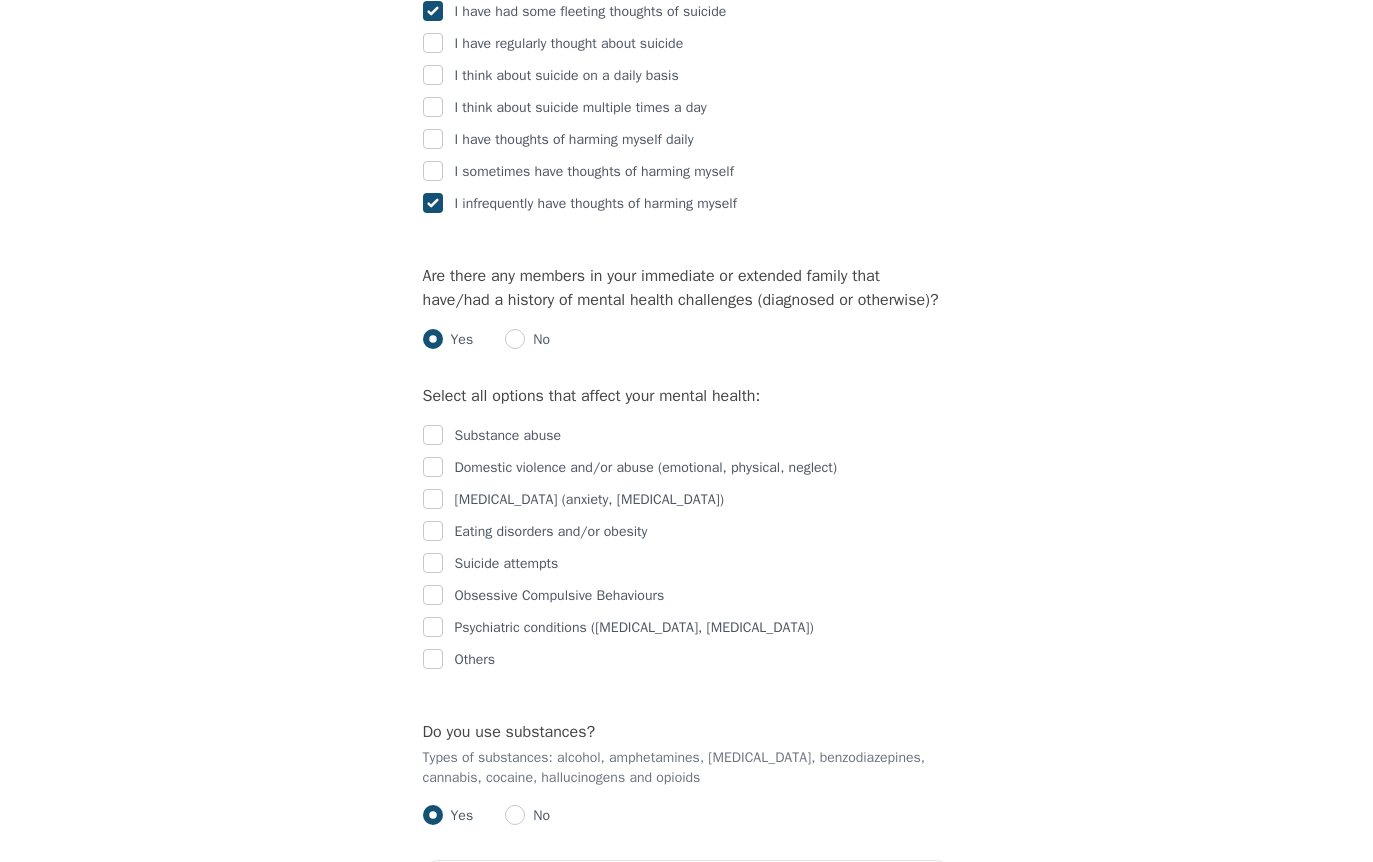scroll, scrollTop: 3800, scrollLeft: 0, axis: vertical 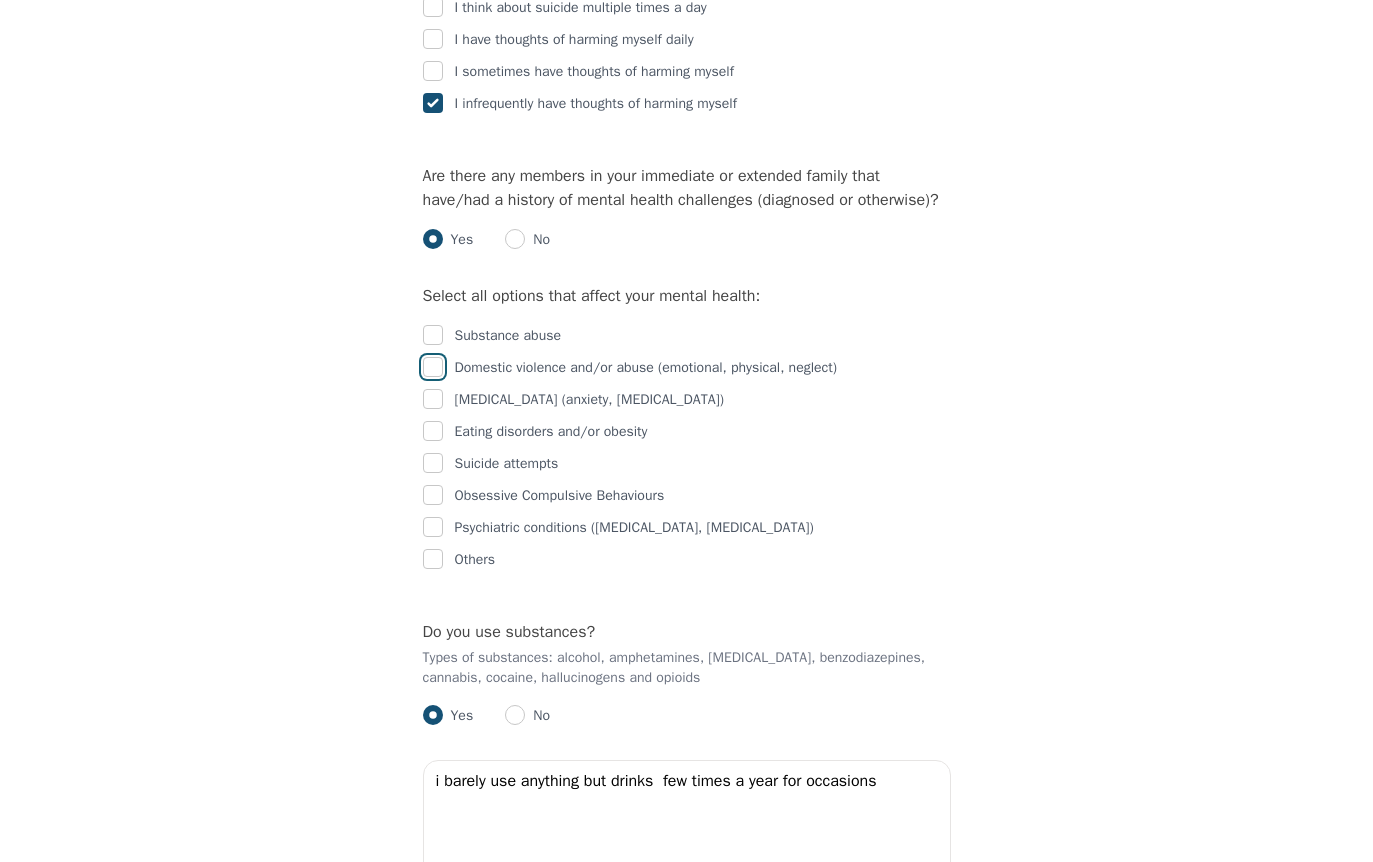 click at bounding box center [433, 367] 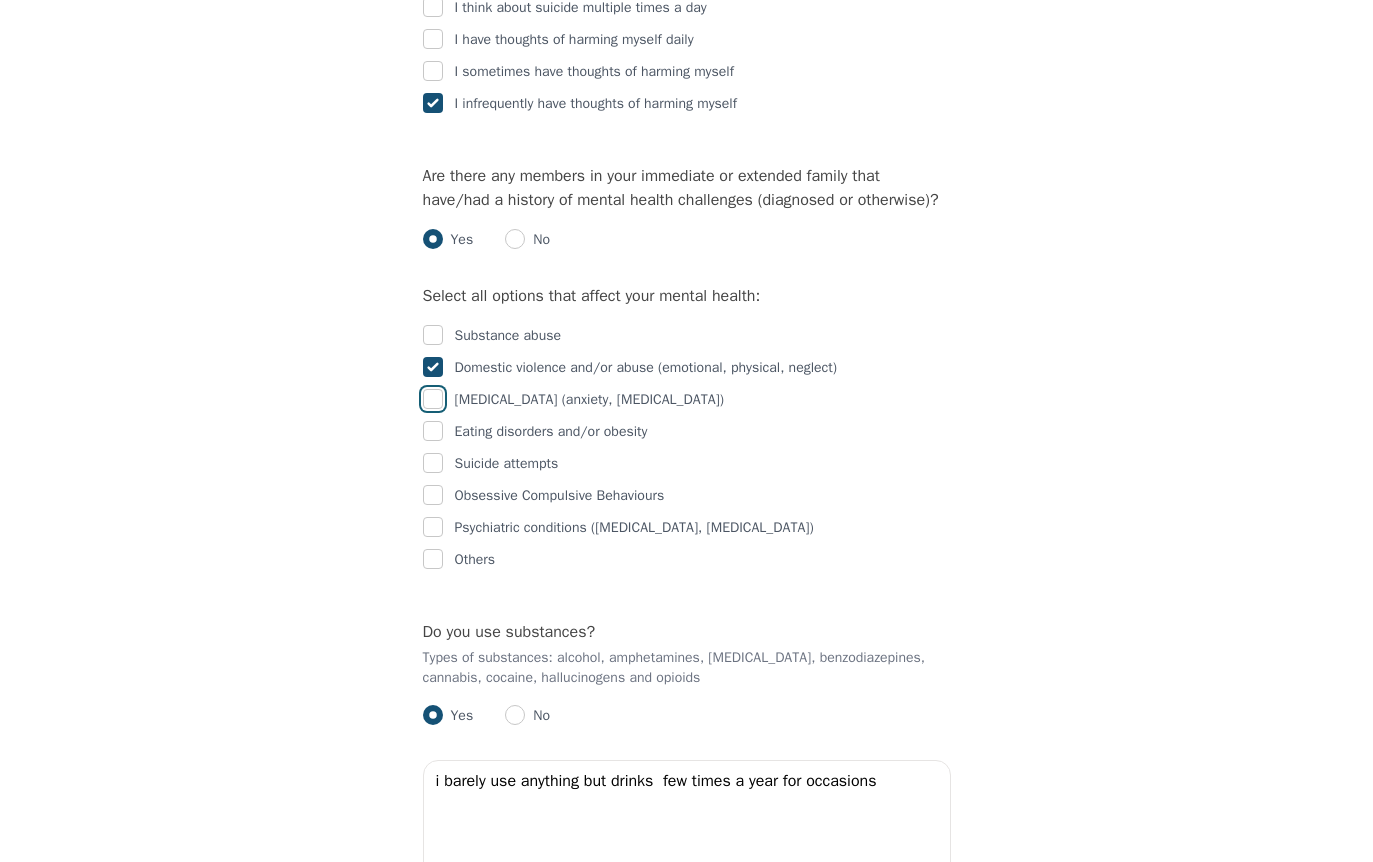 click at bounding box center (433, 399) 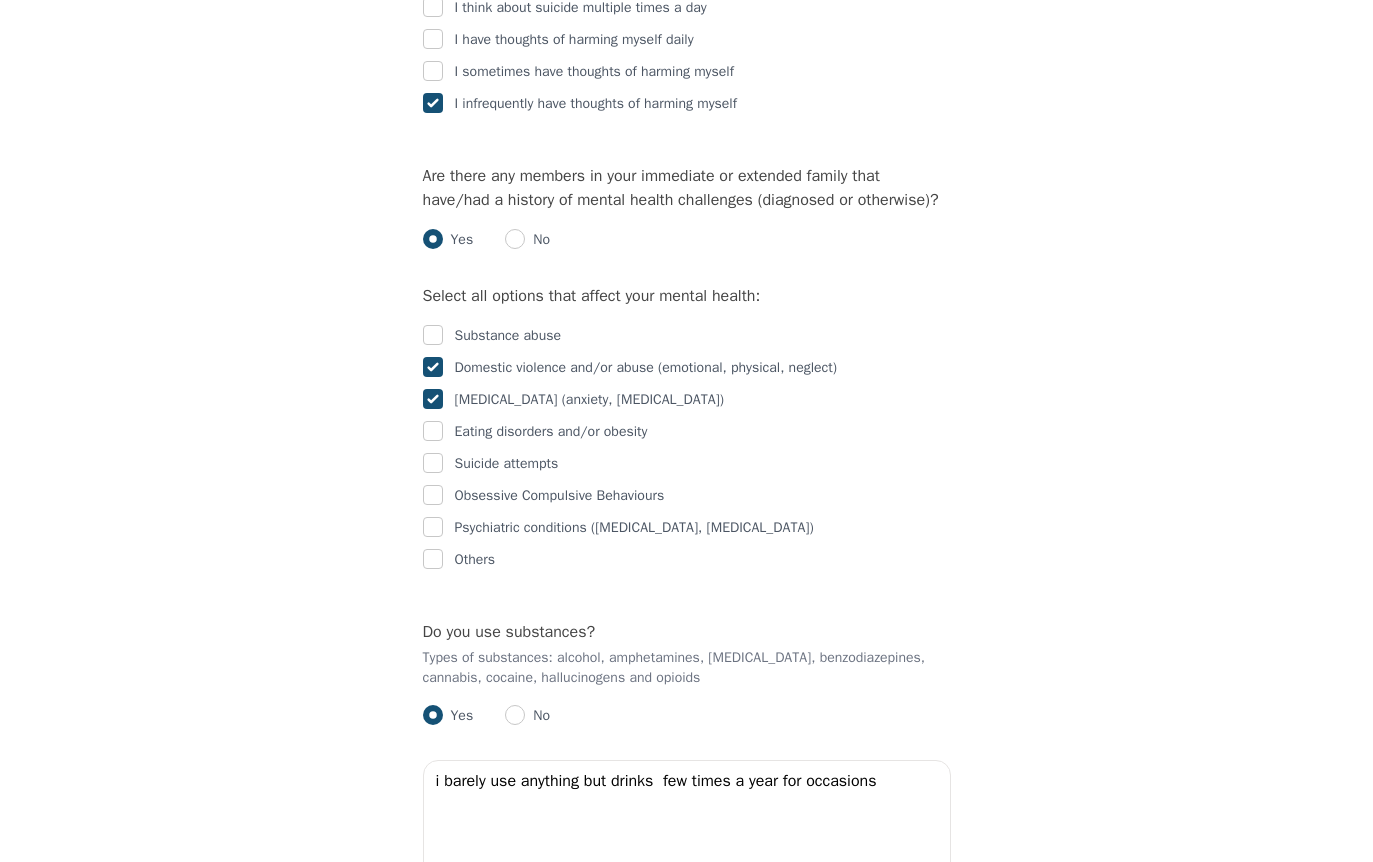 checkbox on "true" 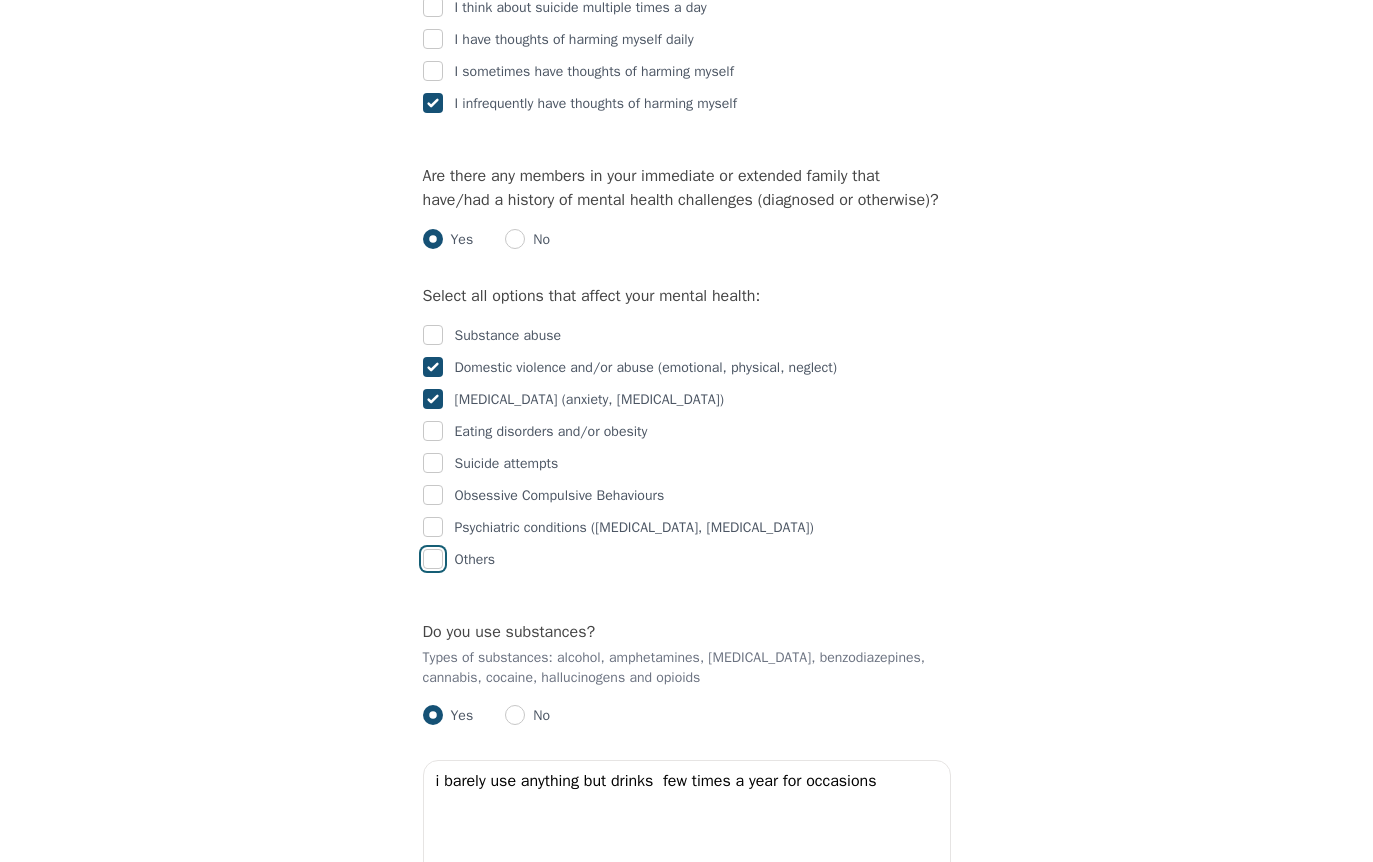 click at bounding box center [433, 559] 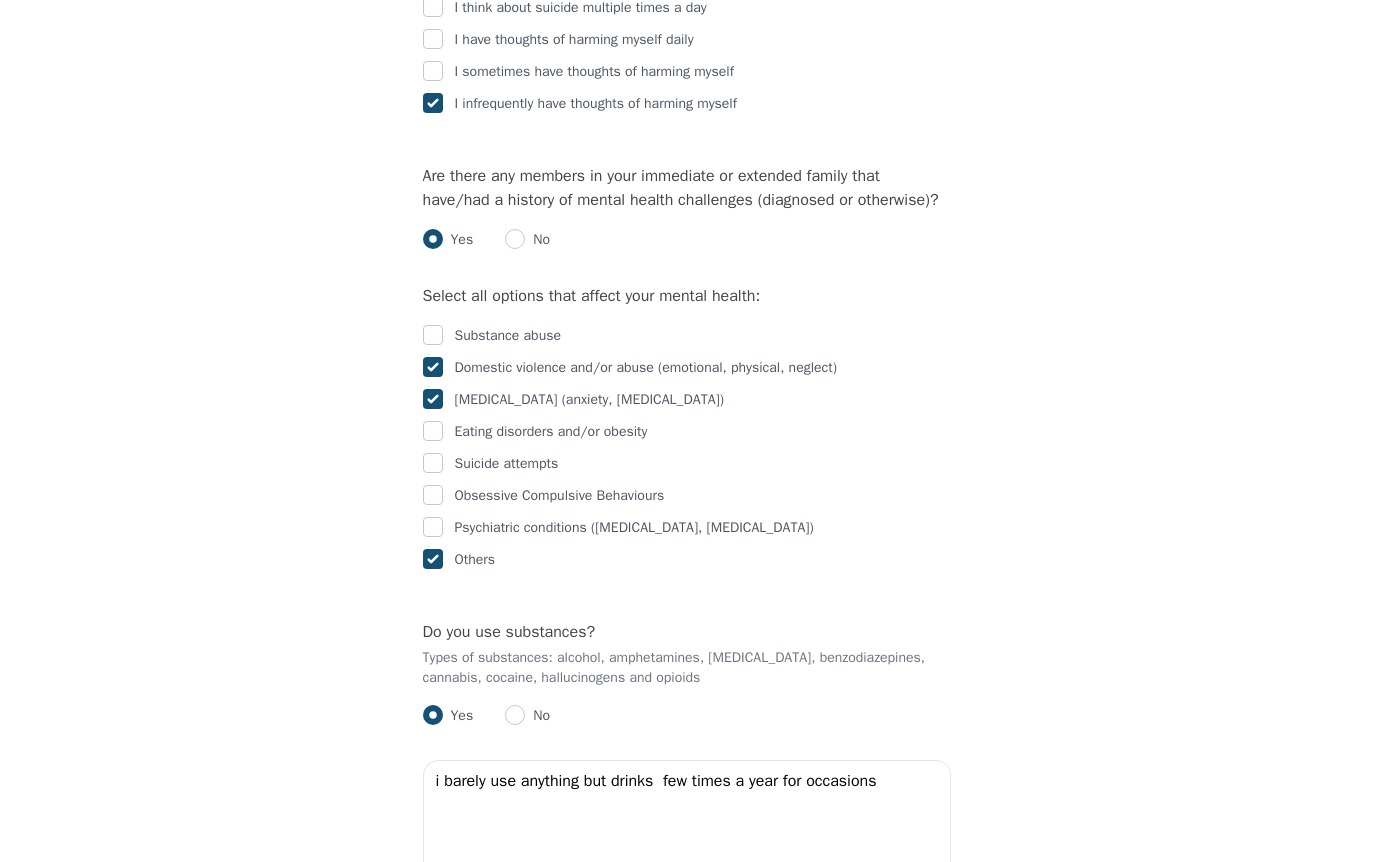 drag, startPoint x: 426, startPoint y: 367, endPoint x: 397, endPoint y: 370, distance: 29.15476 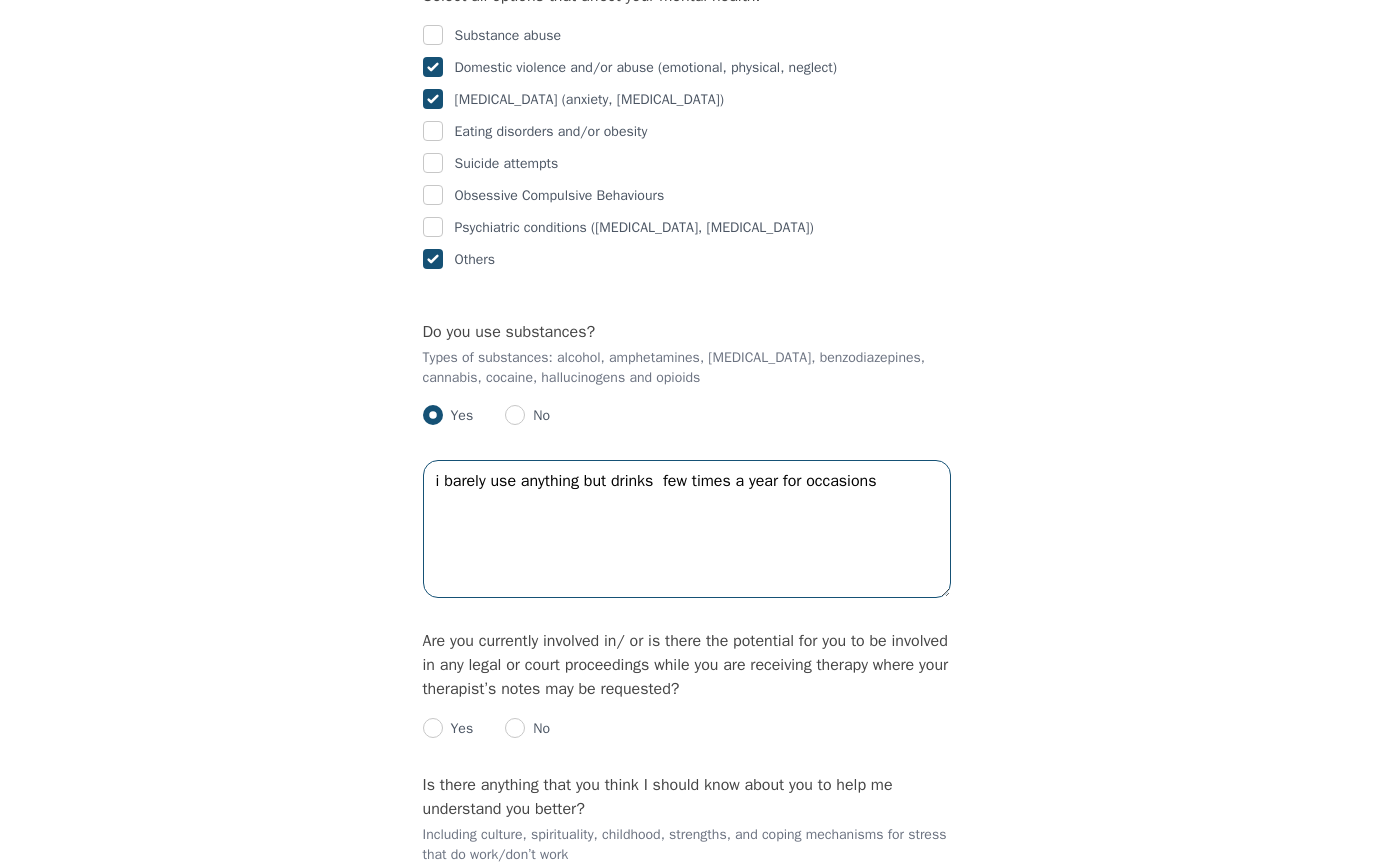 click on "i barely use anything but drinks  few times a year for occasions" at bounding box center (687, 529) 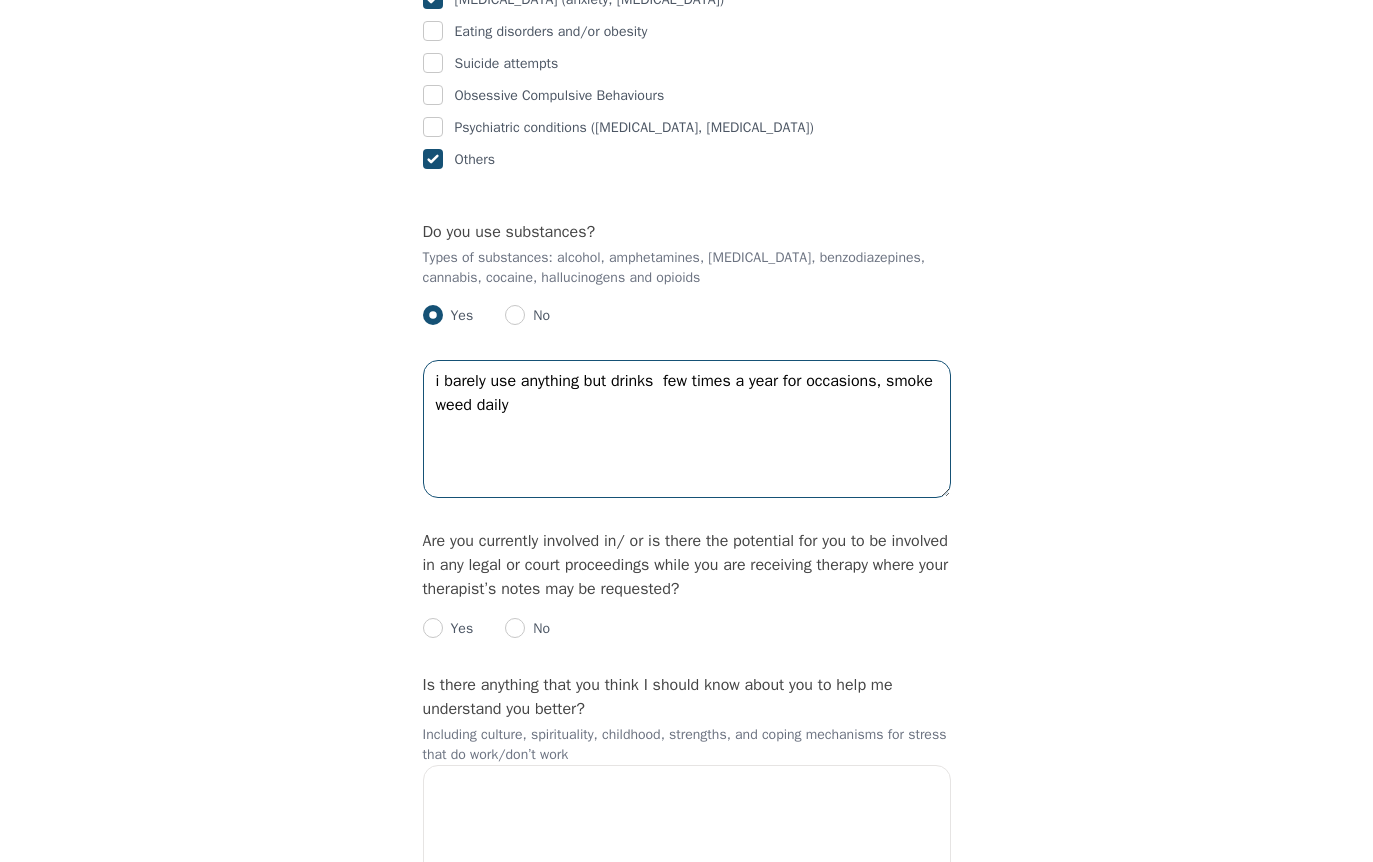scroll, scrollTop: 4400, scrollLeft: 0, axis: vertical 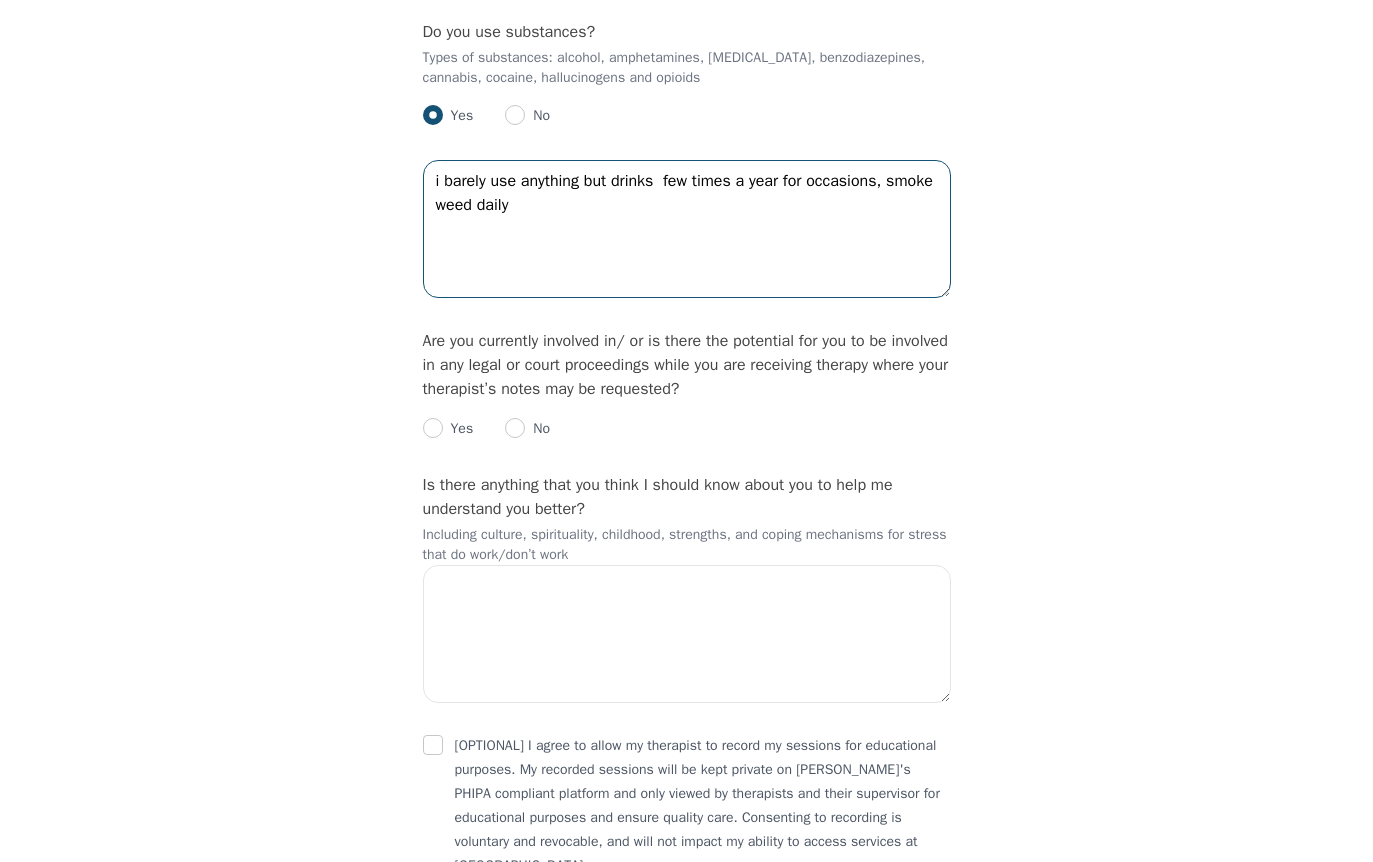 type on "i barely use anything but drinks  few times a year for occasions, smoke weed daily" 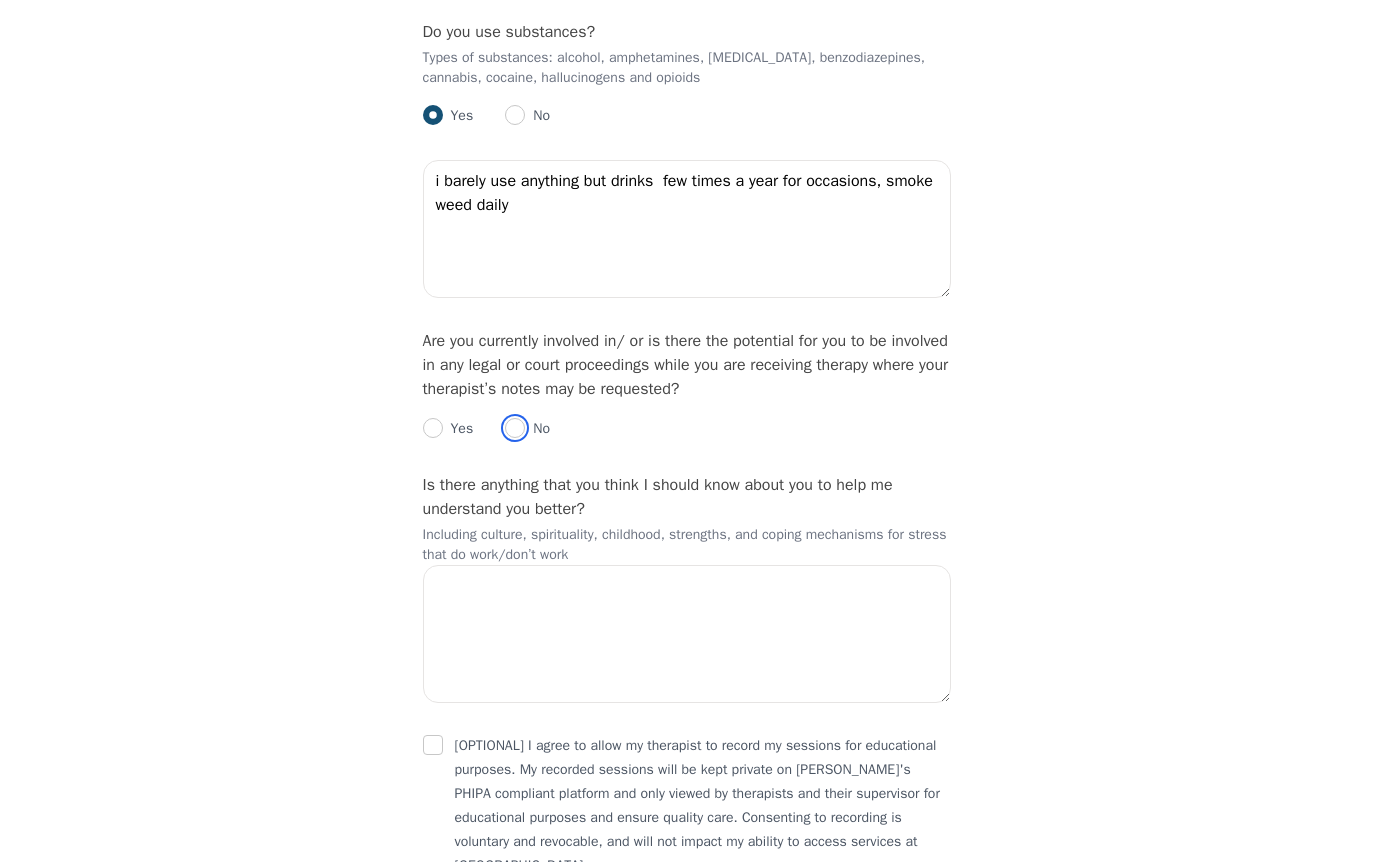 click at bounding box center [515, 428] 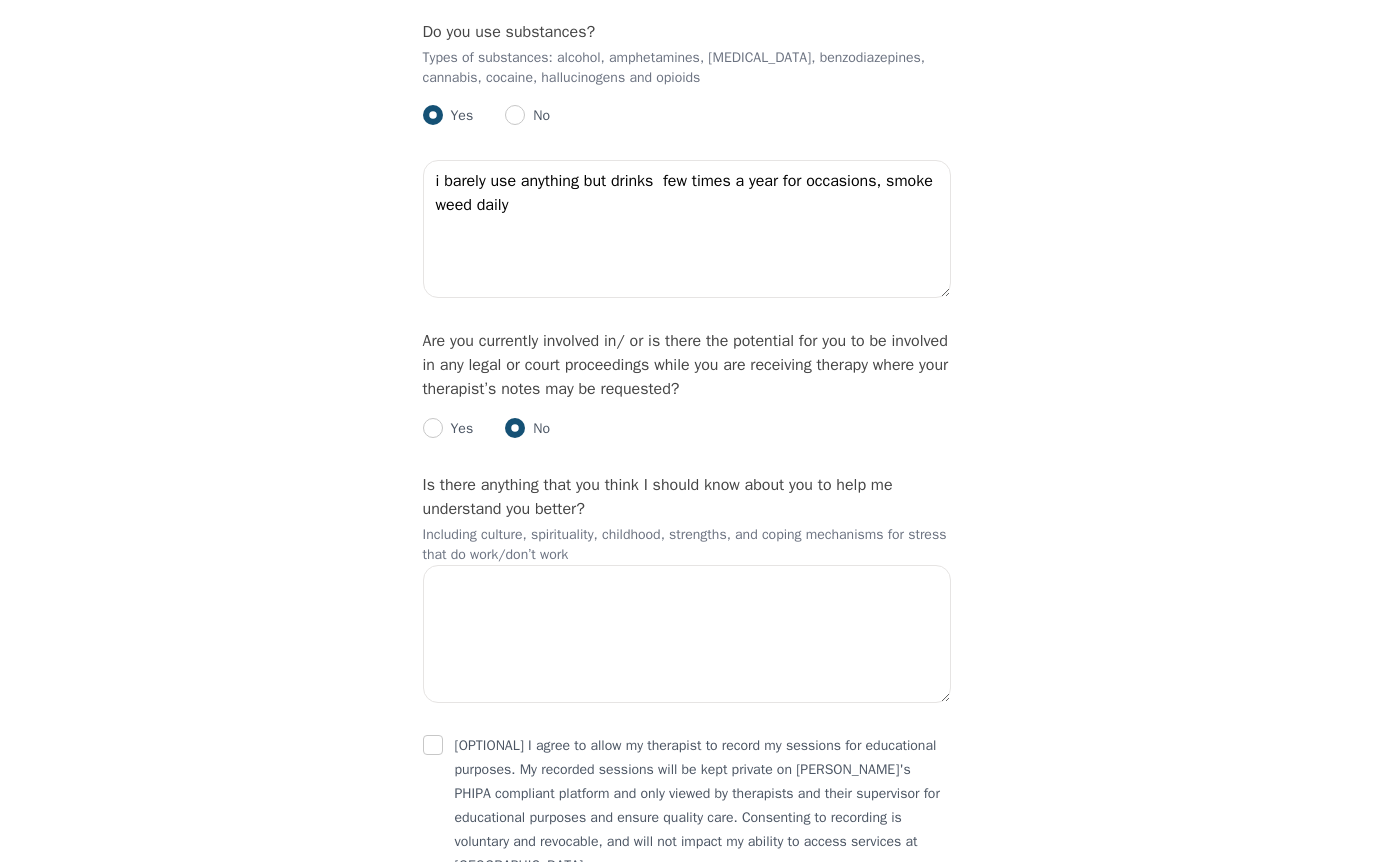scroll, scrollTop: 4566, scrollLeft: 0, axis: vertical 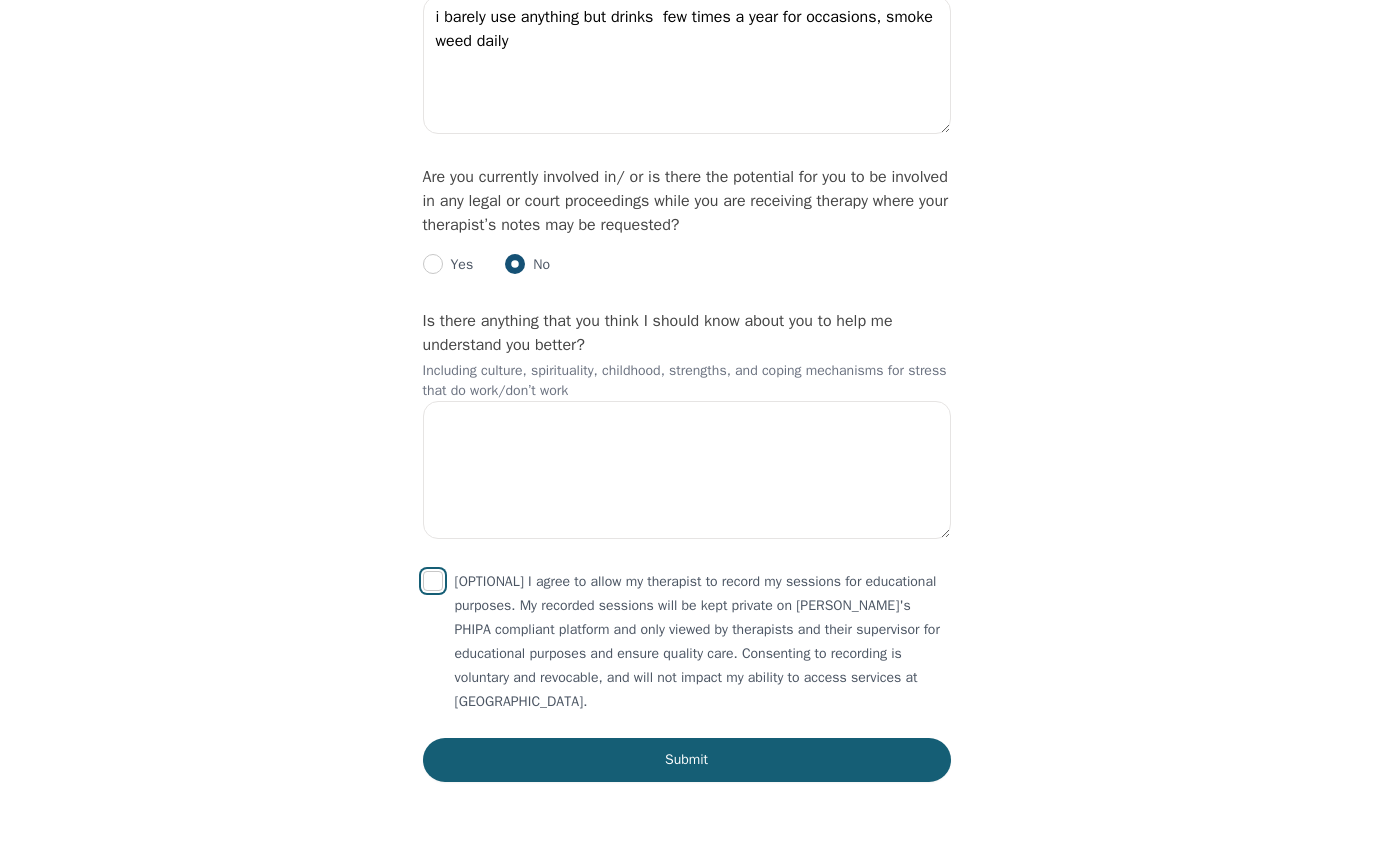 click at bounding box center [433, 581] 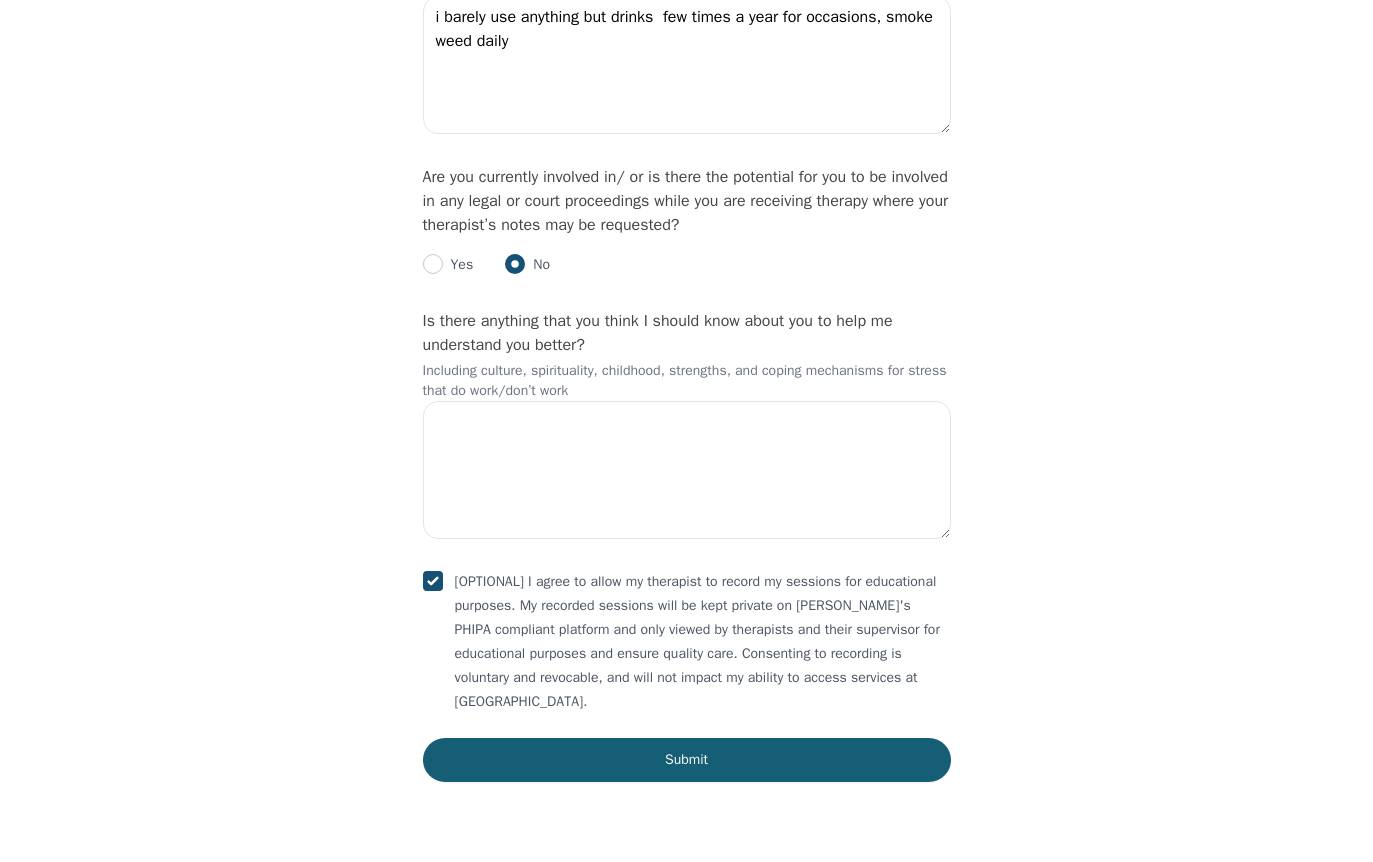 click on "Please describe what has brought you to seek therapy at this time? Been anxious and overwhelmed, i know that i should talk to someone about things going on in my life/have happened in my life  How are your current issues affecting your daily life, and for how long have you been experiencing them? im also concussed at the moment so i cant really do much in general On a daily basis, how do you typically feel? at the moment pretty good but lately not the best! just tired and anxious Rate your current emotional intensity on a scale of 1 (Low) to 10 (High): 1 2 3 4 5 6 7 8 9 10 Low Intensity High Intensity What current stressors are affecting your mental health? life and trauma  In the past 30 days, have you experienced any of the following symptoms? (Please check all that apply): Lack of motivation Talking too fast Fatigue/no energy Feeling hopeless/helpless Sleeping too much Lack of interest Poor/no appetite Thoughts of dying Overeating Isolating/prefer to be alone Poor memory Feeling irritable/angry Sadness Yes" at bounding box center [687, -1745] 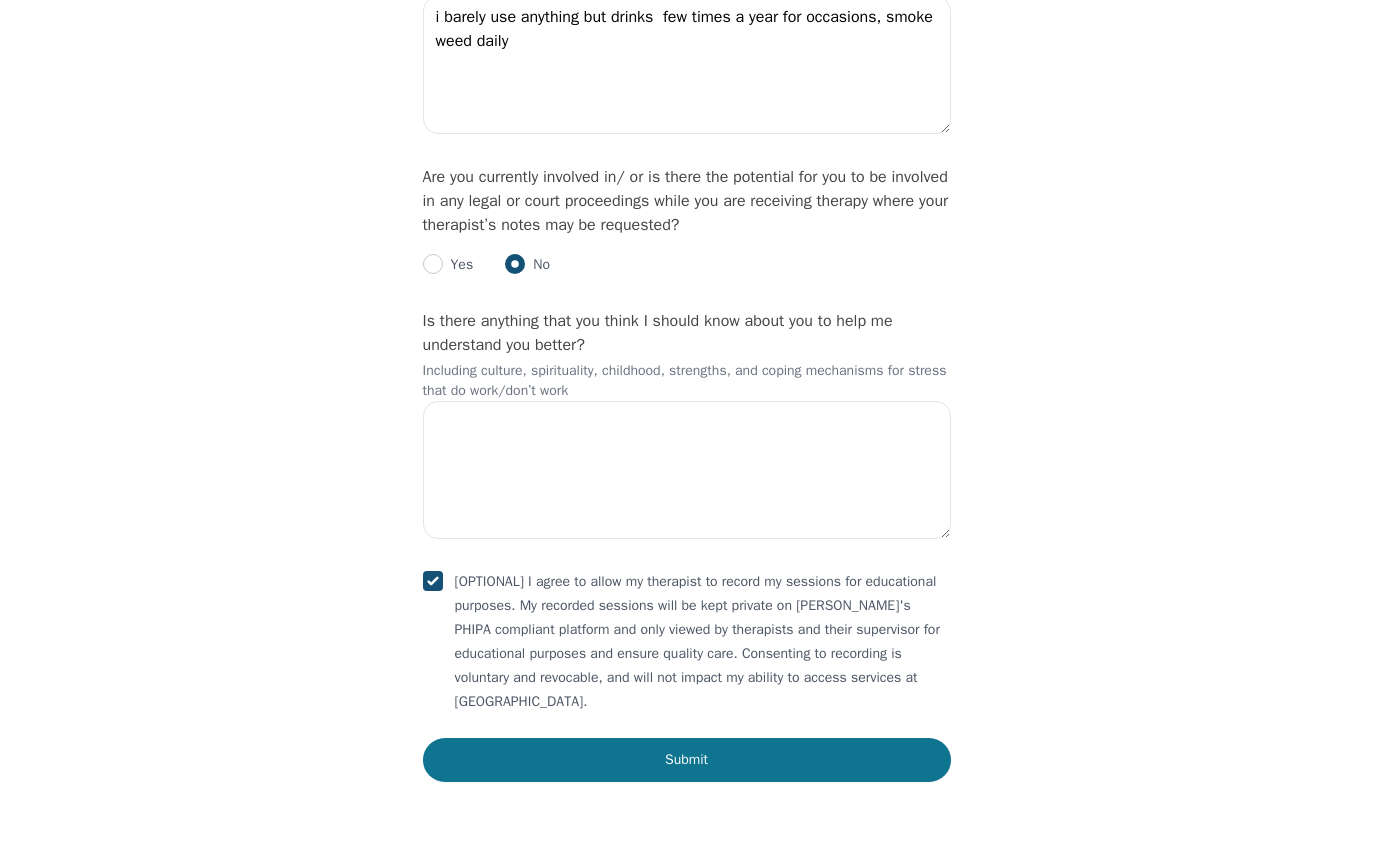 click on "Submit" at bounding box center [687, 760] 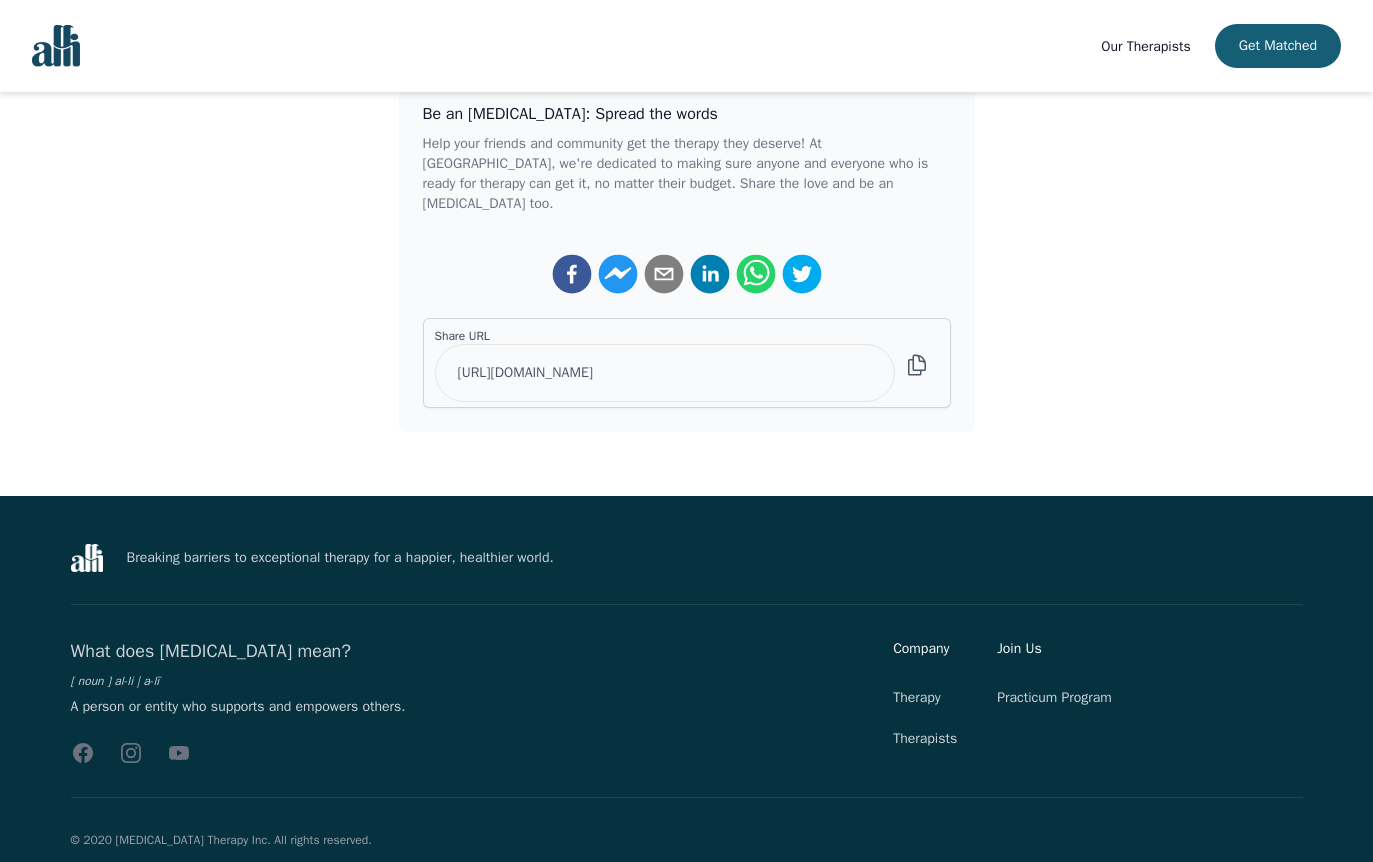 scroll, scrollTop: 0, scrollLeft: 0, axis: both 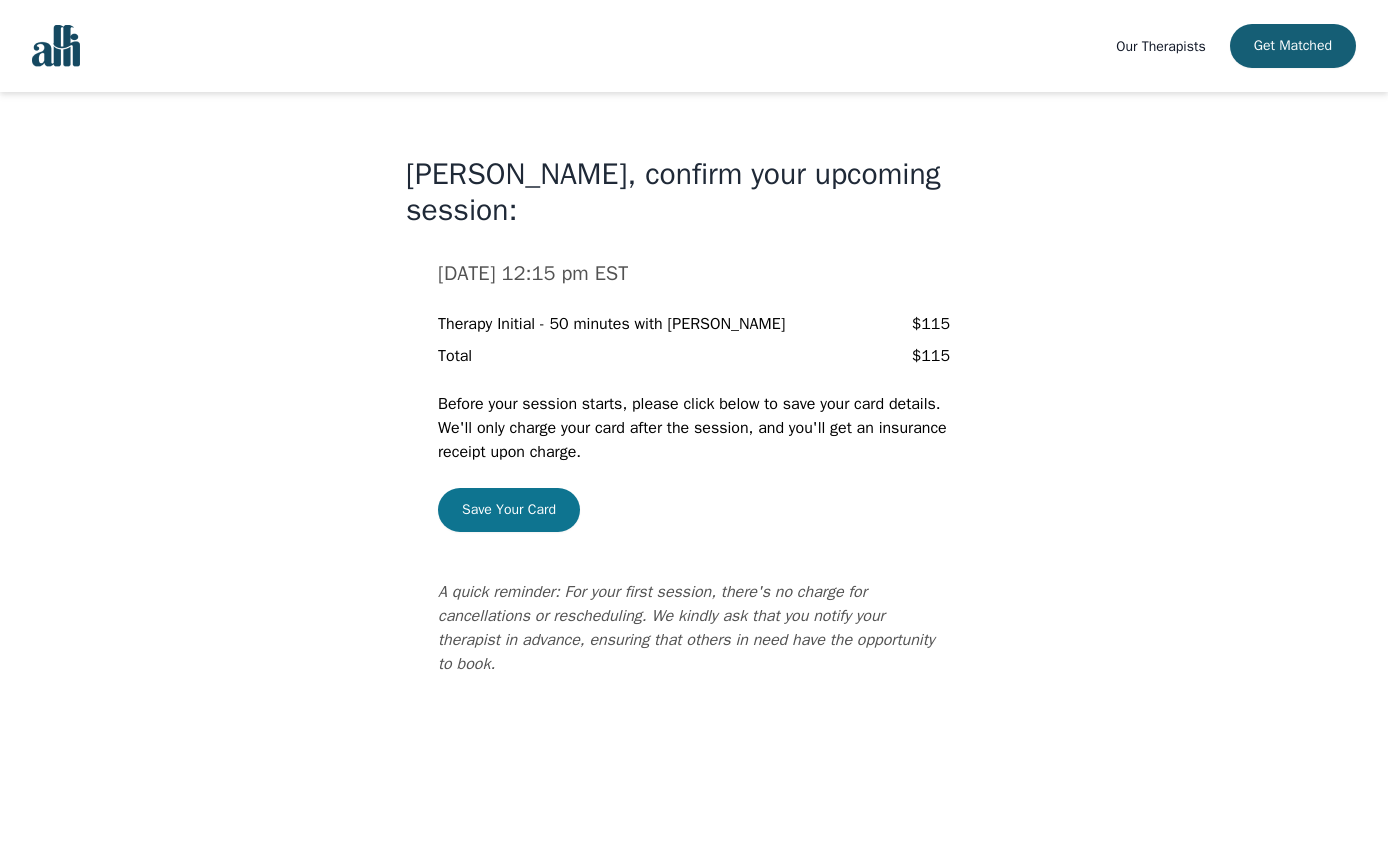 click on "Save Your Card" at bounding box center (509, 510) 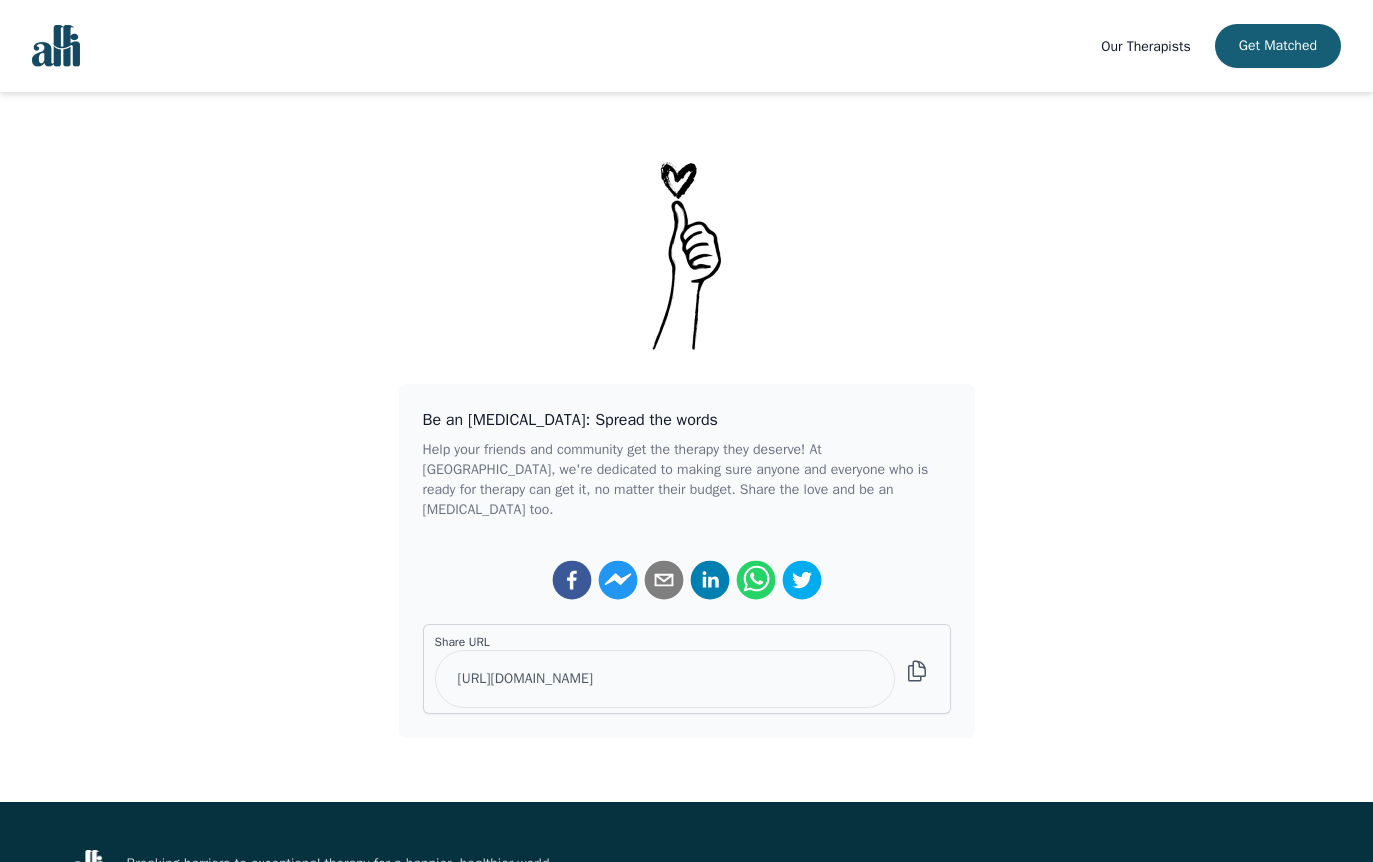 scroll, scrollTop: 0, scrollLeft: 0, axis: both 